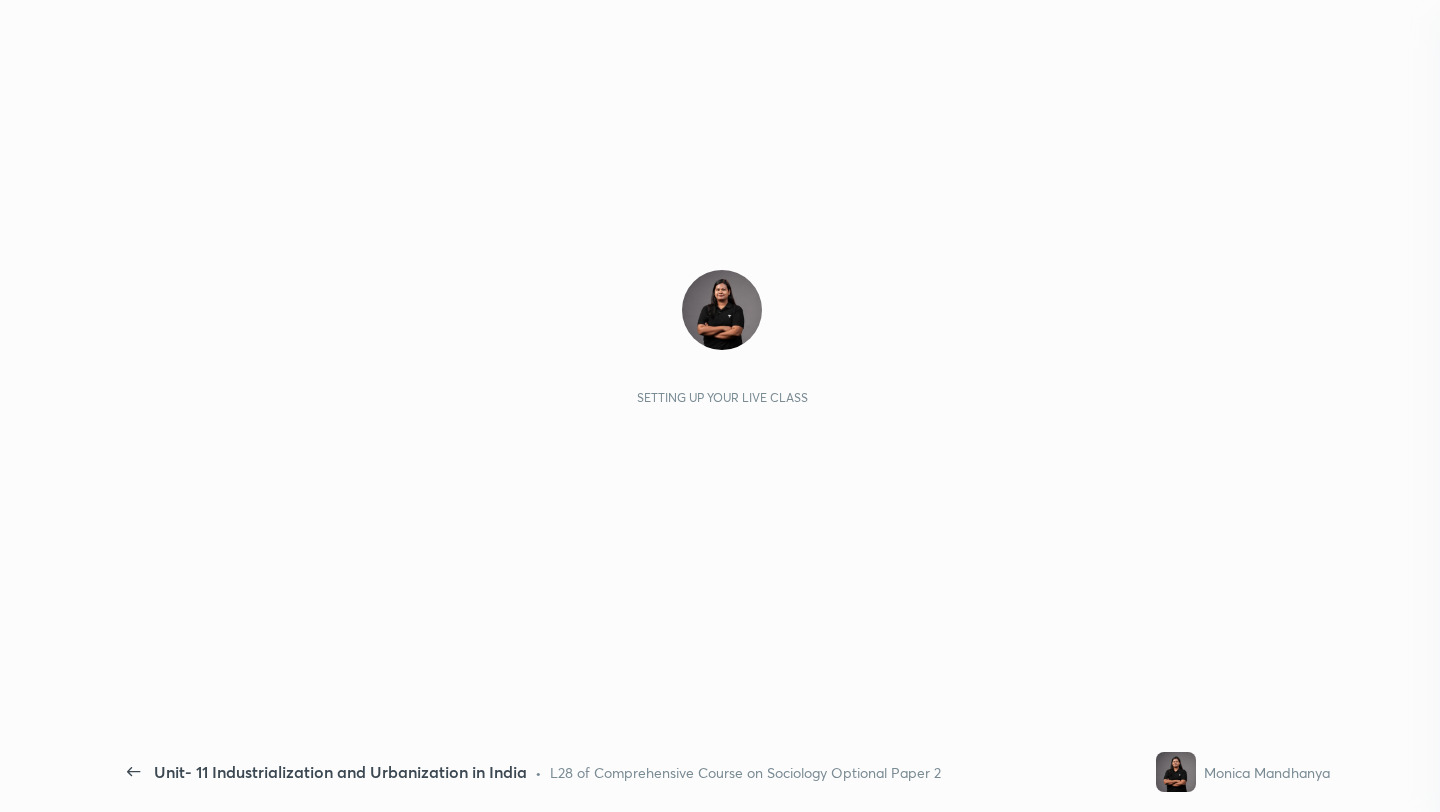 scroll, scrollTop: 0, scrollLeft: 0, axis: both 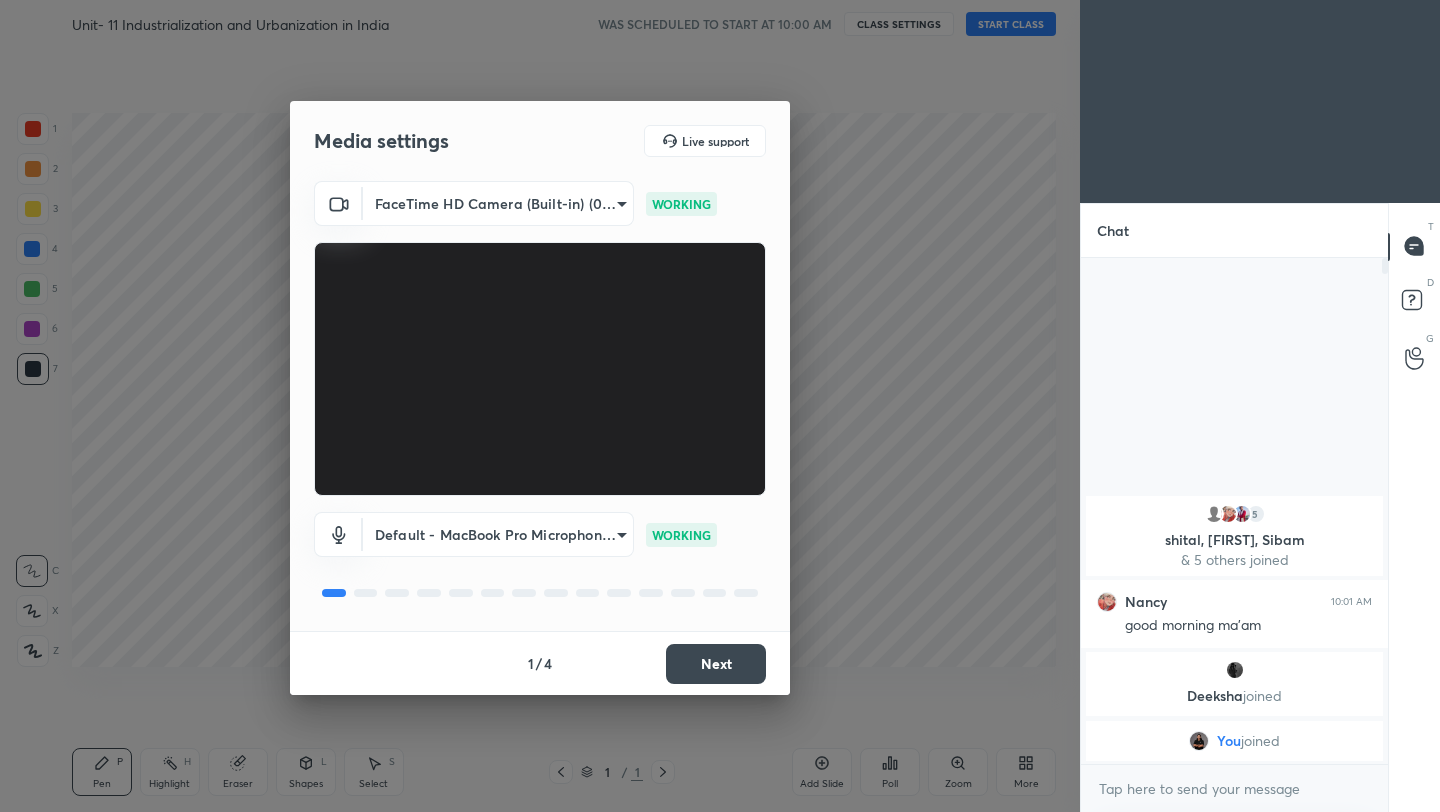 click on "Next" at bounding box center (716, 664) 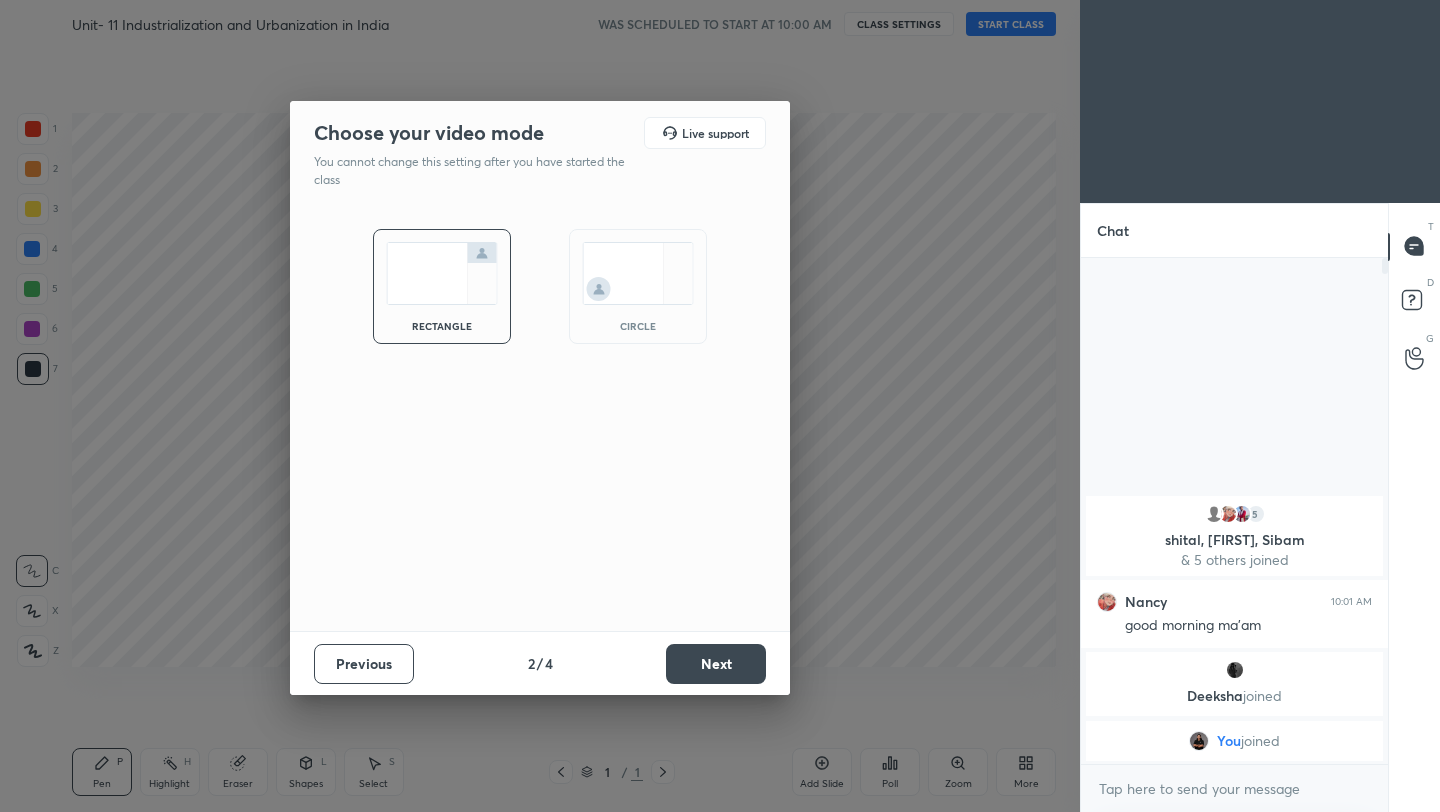 click on "Next" at bounding box center [716, 664] 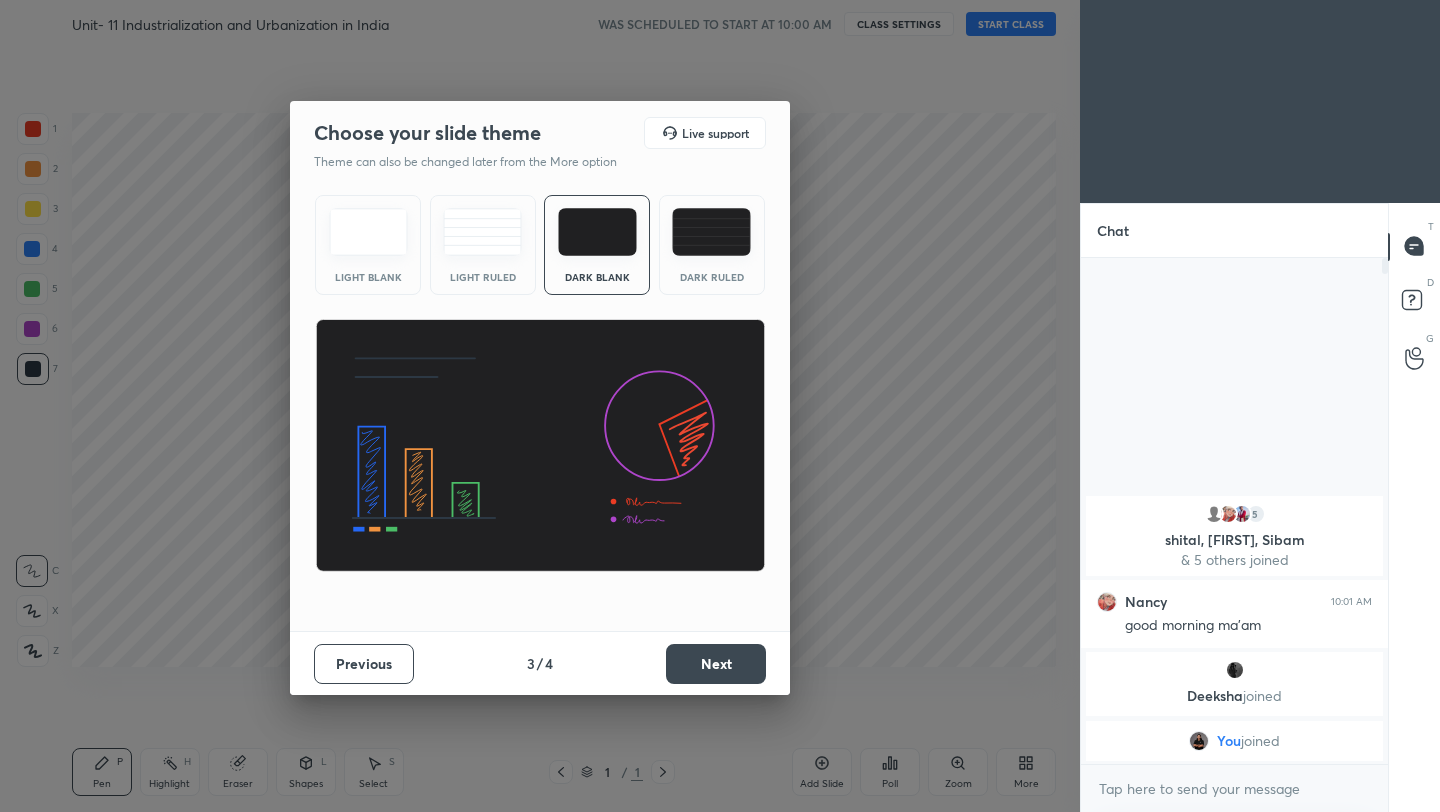 click on "Next" at bounding box center [716, 664] 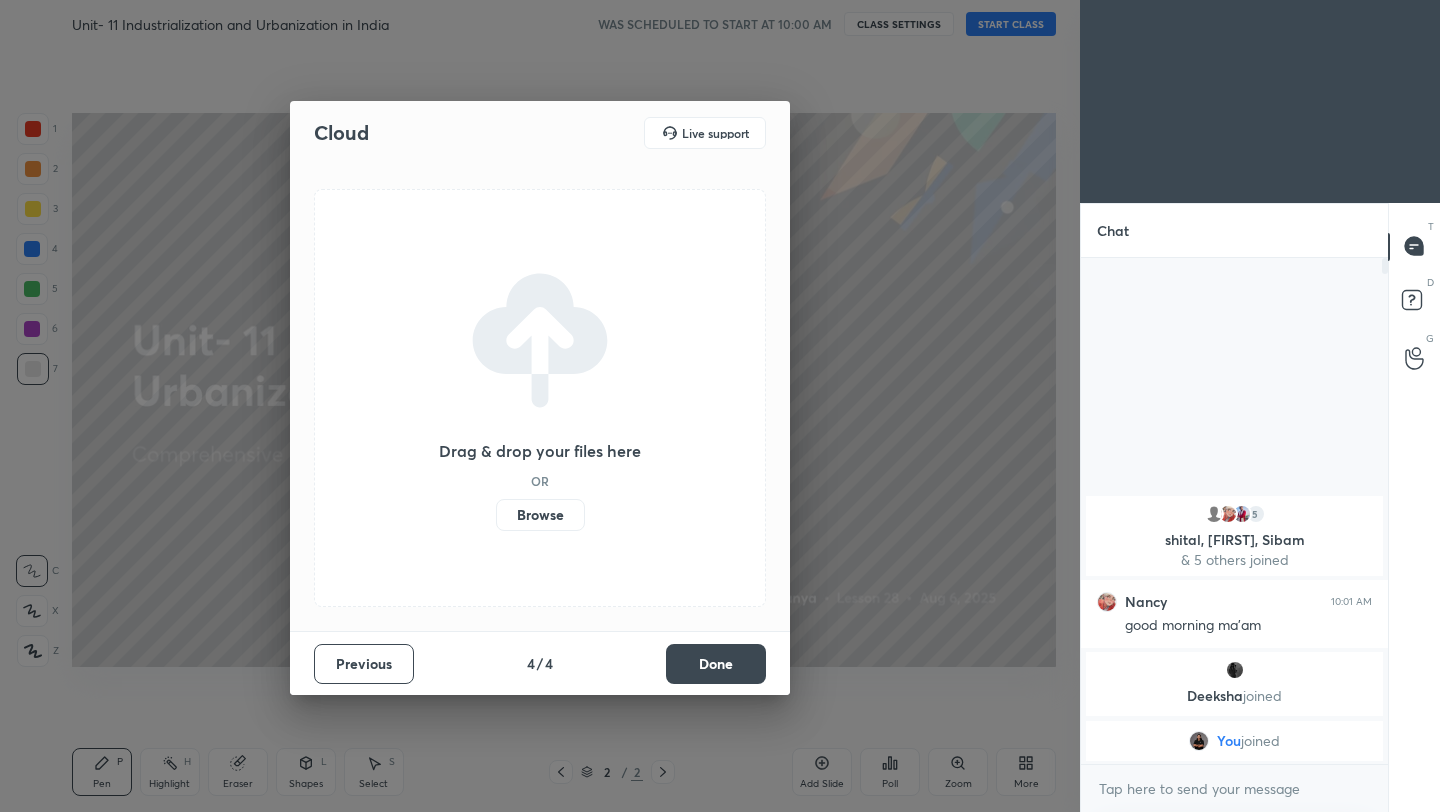 click on "Browse" at bounding box center [540, 515] 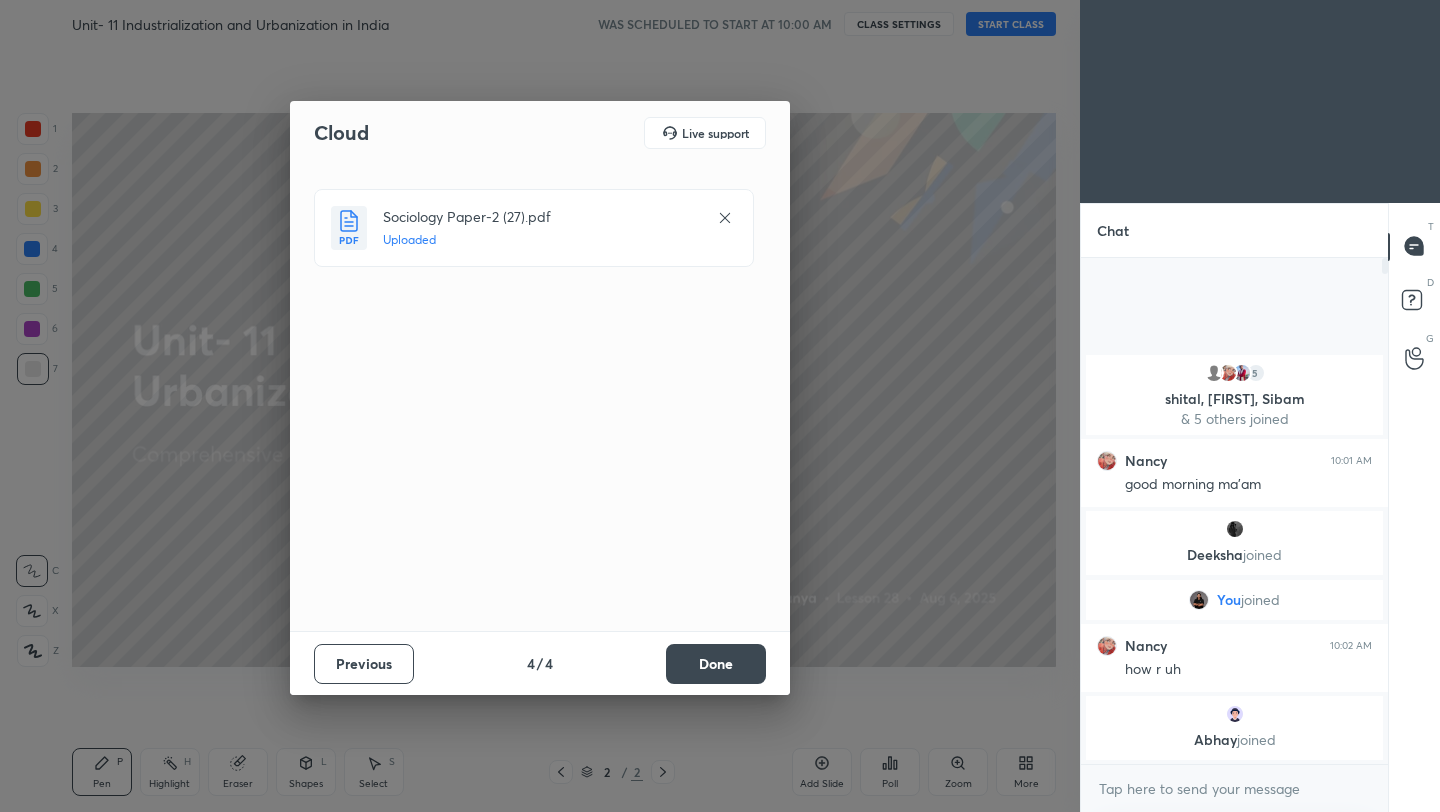click on "Done" at bounding box center (716, 664) 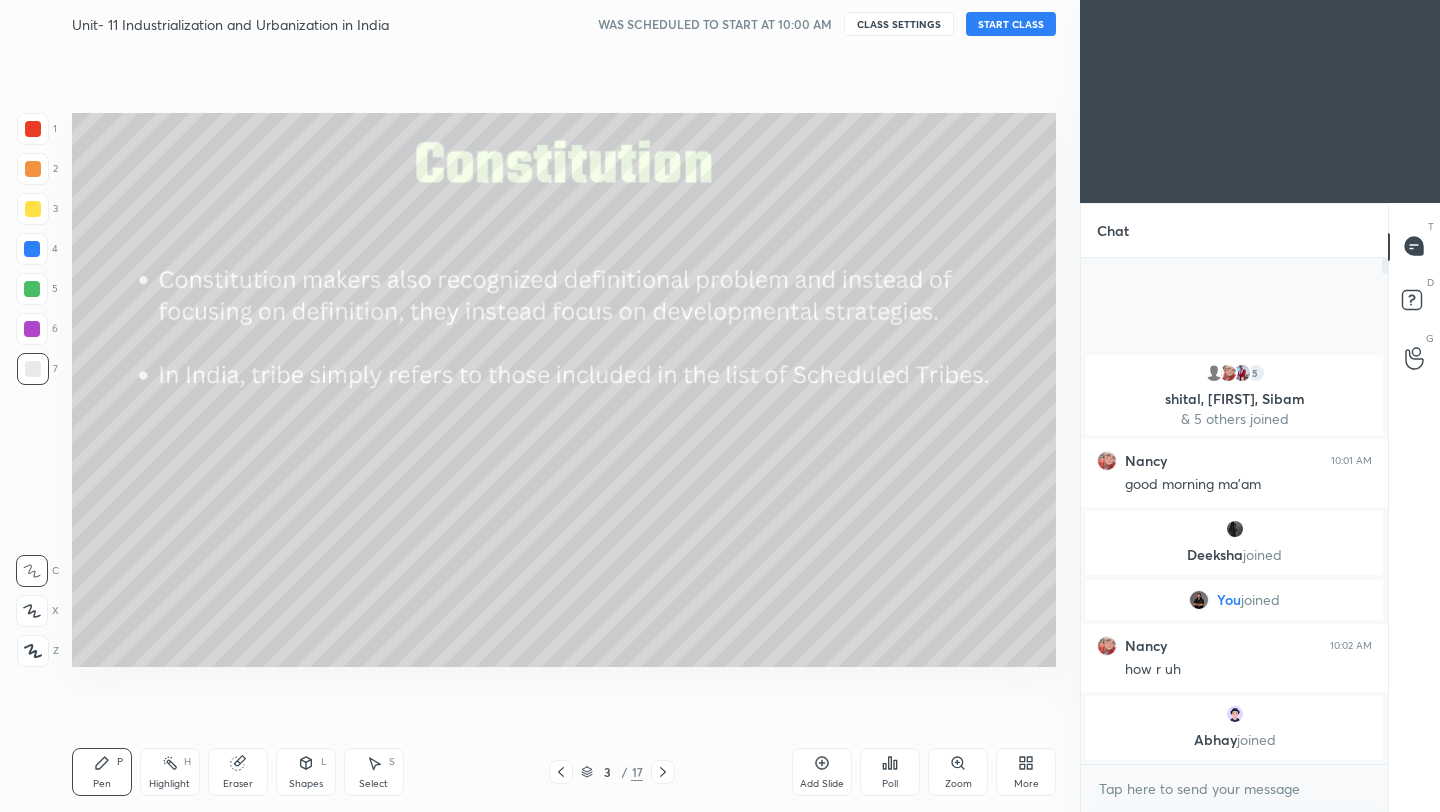 click 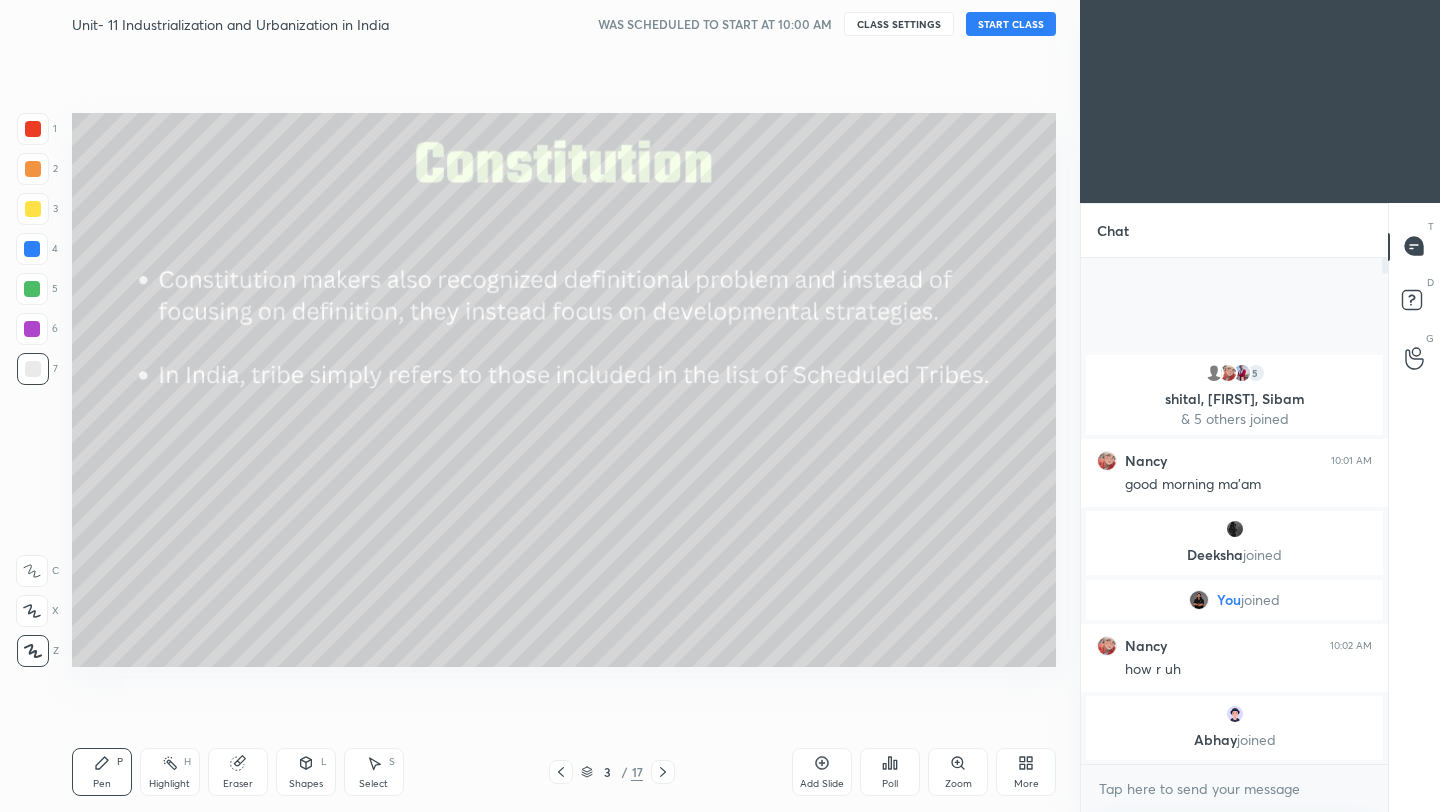 click at bounding box center [33, 209] 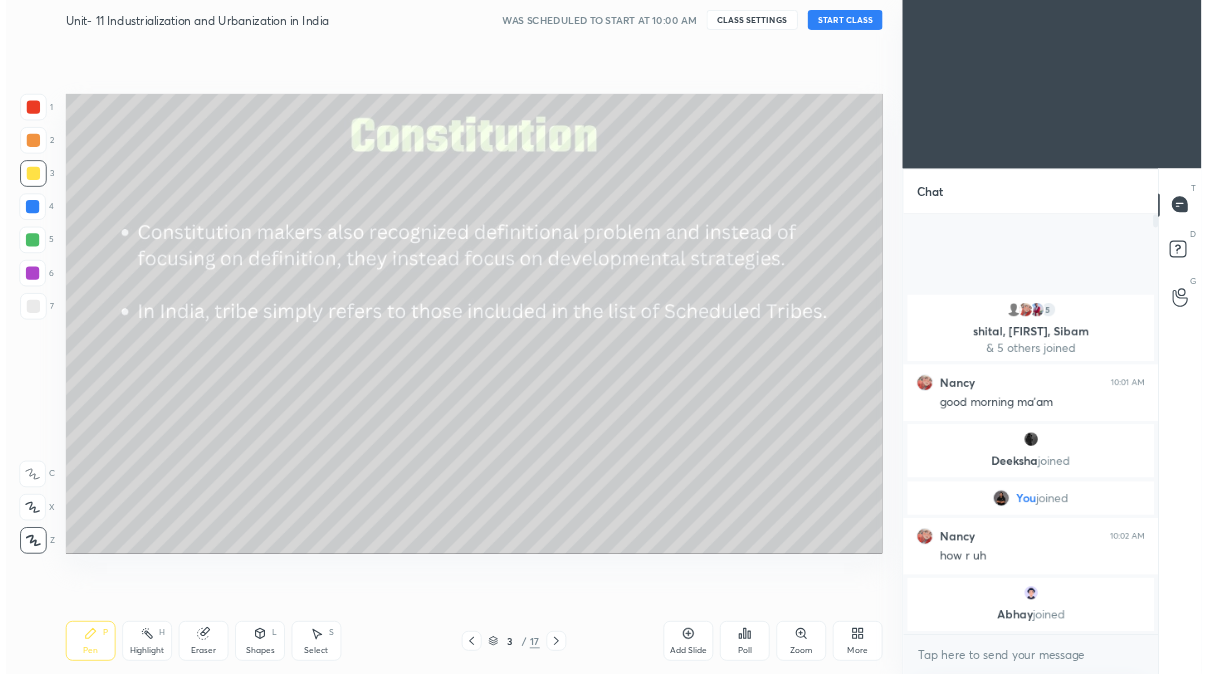 scroll, scrollTop: 546, scrollLeft: 826, axis: both 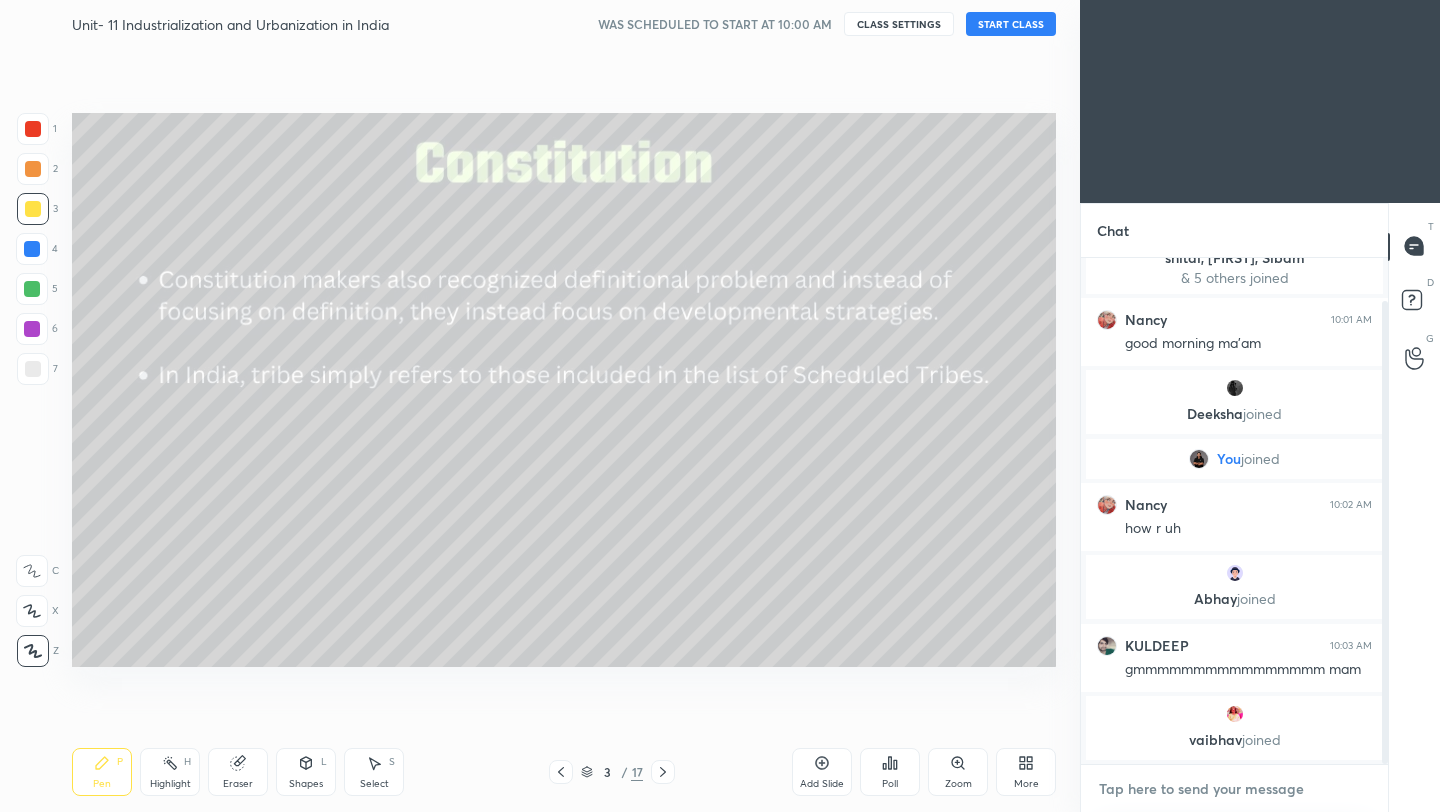 type on "x" 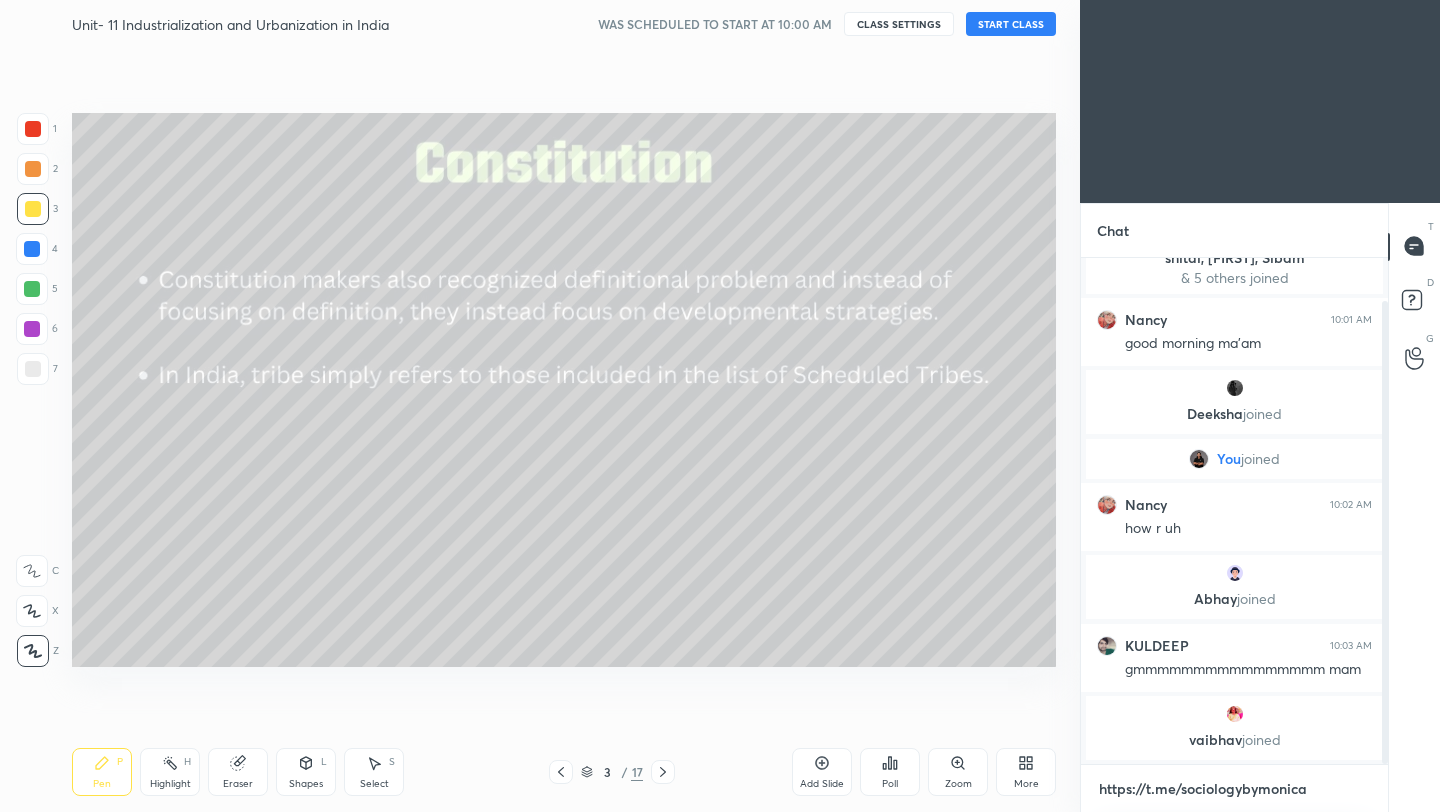 scroll, scrollTop: 494, scrollLeft: 301, axis: both 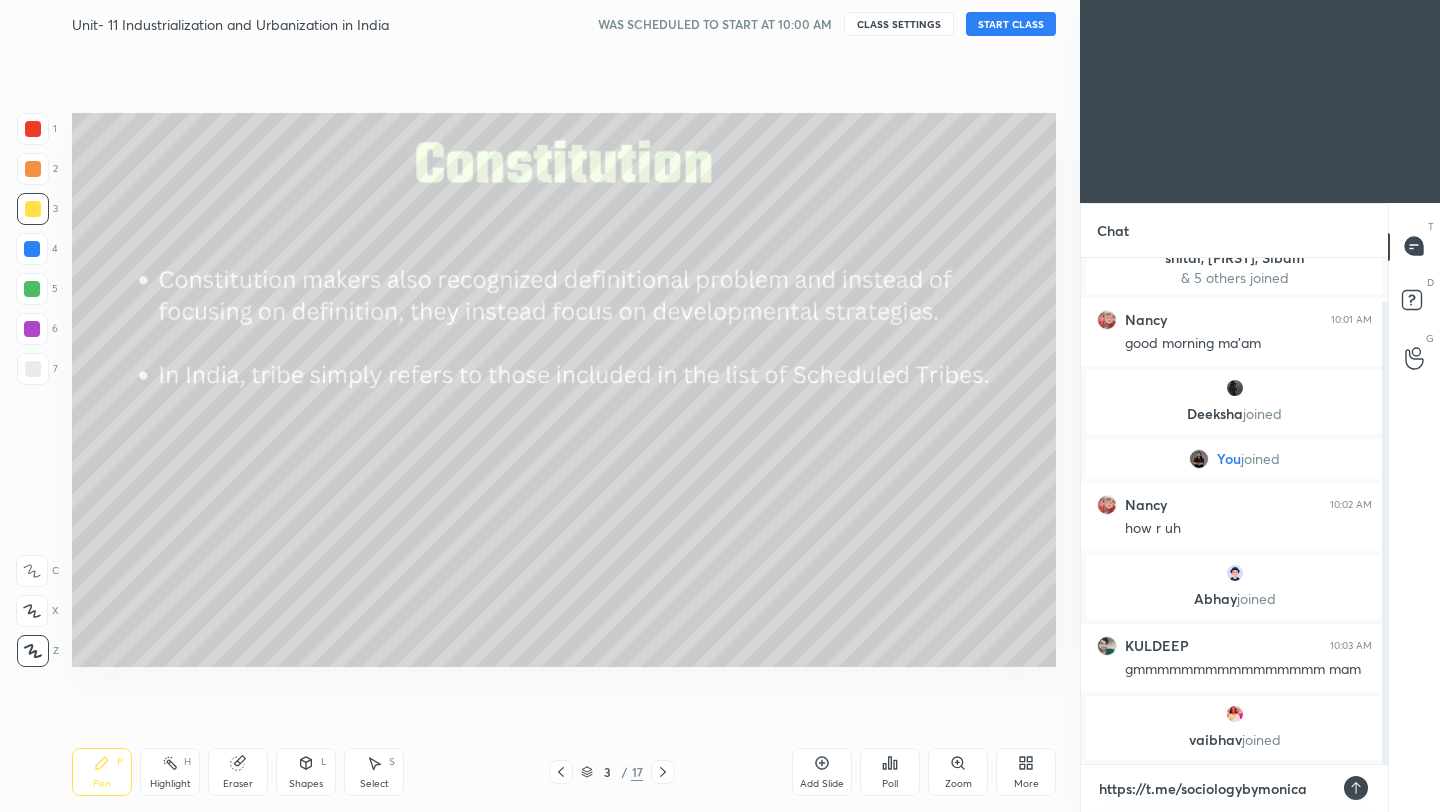 type 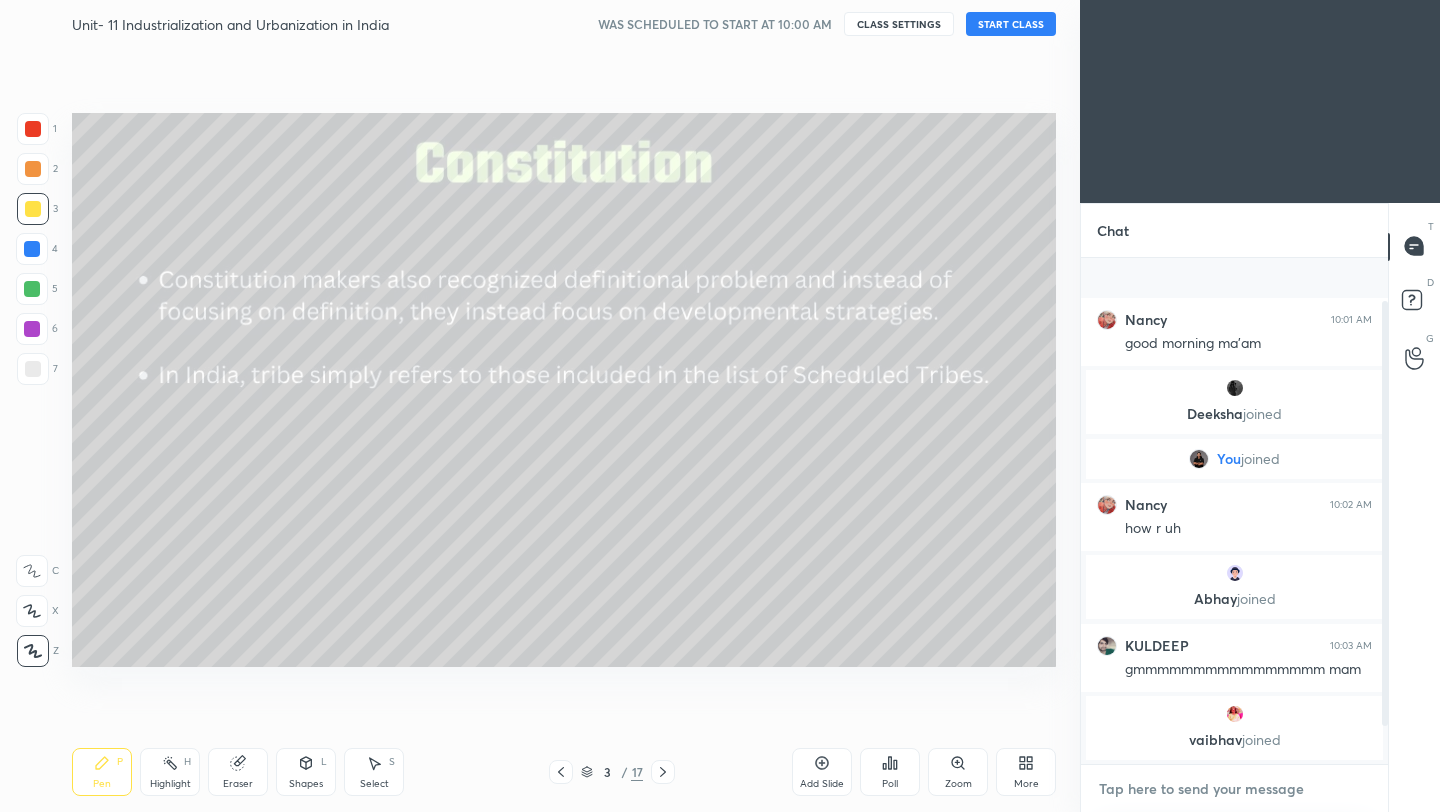 scroll, scrollTop: 160, scrollLeft: 0, axis: vertical 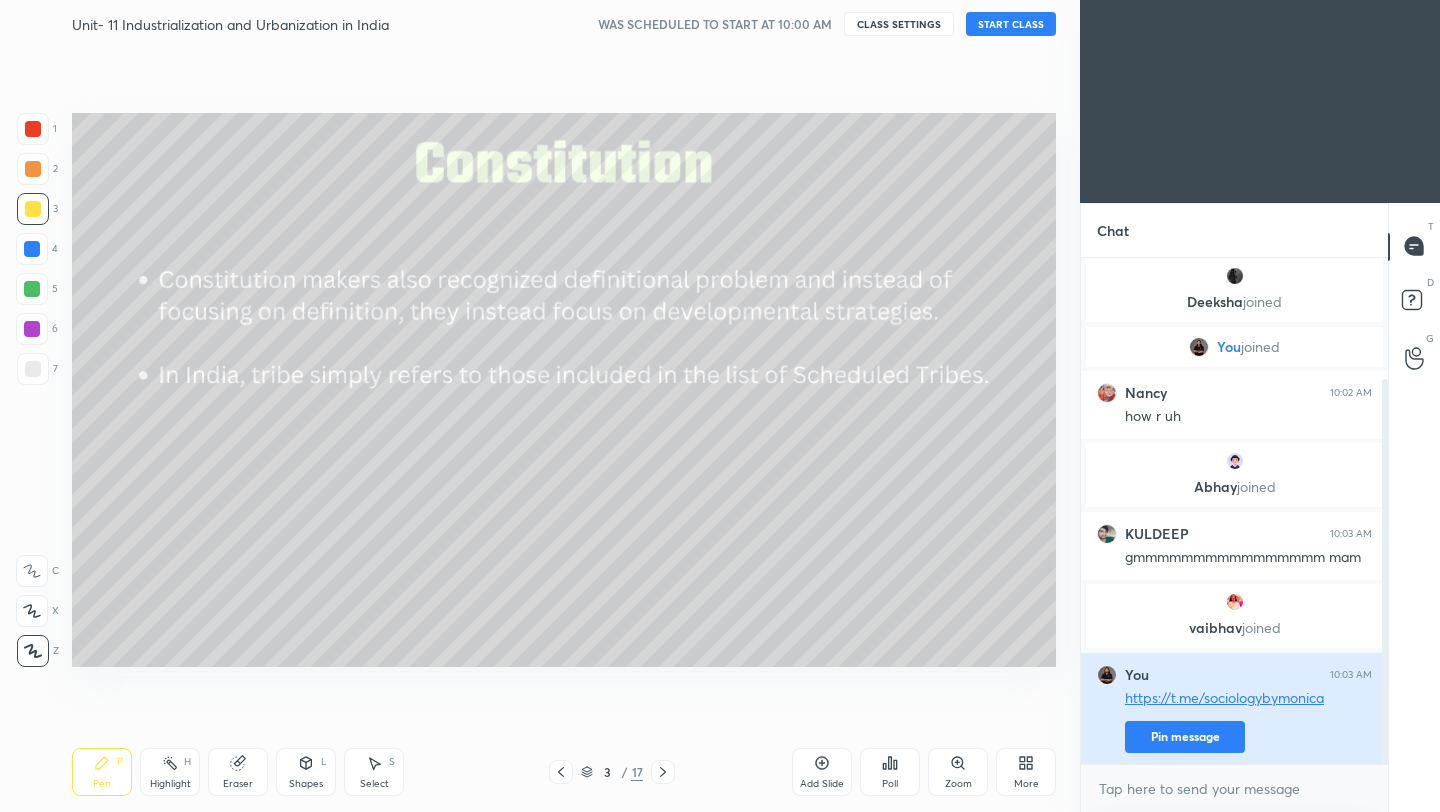 click on "Pin message" at bounding box center (1185, 737) 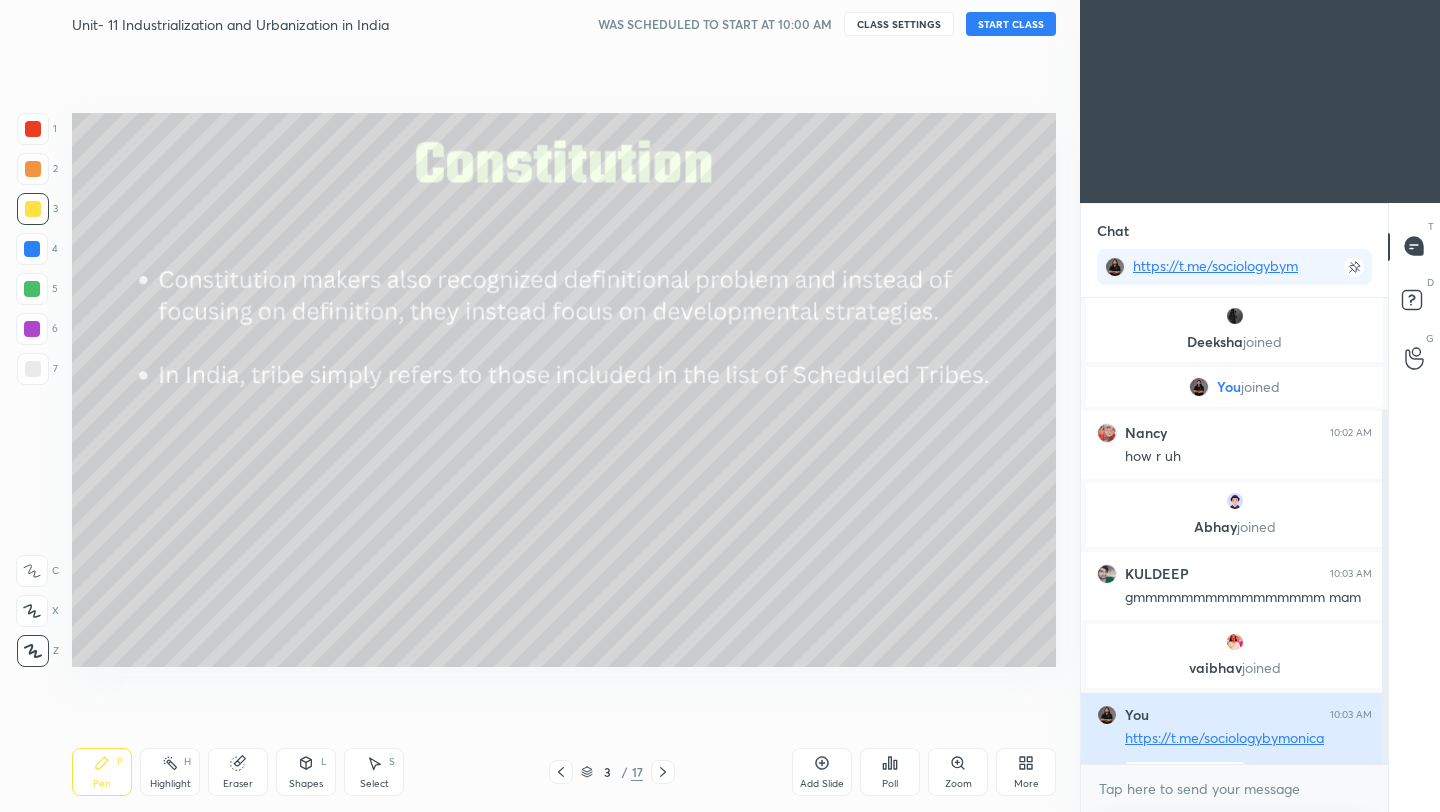 scroll, scrollTop: 460, scrollLeft: 301, axis: both 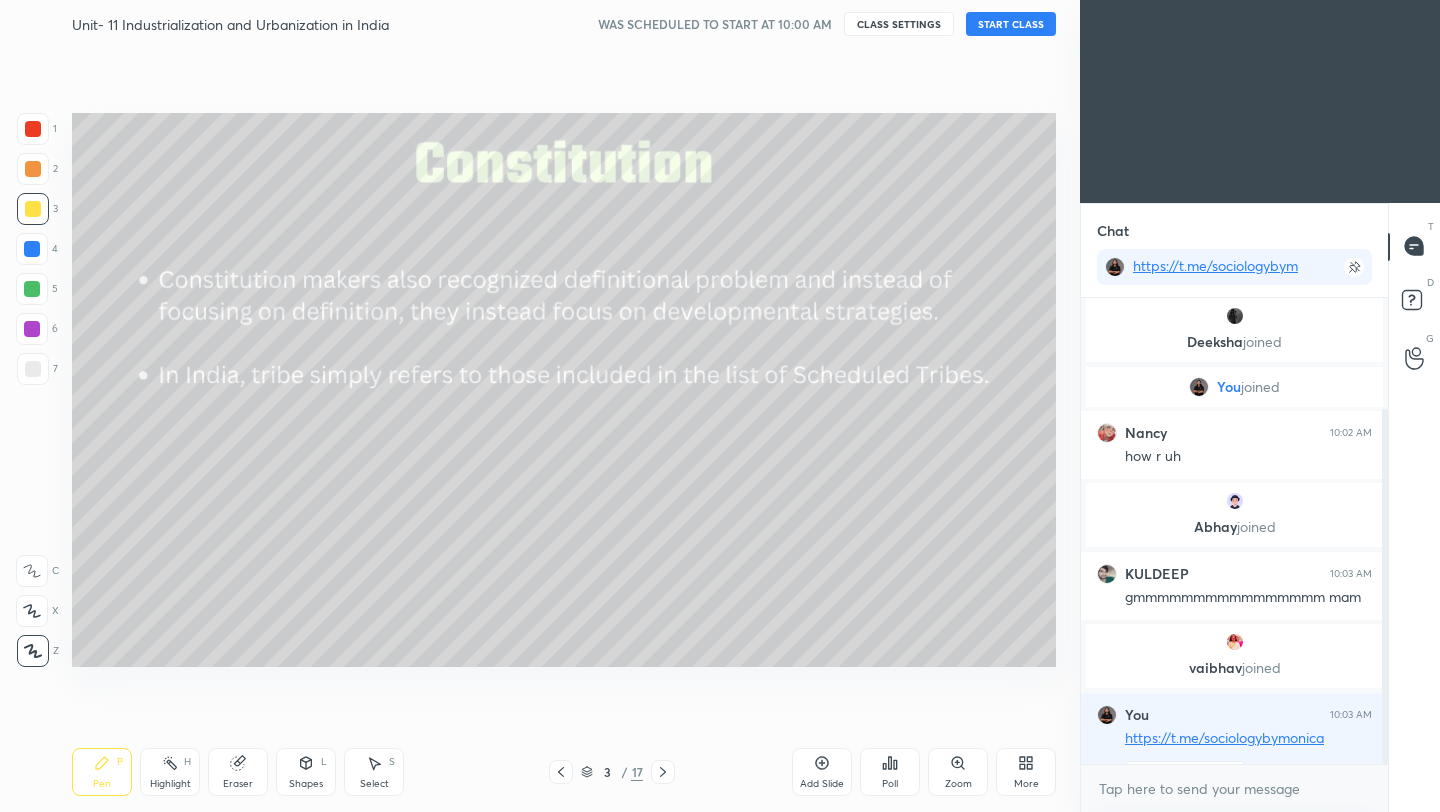 click on "START CLASS" at bounding box center [1011, 24] 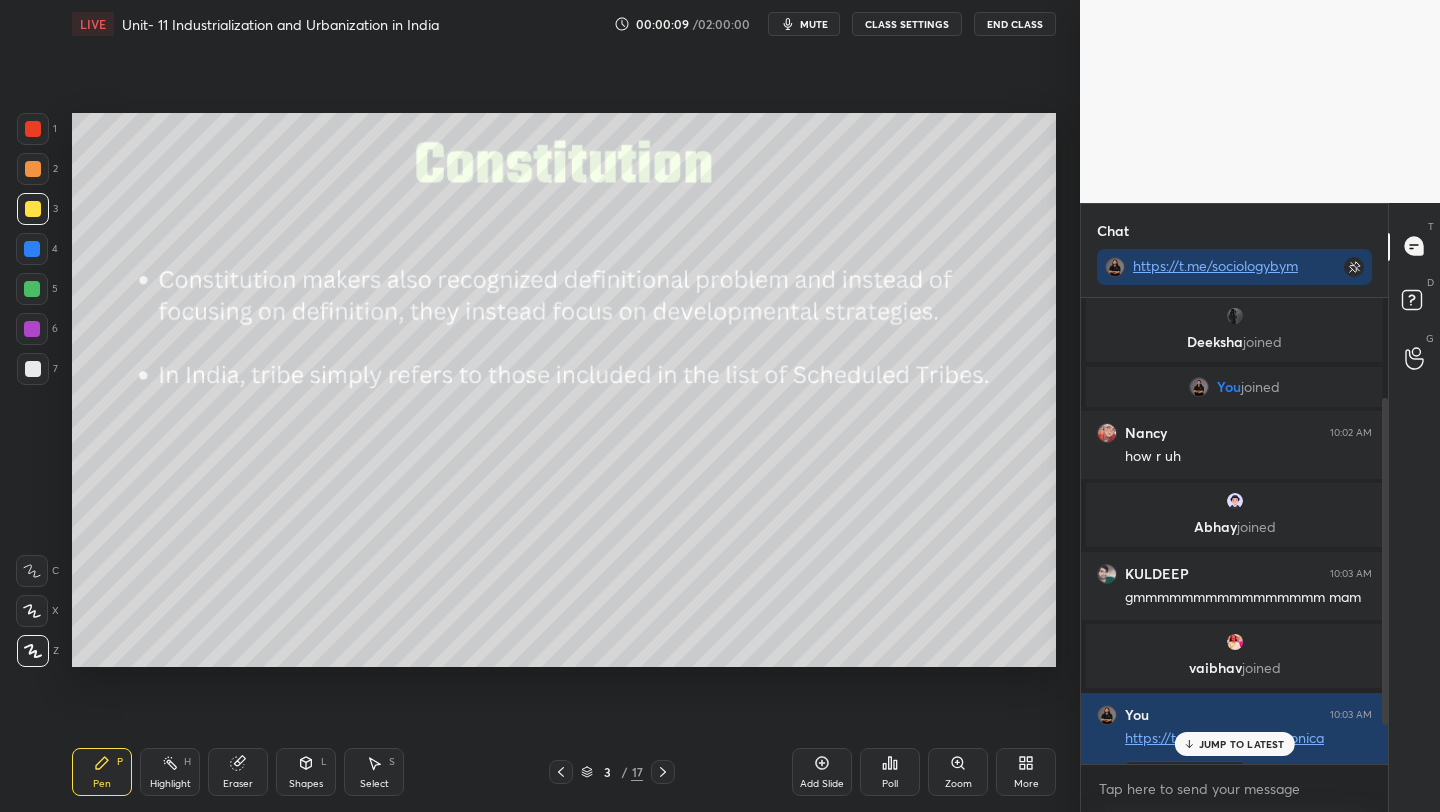 scroll 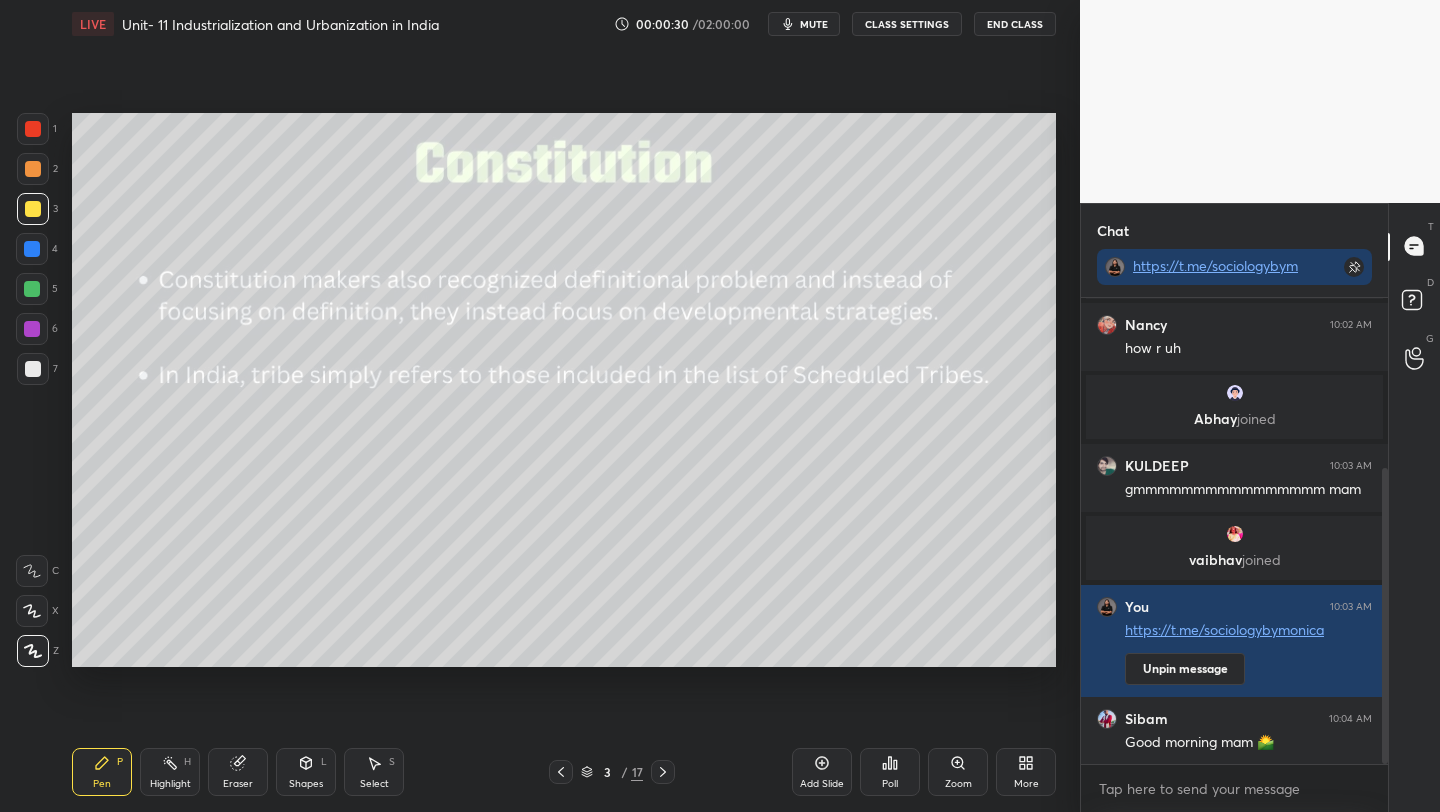 drag, startPoint x: 553, startPoint y: 776, endPoint x: 577, endPoint y: 784, distance: 25.298222 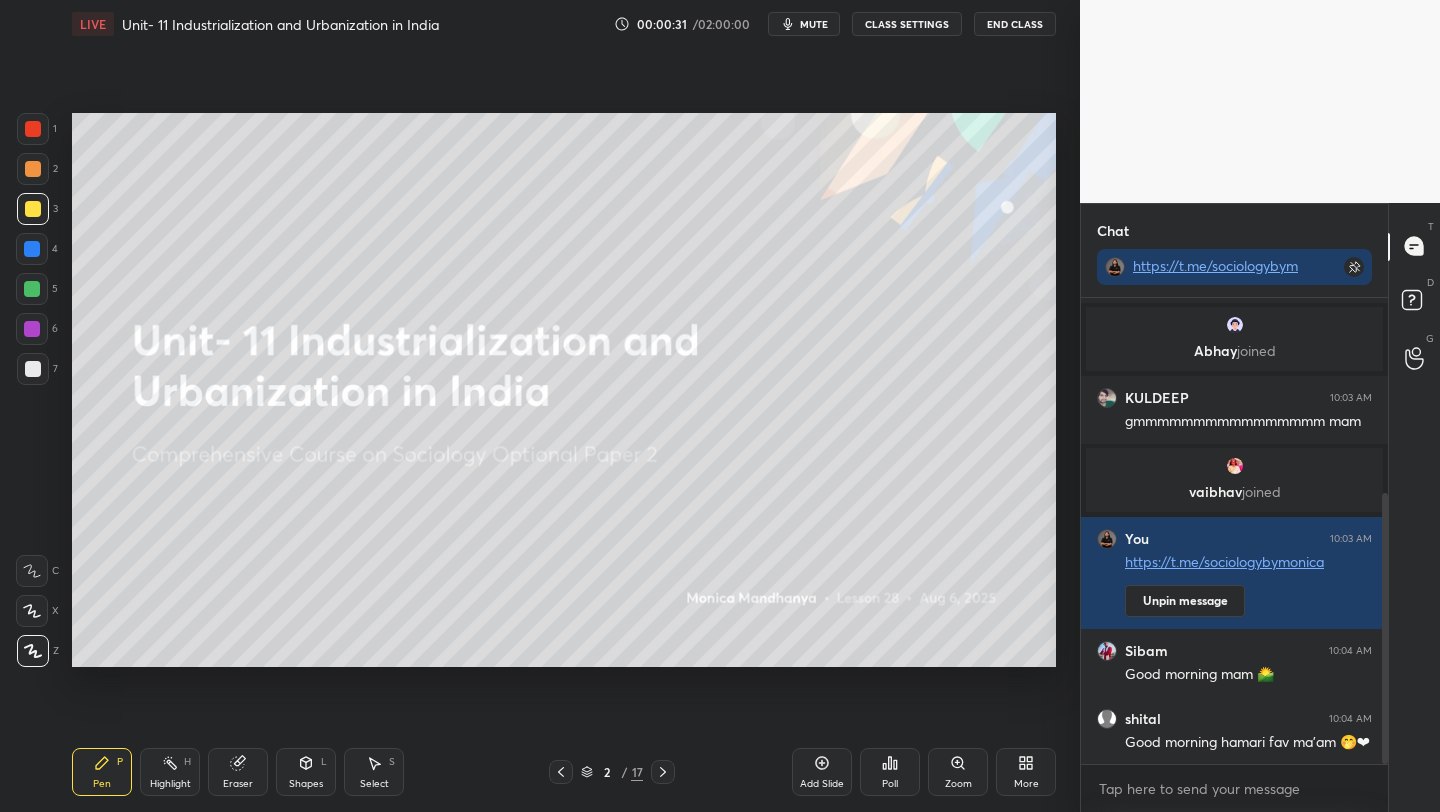 click on "Add Slide" at bounding box center [822, 772] 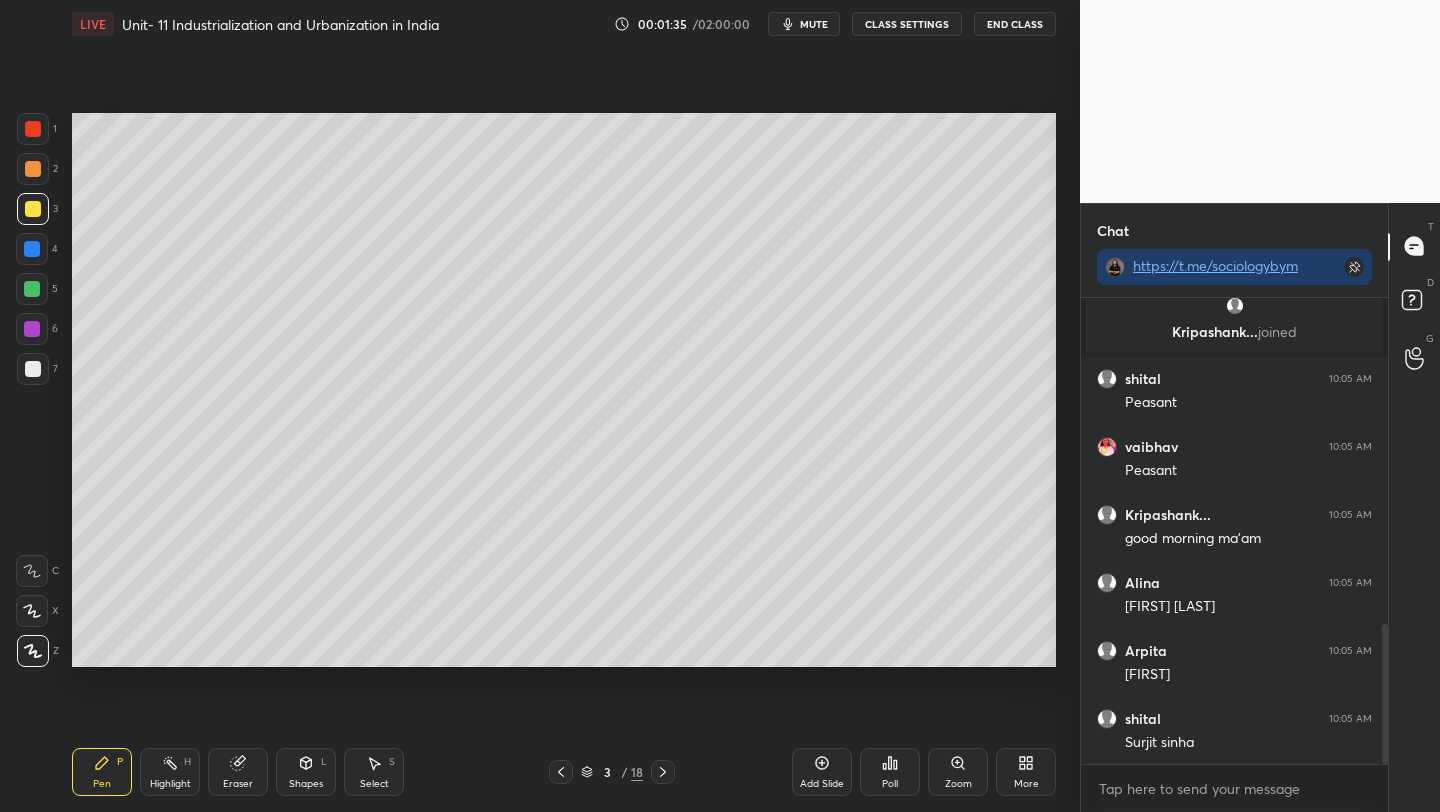 scroll, scrollTop: 1167, scrollLeft: 0, axis: vertical 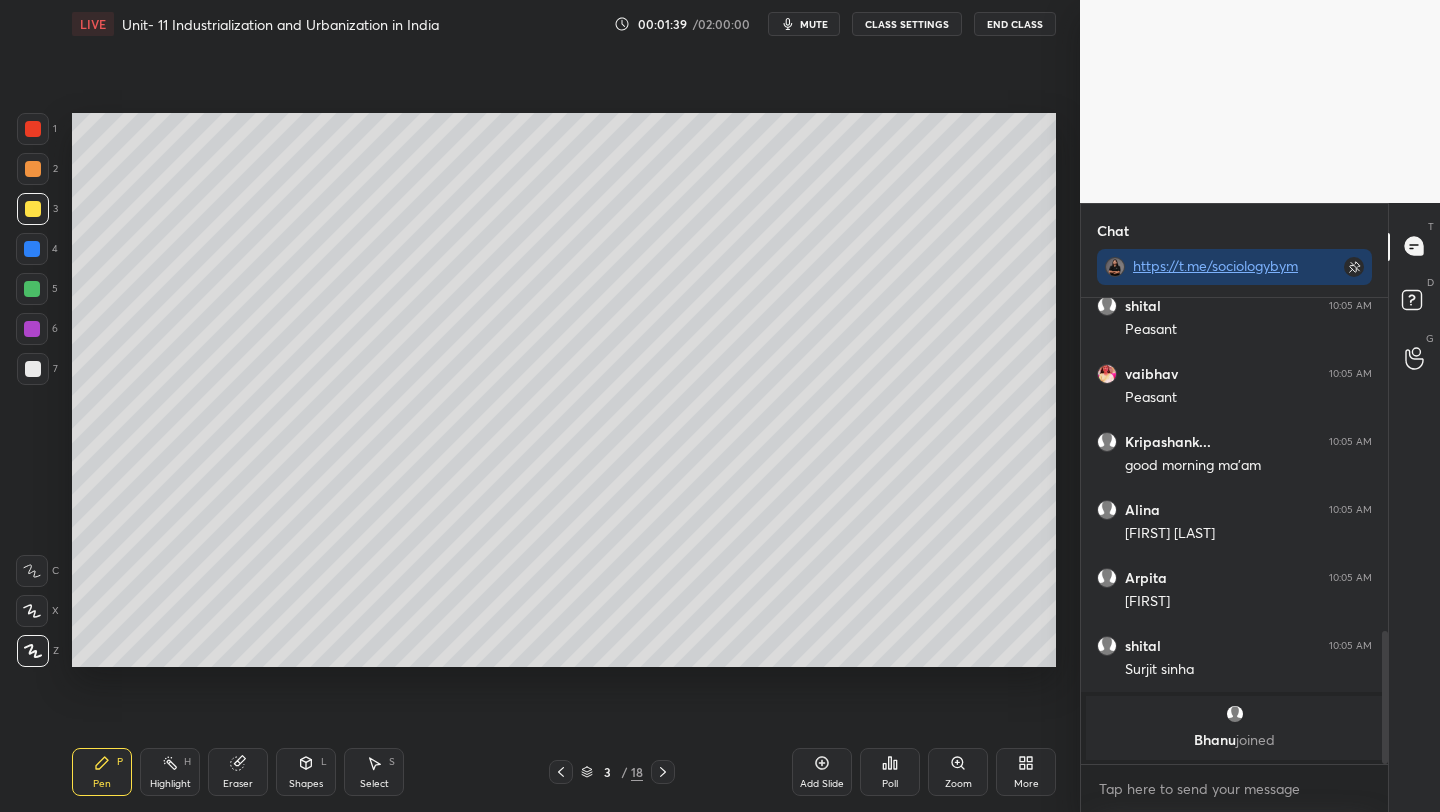 click at bounding box center [33, 169] 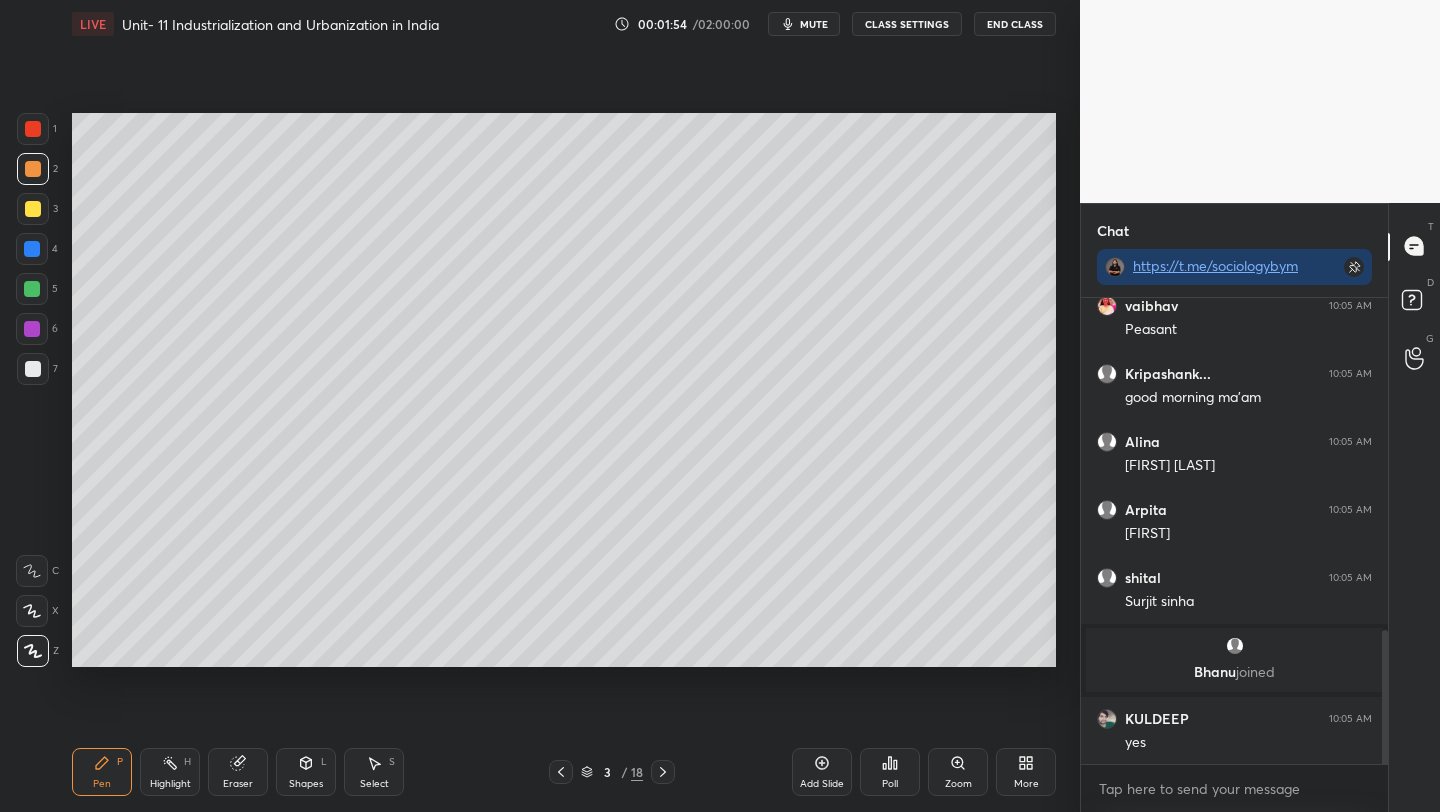 scroll, scrollTop: 1224, scrollLeft: 0, axis: vertical 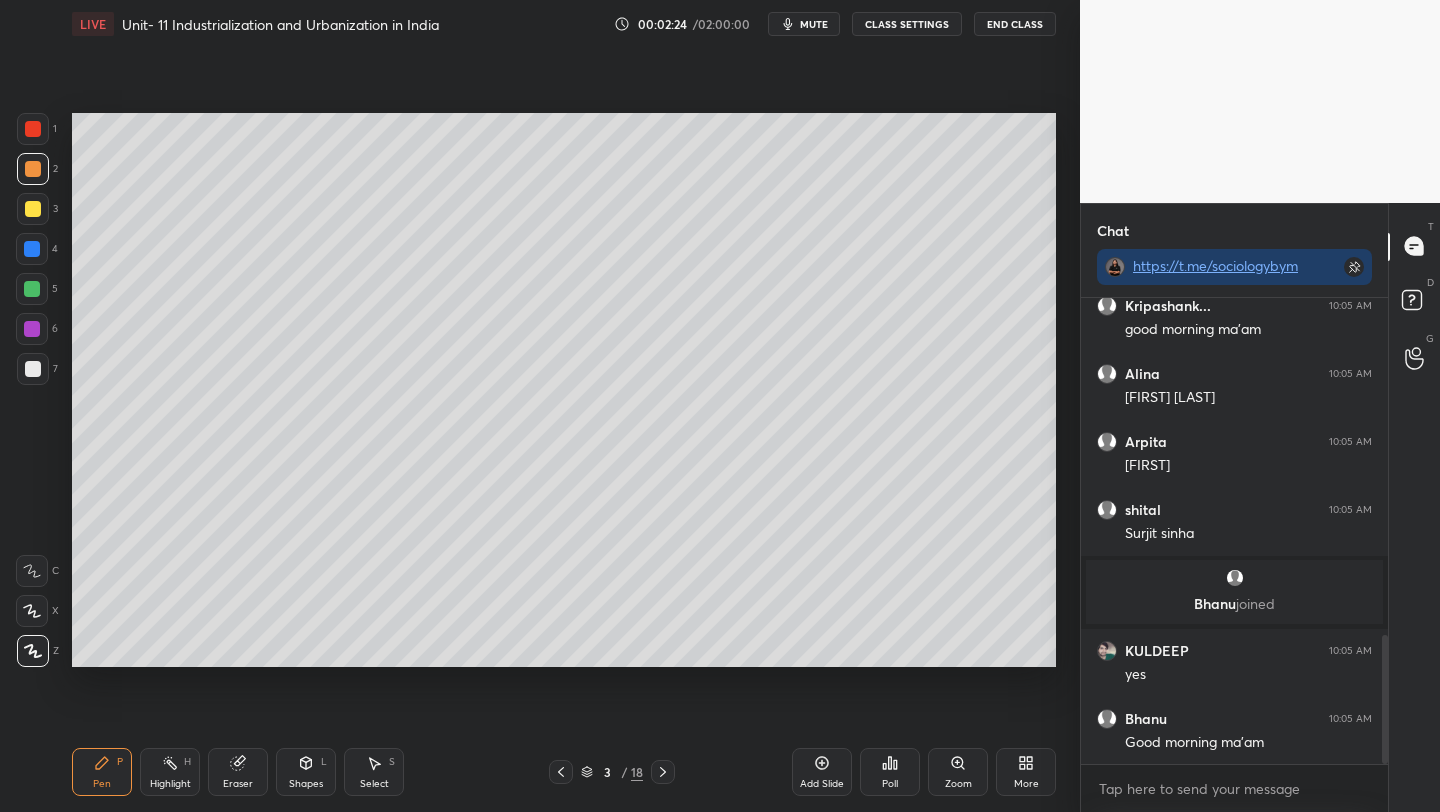 click at bounding box center [32, 249] 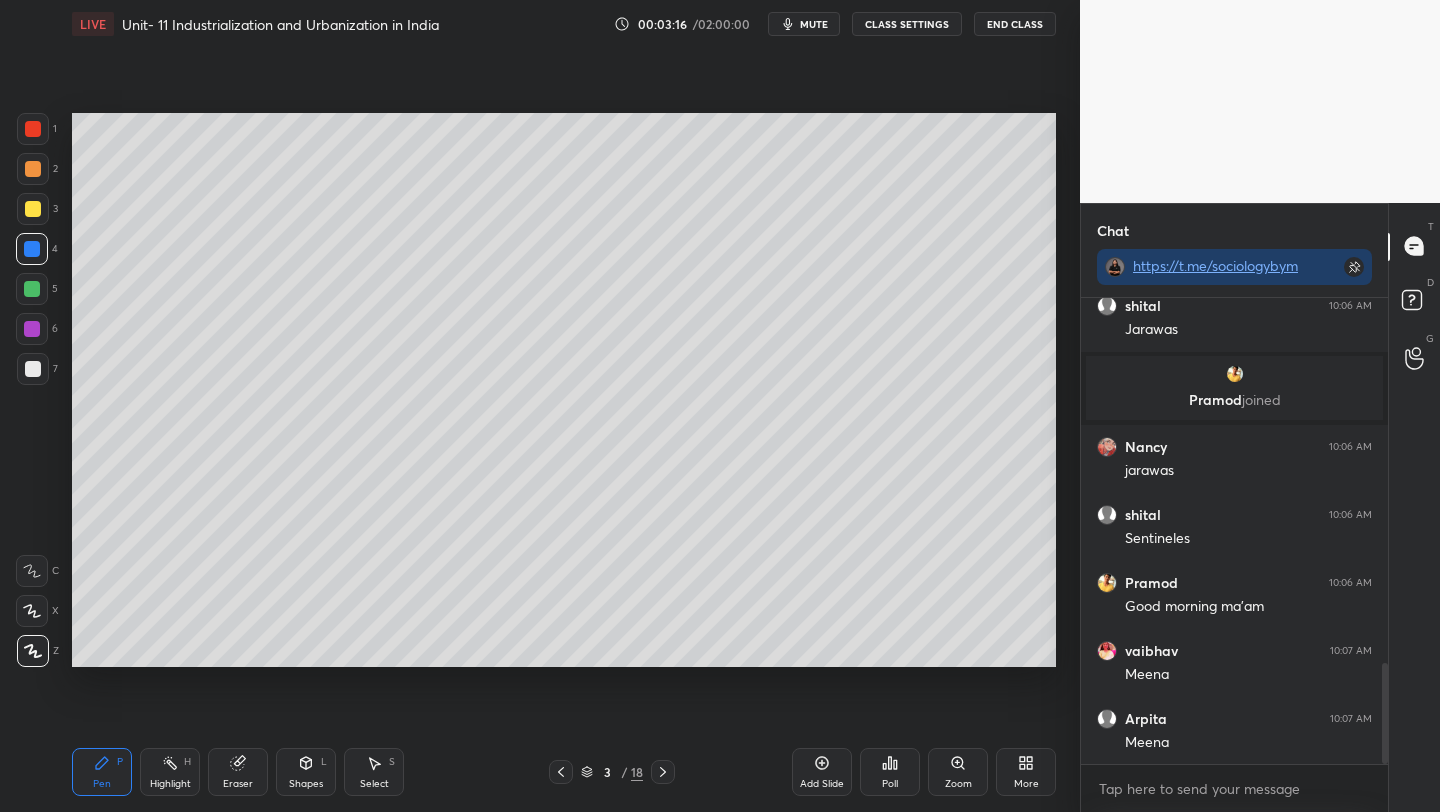 scroll, scrollTop: 1753, scrollLeft: 0, axis: vertical 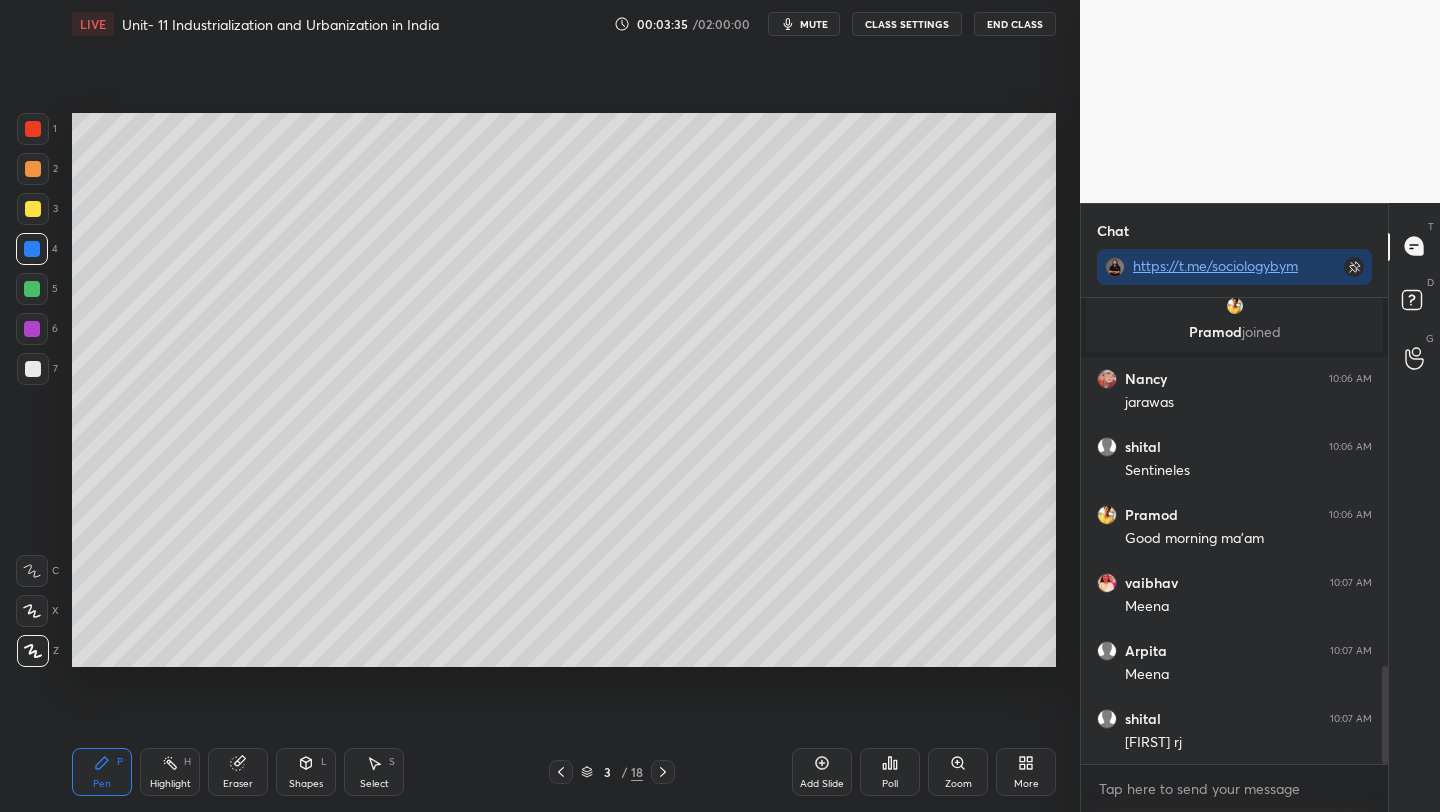 click at bounding box center (33, 209) 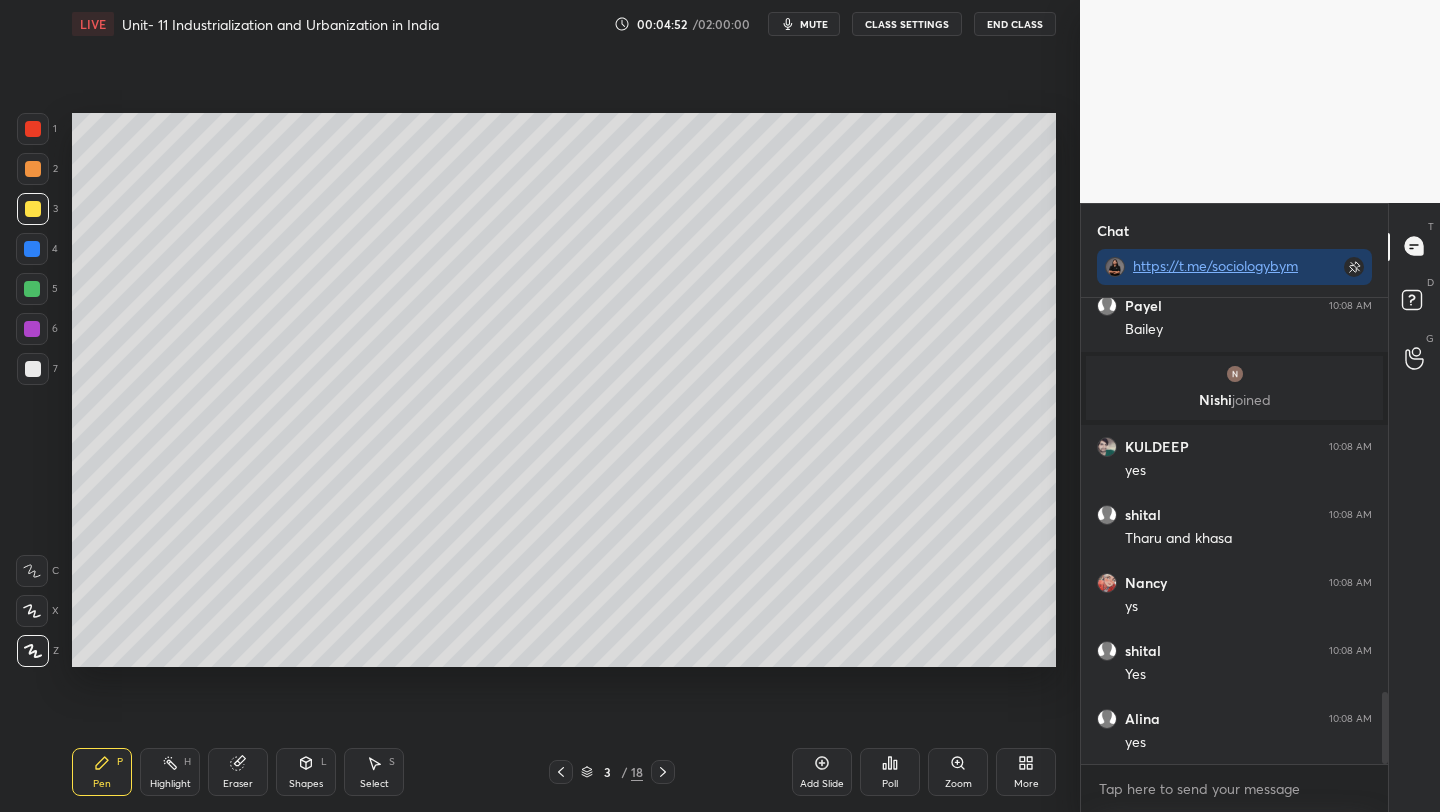 scroll, scrollTop: 2613, scrollLeft: 0, axis: vertical 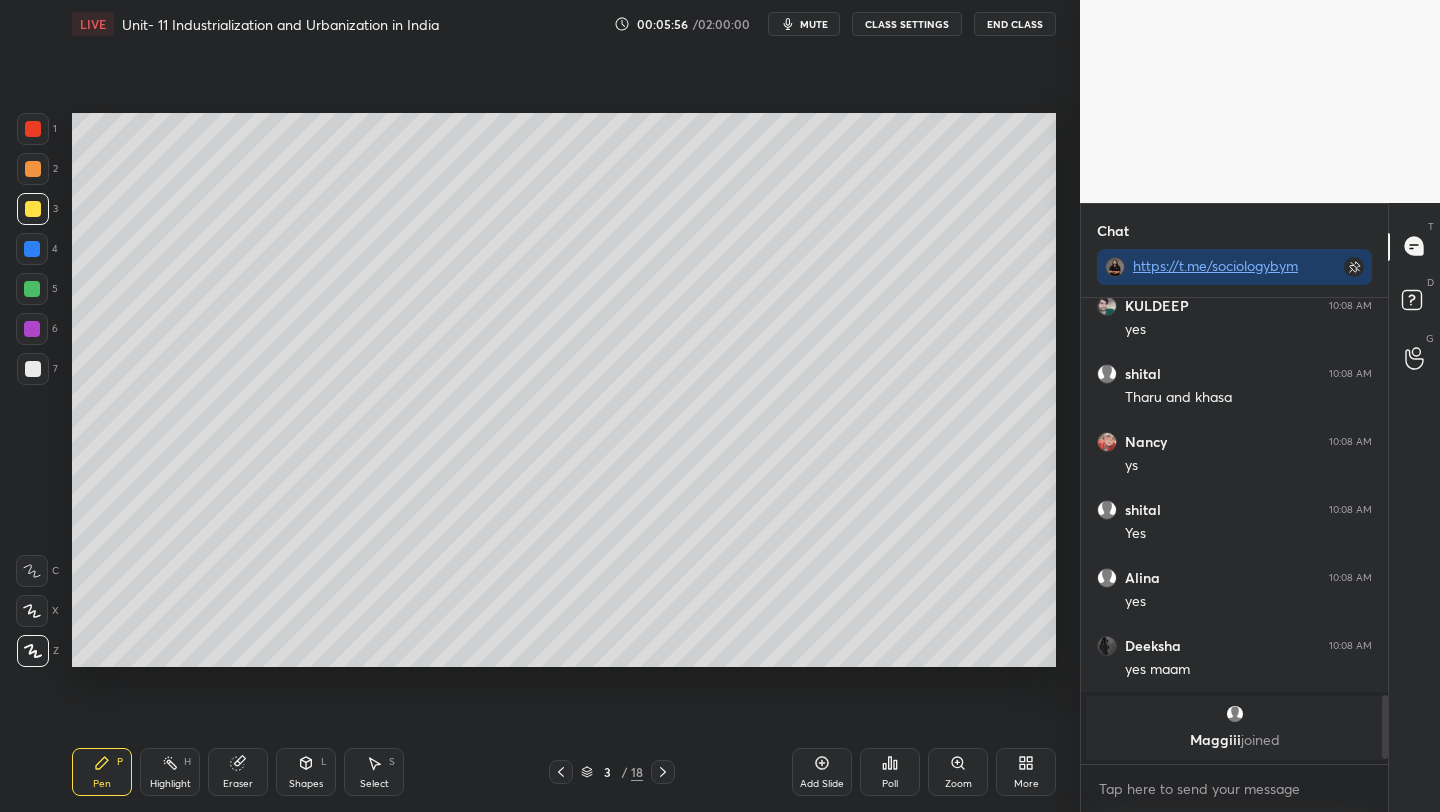 click 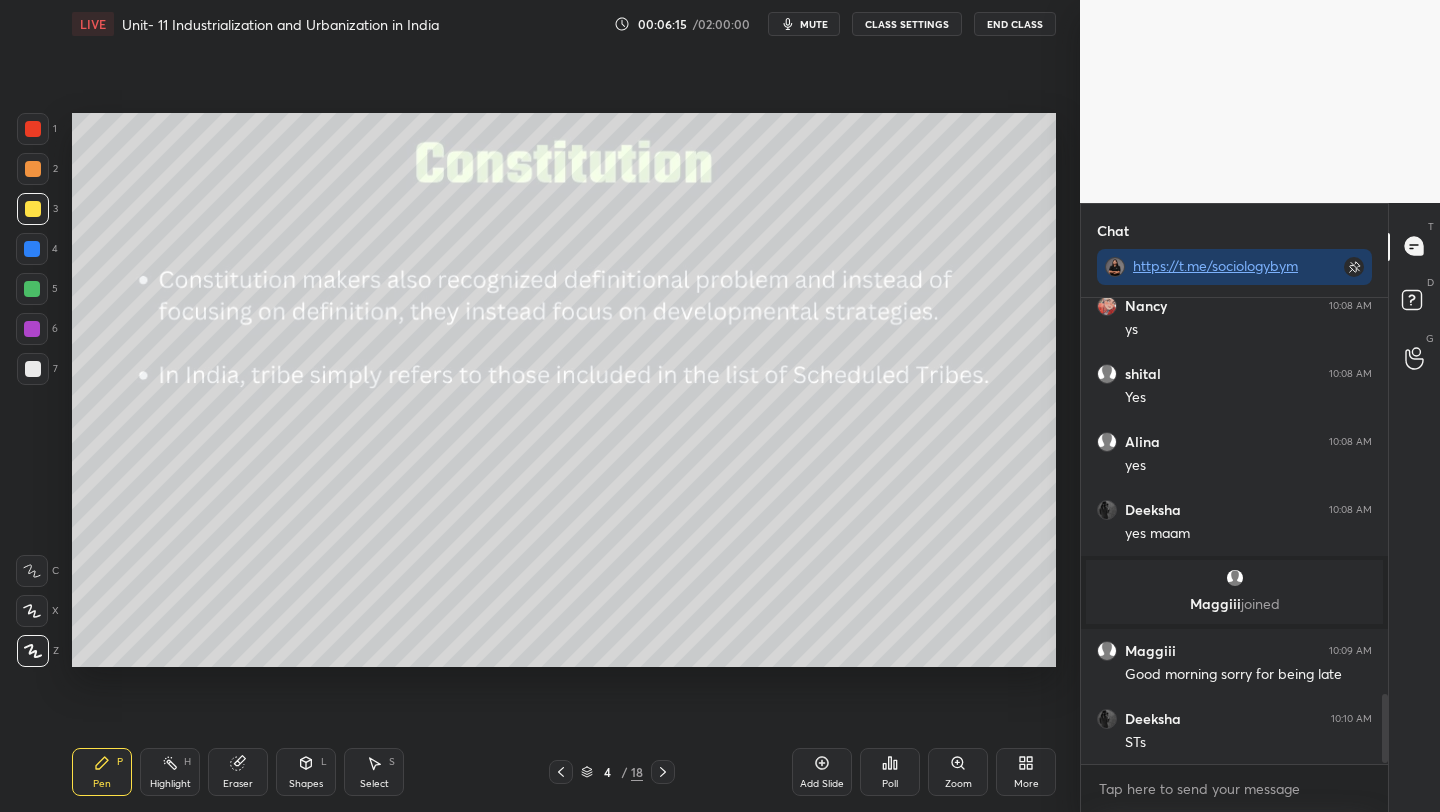 scroll, scrollTop: 2703, scrollLeft: 0, axis: vertical 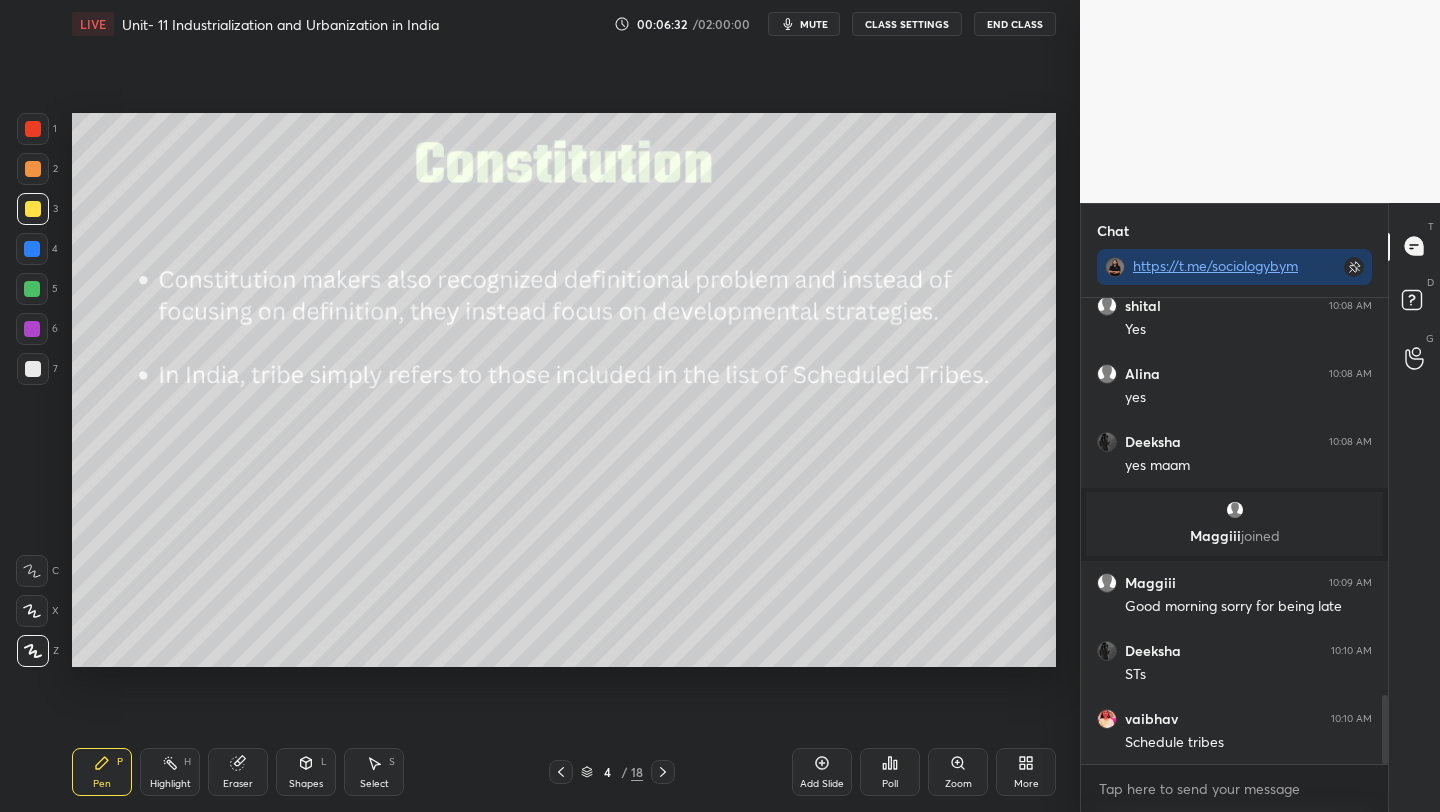 click at bounding box center [32, 329] 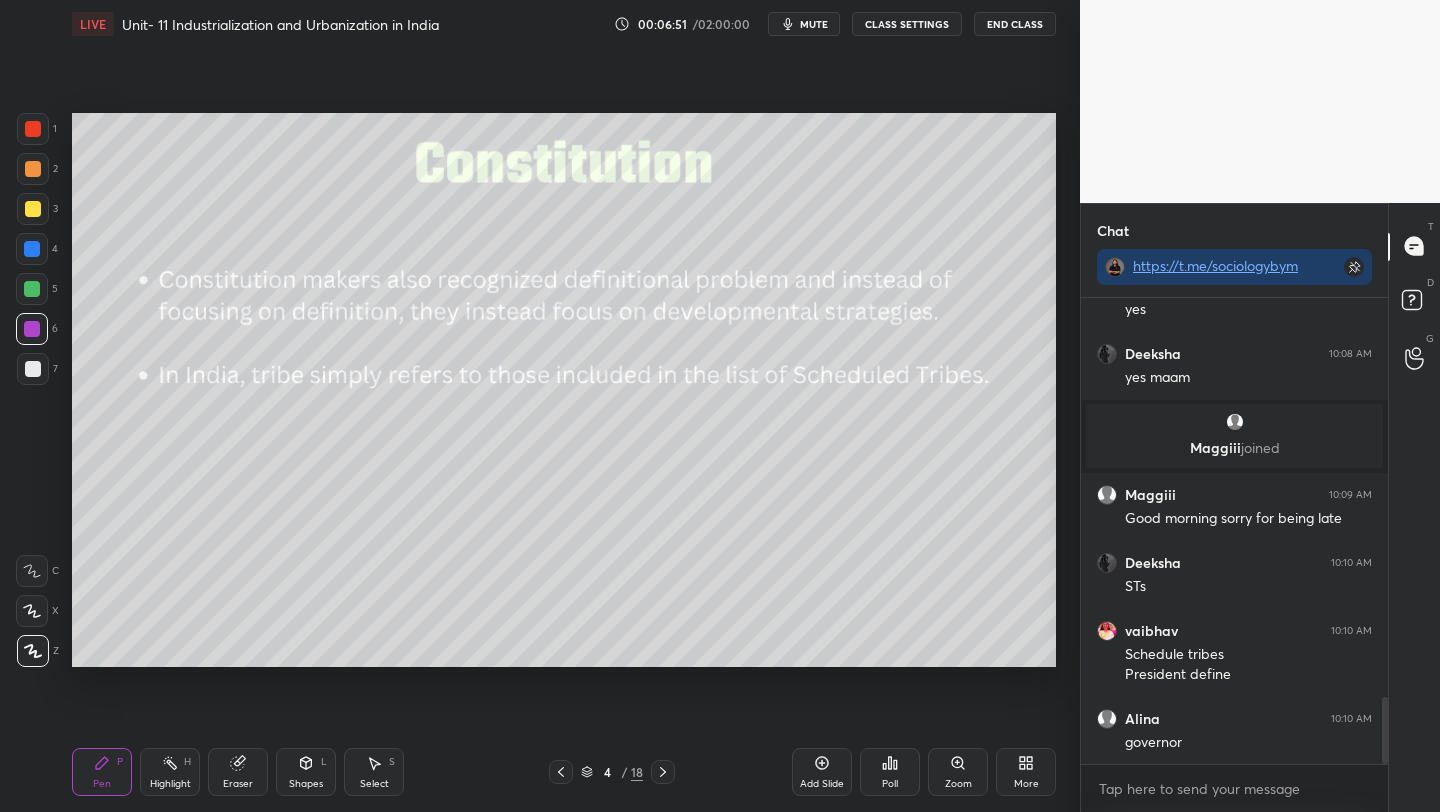 scroll, scrollTop: 2927, scrollLeft: 0, axis: vertical 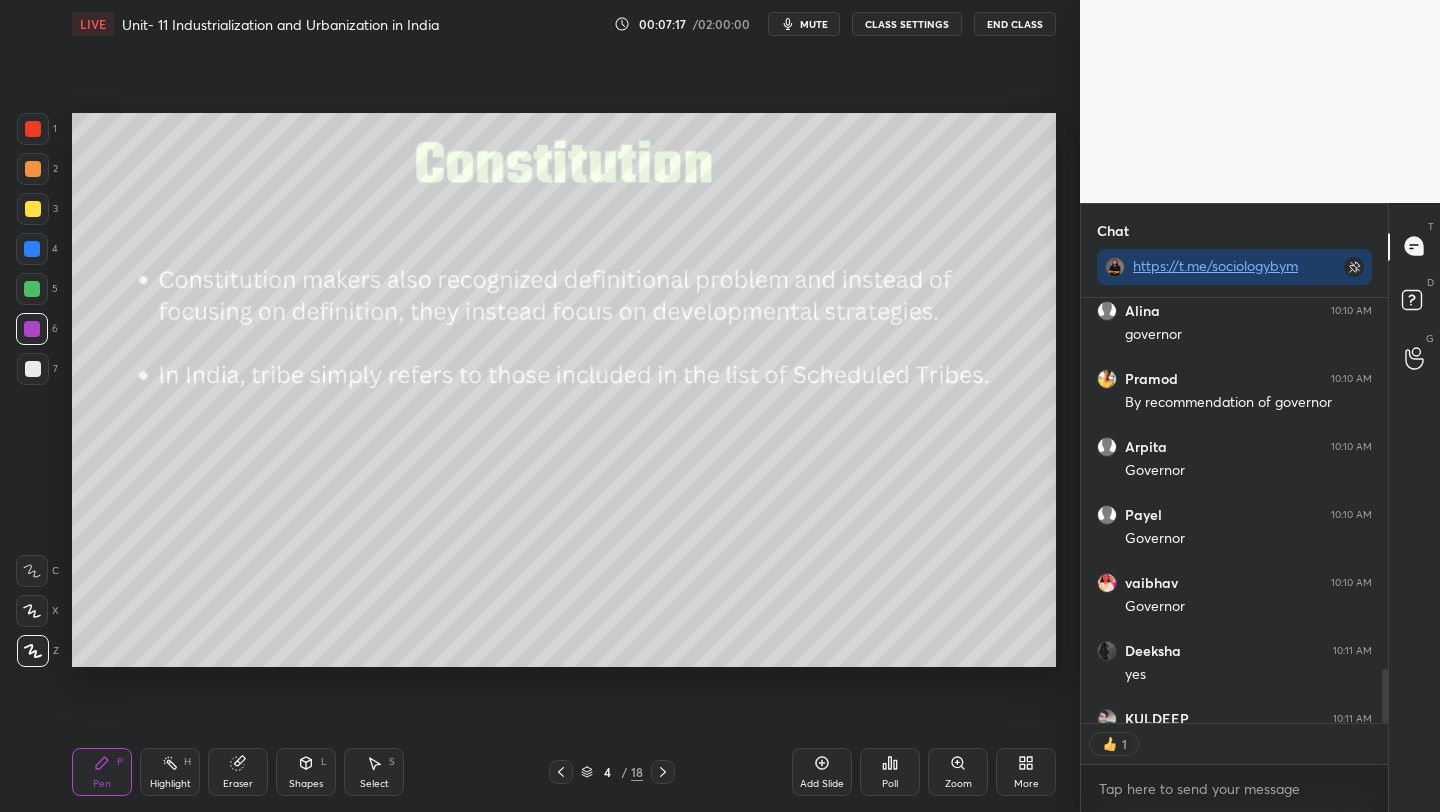 click 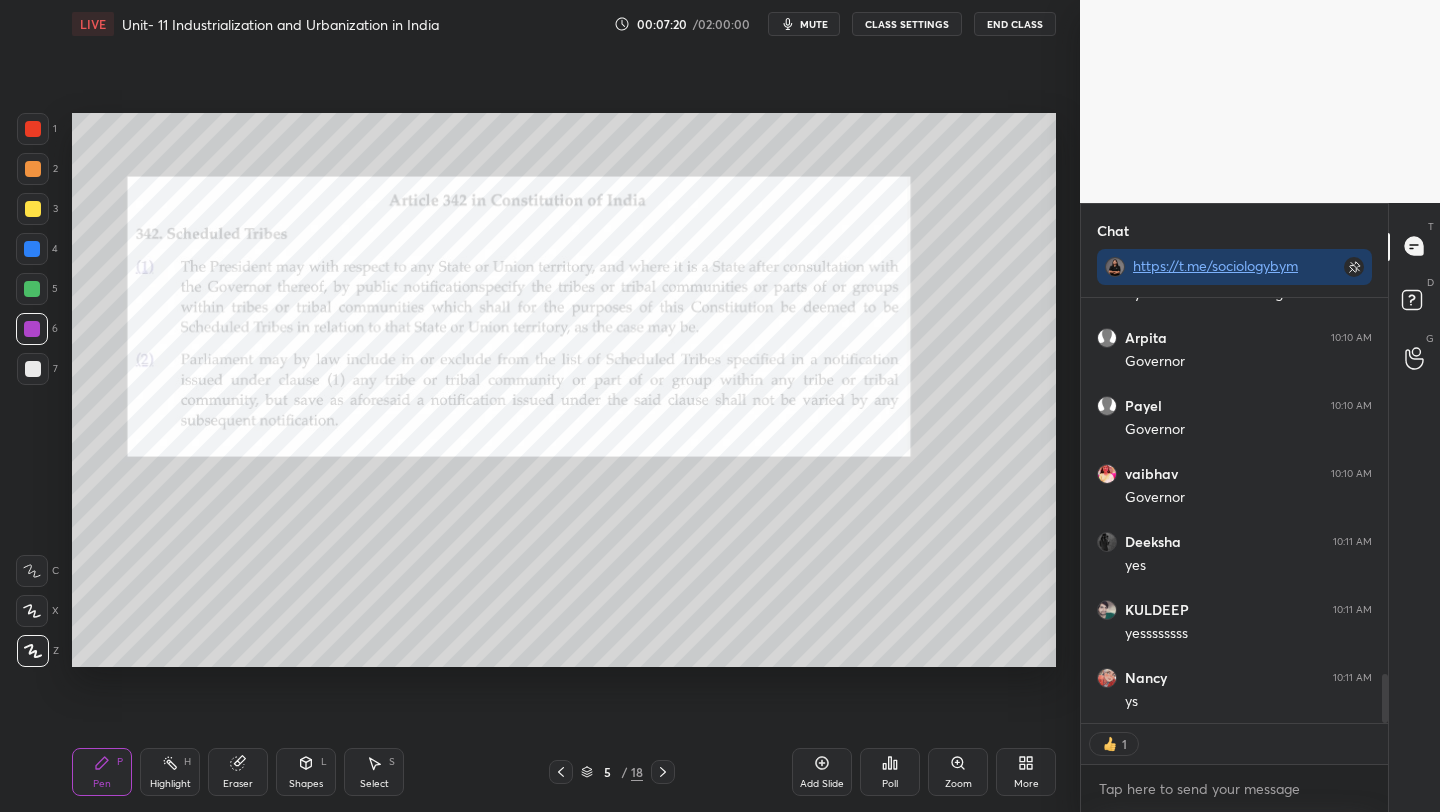 click at bounding box center (33, 129) 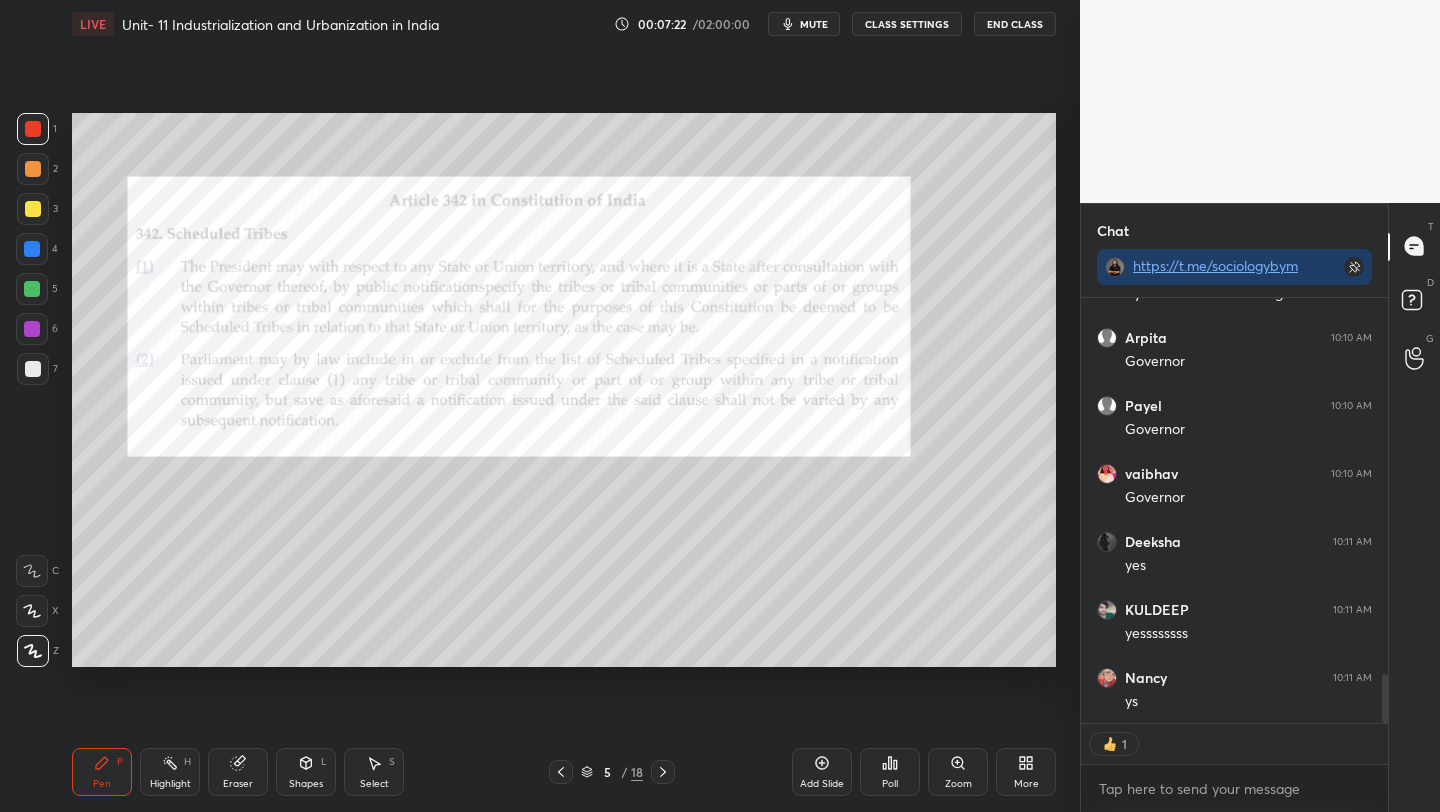 scroll, scrollTop: 3376, scrollLeft: 0, axis: vertical 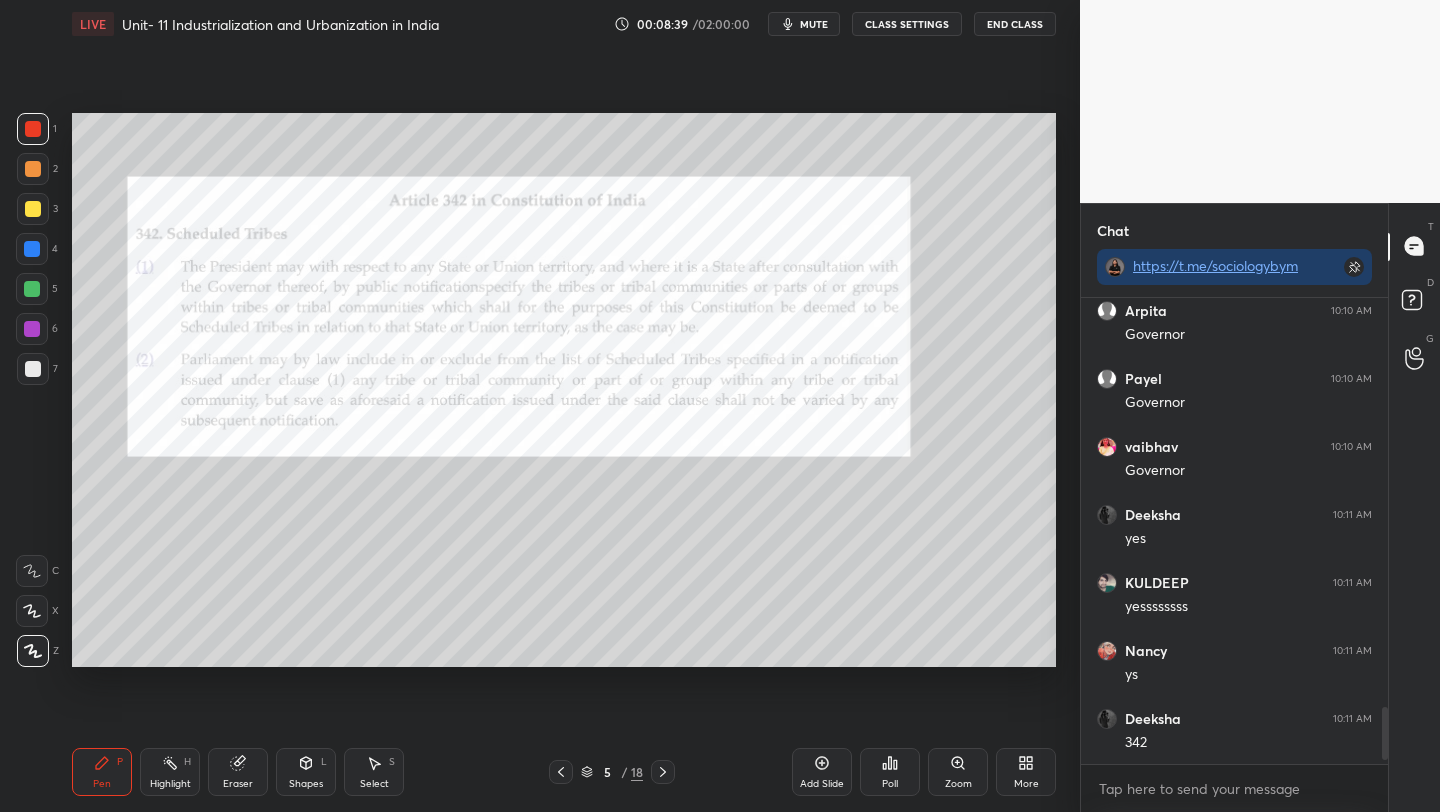 click on "Eraser" at bounding box center (238, 784) 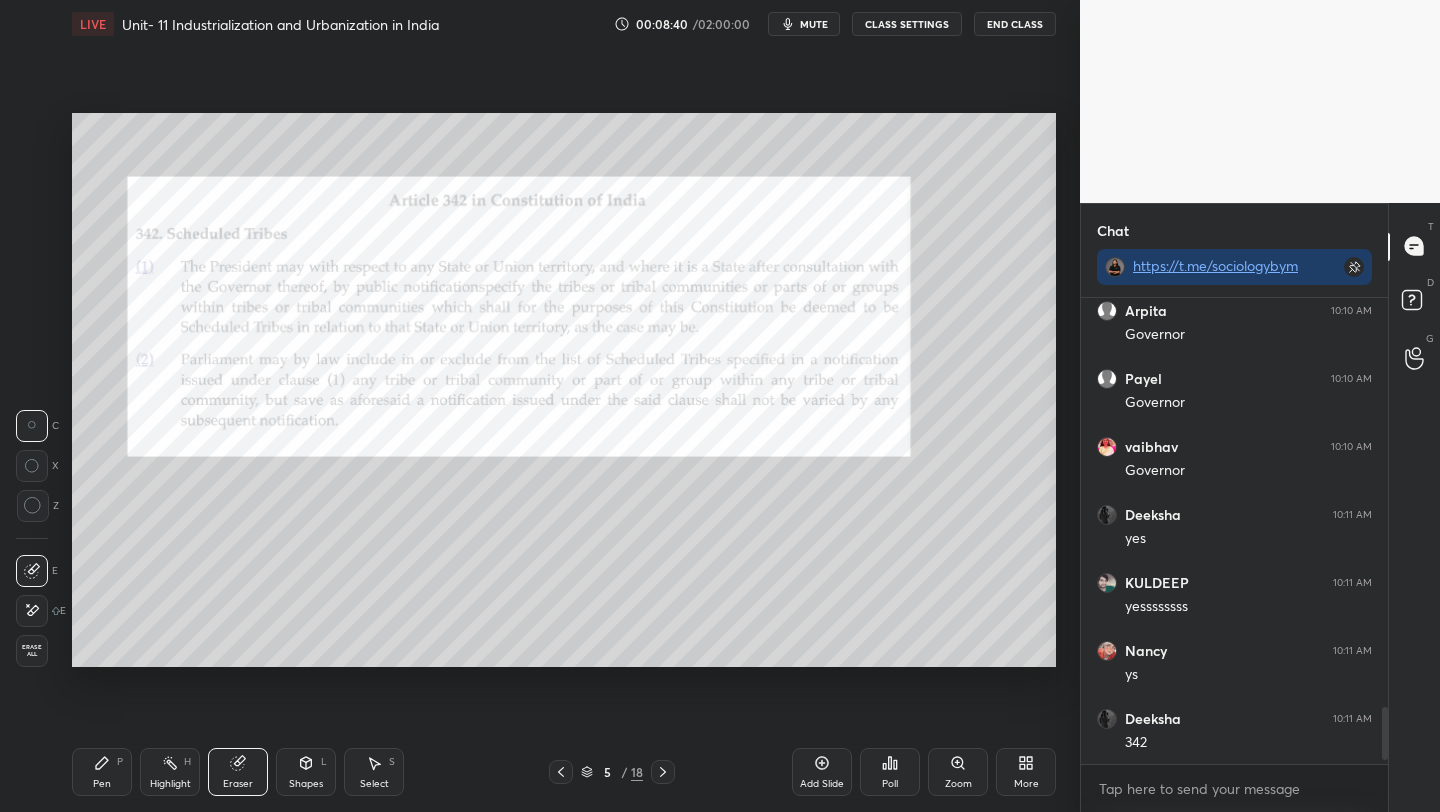click 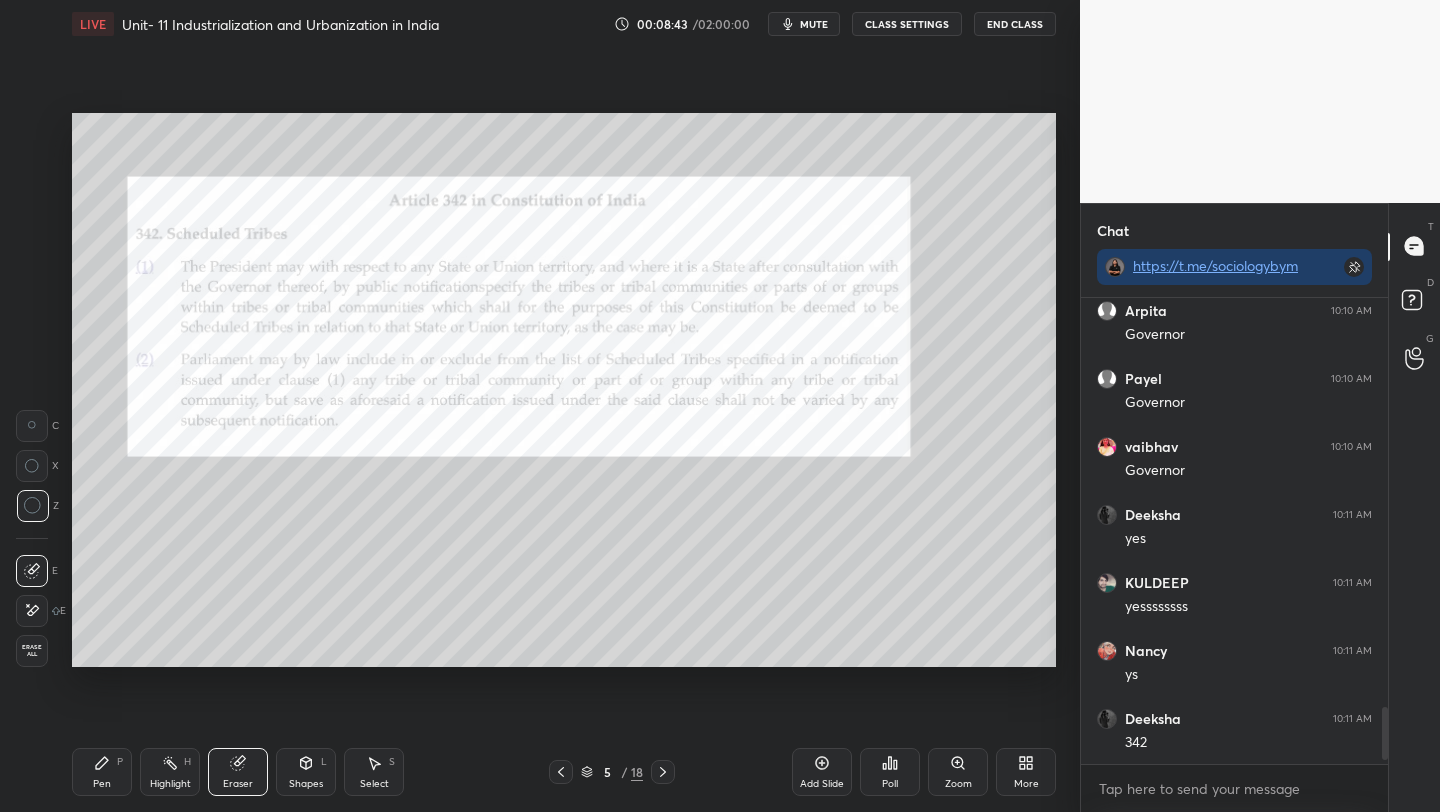 scroll, scrollTop: 3403, scrollLeft: 0, axis: vertical 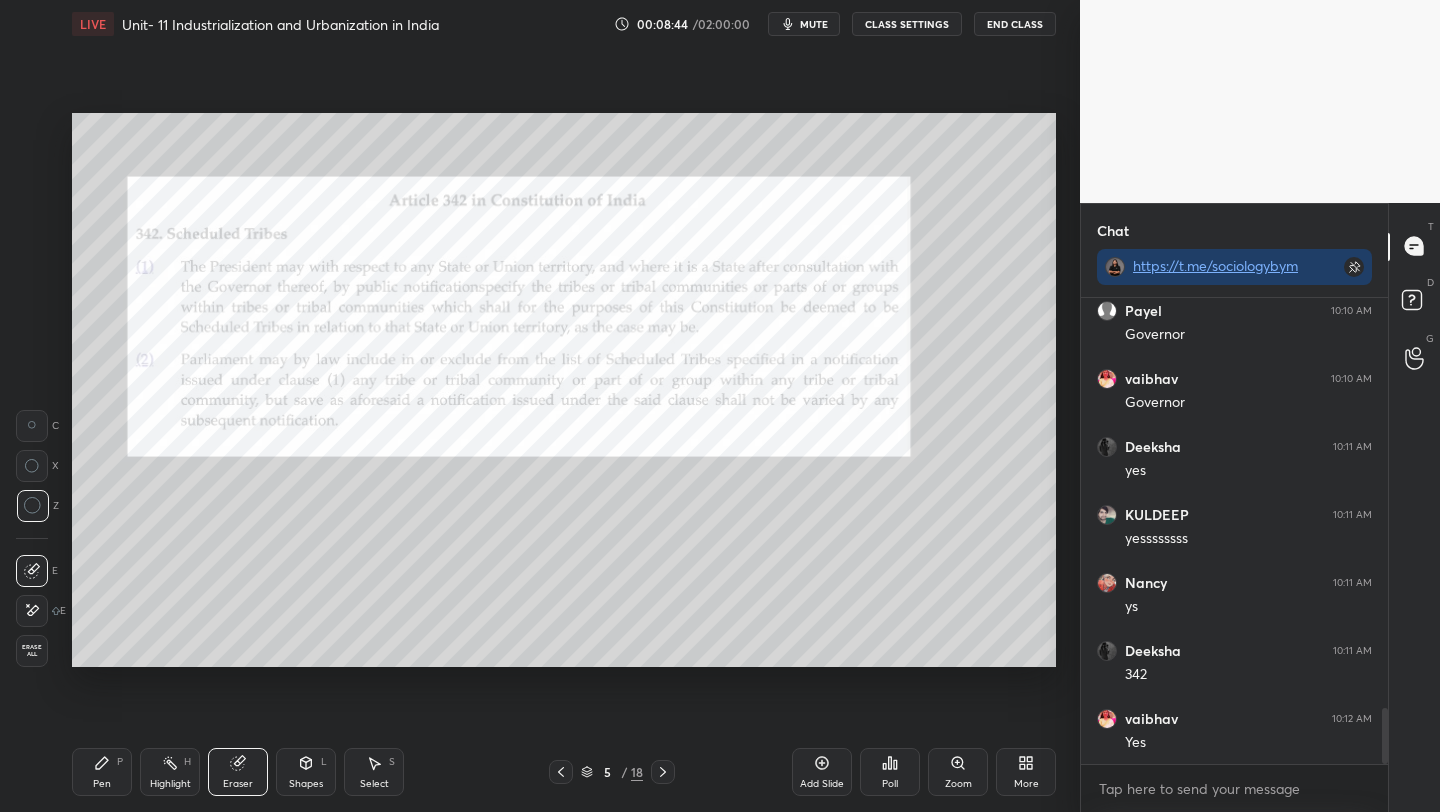 drag, startPoint x: 98, startPoint y: 774, endPoint x: 144, endPoint y: 779, distance: 46.270943 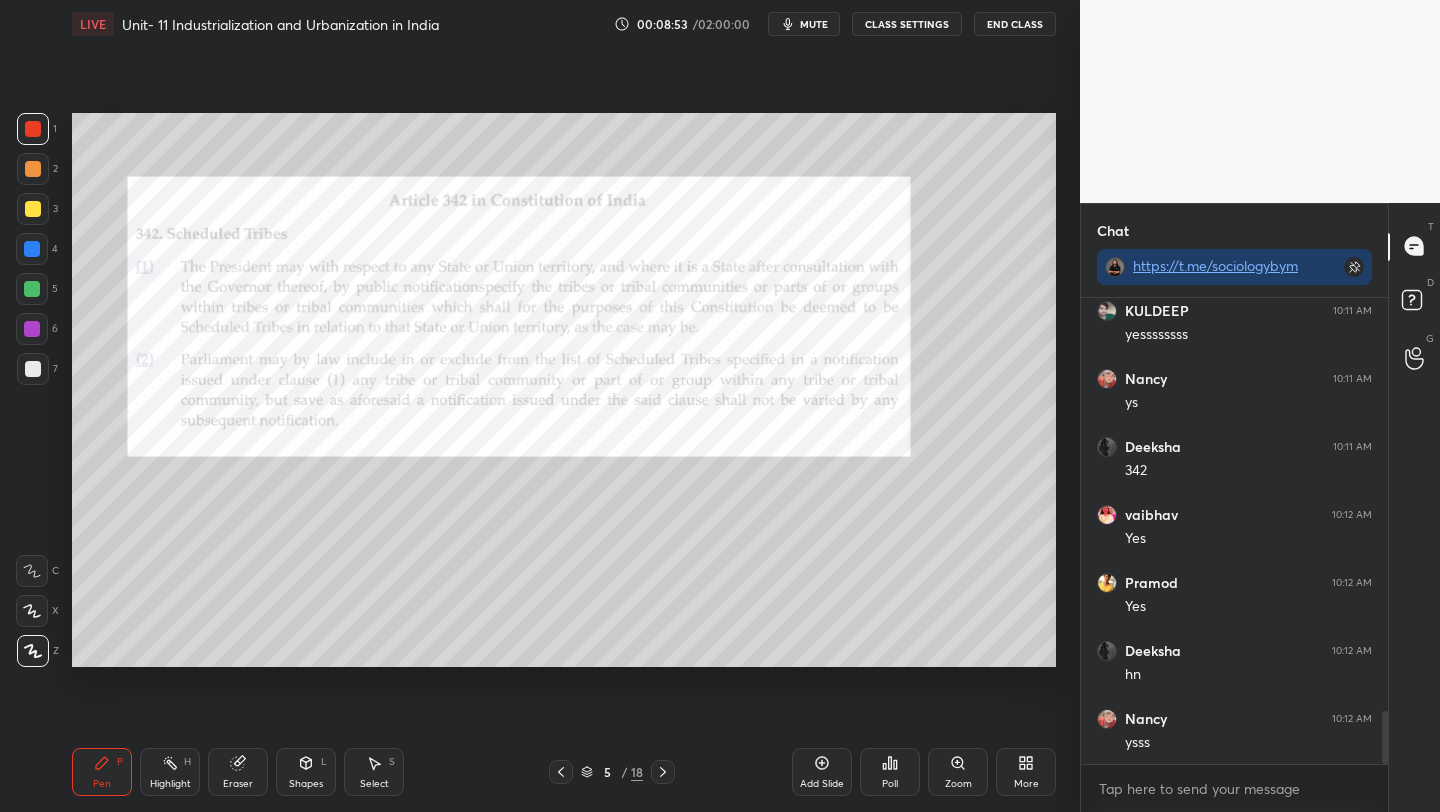 scroll, scrollTop: 3675, scrollLeft: 0, axis: vertical 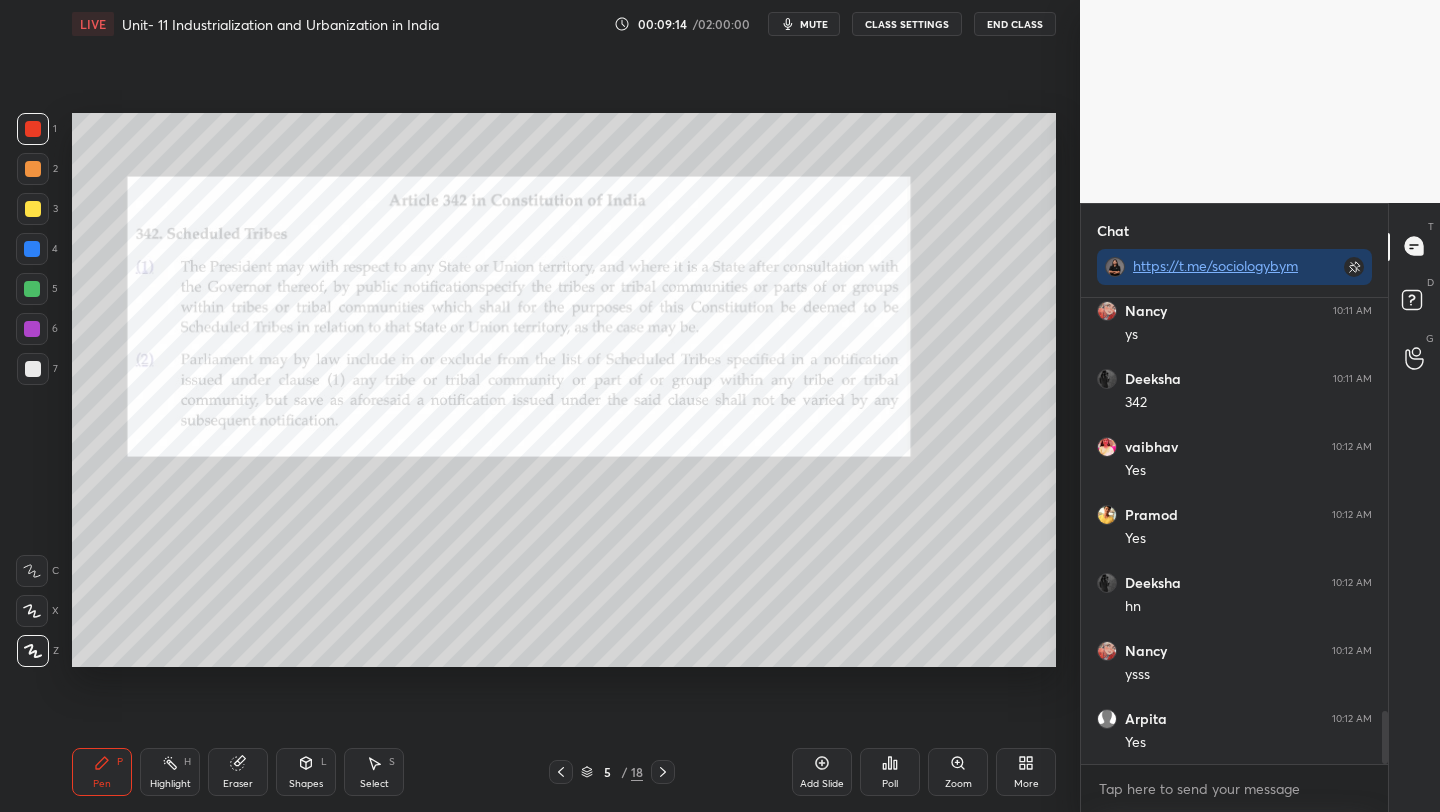 click 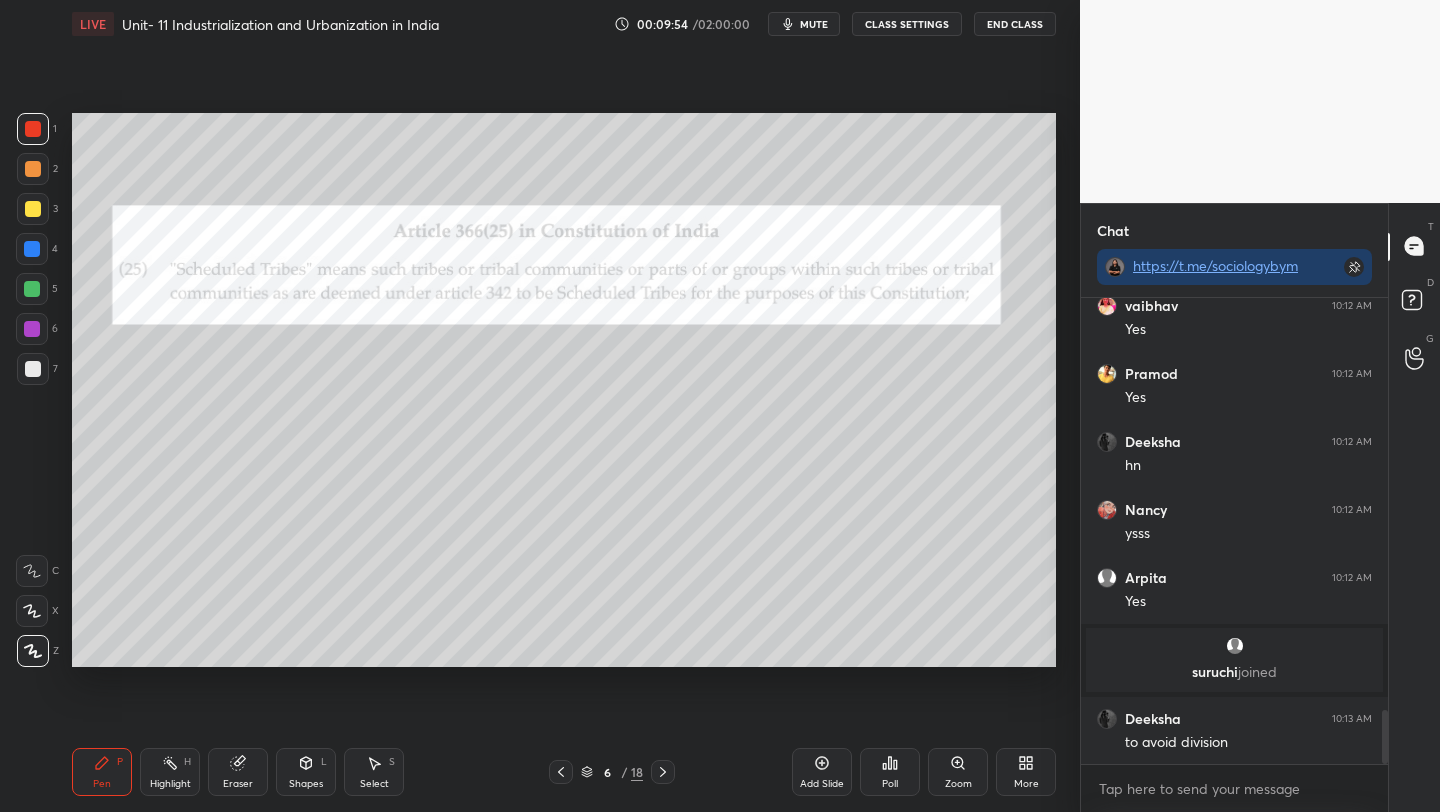 scroll, scrollTop: 3591, scrollLeft: 0, axis: vertical 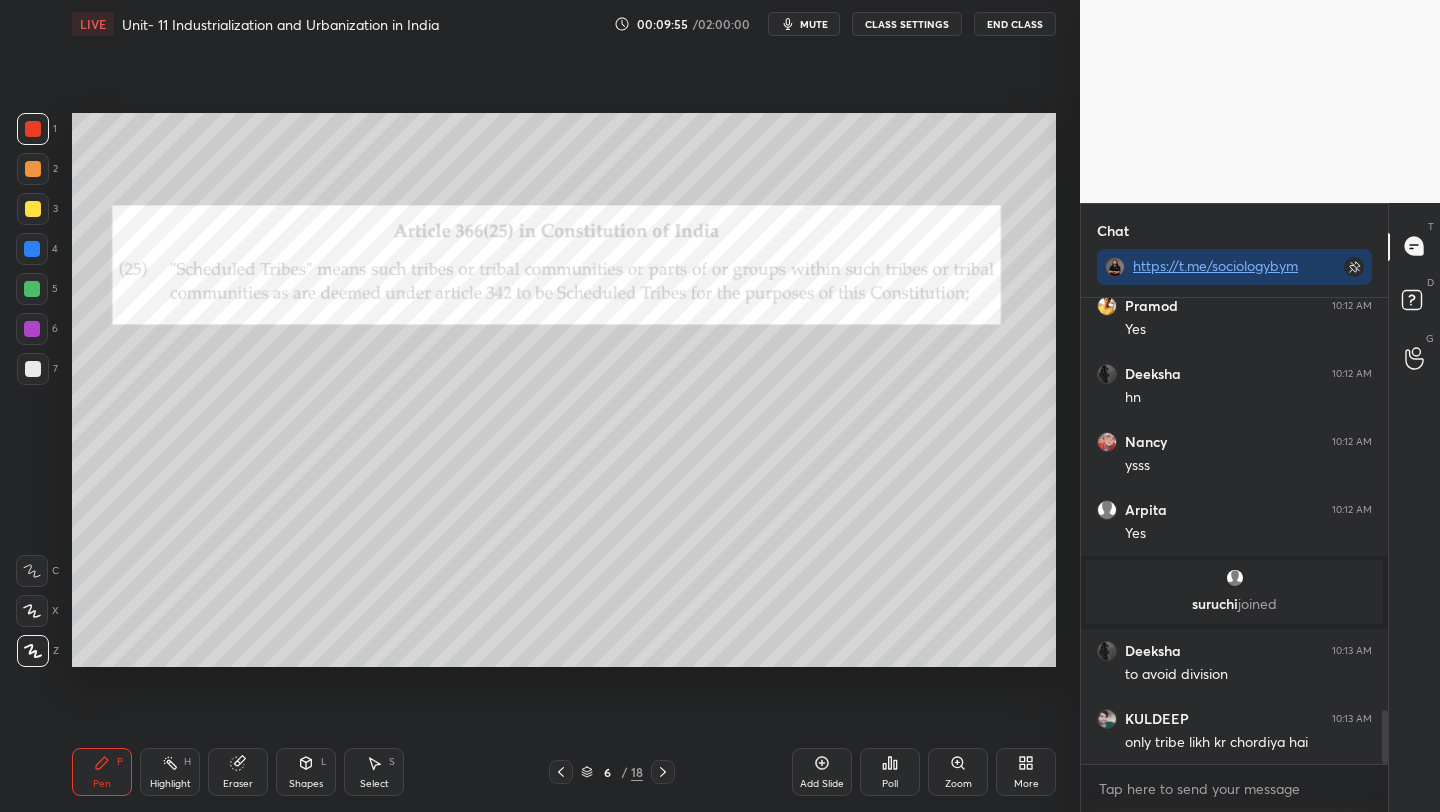click 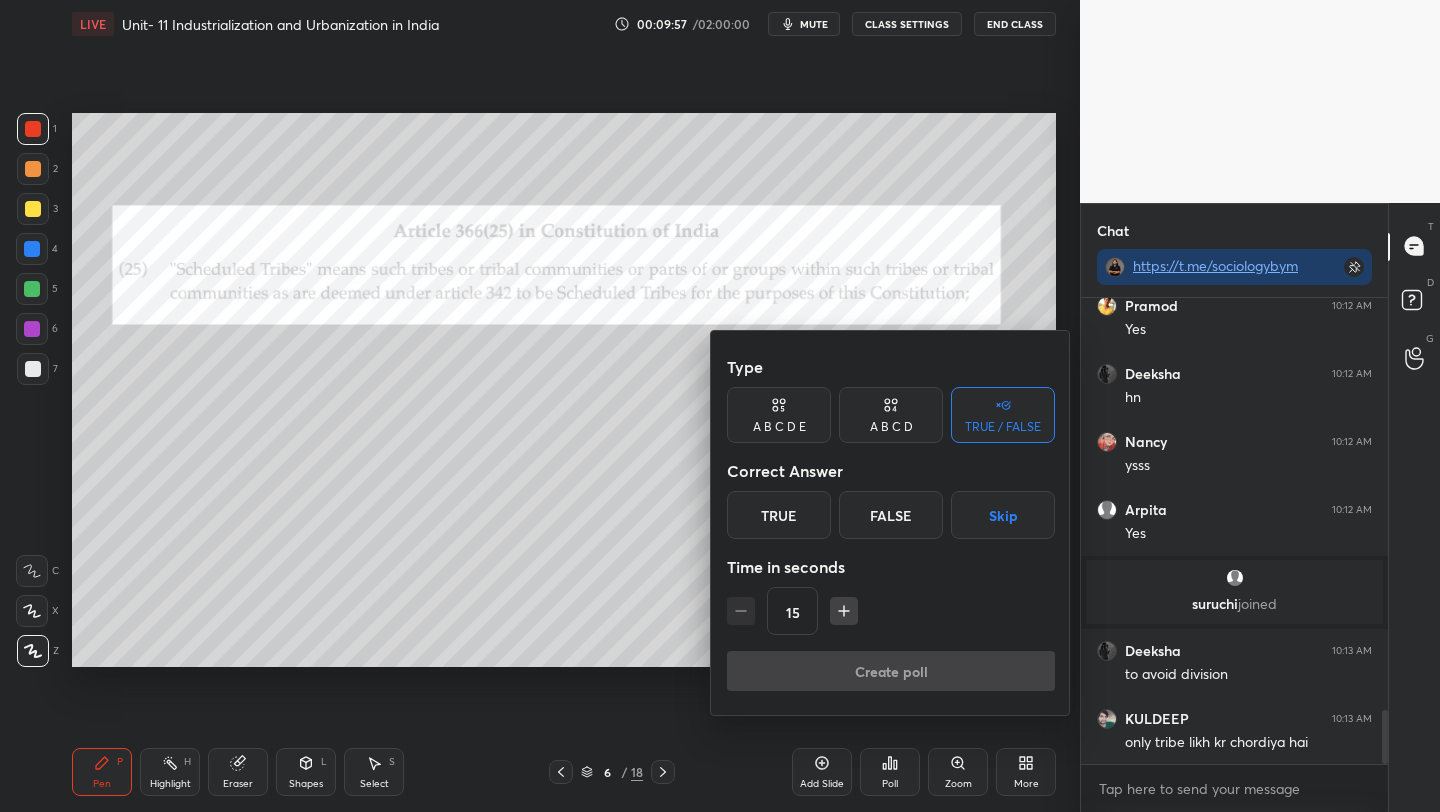 click on "True" at bounding box center [779, 515] 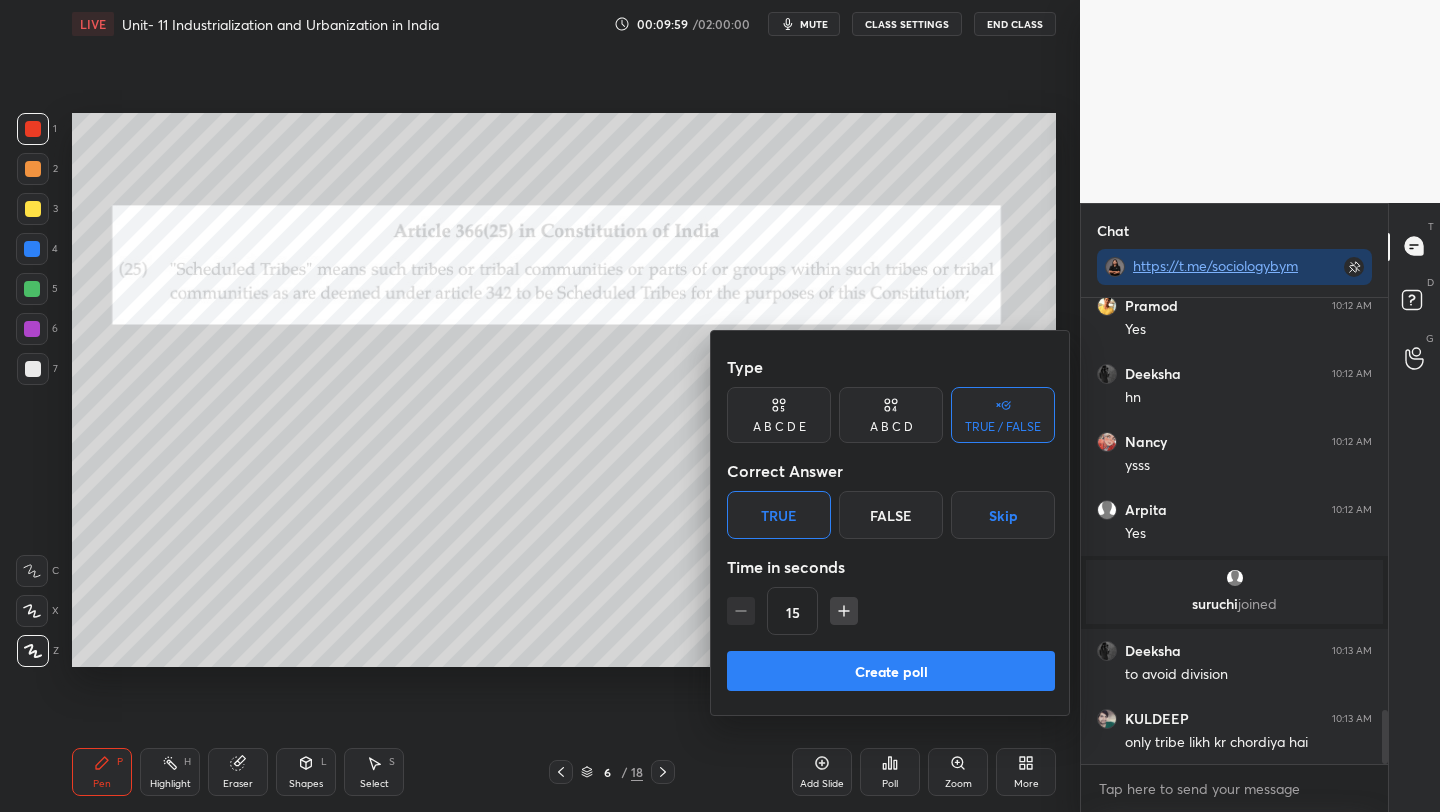 click on "Create poll" at bounding box center (891, 671) 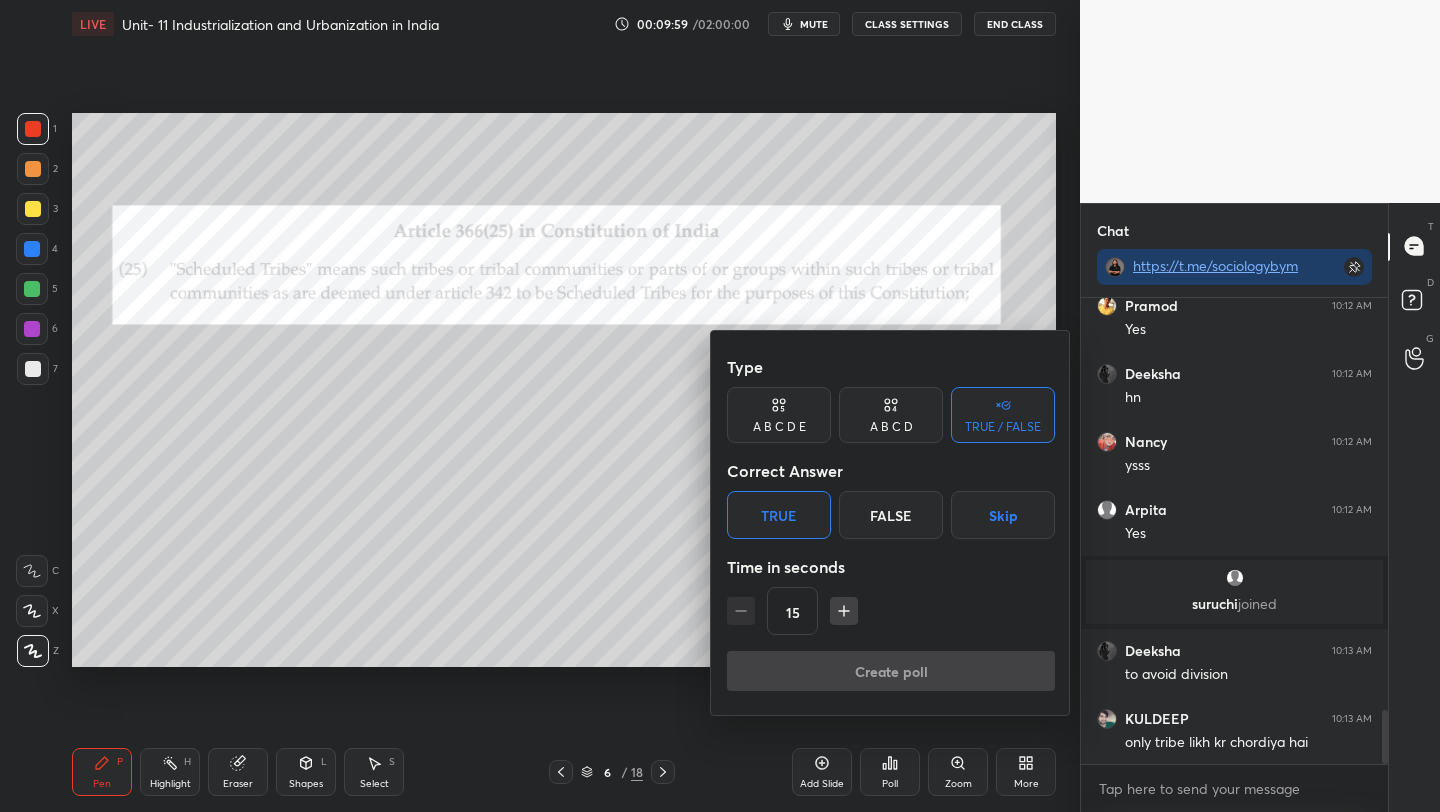 scroll, scrollTop: 427, scrollLeft: 301, axis: both 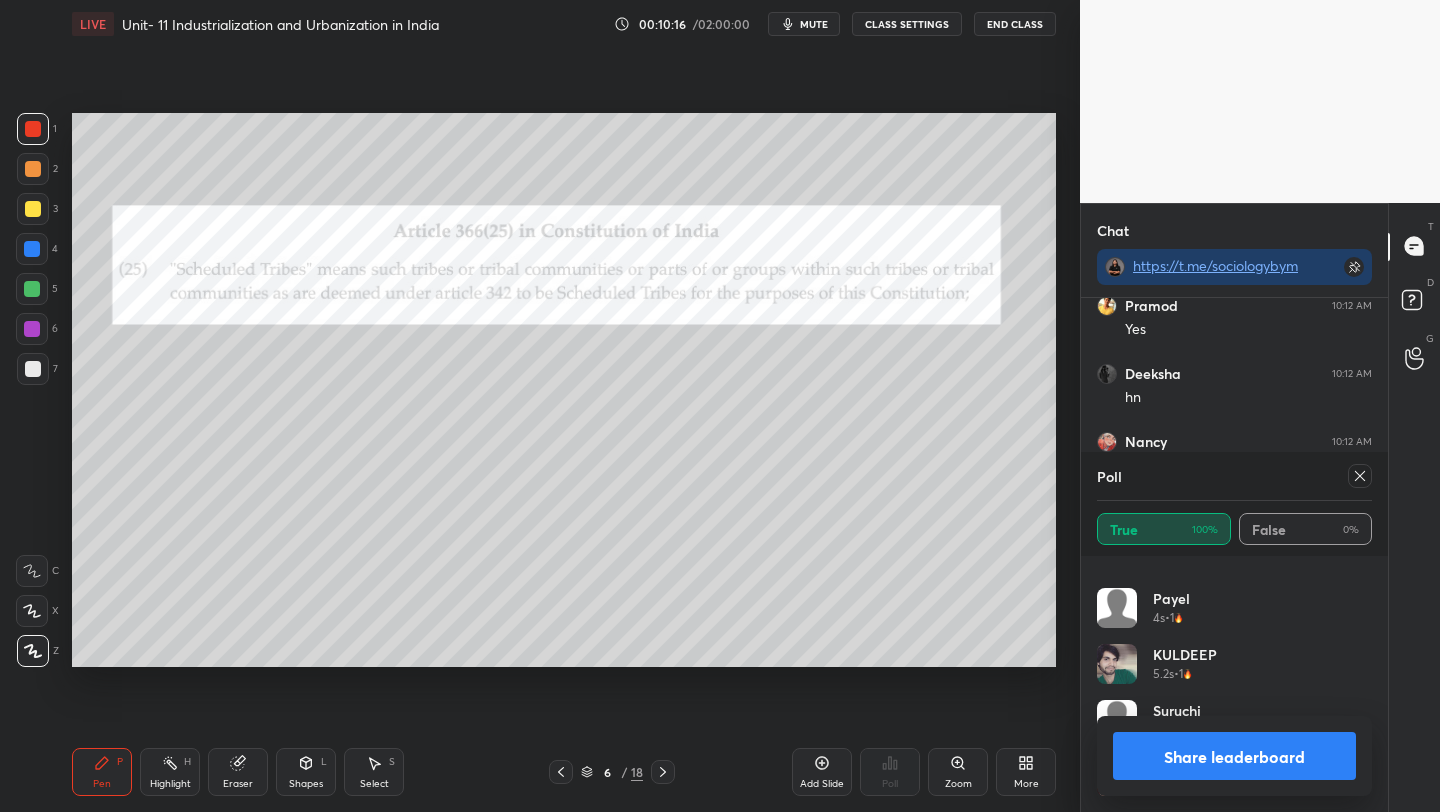 click 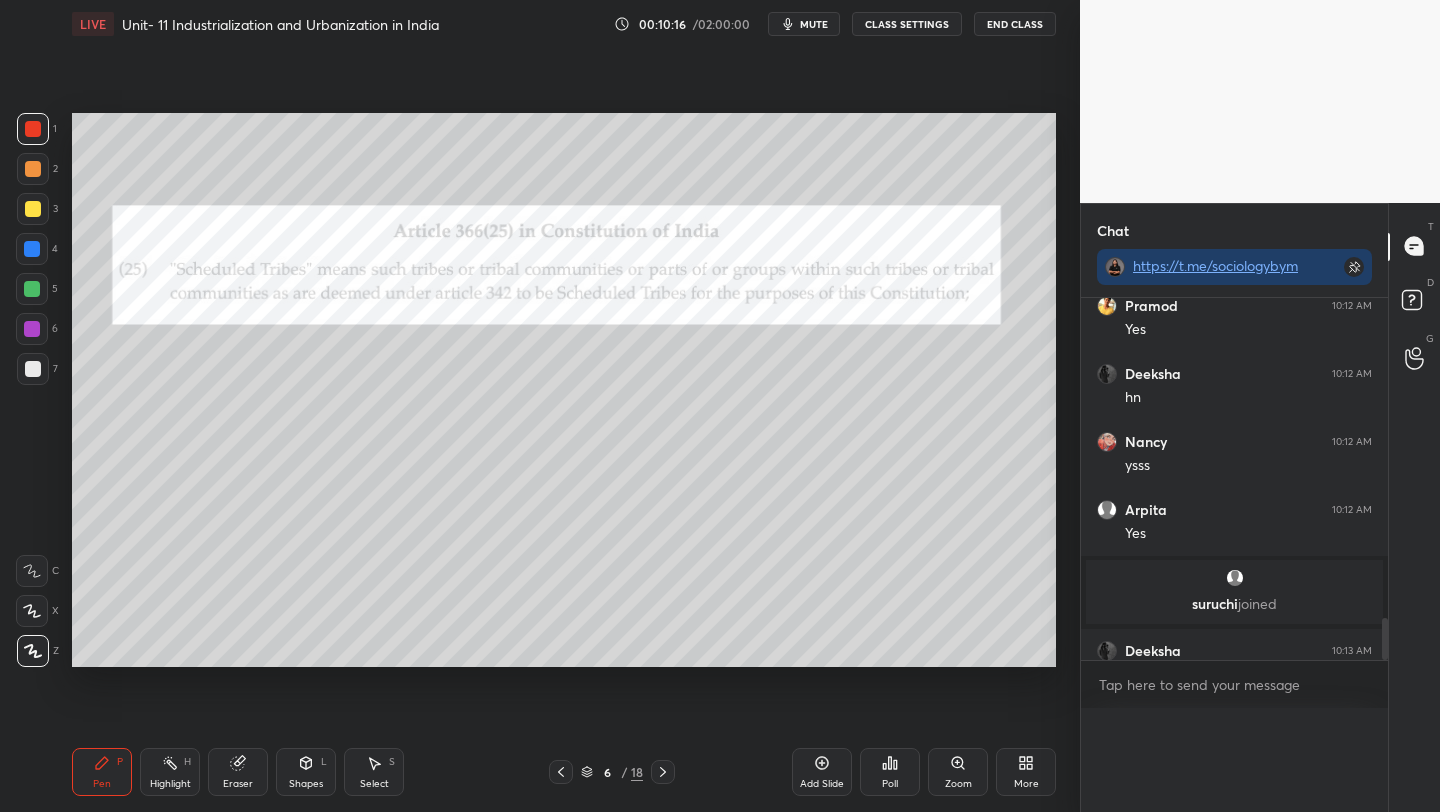 scroll, scrollTop: 1, scrollLeft: 7, axis: both 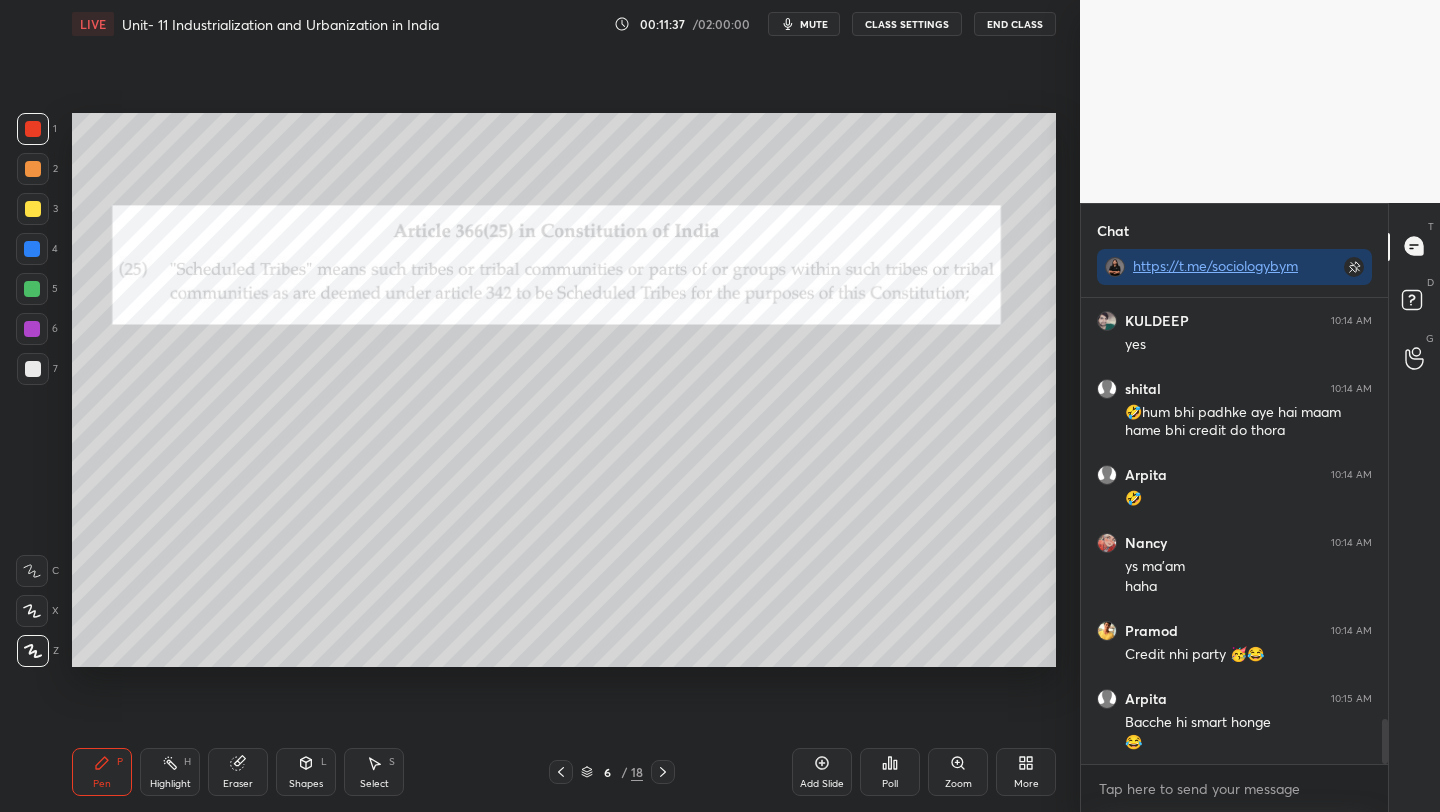 drag, startPoint x: 661, startPoint y: 766, endPoint x: 654, endPoint y: 750, distance: 17.464249 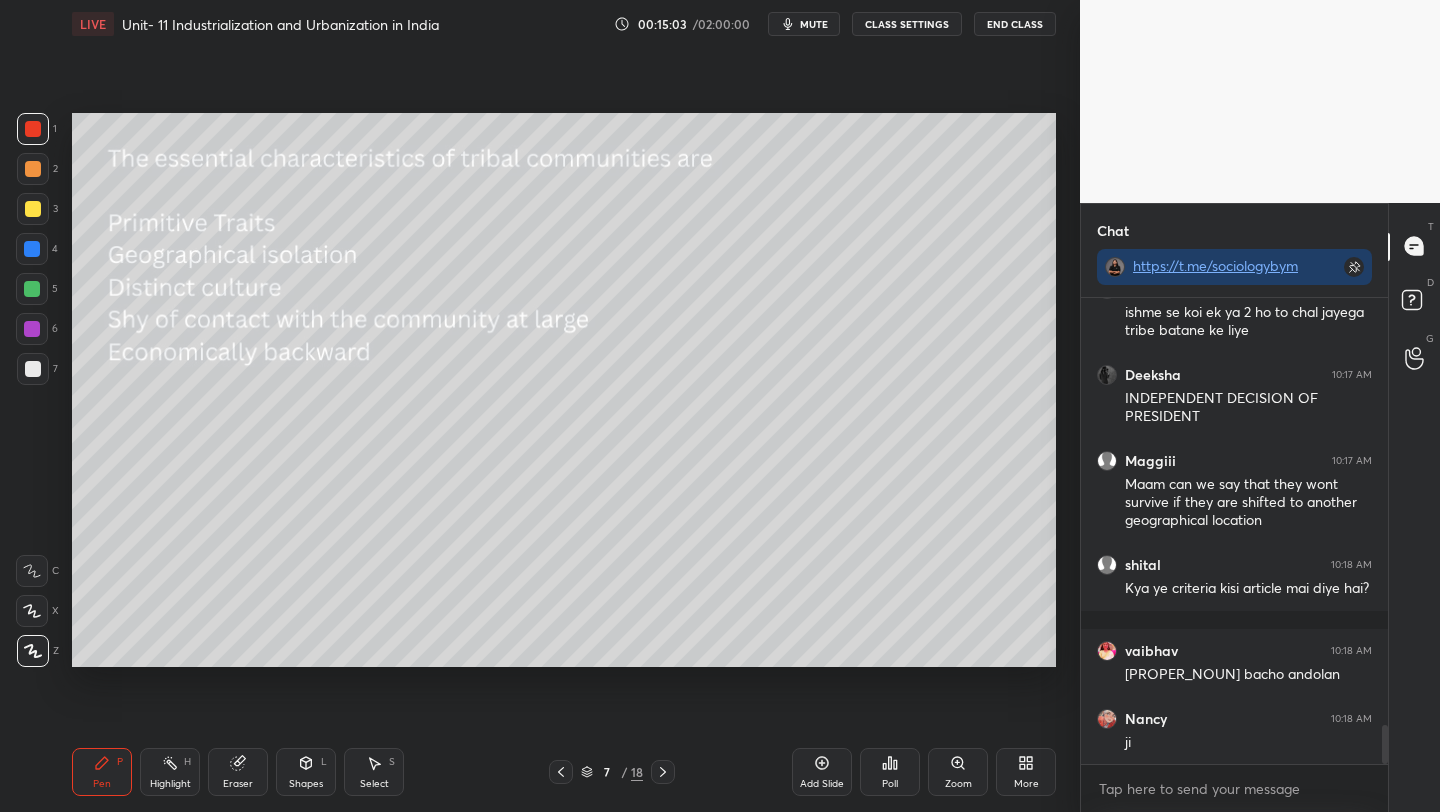 scroll, scrollTop: 5049, scrollLeft: 0, axis: vertical 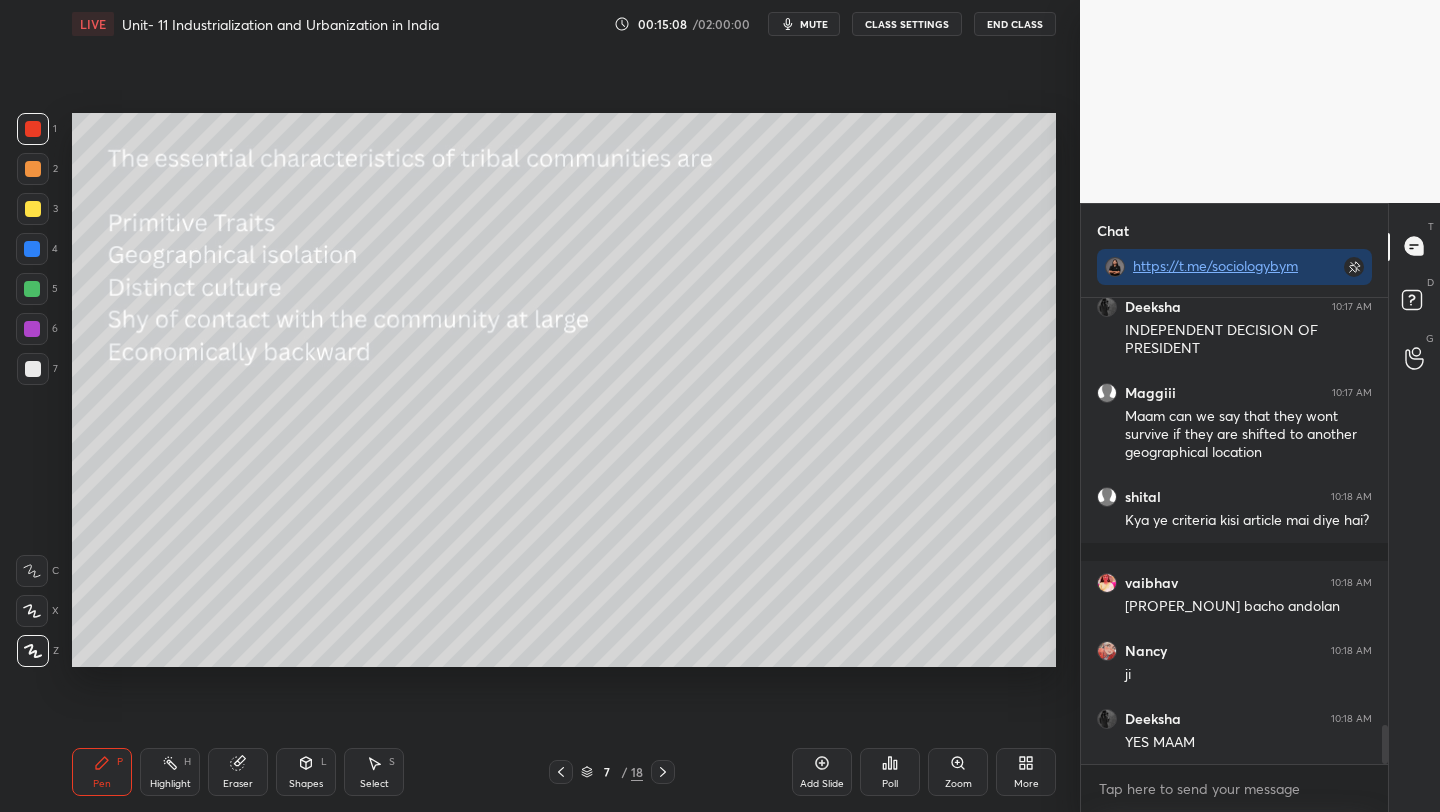 click 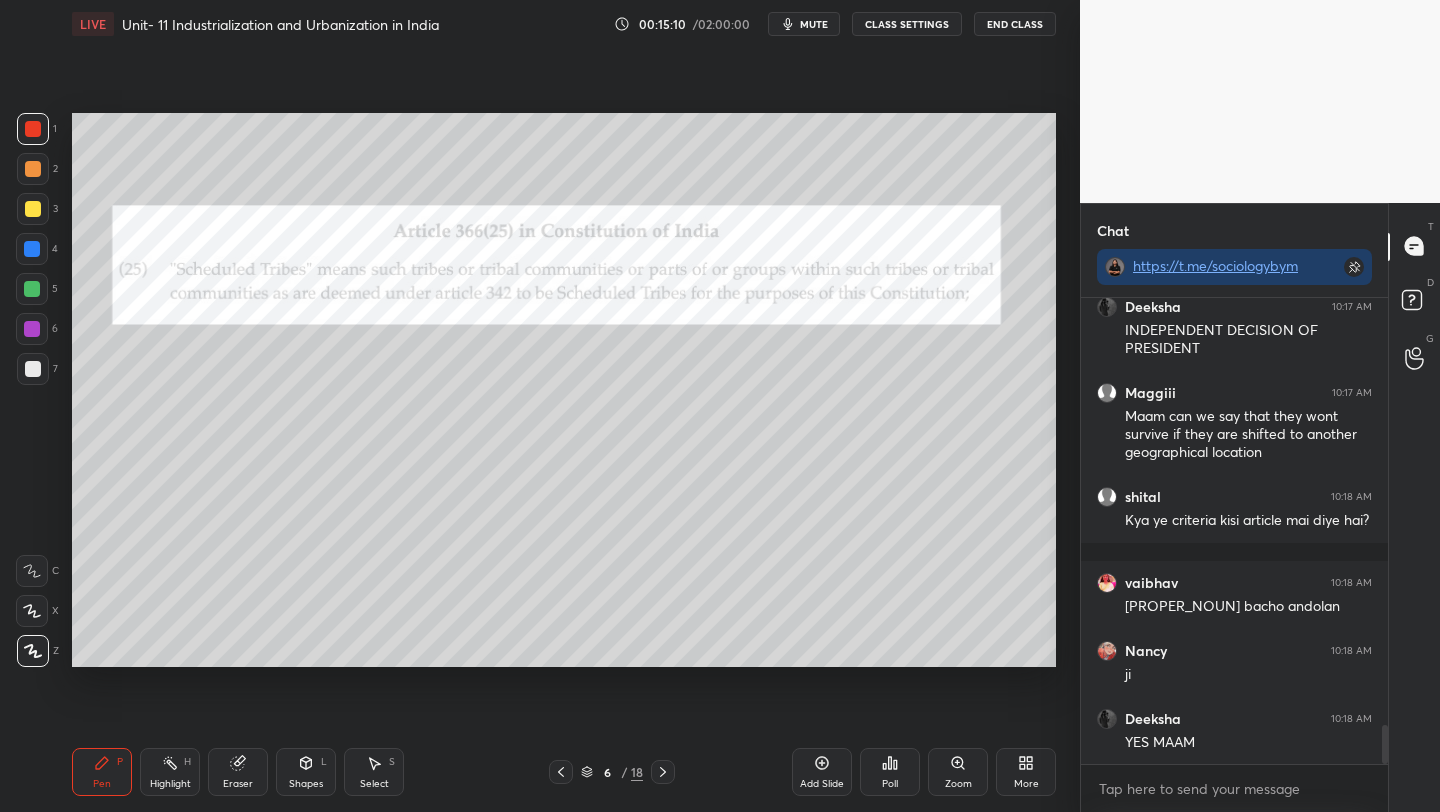 scroll, scrollTop: 5117, scrollLeft: 0, axis: vertical 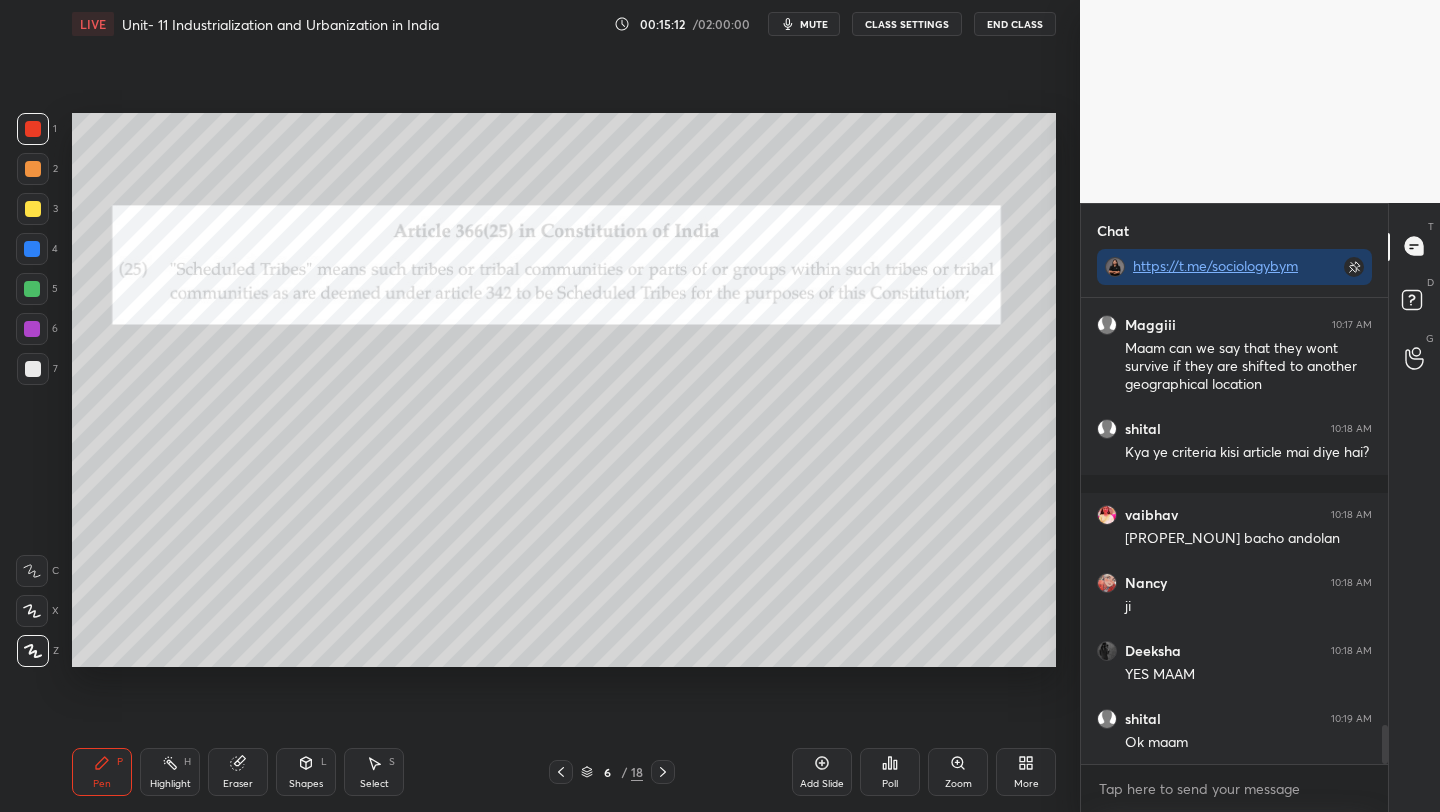 click 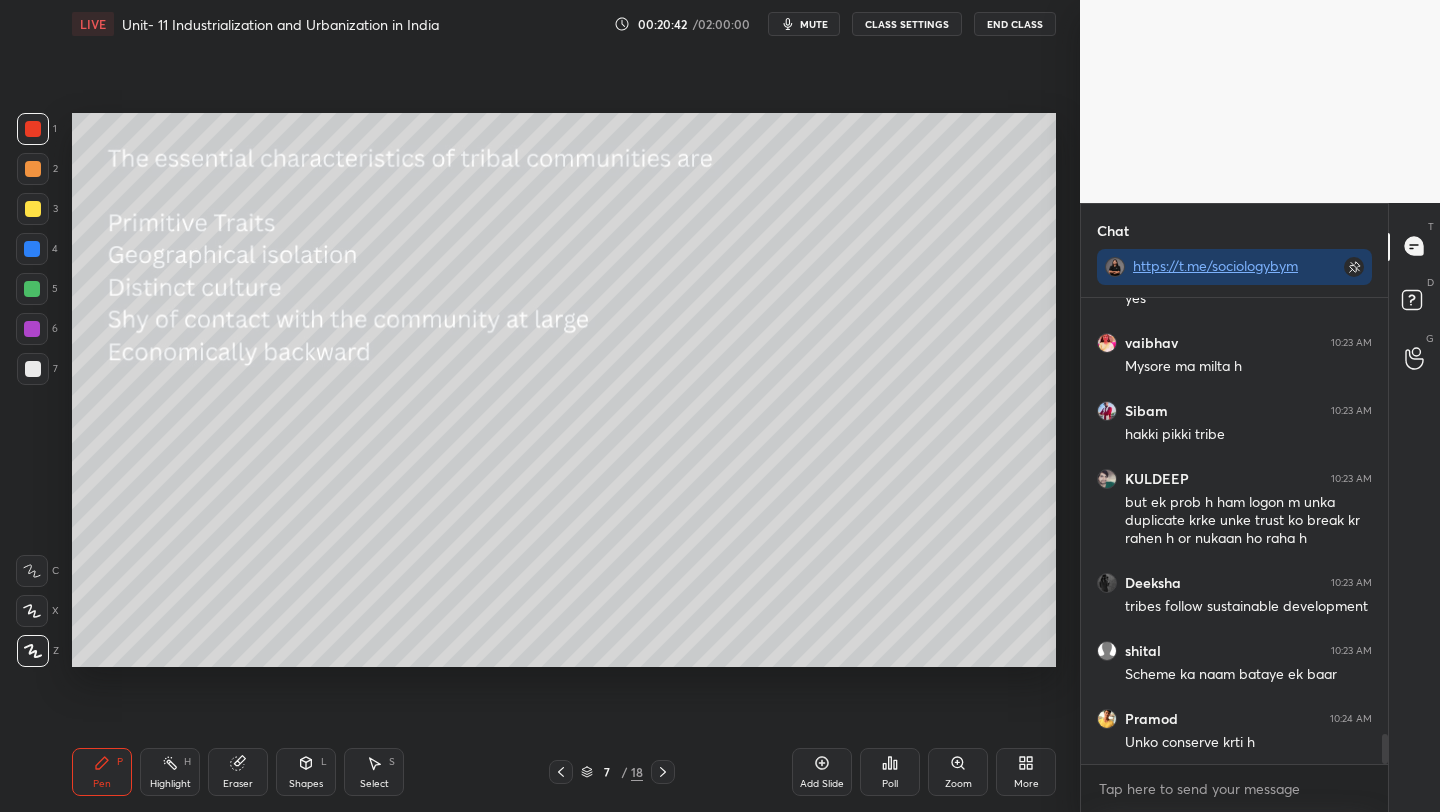 scroll, scrollTop: 6777, scrollLeft: 0, axis: vertical 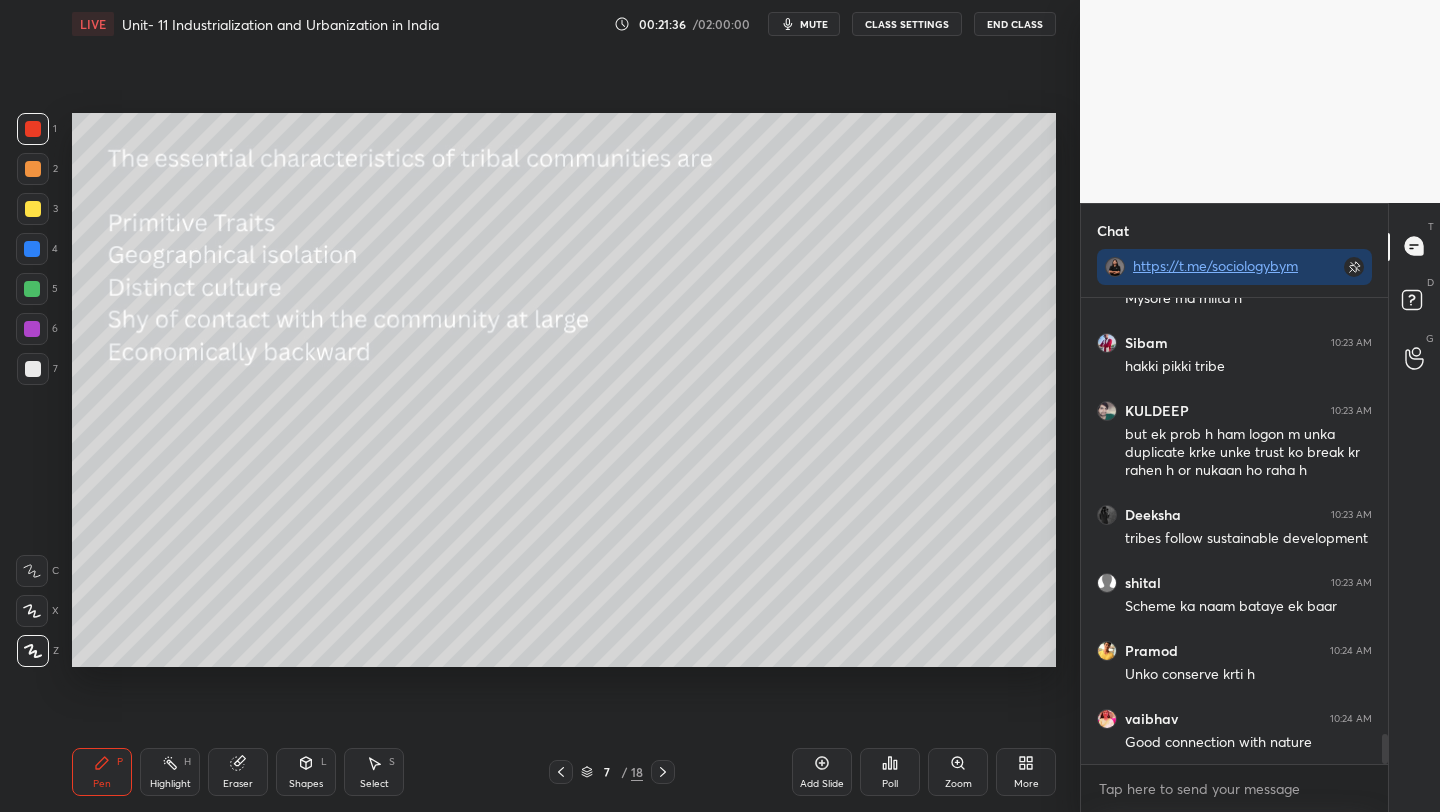 click 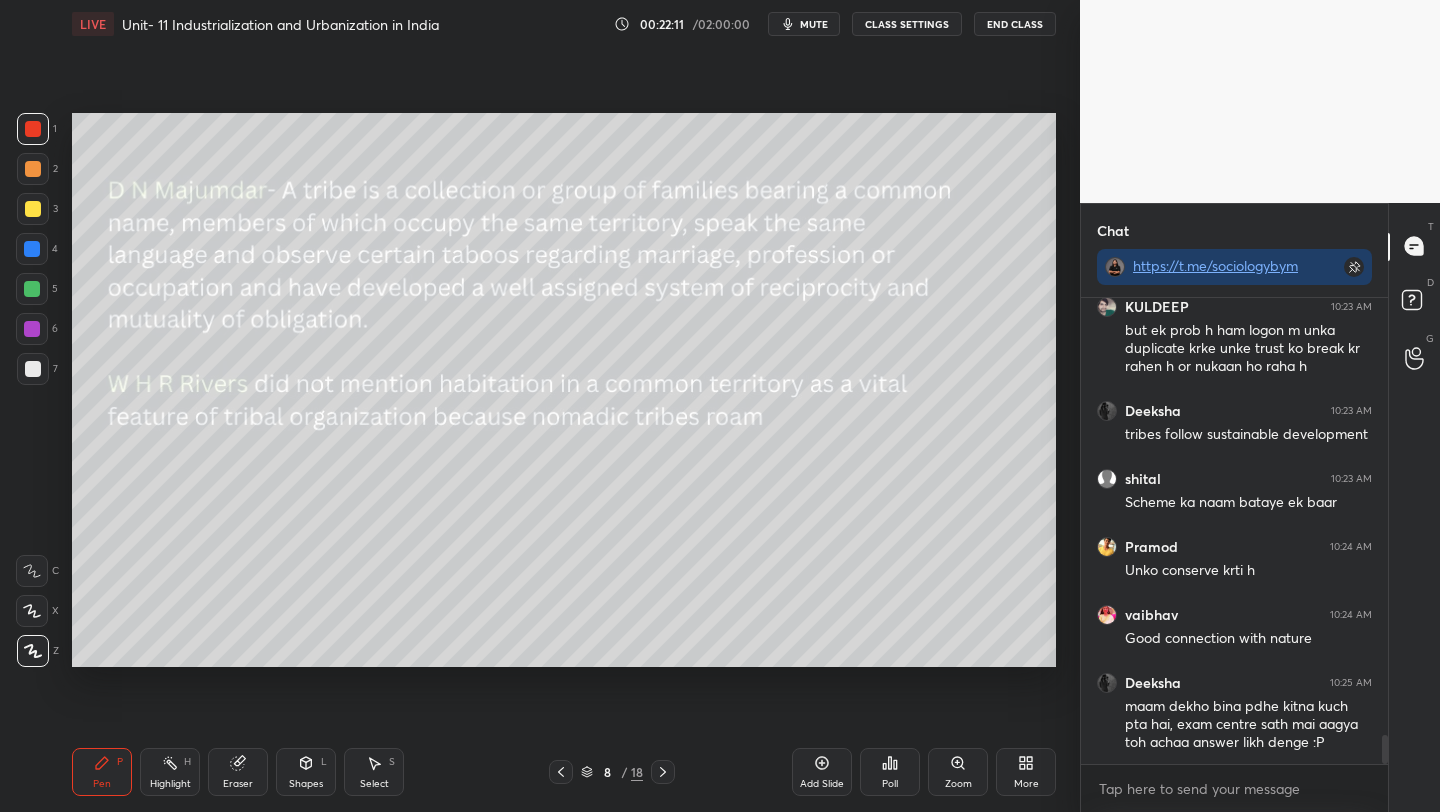 scroll, scrollTop: 6949, scrollLeft: 0, axis: vertical 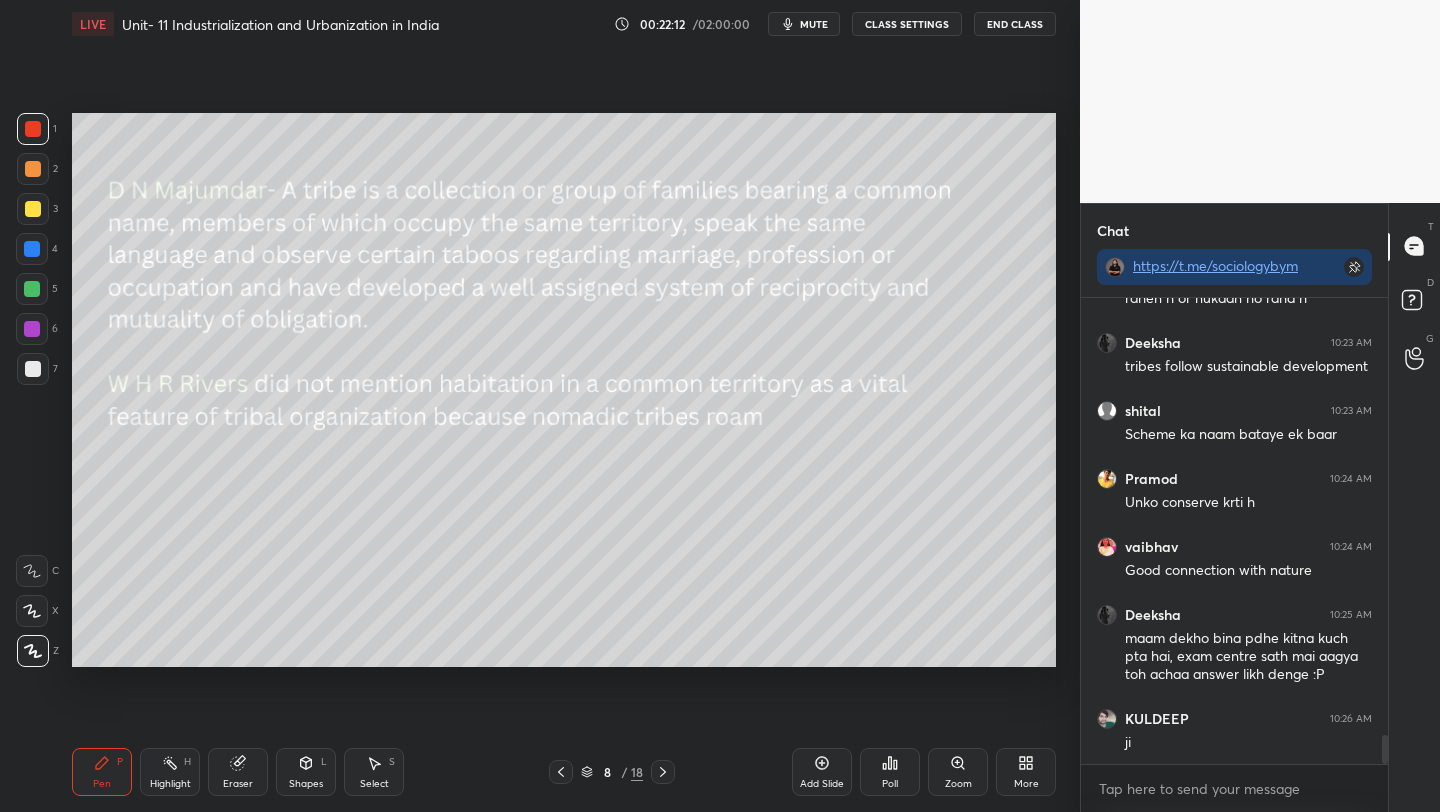 click at bounding box center [33, 209] 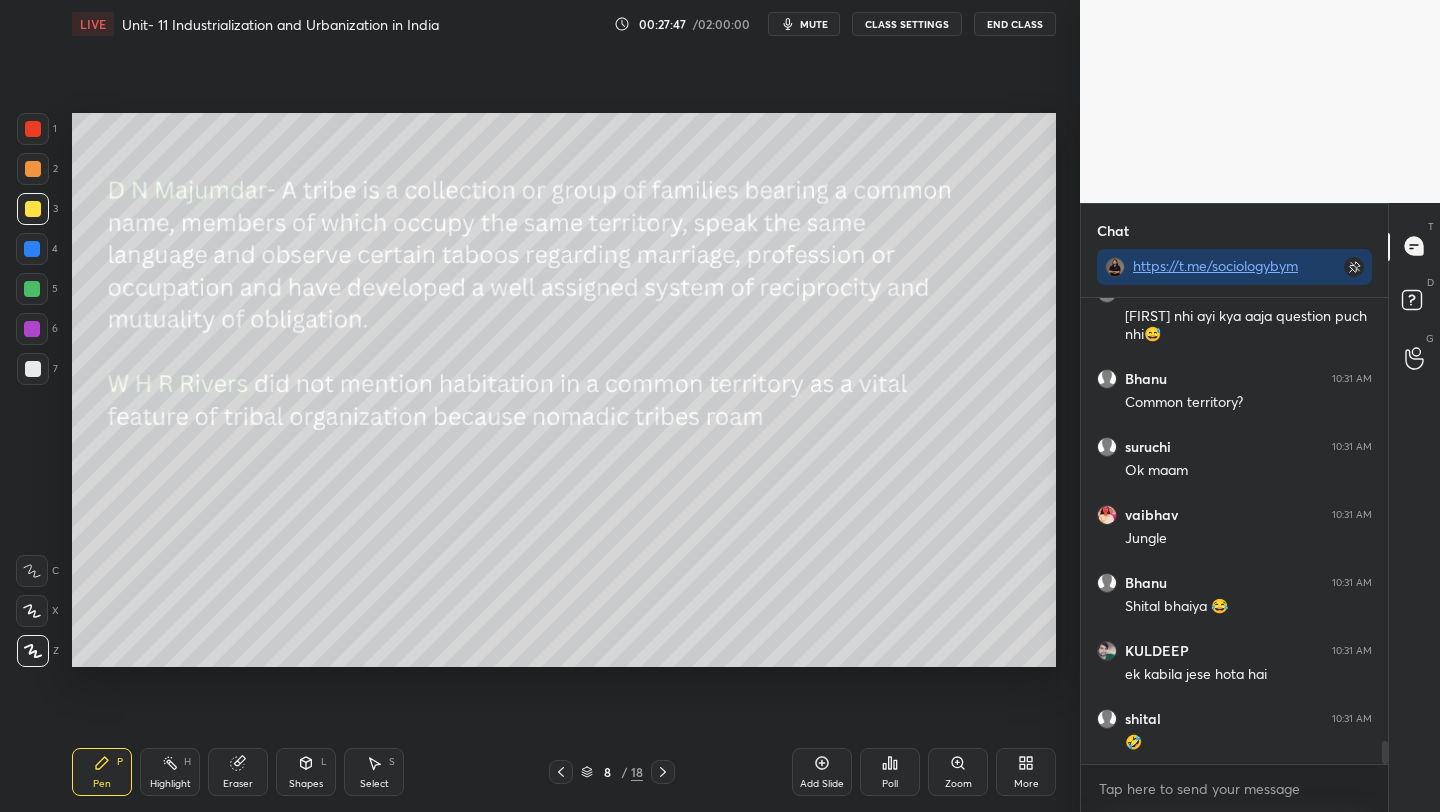scroll, scrollTop: 9031, scrollLeft: 0, axis: vertical 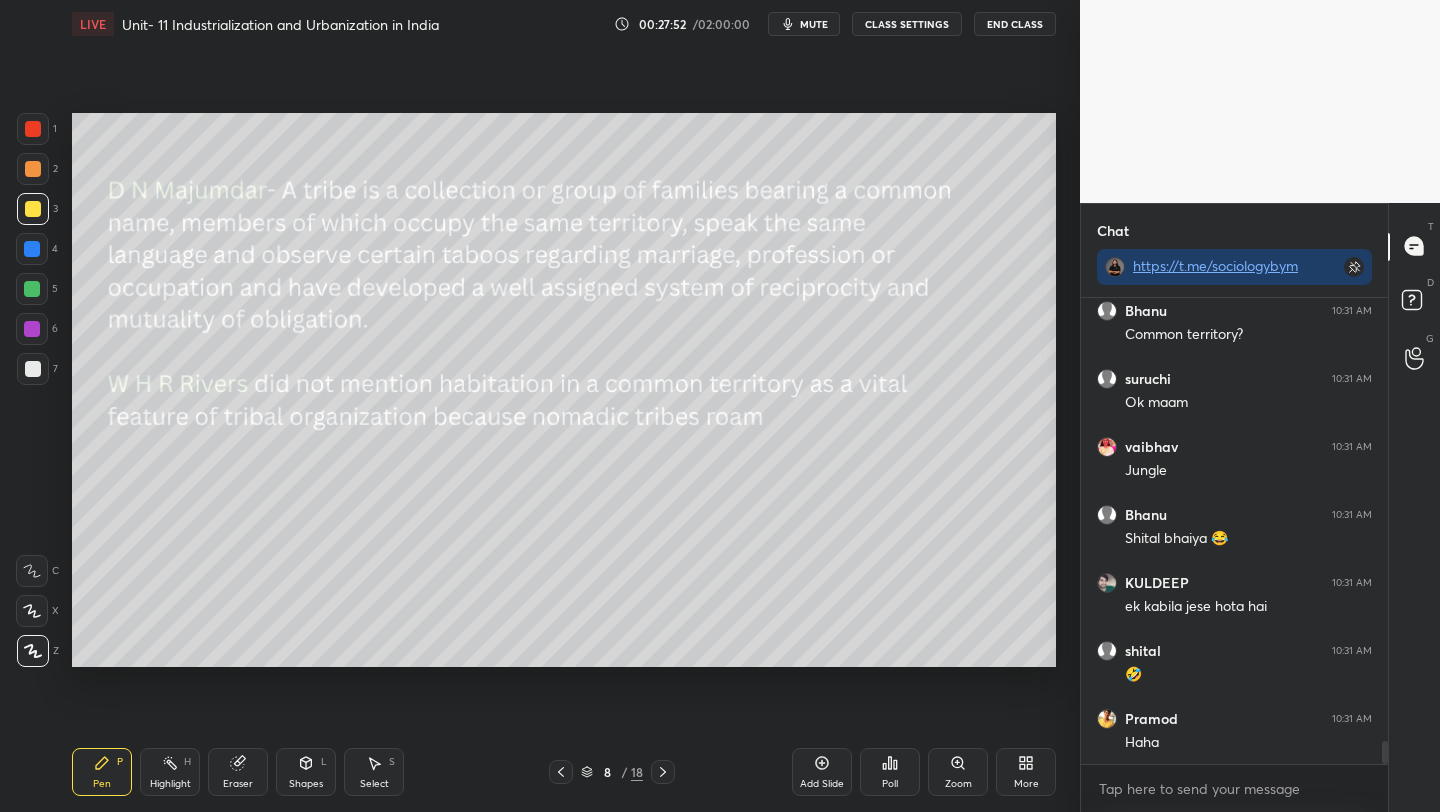 click 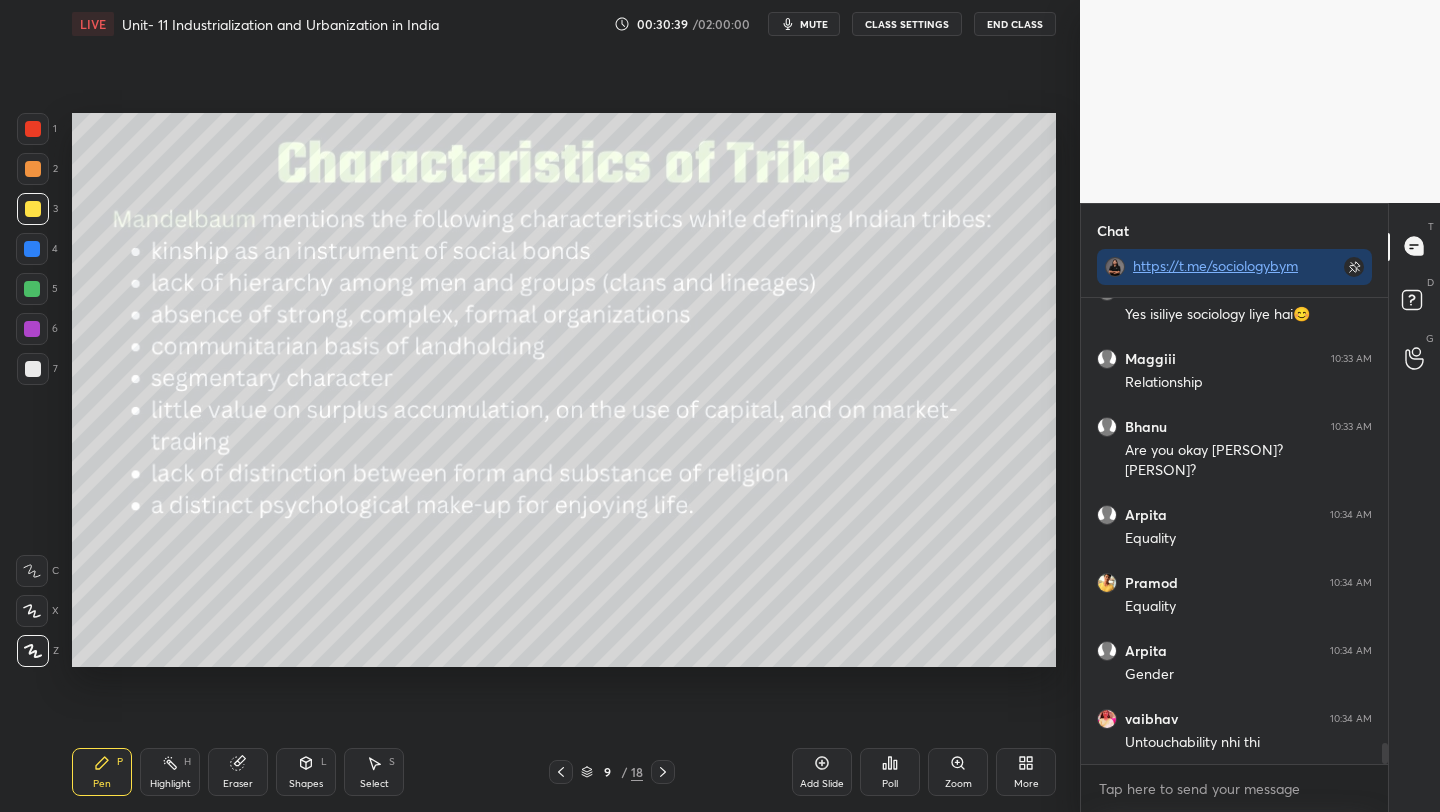 scroll, scrollTop: 9885, scrollLeft: 0, axis: vertical 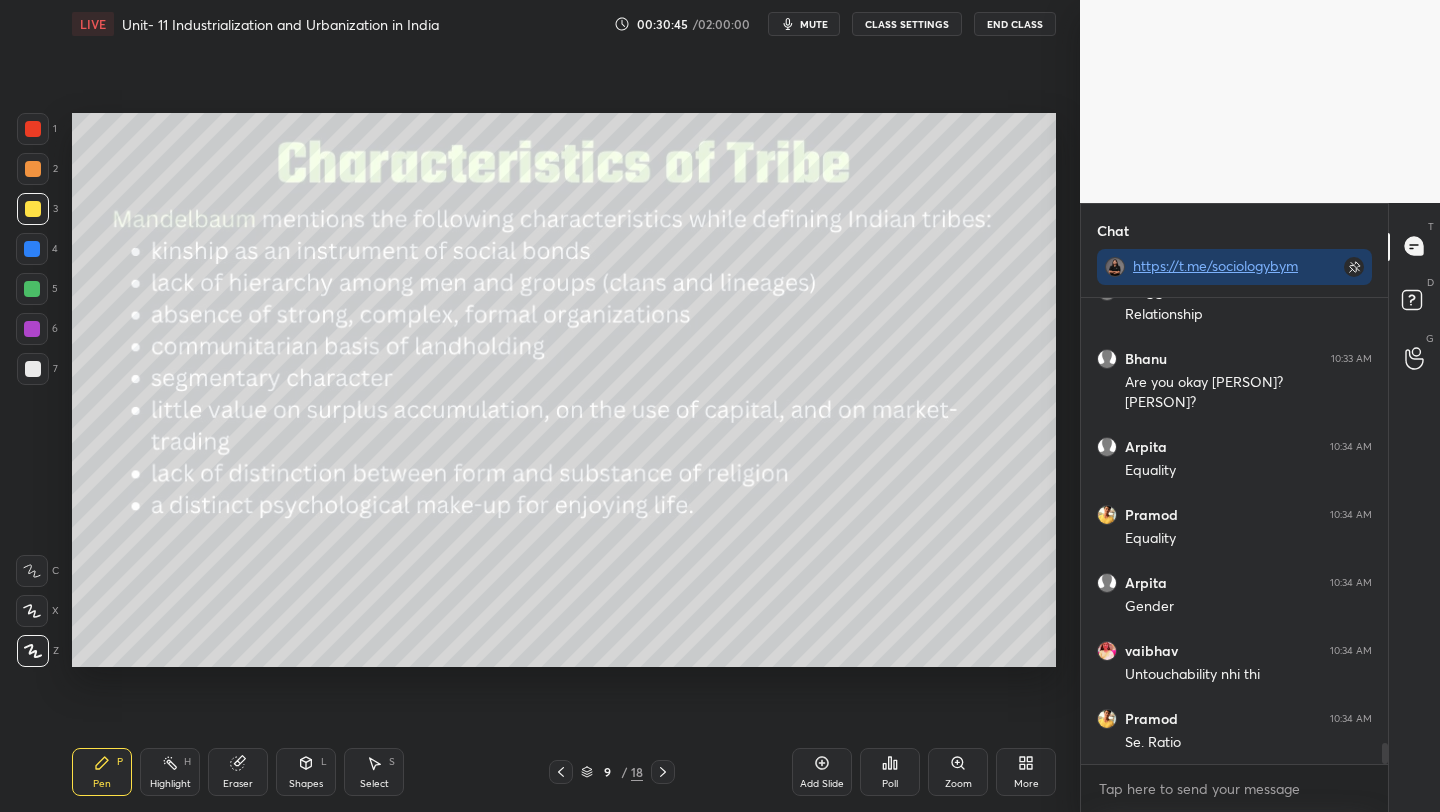 click at bounding box center [33, 169] 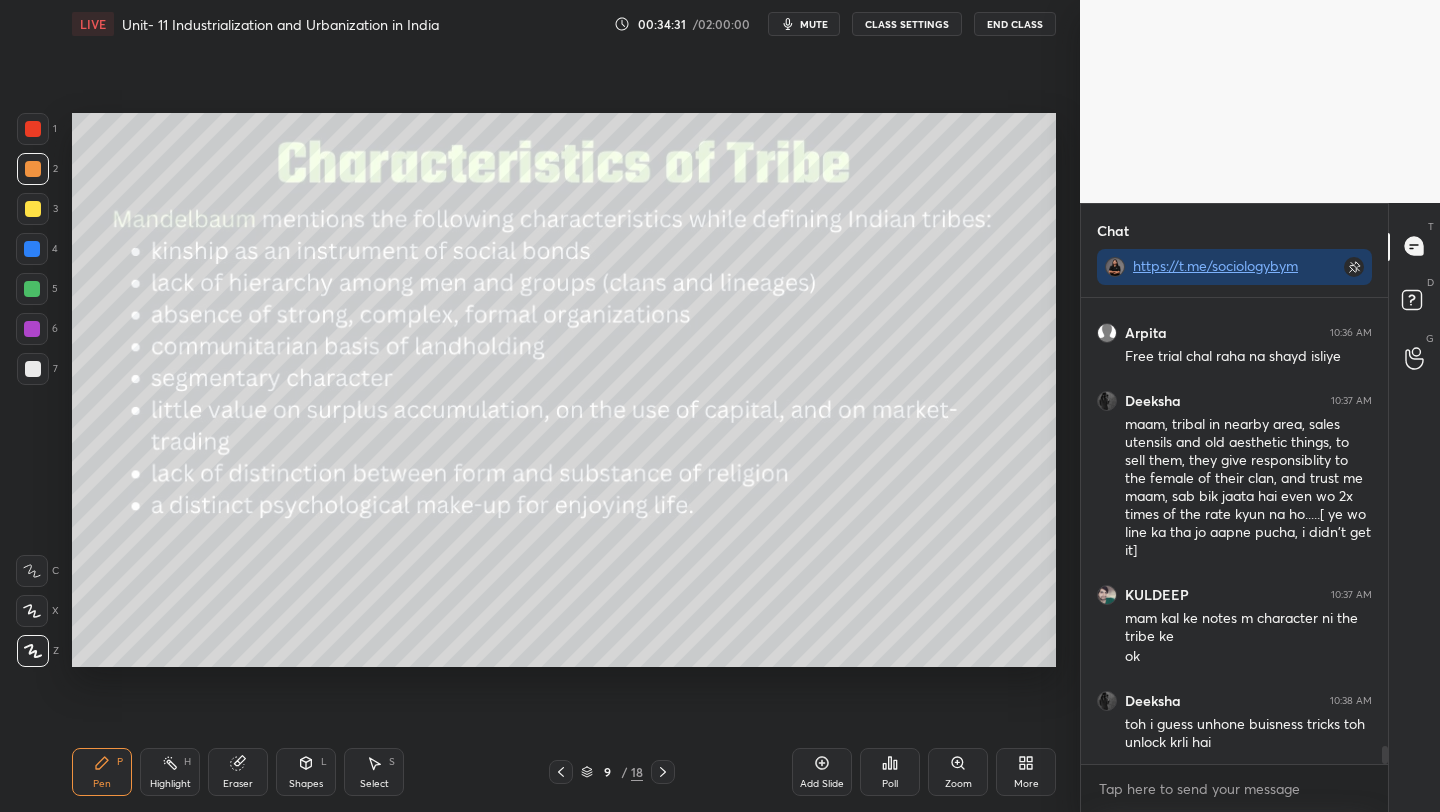 scroll, scrollTop: 11649, scrollLeft: 0, axis: vertical 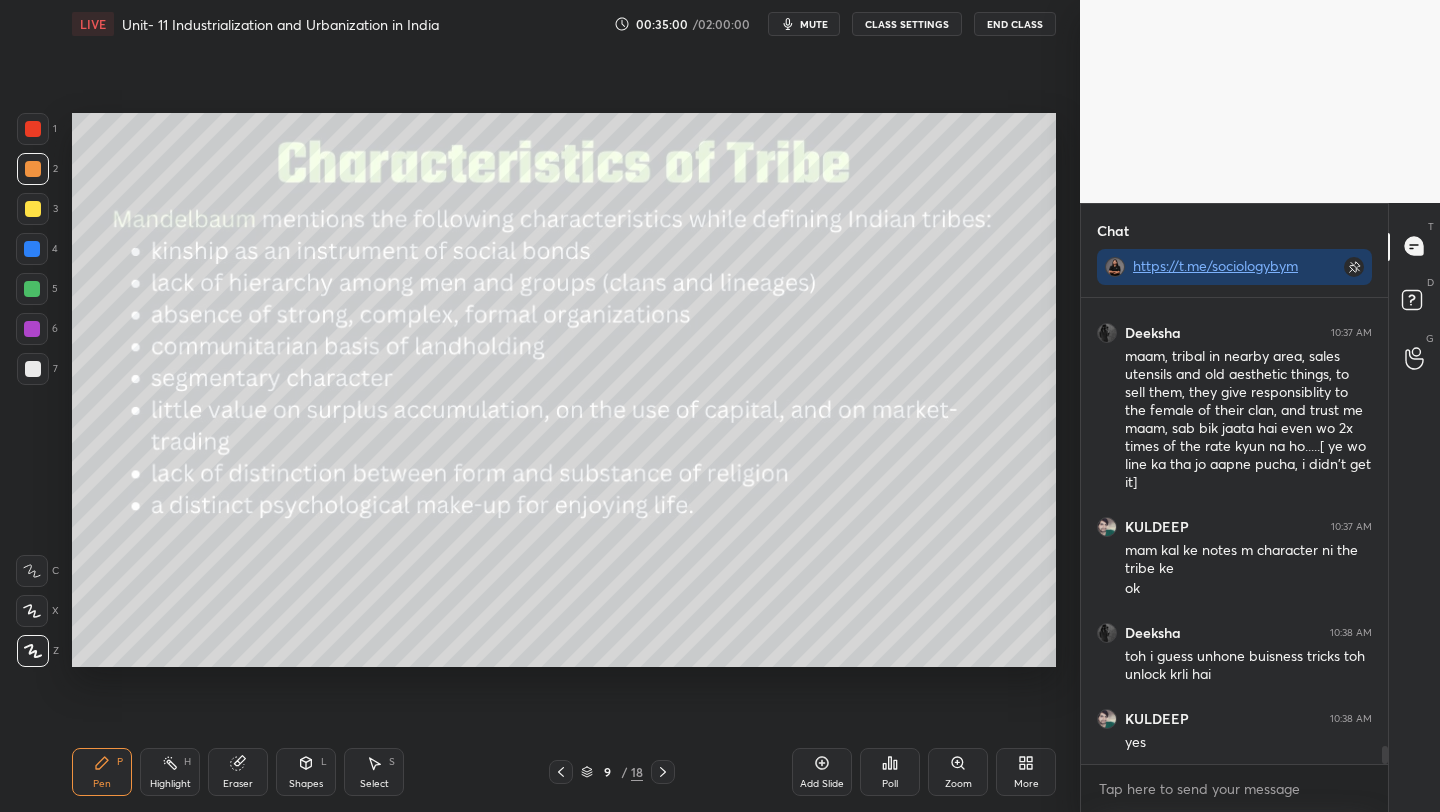 click on "Eraser" at bounding box center [238, 772] 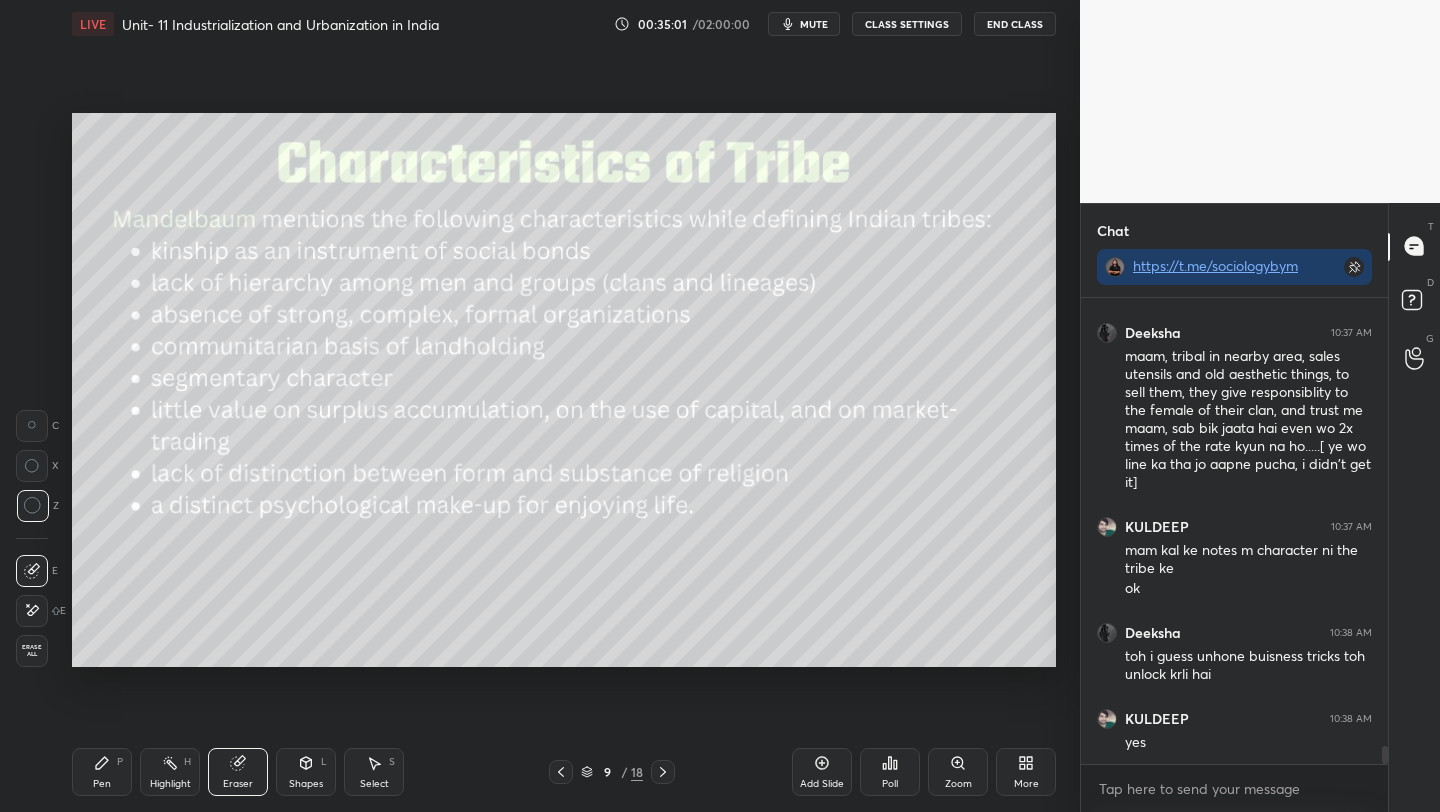 click at bounding box center (33, 506) 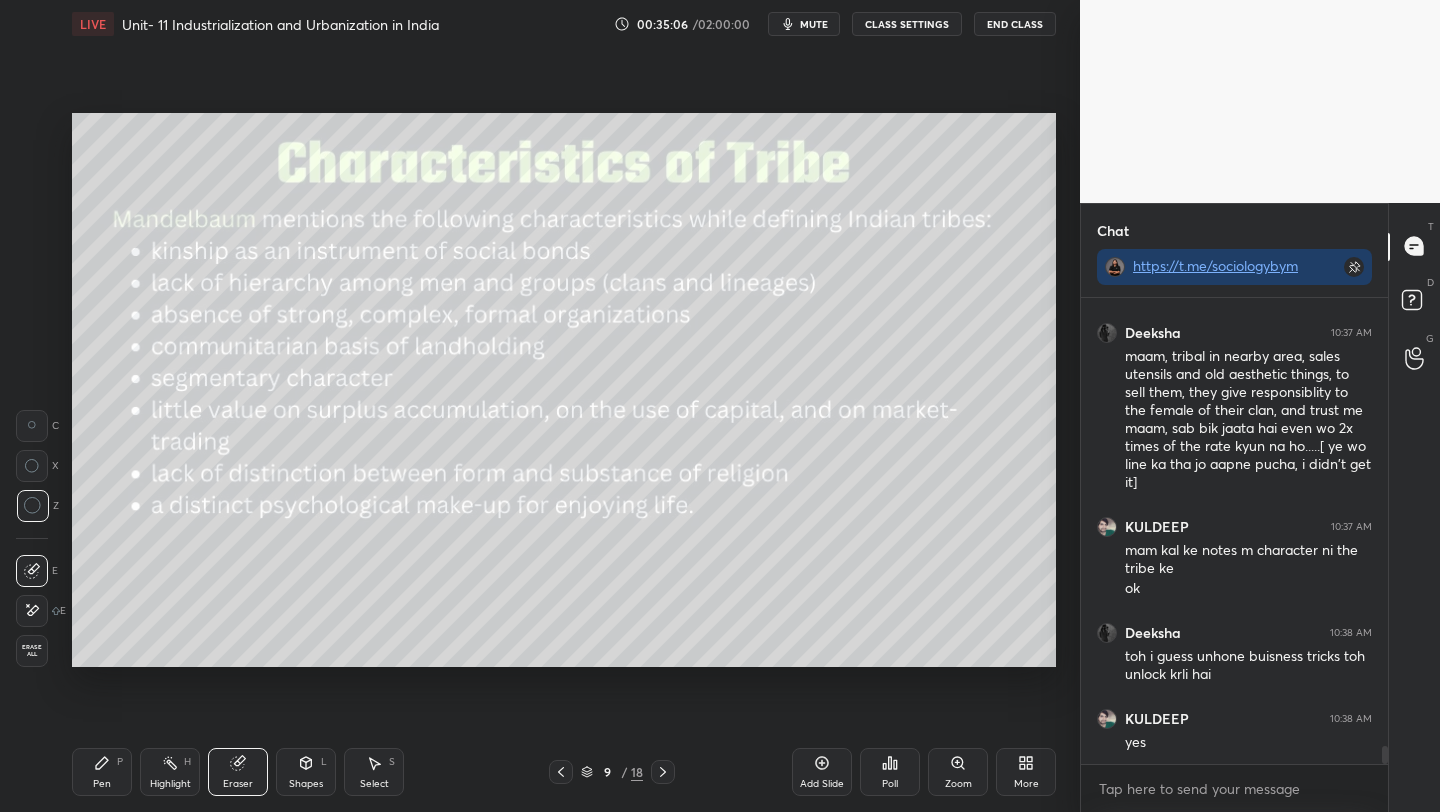 click on "Pen P" at bounding box center (102, 772) 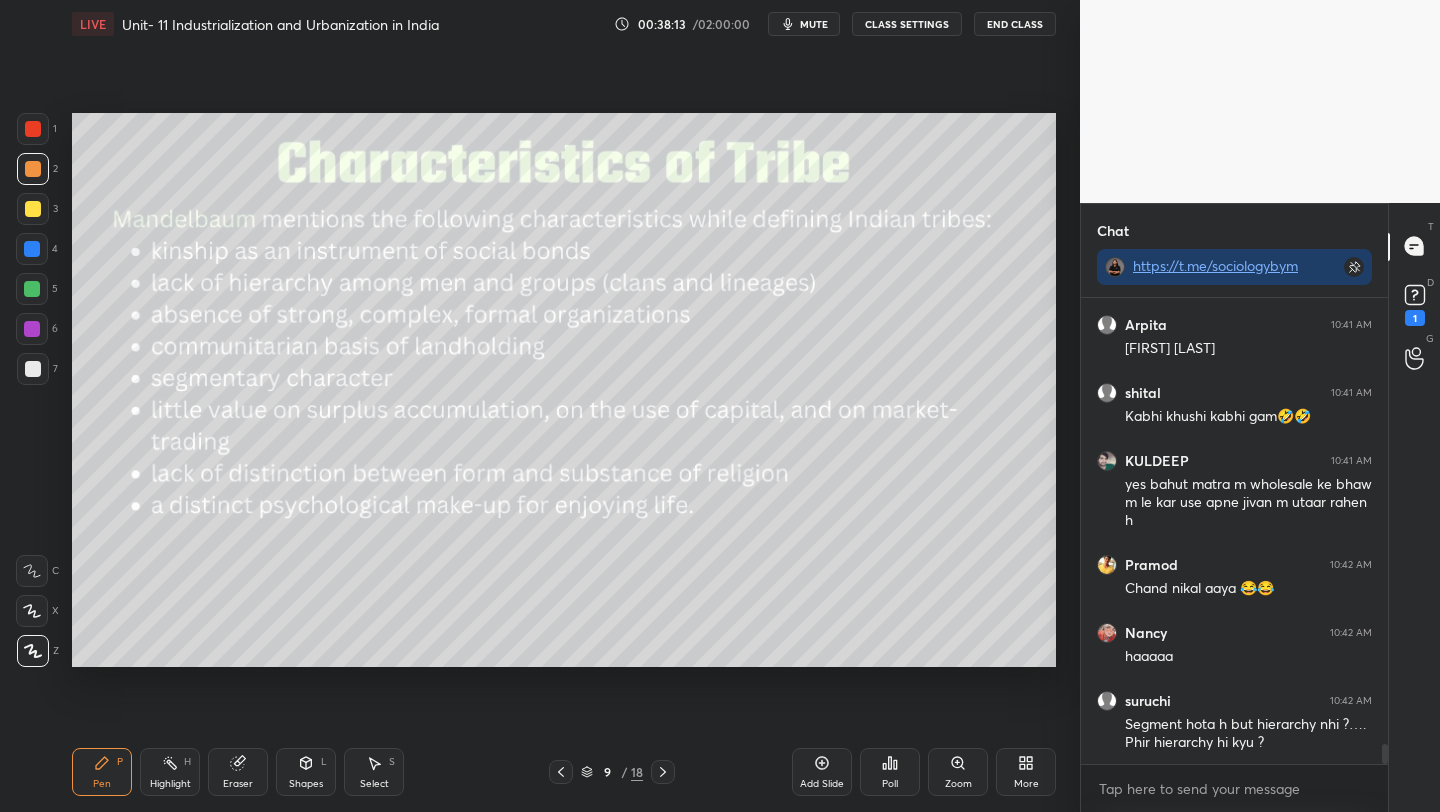 scroll, scrollTop: 10281, scrollLeft: 0, axis: vertical 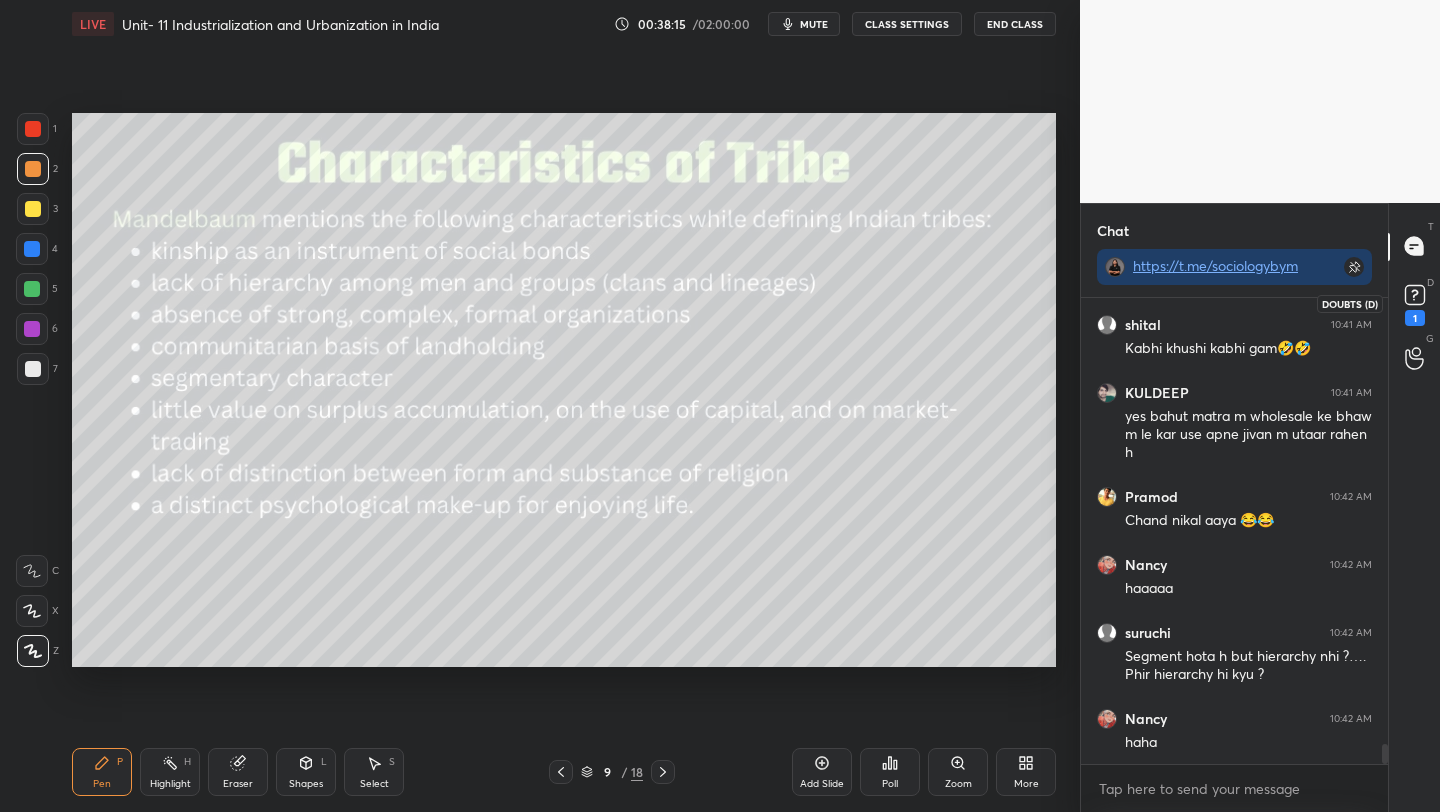 click 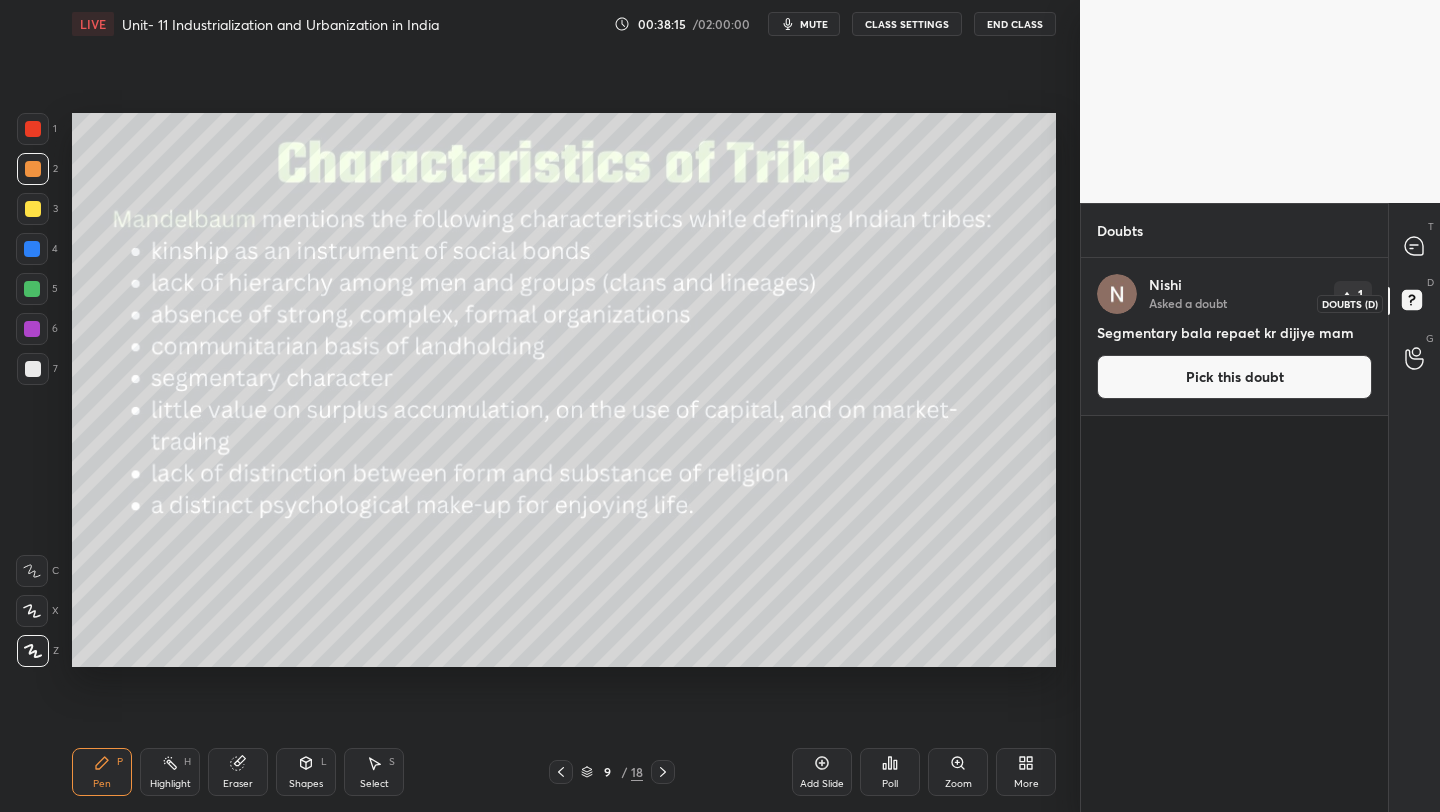 scroll, scrollTop: 7, scrollLeft: 7, axis: both 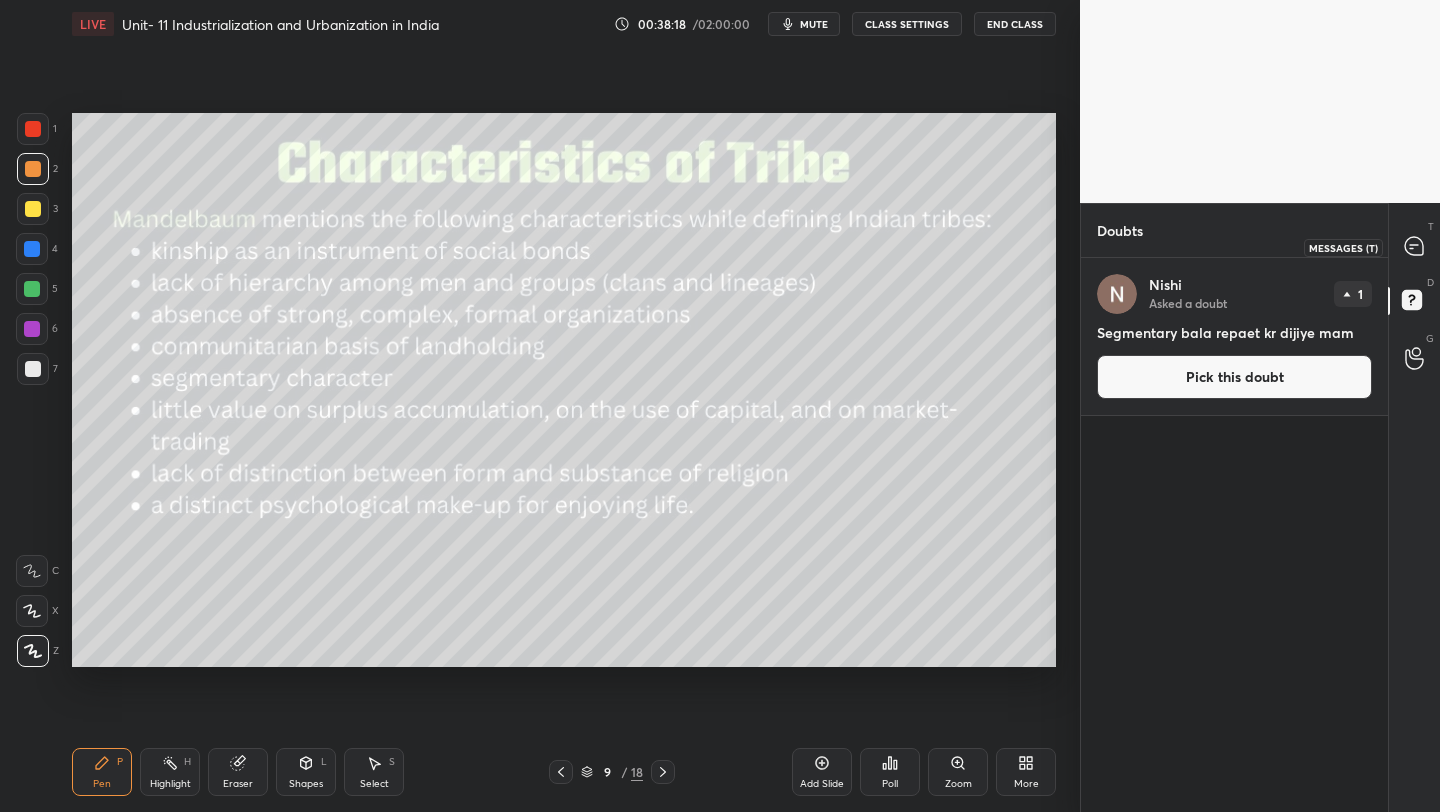click 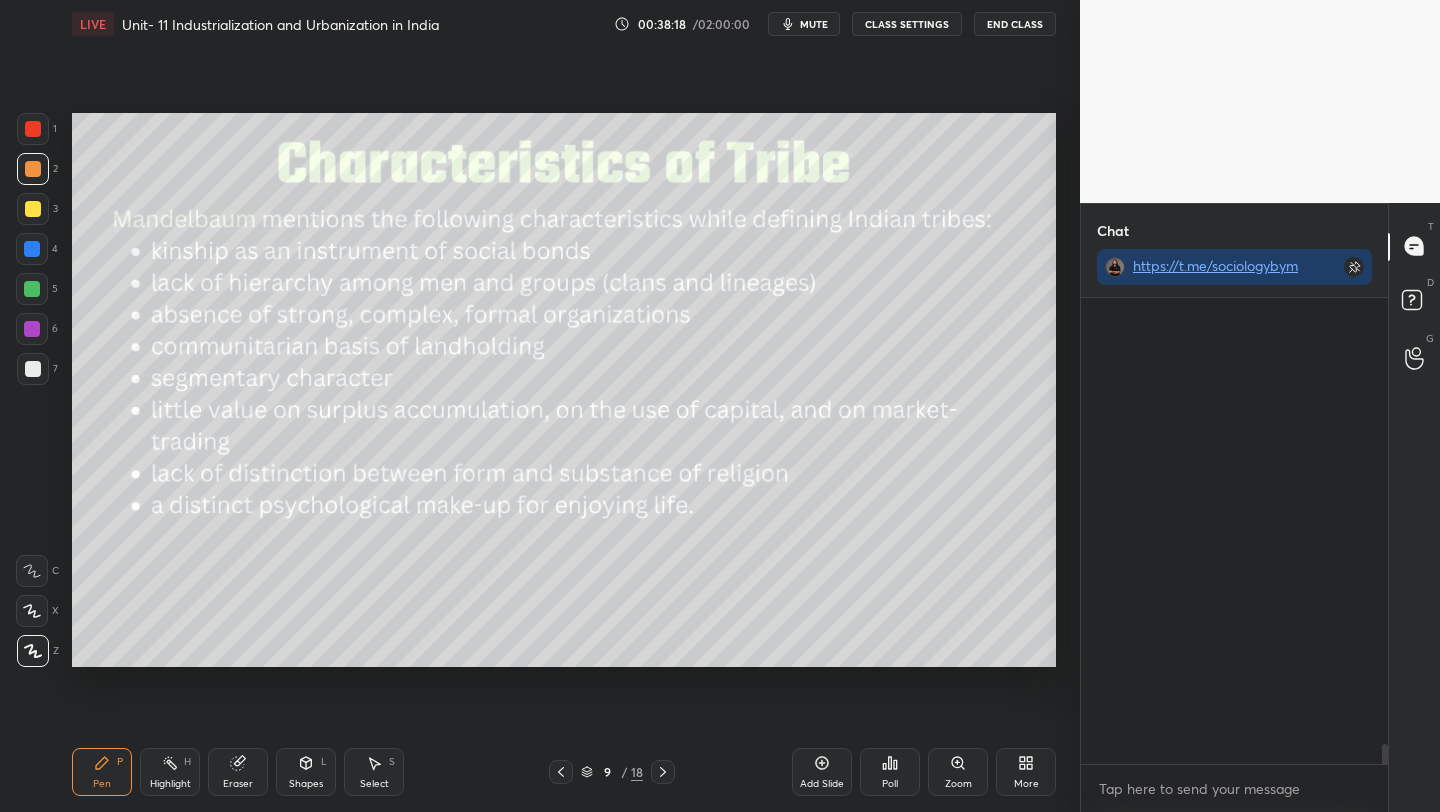 scroll, scrollTop: 10756, scrollLeft: 0, axis: vertical 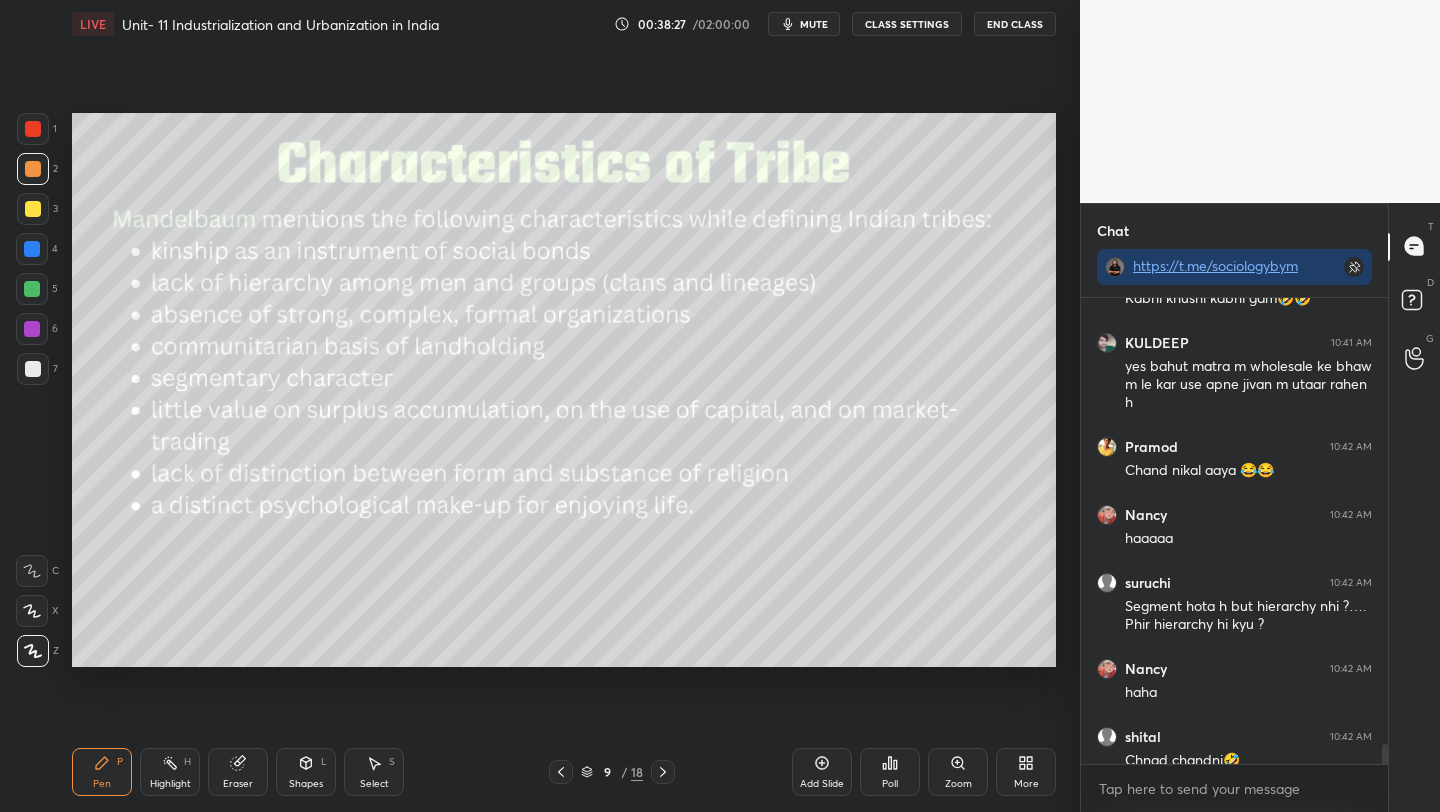 click on "Add Slide" at bounding box center [822, 784] 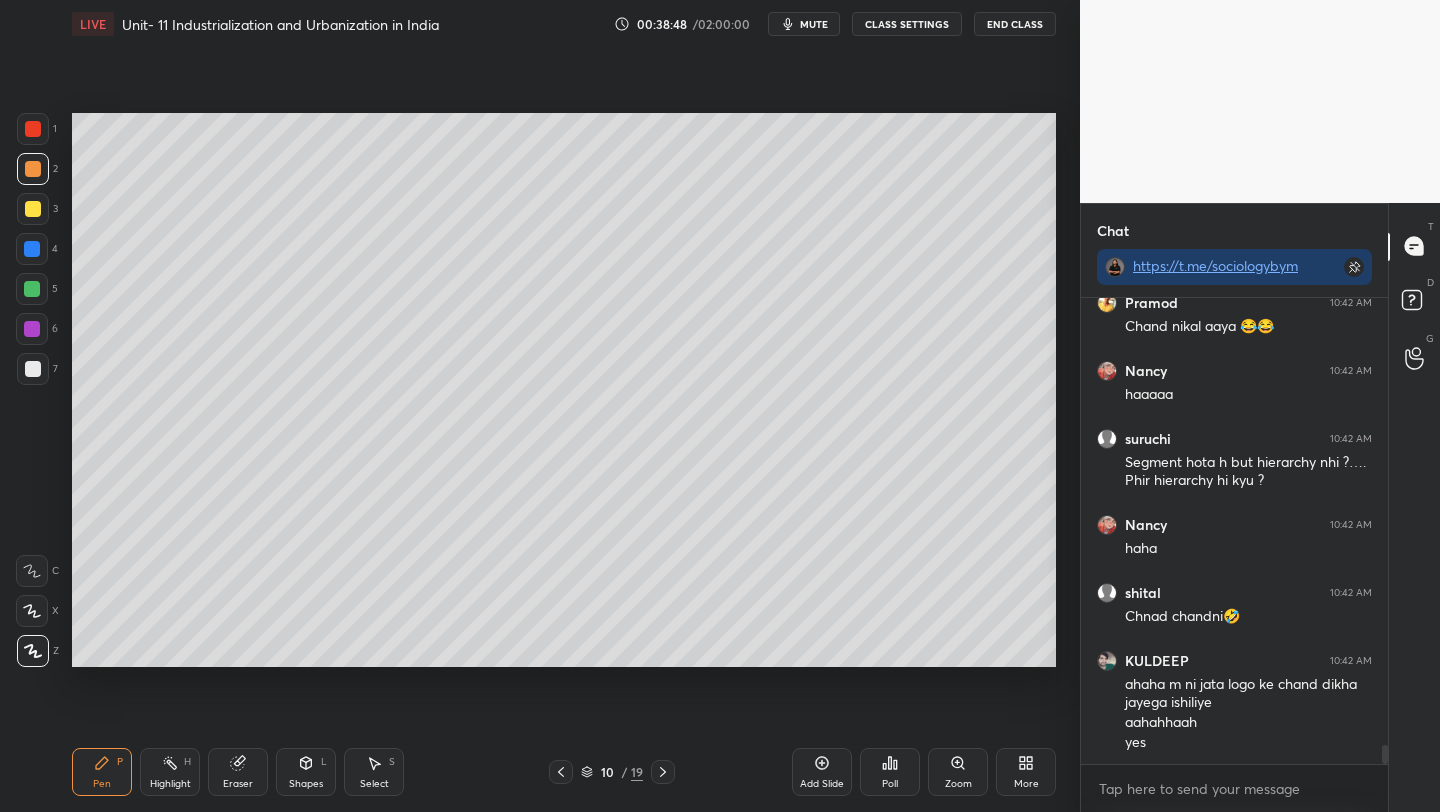 scroll, scrollTop: 10968, scrollLeft: 0, axis: vertical 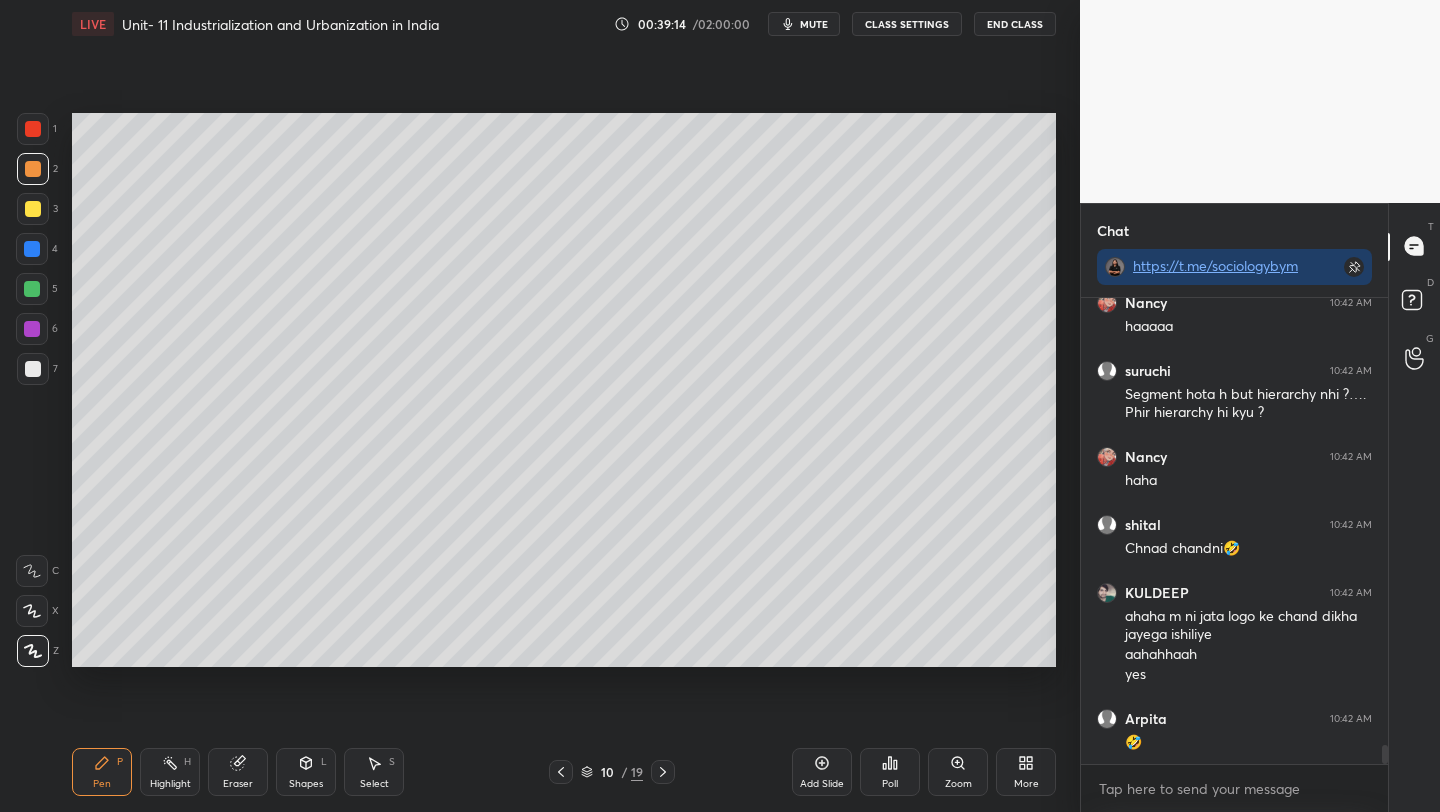 click 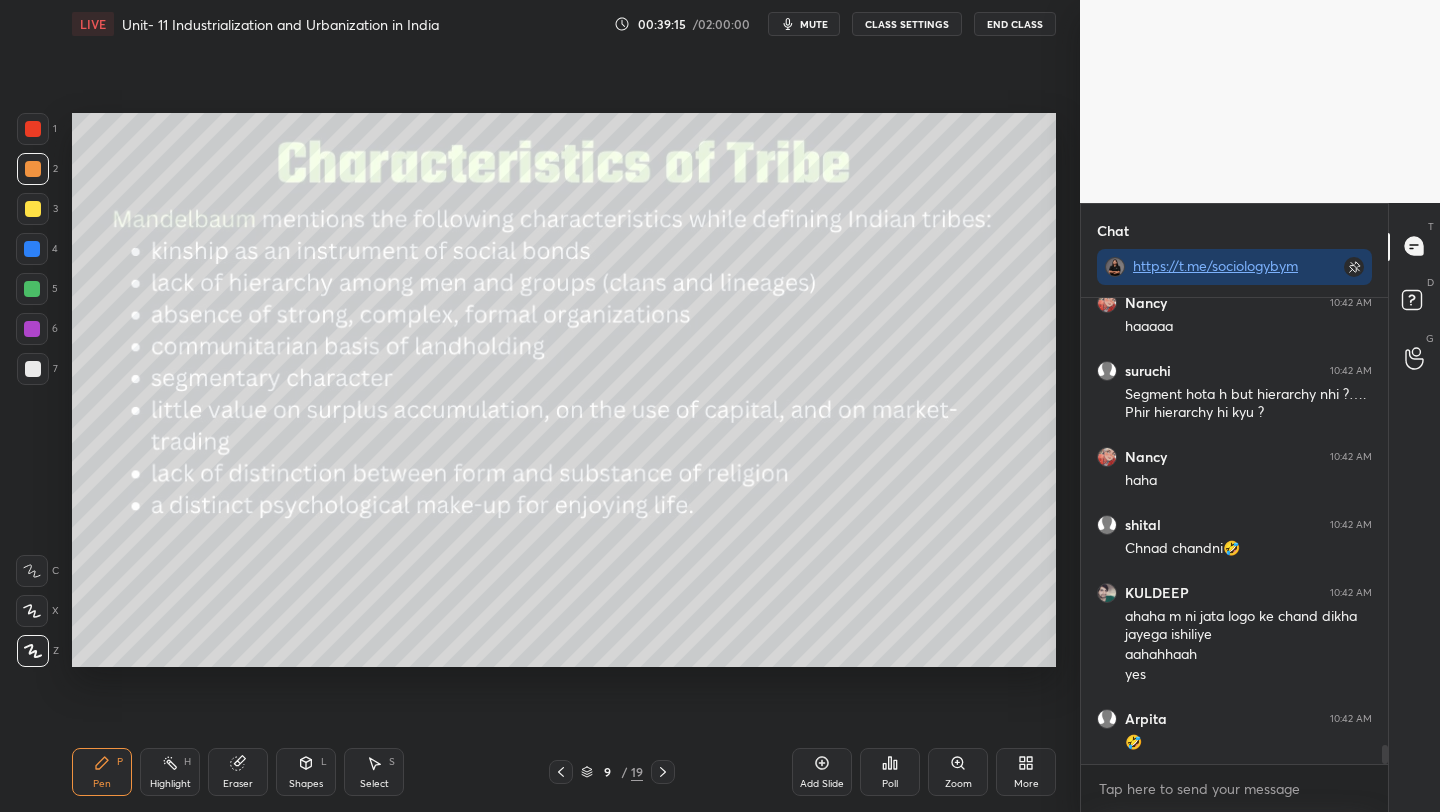 click 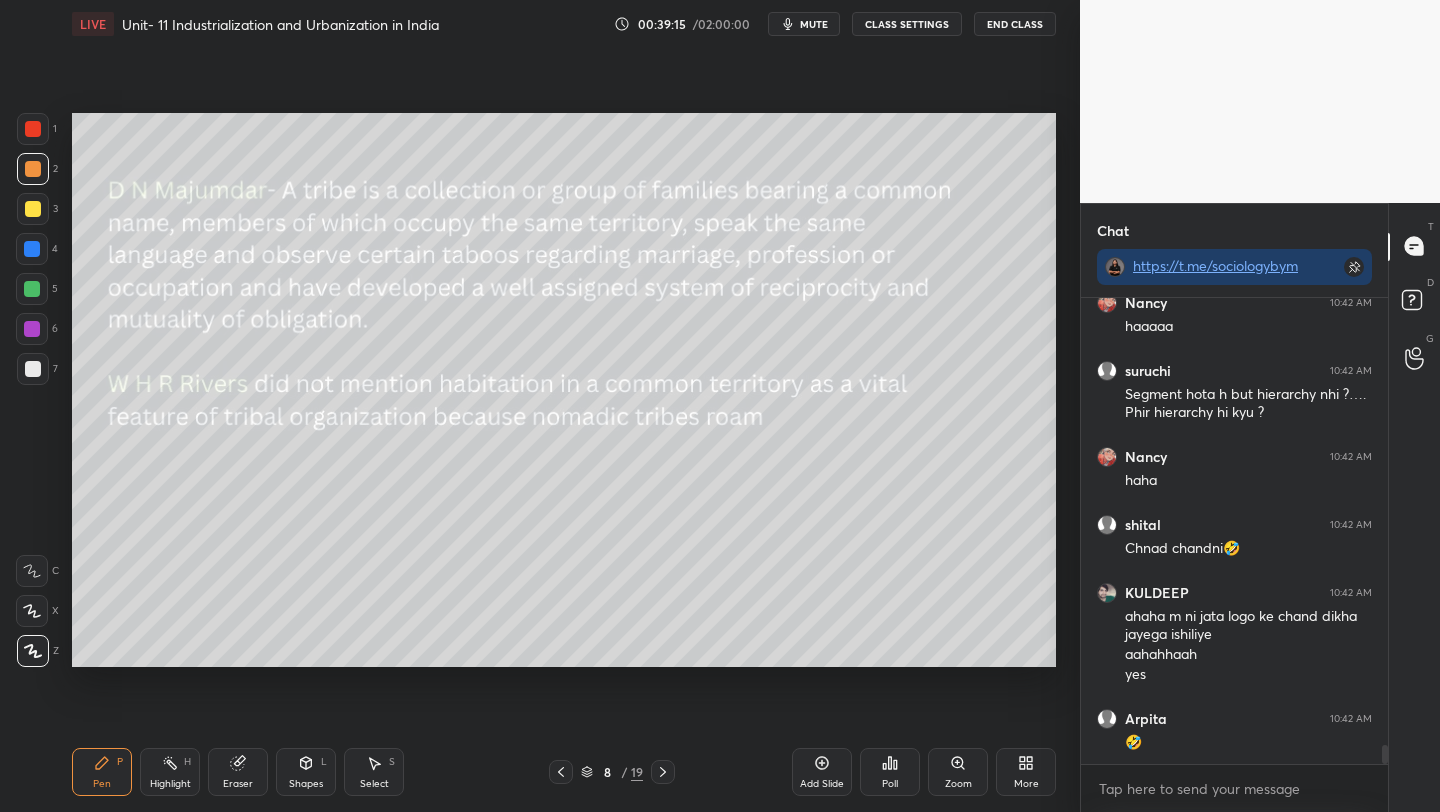 click 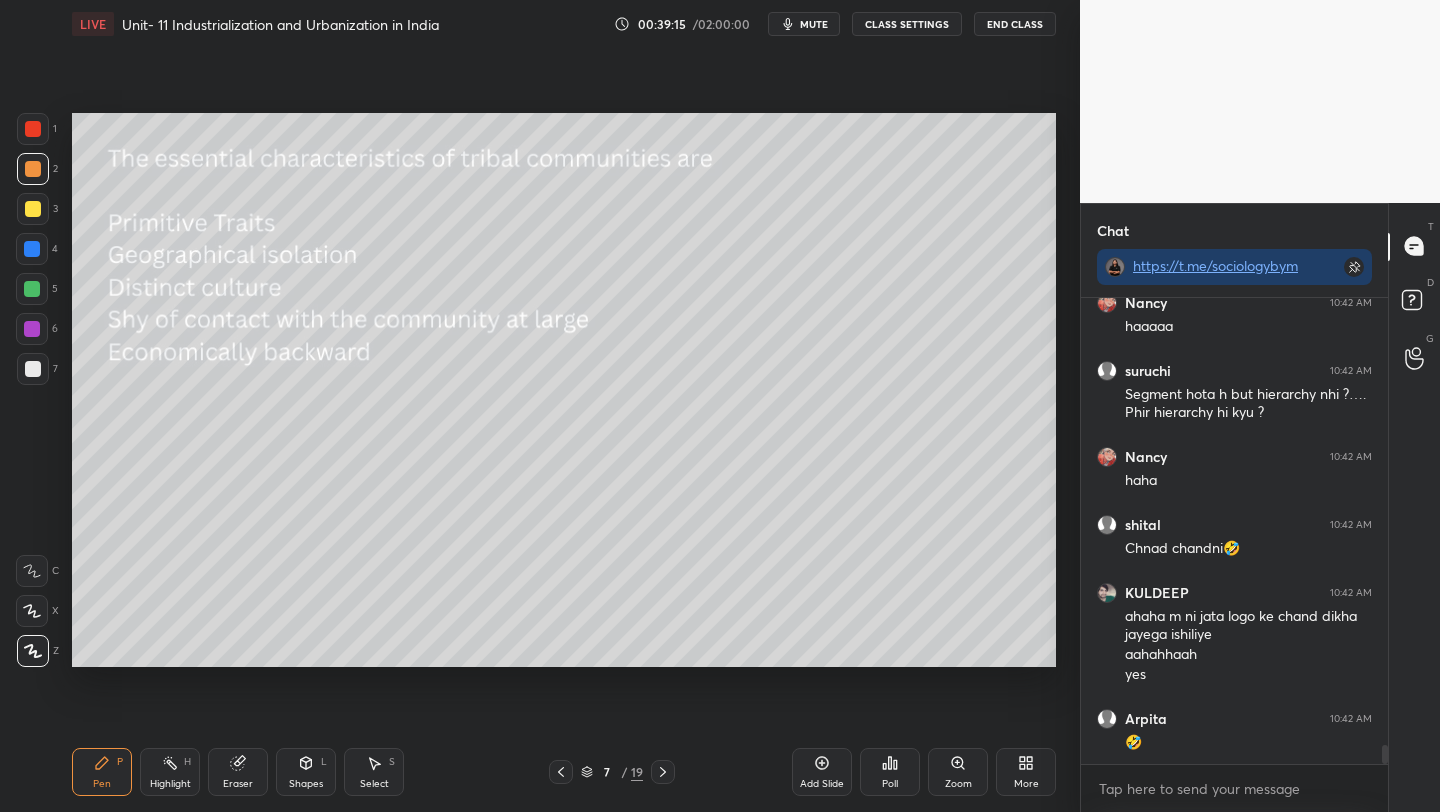 click 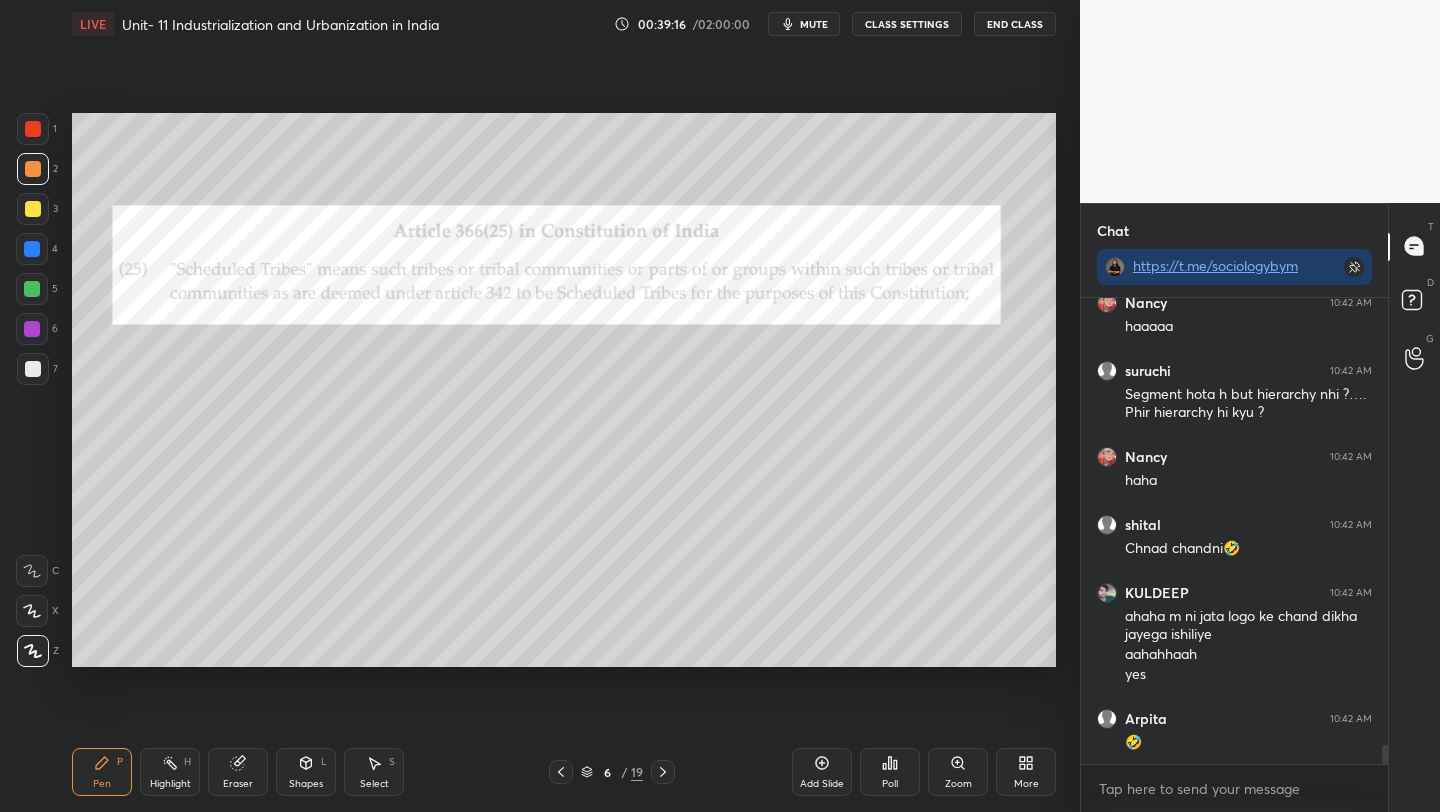 click 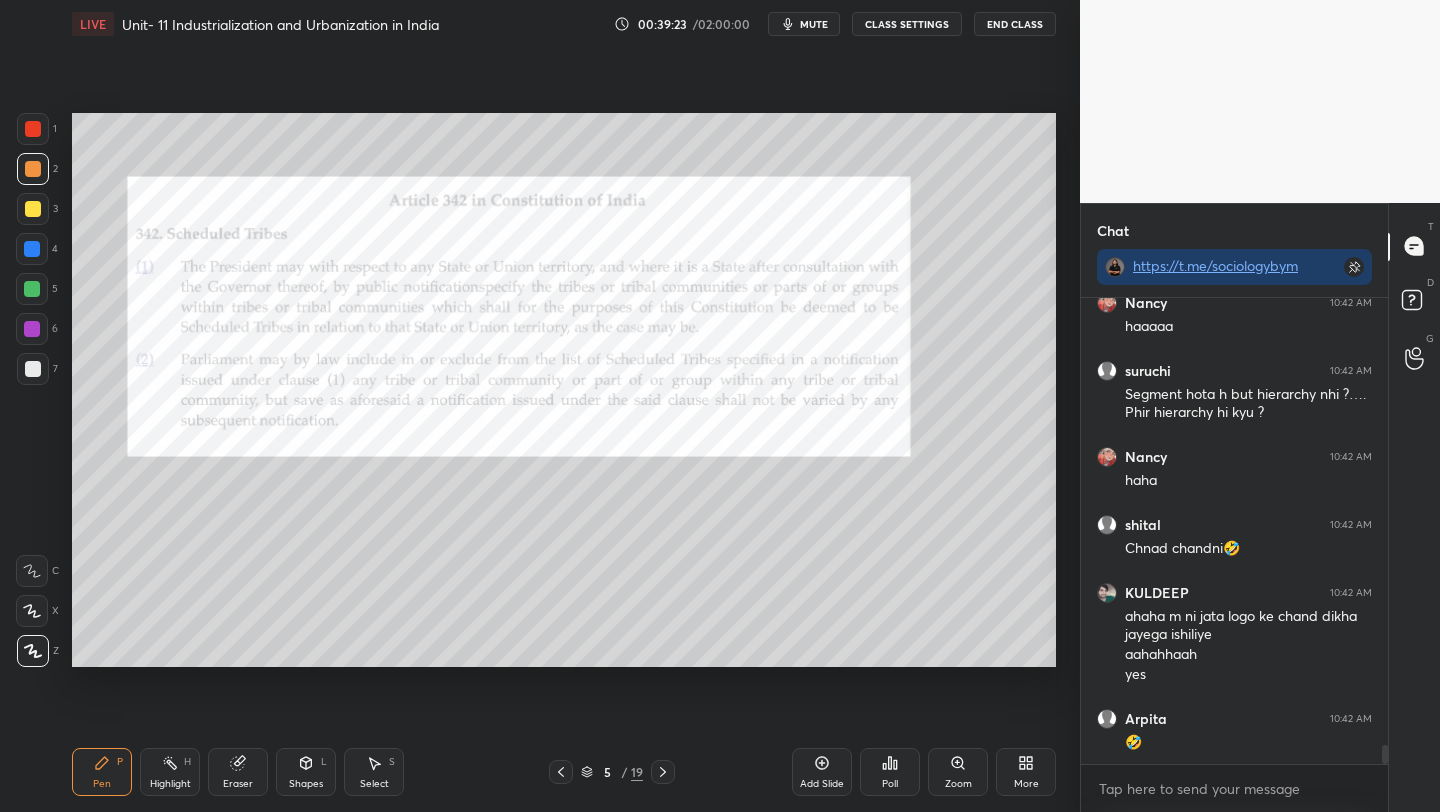 scroll, scrollTop: 11041, scrollLeft: 0, axis: vertical 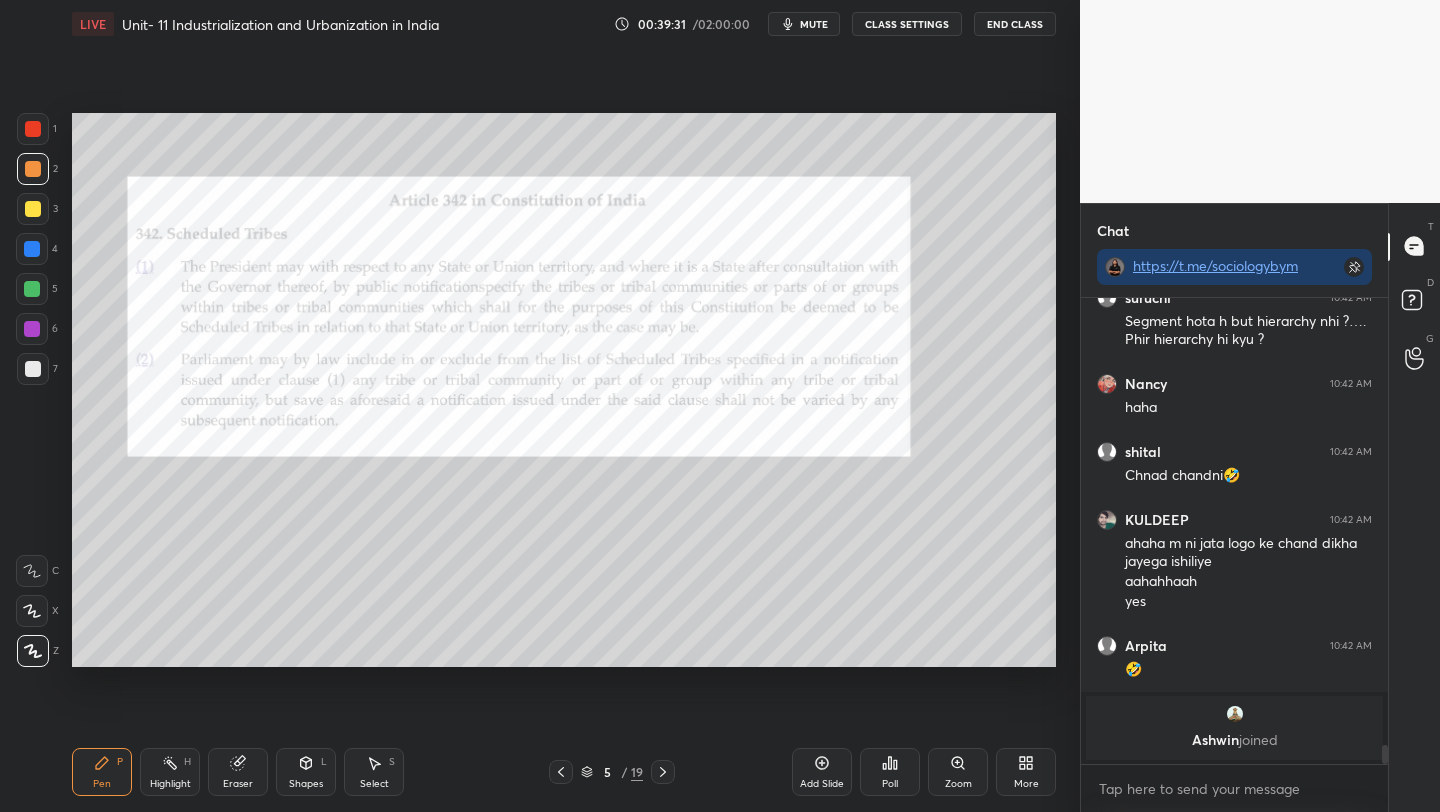 click 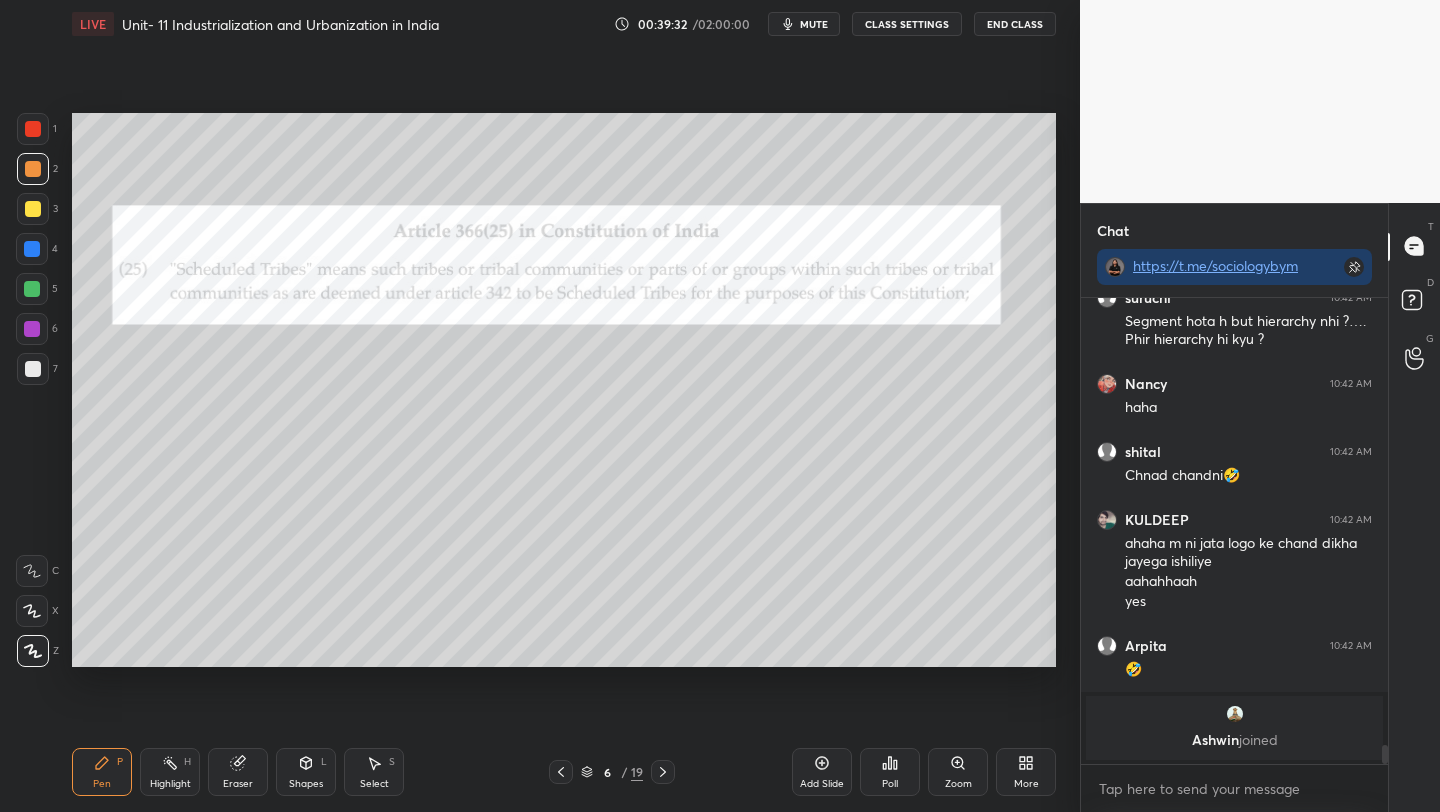 click 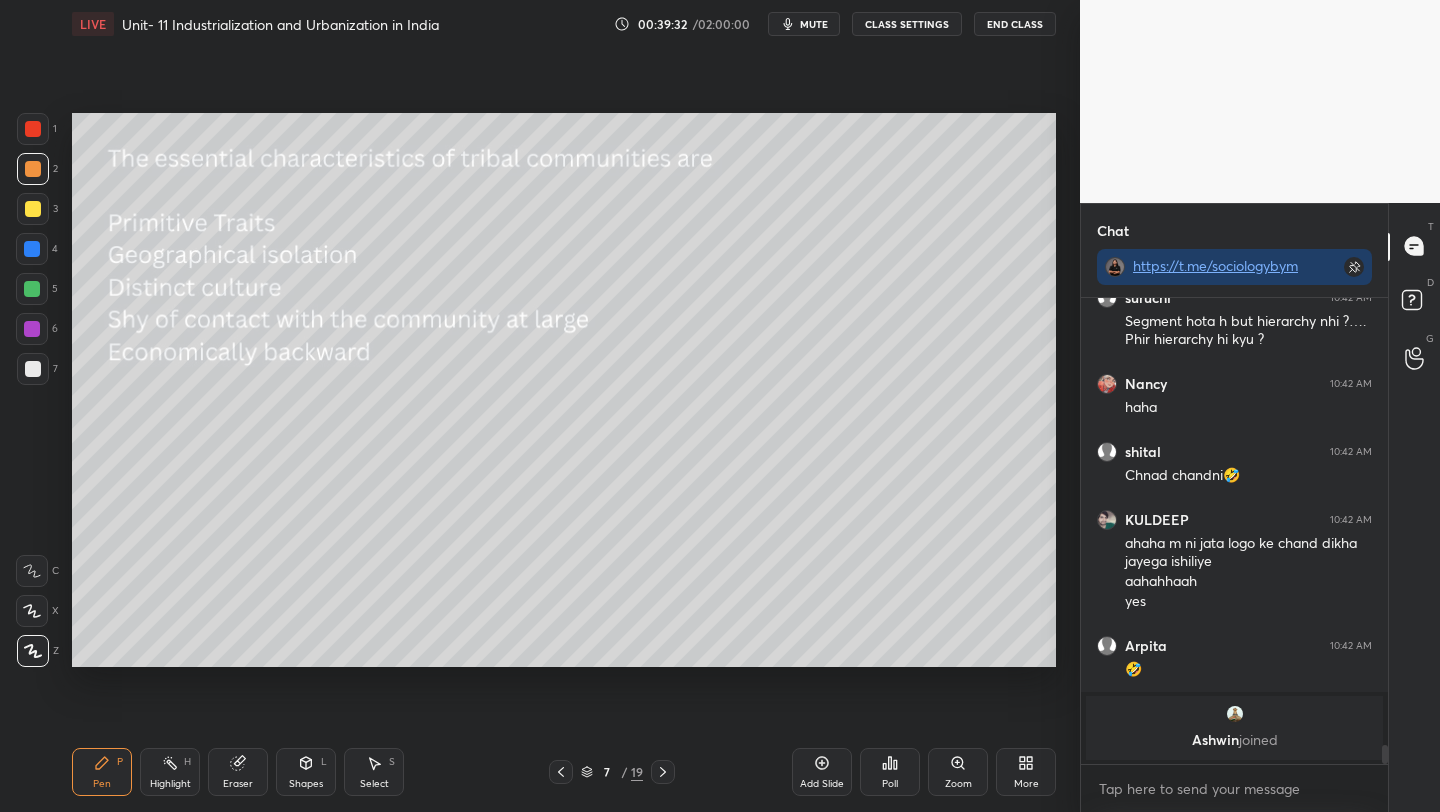 click 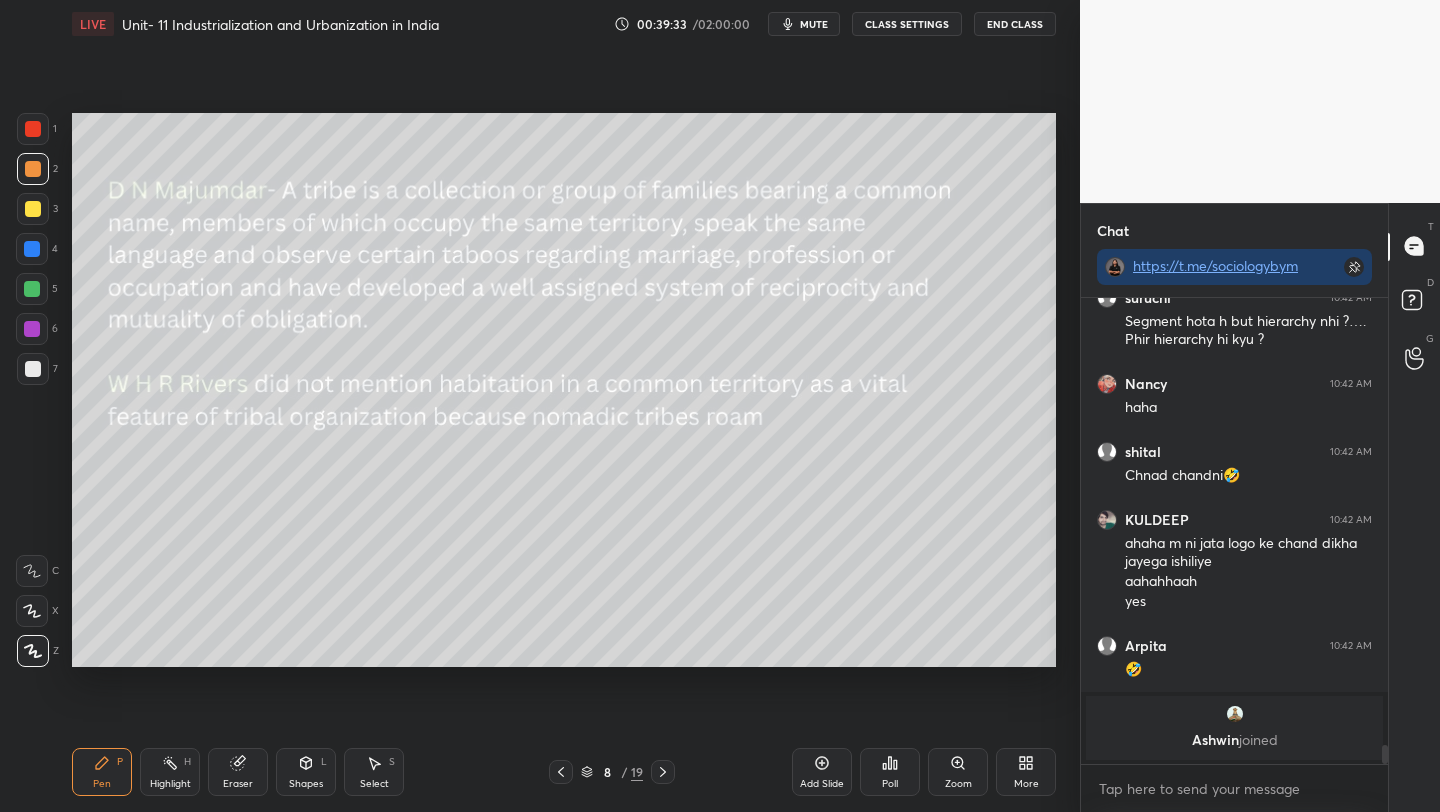 click 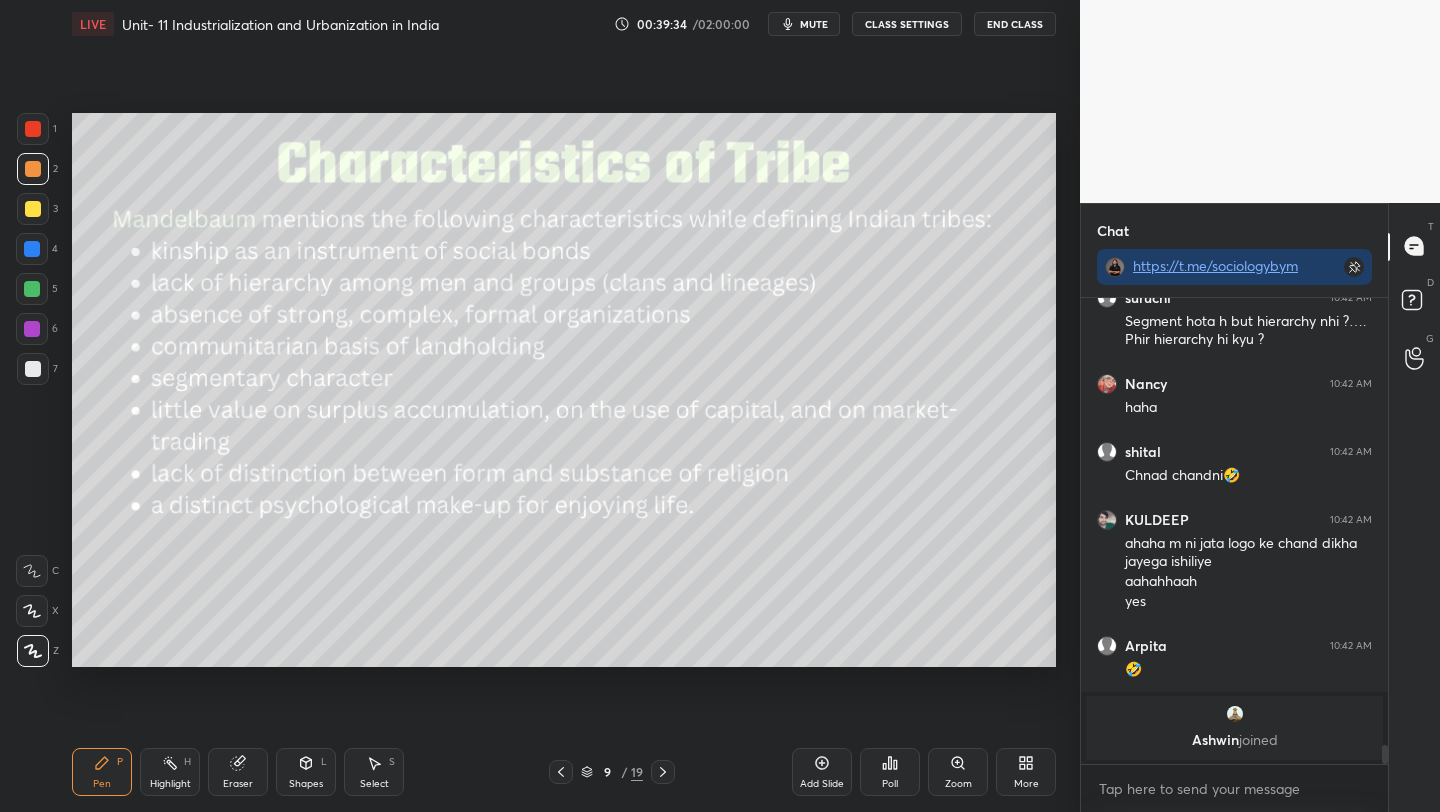 click 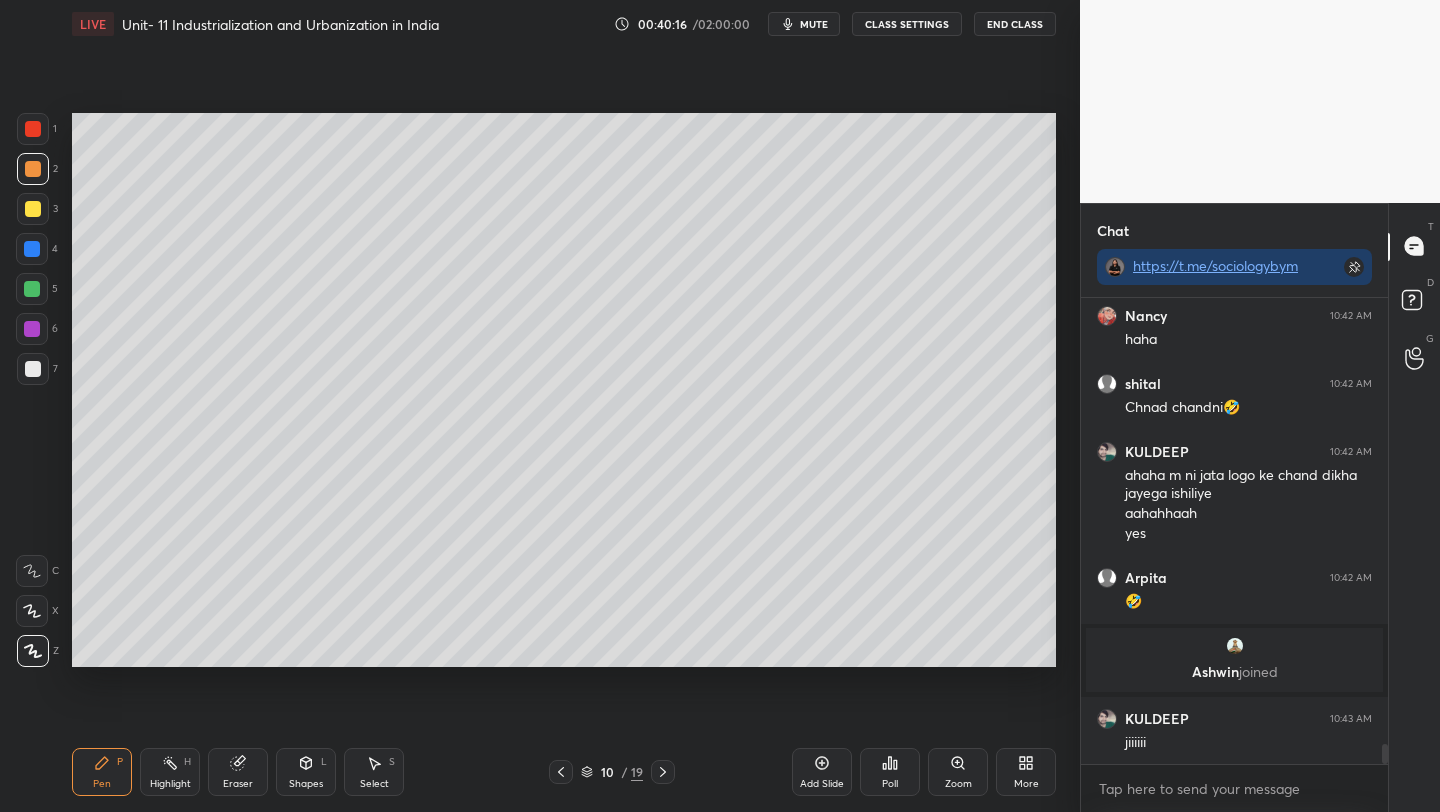 scroll, scrollTop: 10300, scrollLeft: 0, axis: vertical 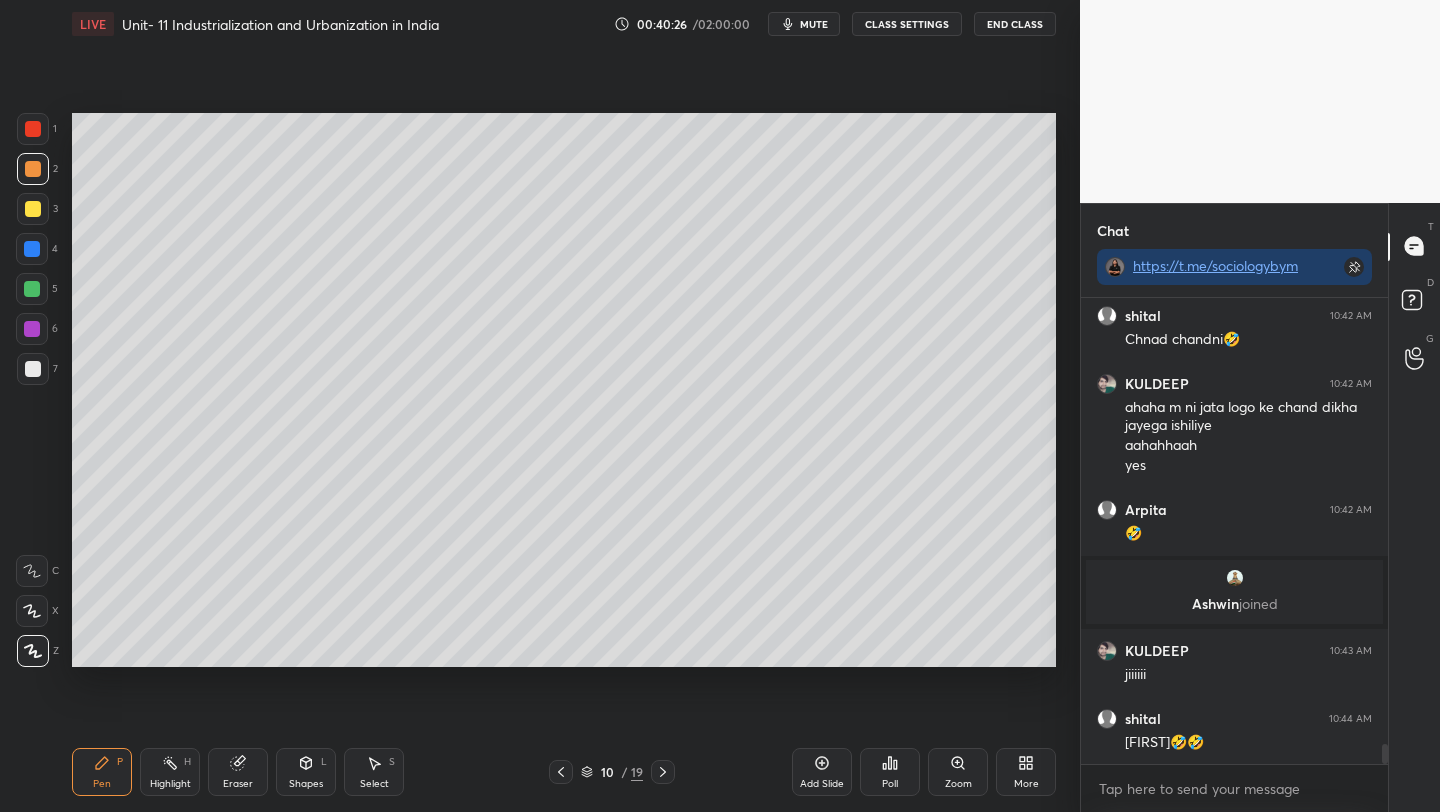 click 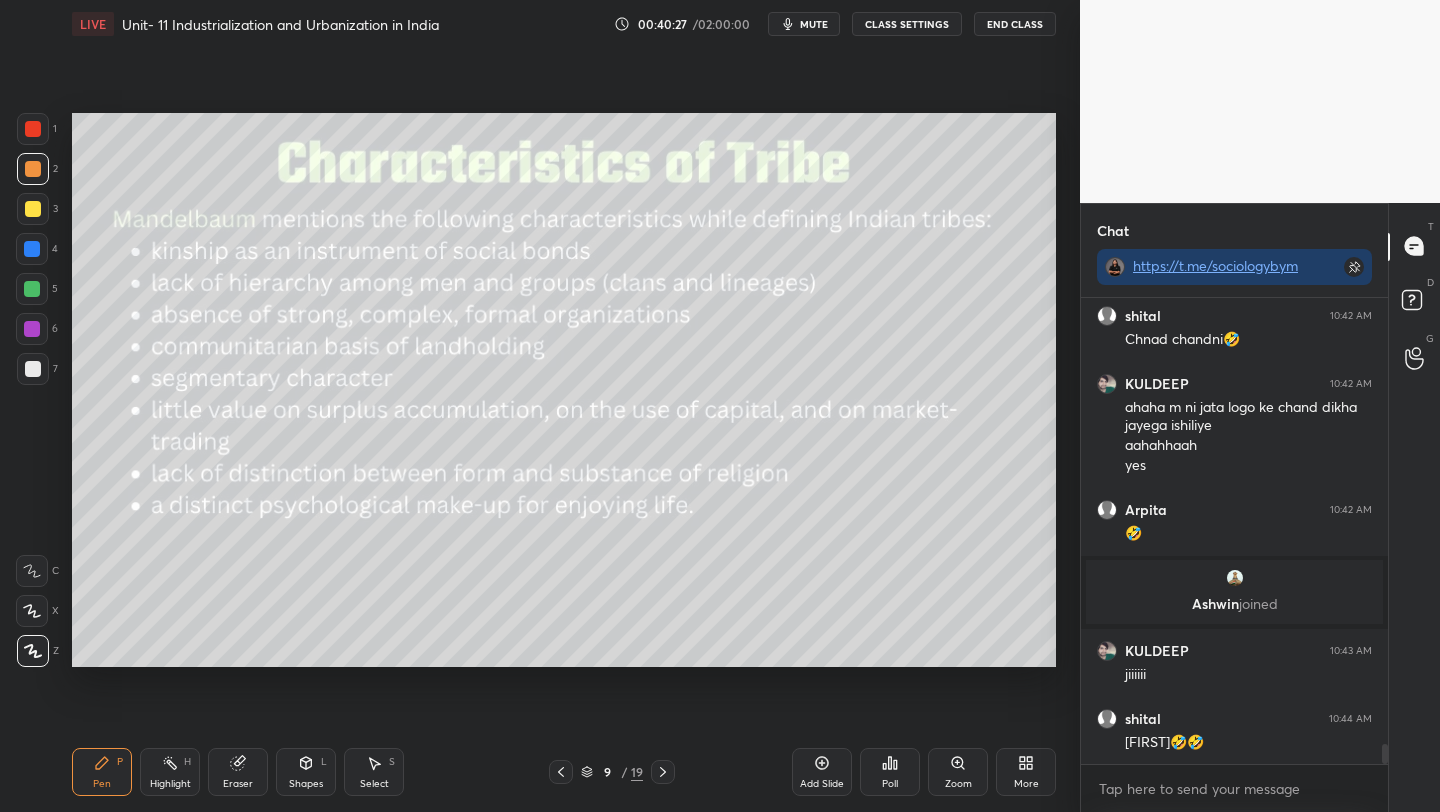 click 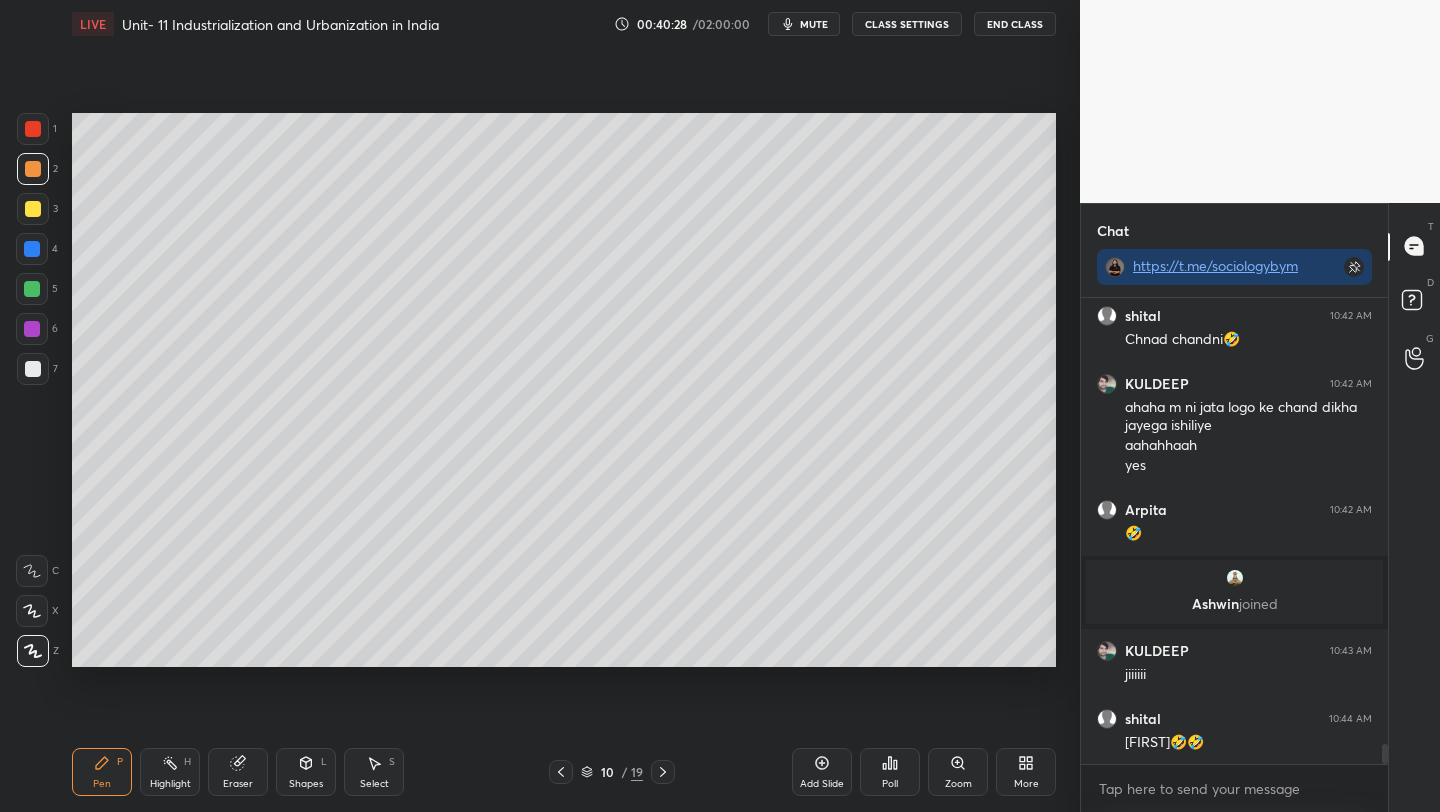 click 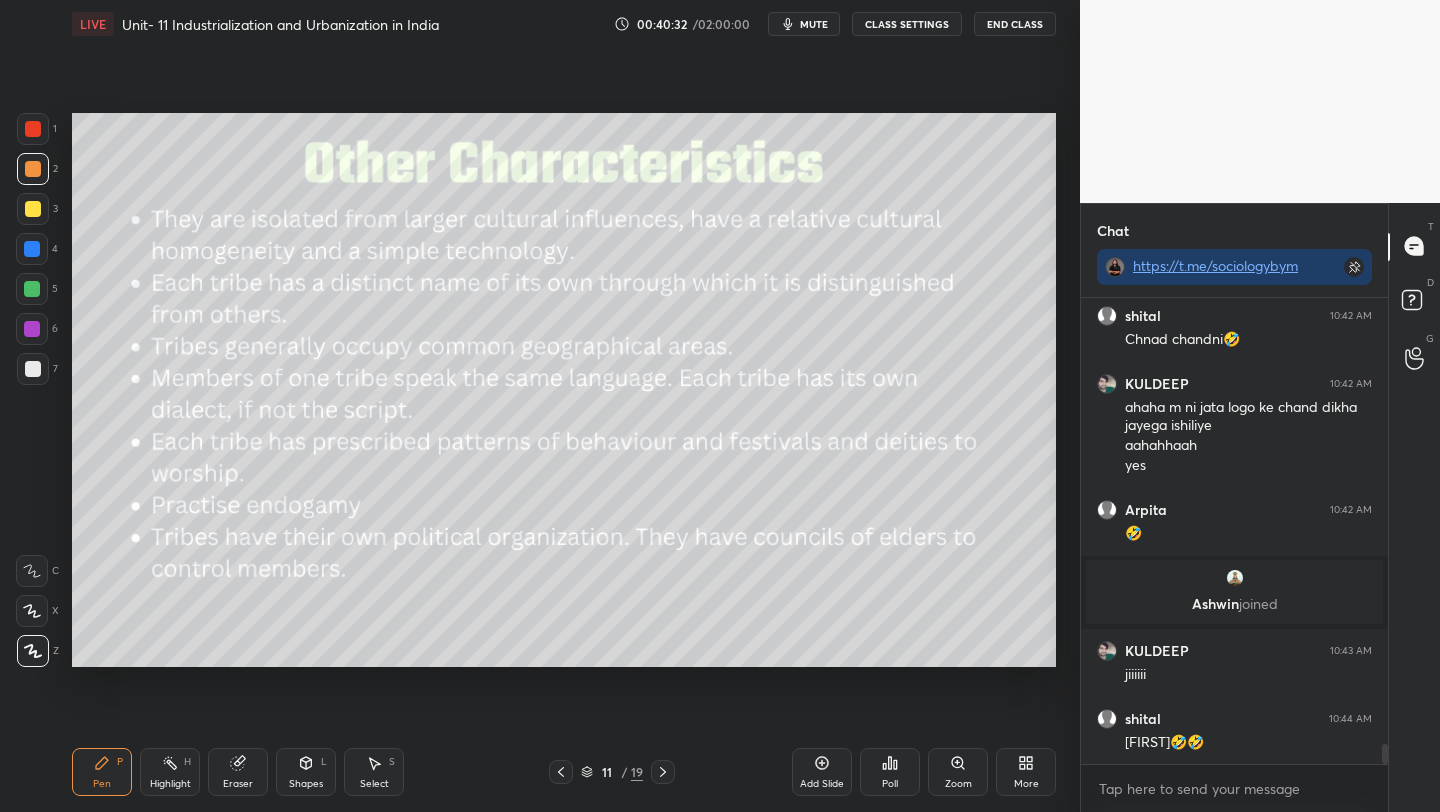 scroll, scrollTop: 10368, scrollLeft: 0, axis: vertical 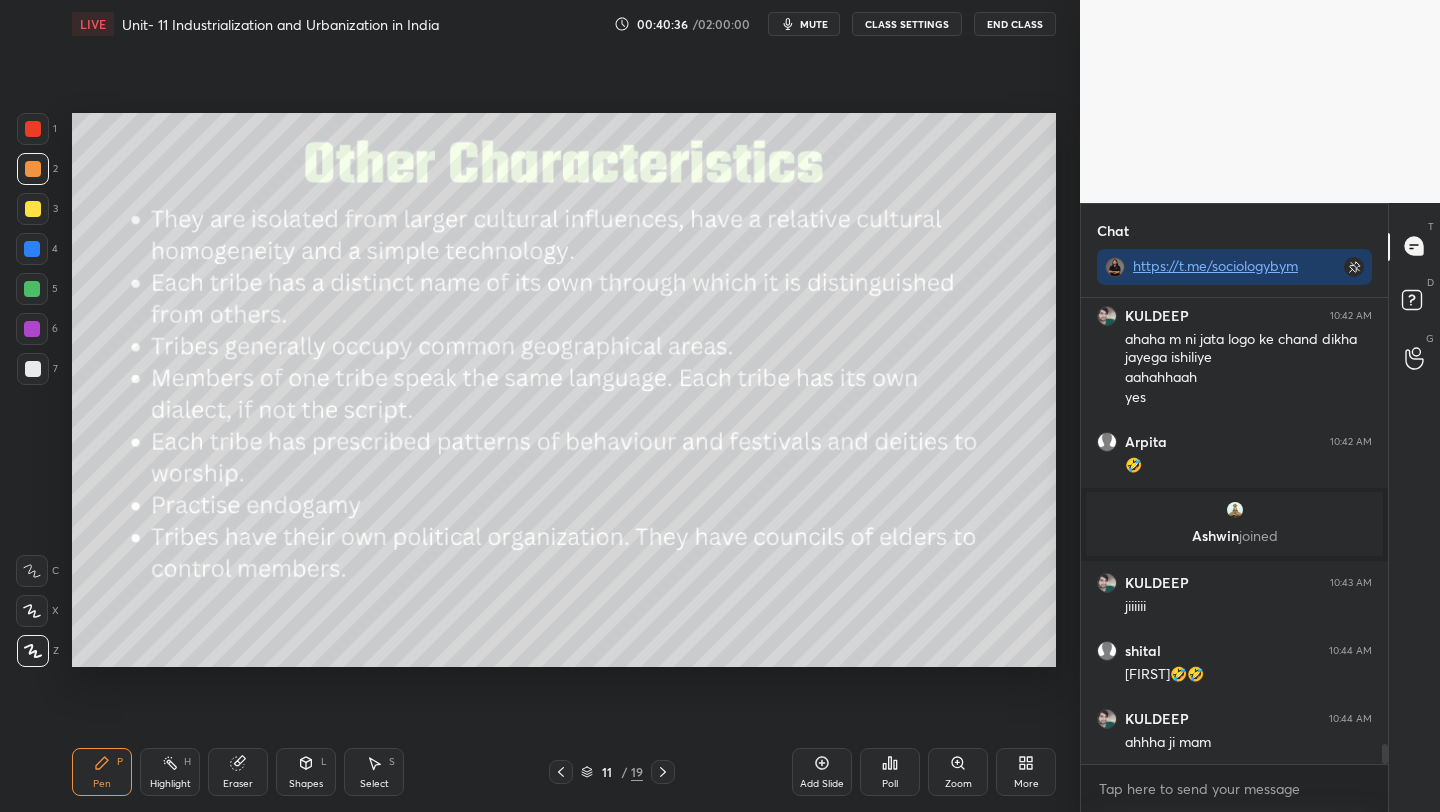 click on "Poll" at bounding box center [890, 772] 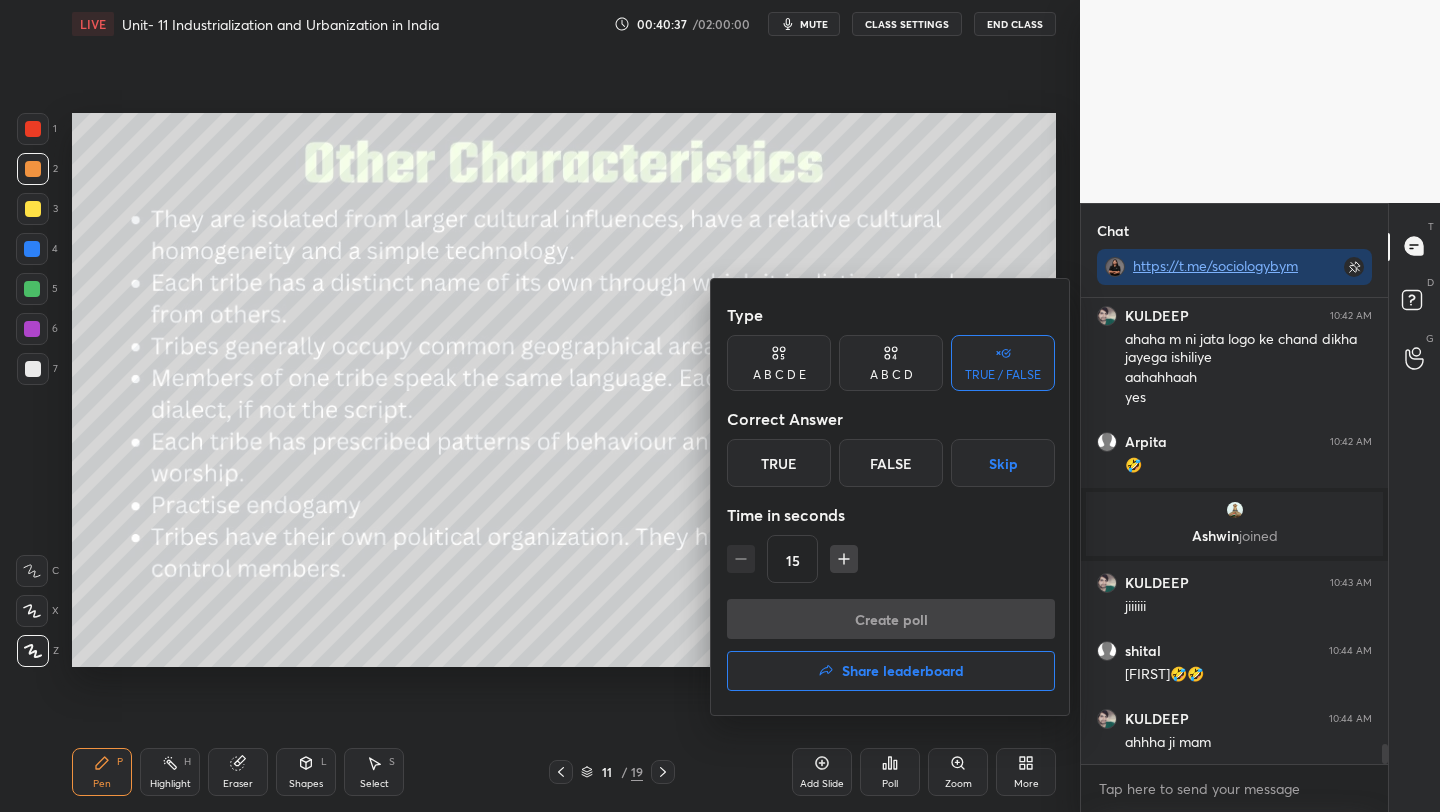 scroll, scrollTop: 10454, scrollLeft: 0, axis: vertical 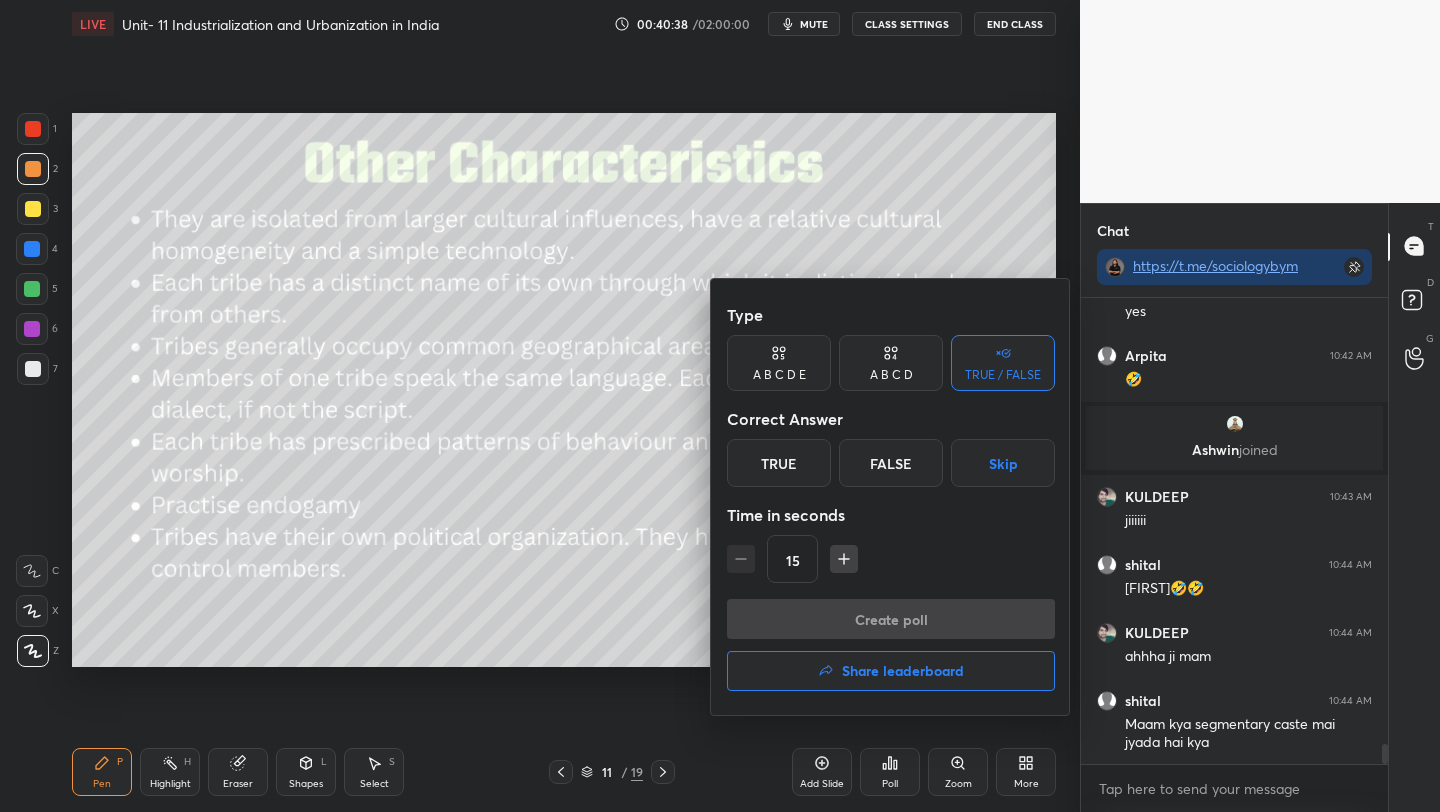 click on "True" at bounding box center (779, 463) 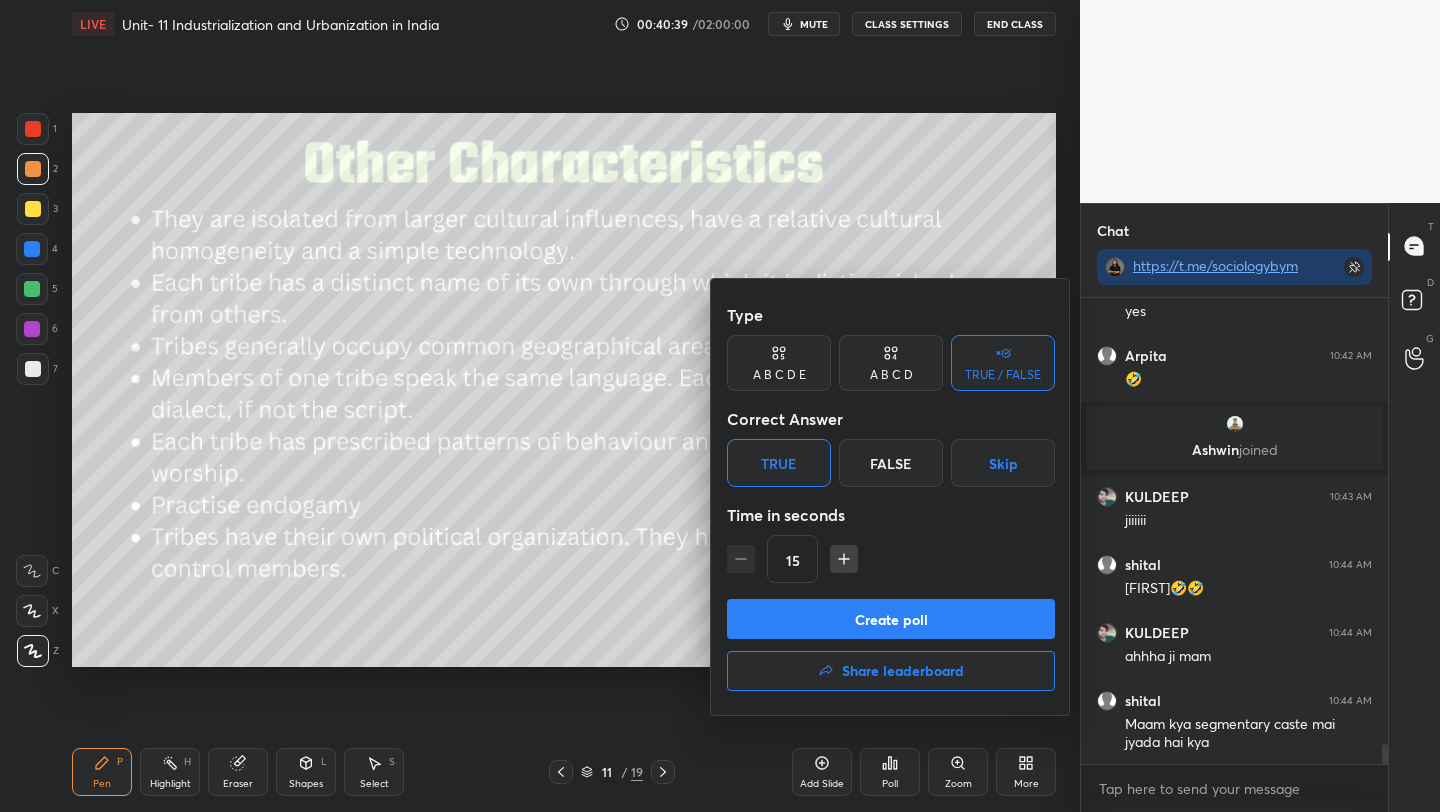 click on "Create poll" at bounding box center (891, 619) 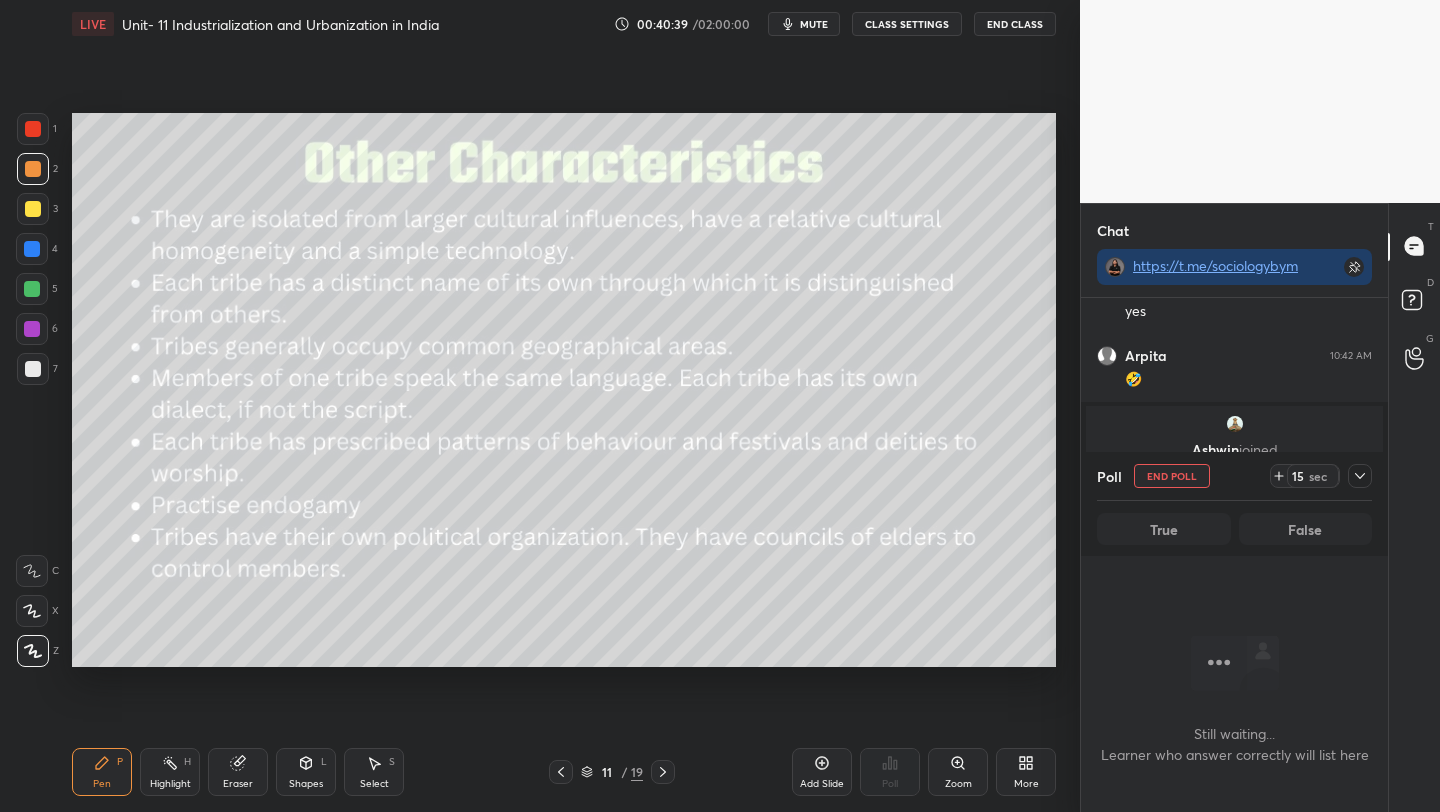 scroll, scrollTop: 367, scrollLeft: 301, axis: both 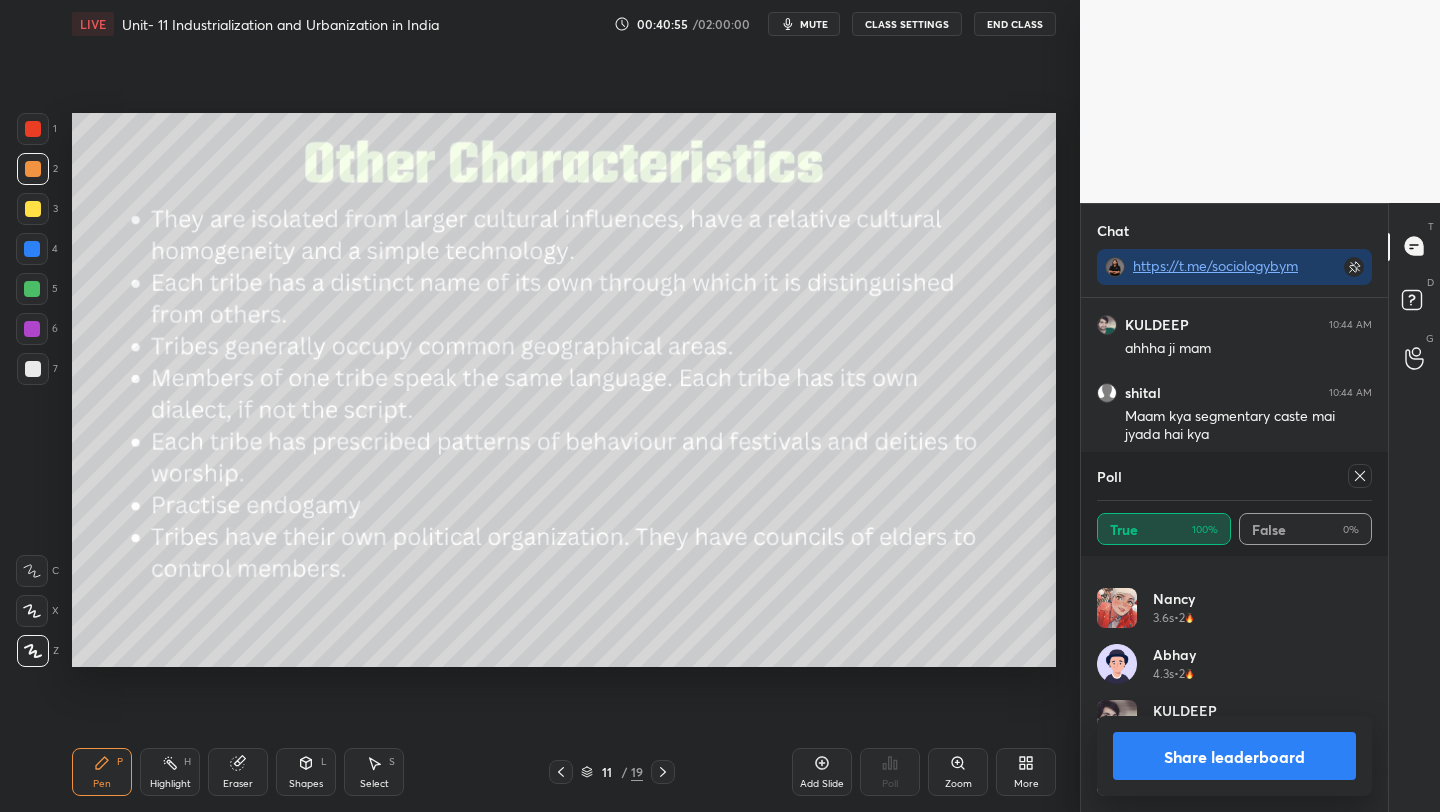 click at bounding box center (1360, 476) 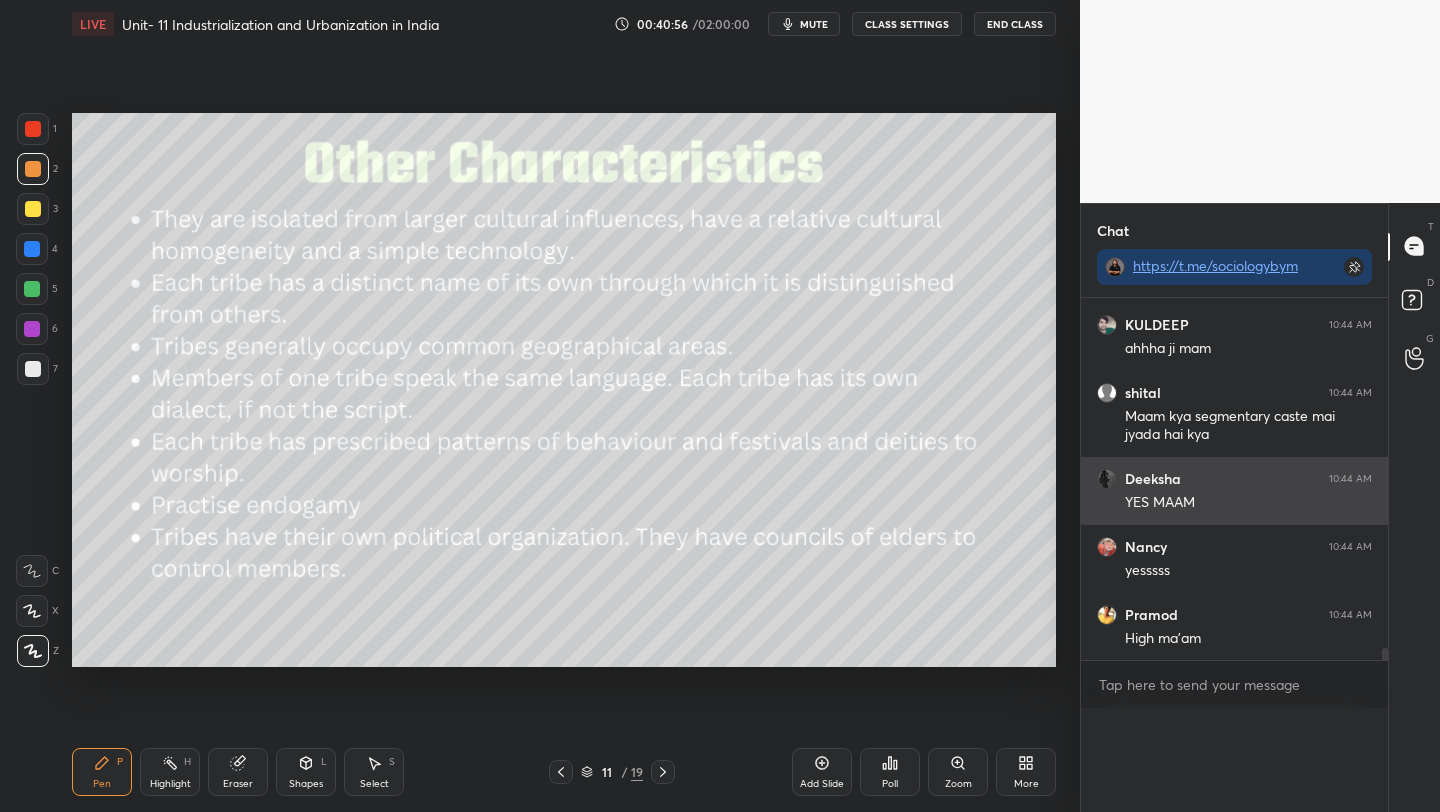 scroll, scrollTop: 0, scrollLeft: 0, axis: both 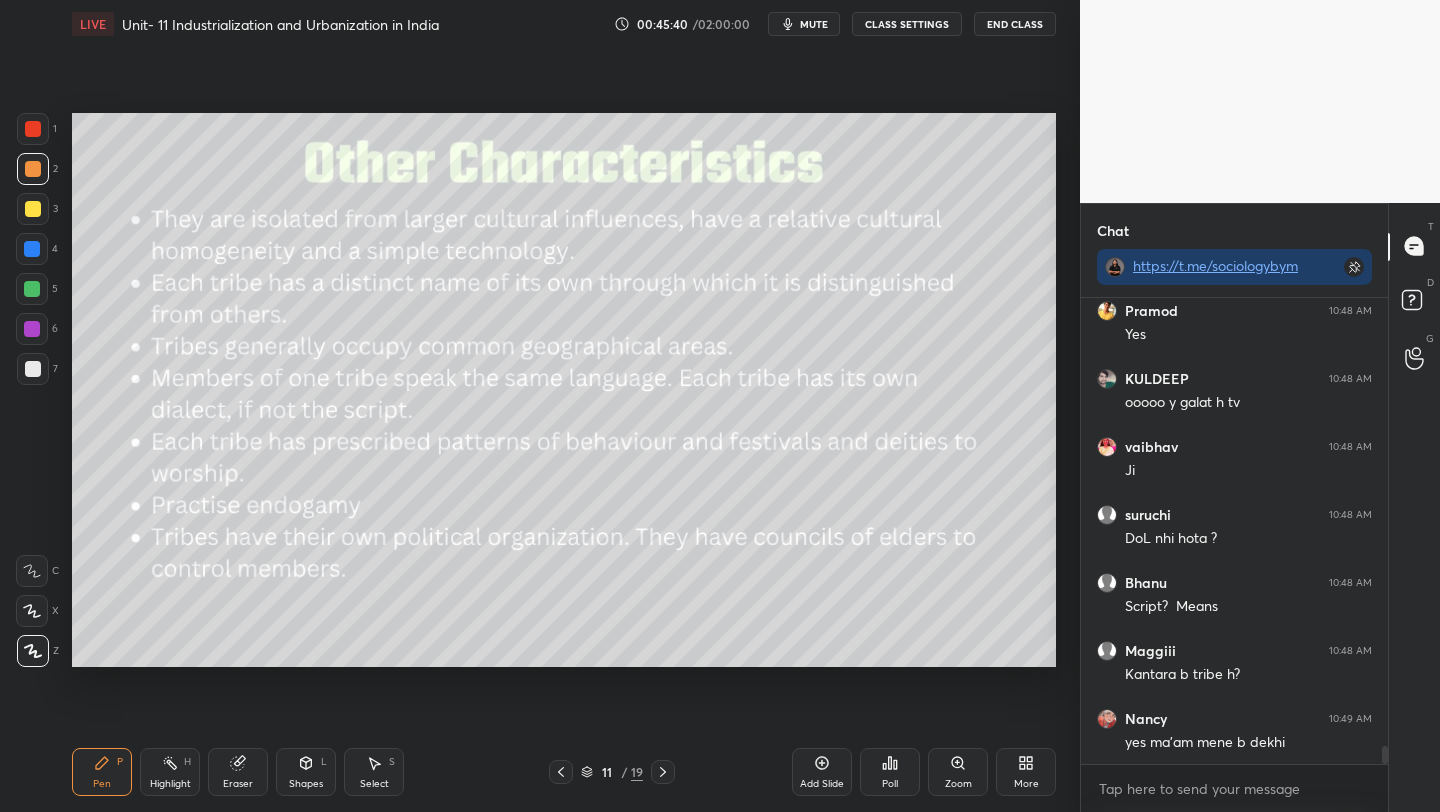 click 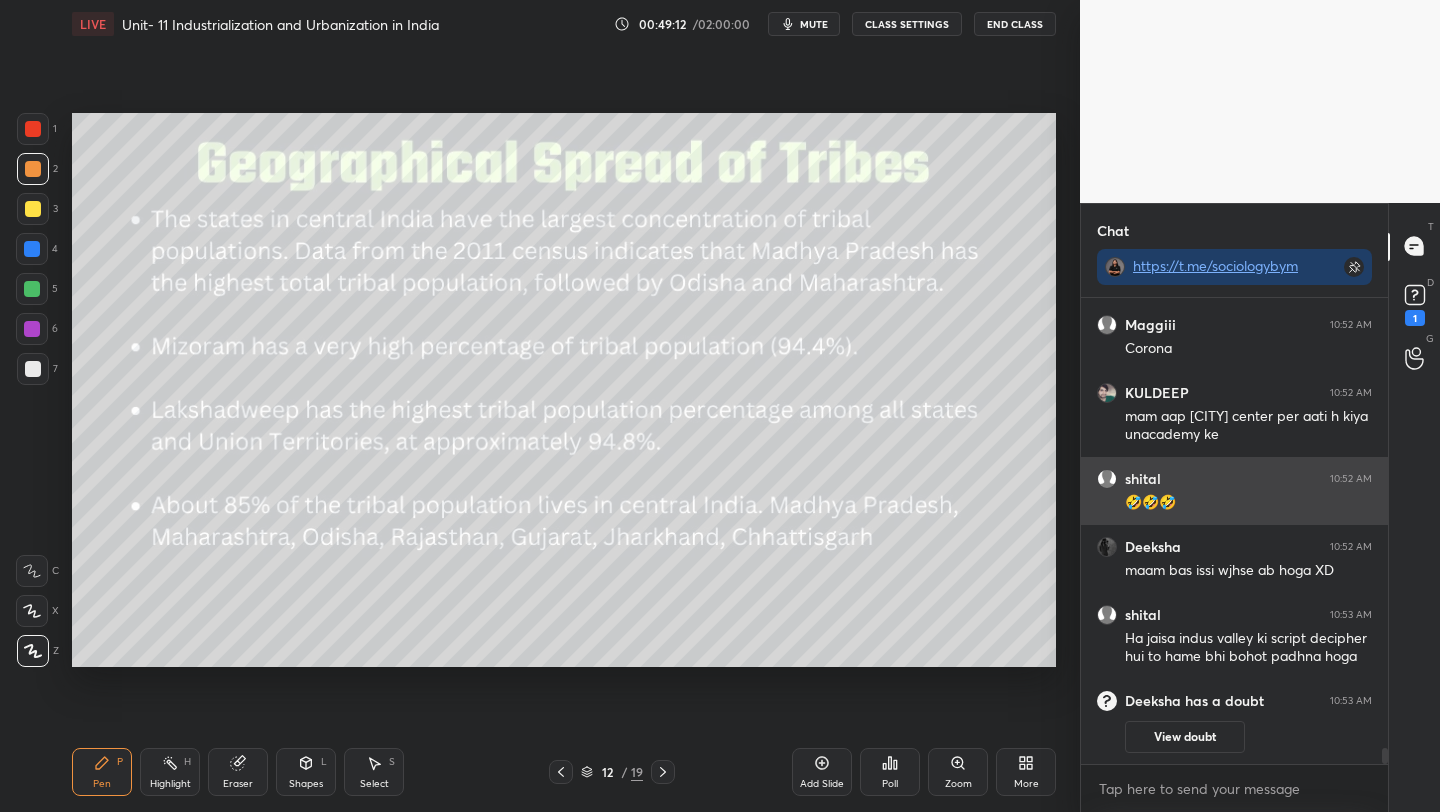 scroll, scrollTop: 12035, scrollLeft: 0, axis: vertical 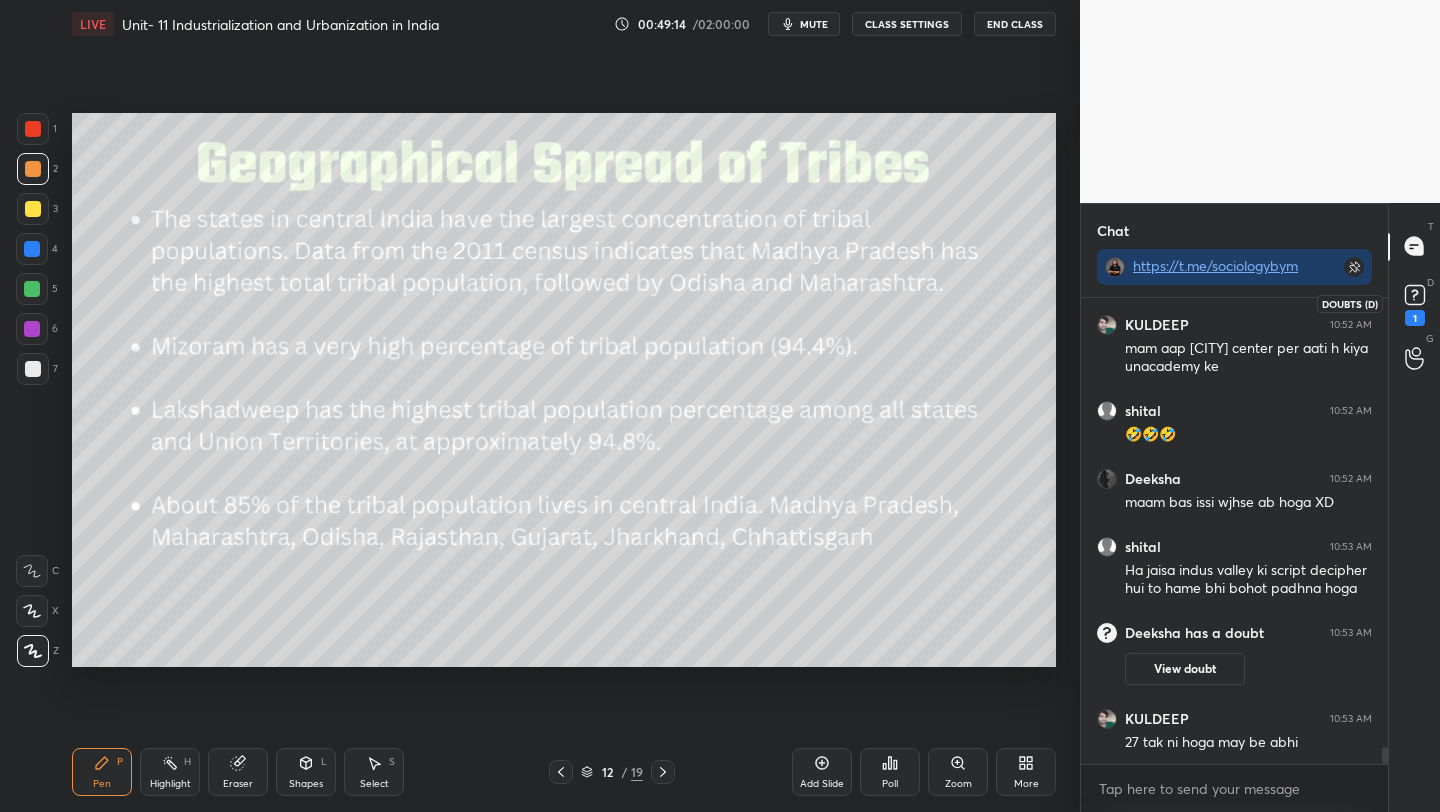 click 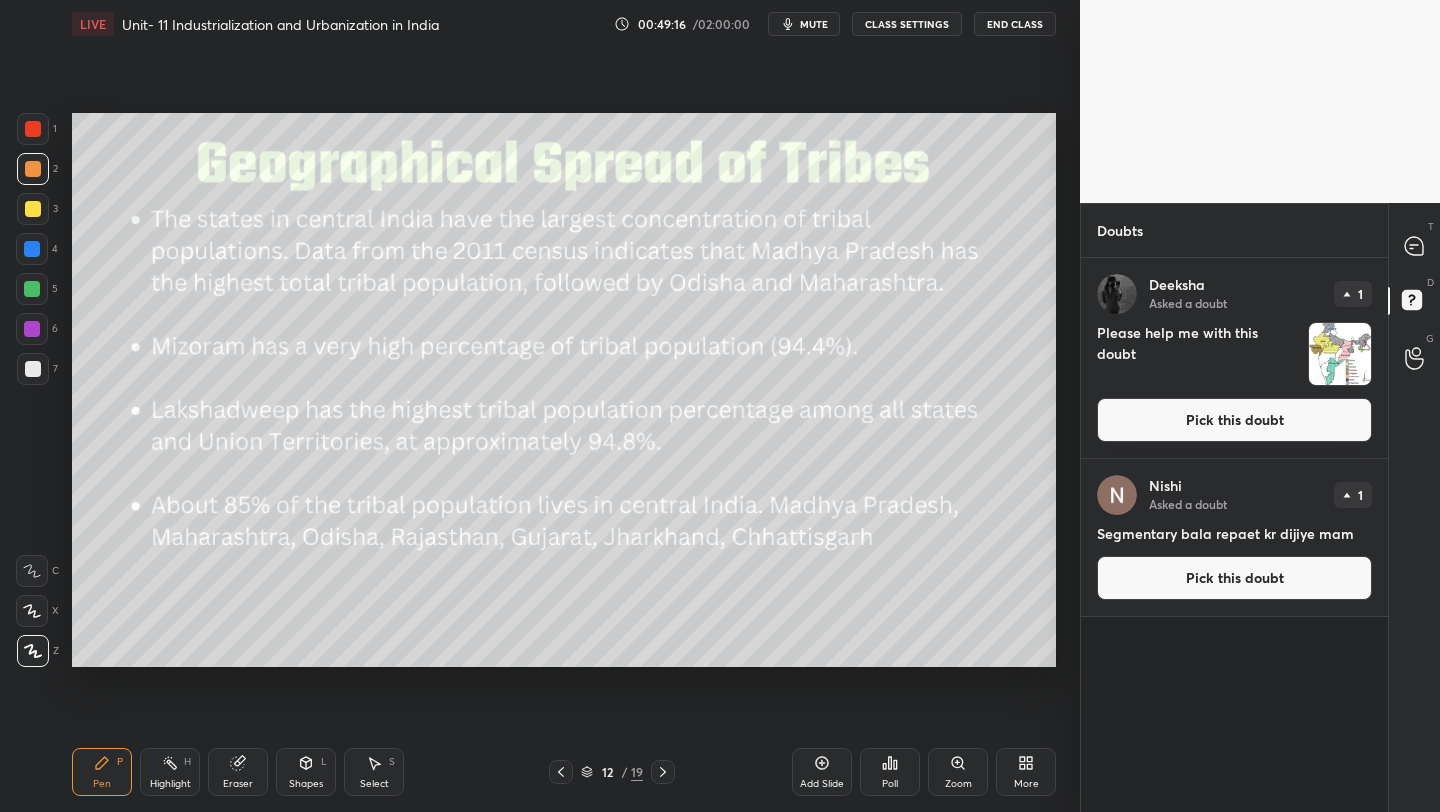 click on "Pick this doubt" at bounding box center [1234, 420] 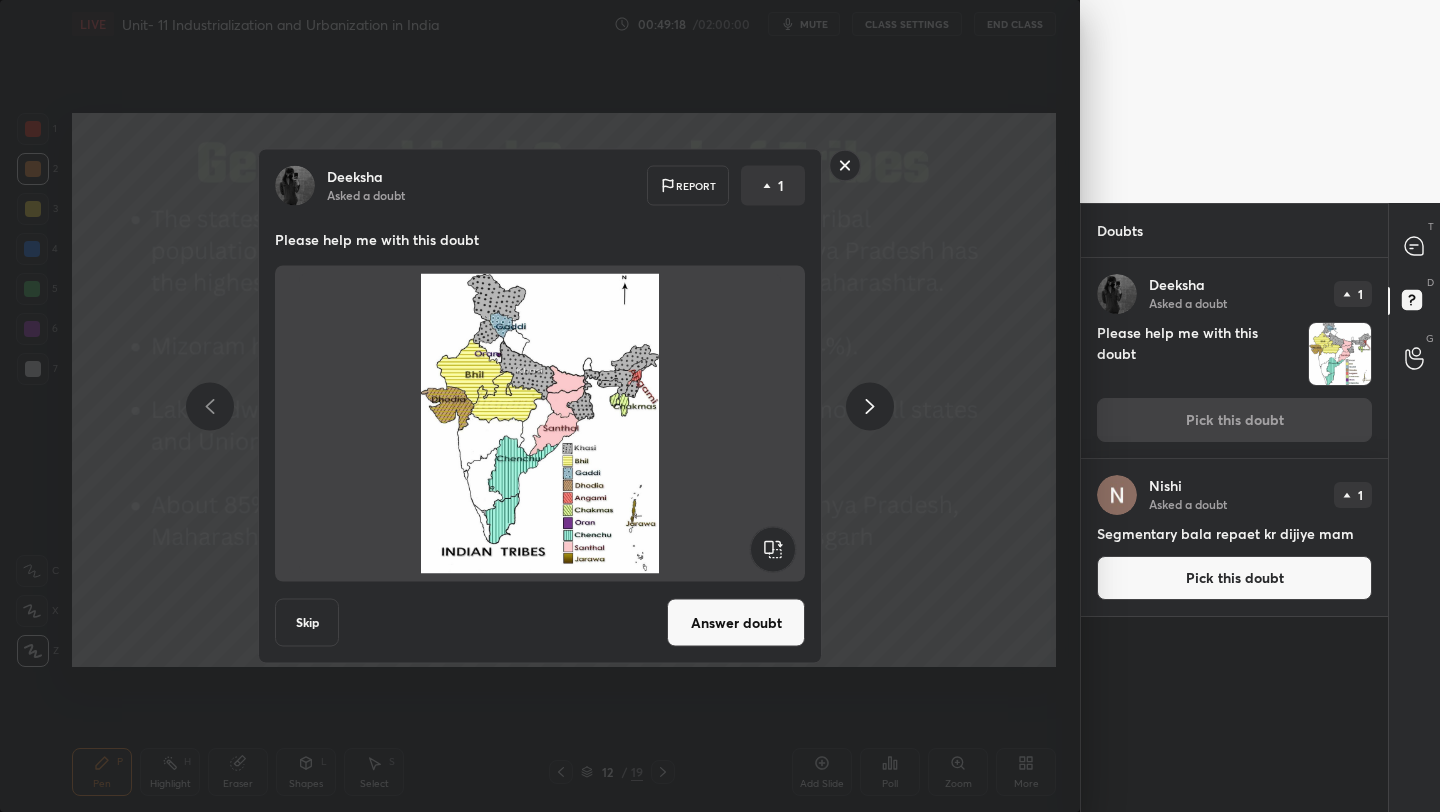 click on "Answer doubt" at bounding box center [736, 623] 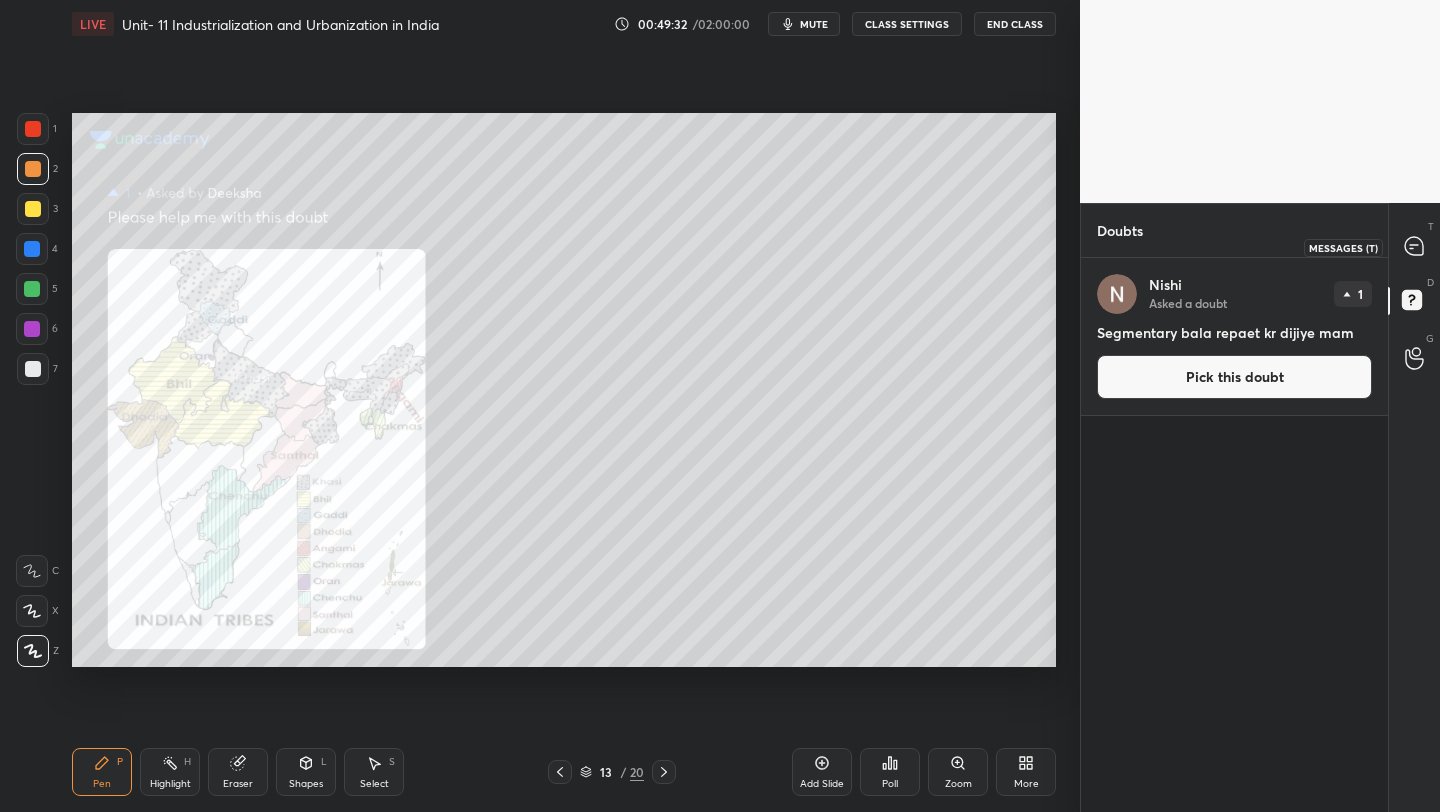 click 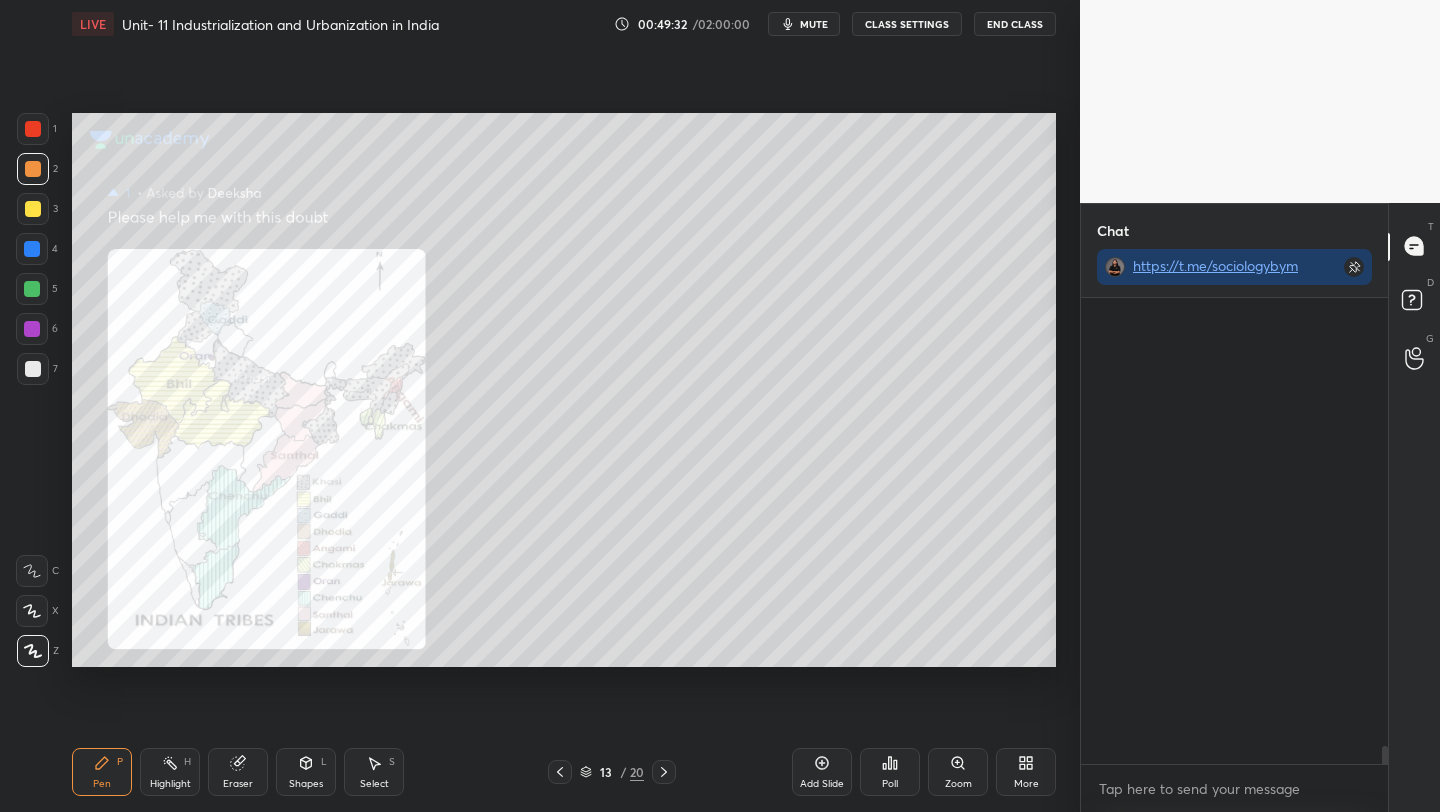 scroll, scrollTop: 508, scrollLeft: 301, axis: both 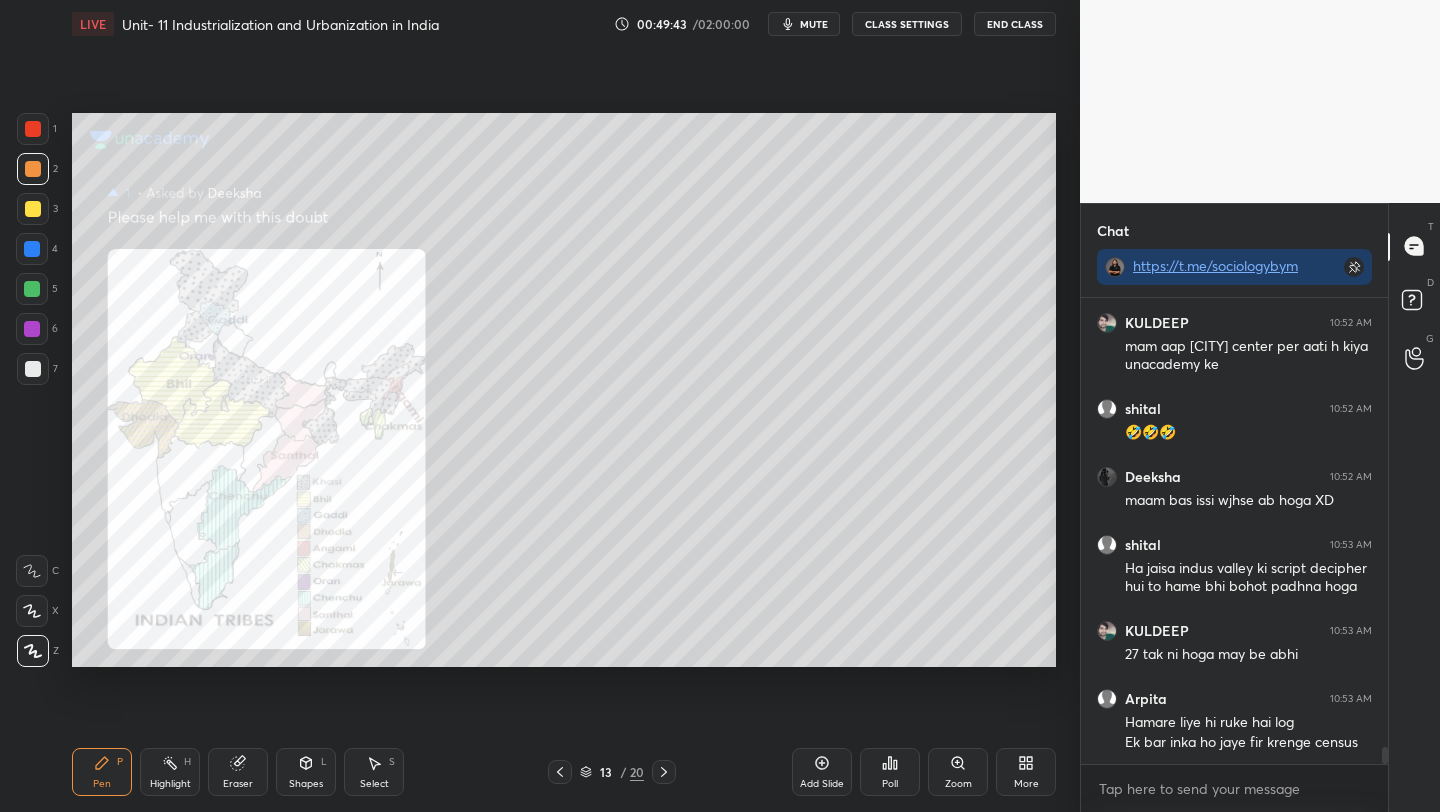 drag, startPoint x: 1385, startPoint y: 756, endPoint x: 1384, endPoint y: 770, distance: 14.035668 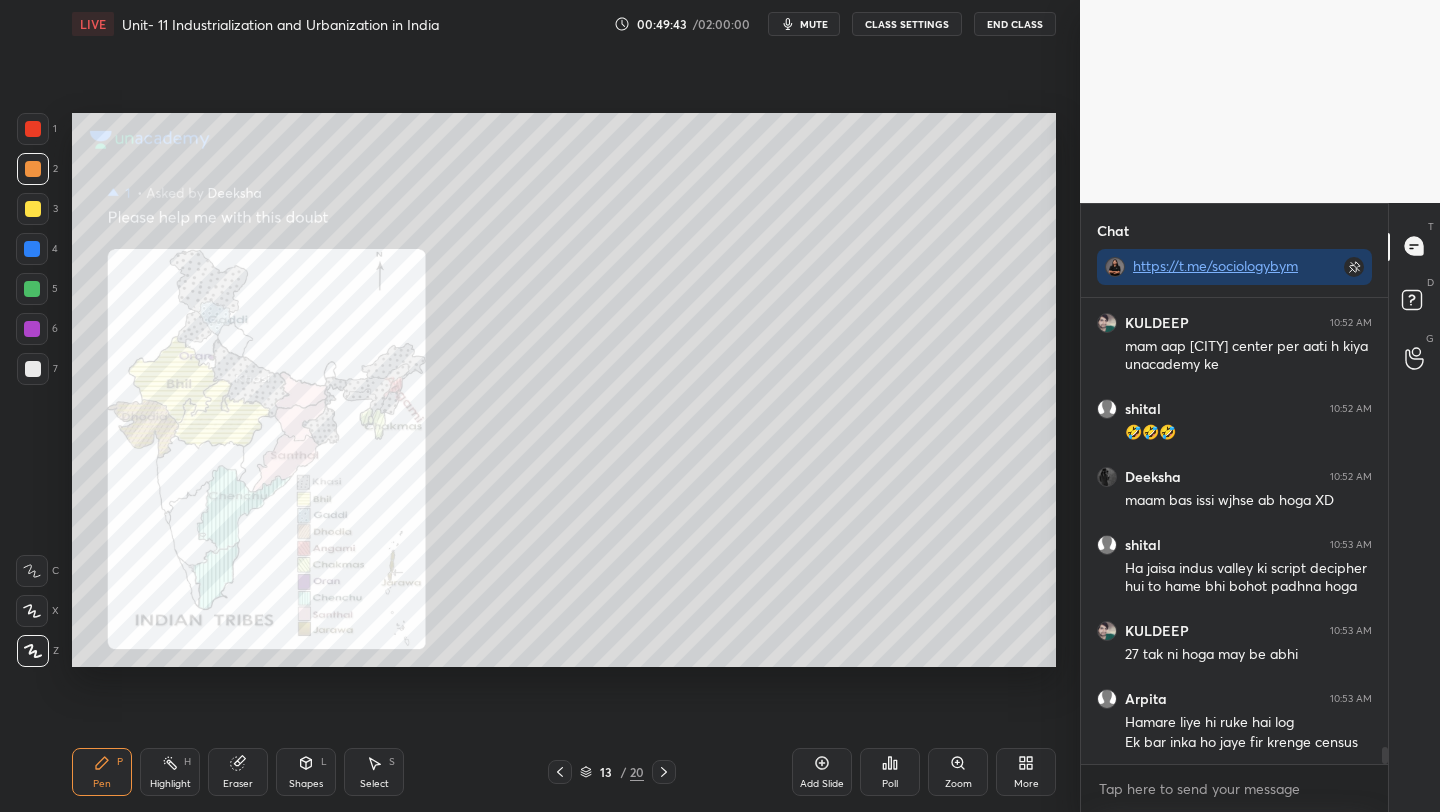click on "vaibhav 10:52 AM 😂😂 Maggiii 10:52 AM Corona KULDEEP 10:52 AM mam aap dehli center per aati h kiya unacademy ke shital 10:52 AM 🤣🤣🤣 Deeksha 10:52 AM maam bas issi wjhse ab hoga XD shital 10:53 AM Ha jaisa indus valley ki script decipher hui to hame bhi bohot padhna hoga KULDEEP 10:53 AM 27 tak ni hoga may be abhi Arpita 10:53 AM Hamare liye hi ruke hai log Ek bar inka ho jaye fir krenge census" at bounding box center (1234, 555) 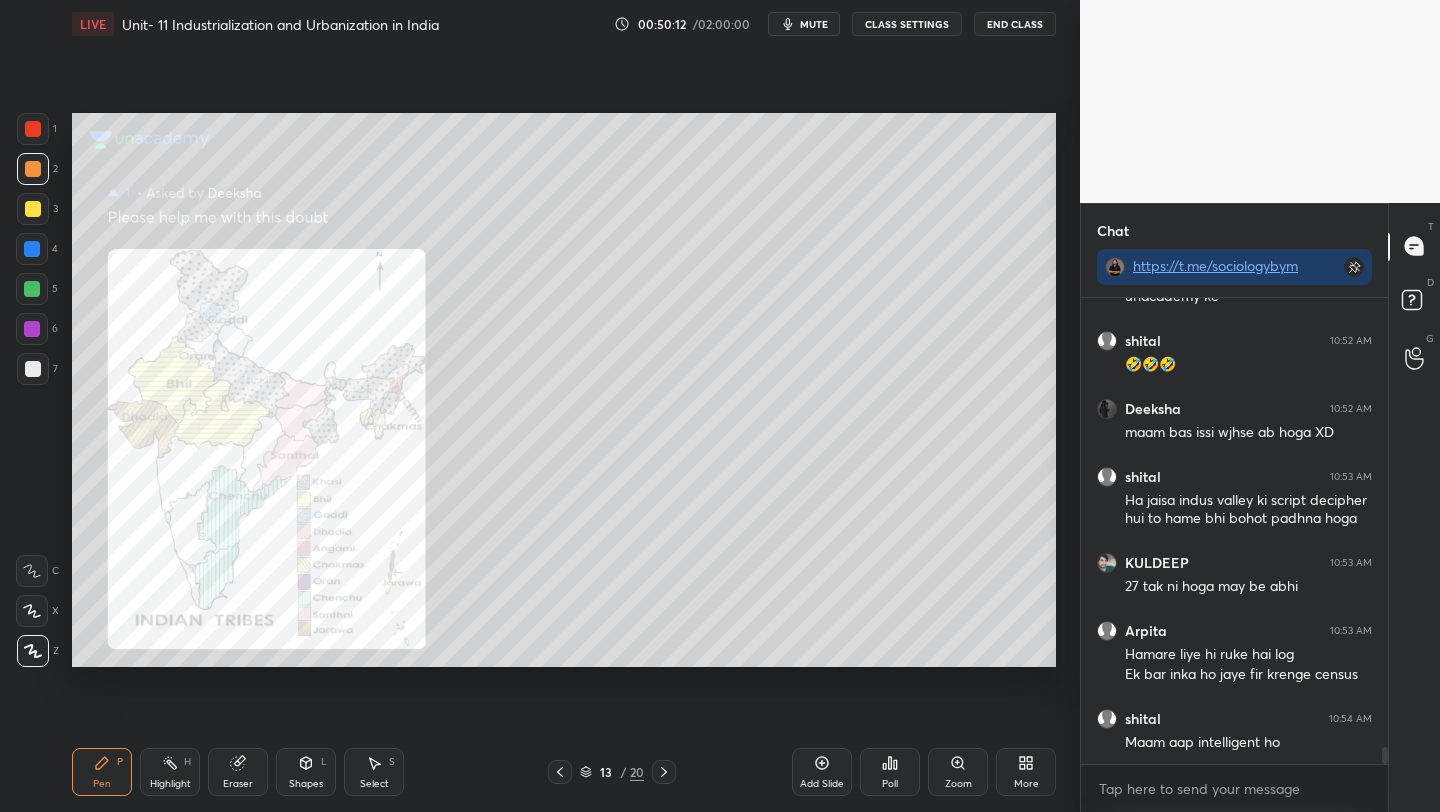 scroll, scrollTop: 12720, scrollLeft: 0, axis: vertical 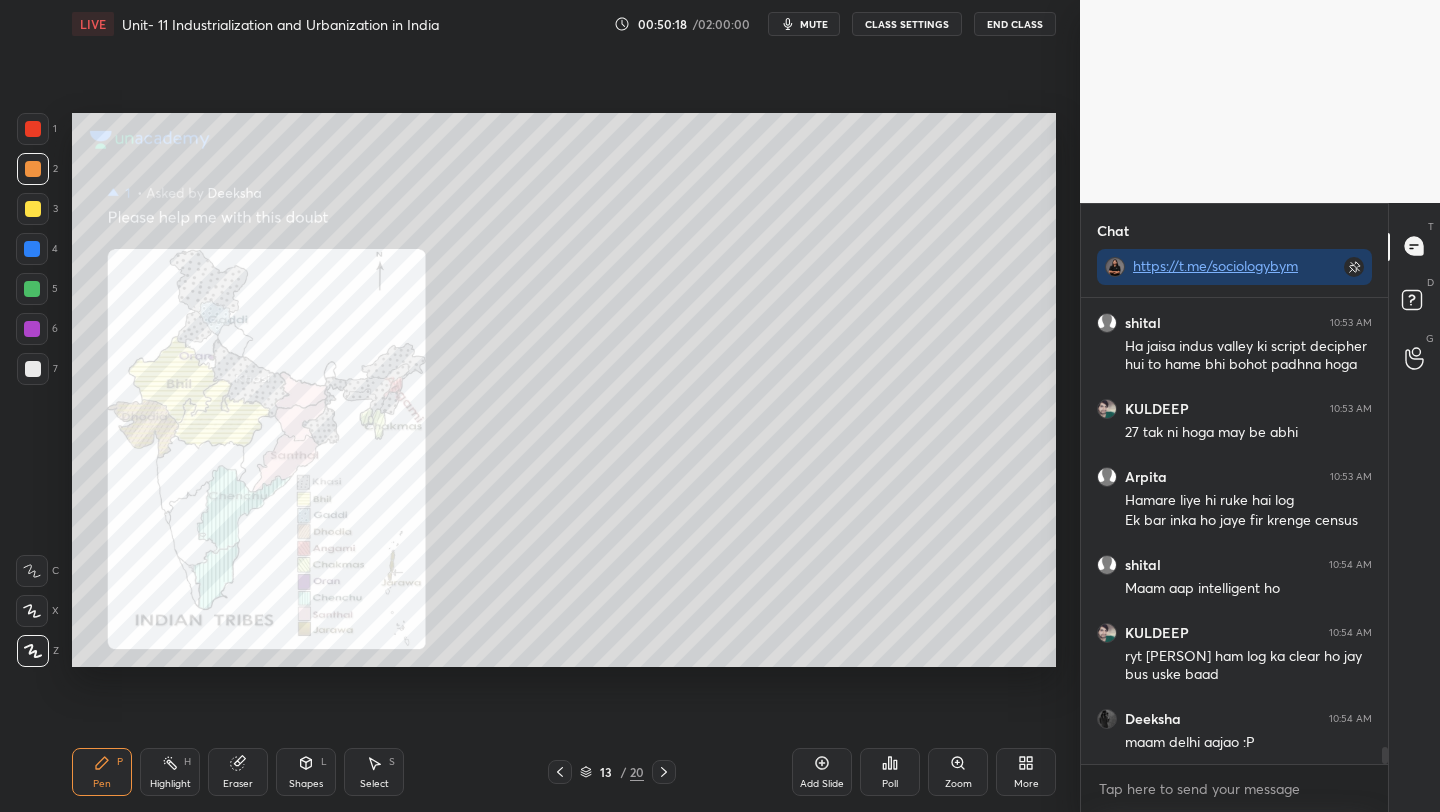 click 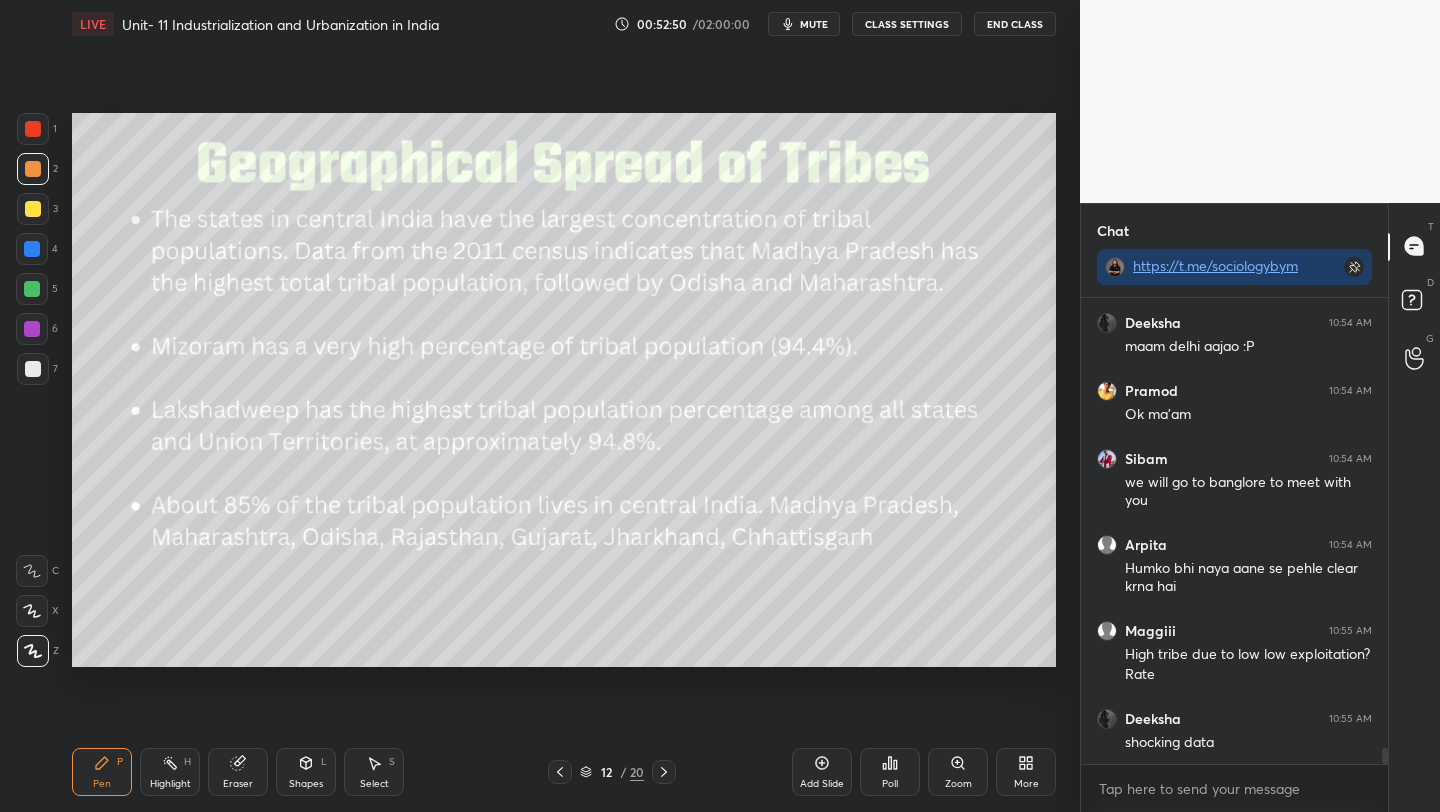 scroll, scrollTop: 13184, scrollLeft: 0, axis: vertical 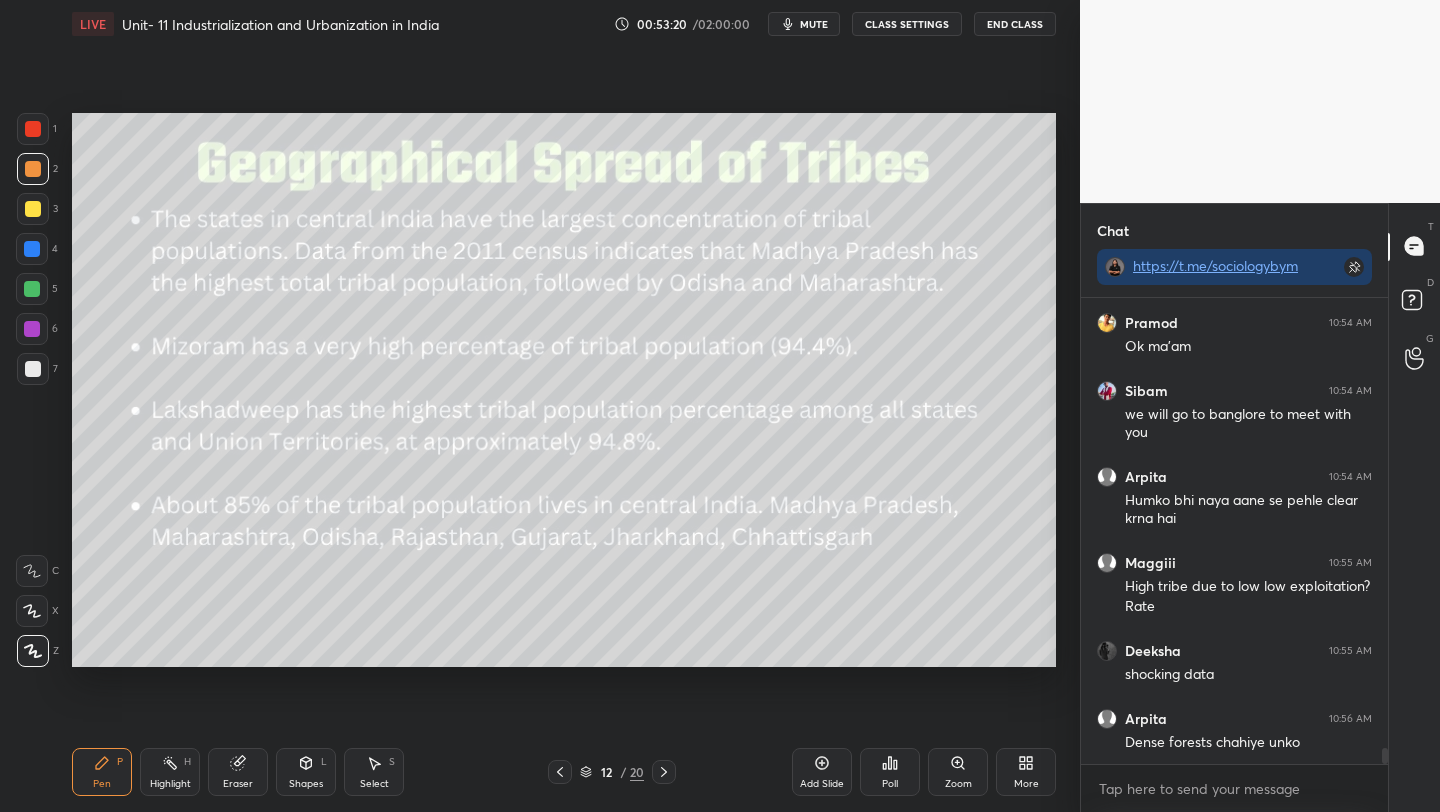 click 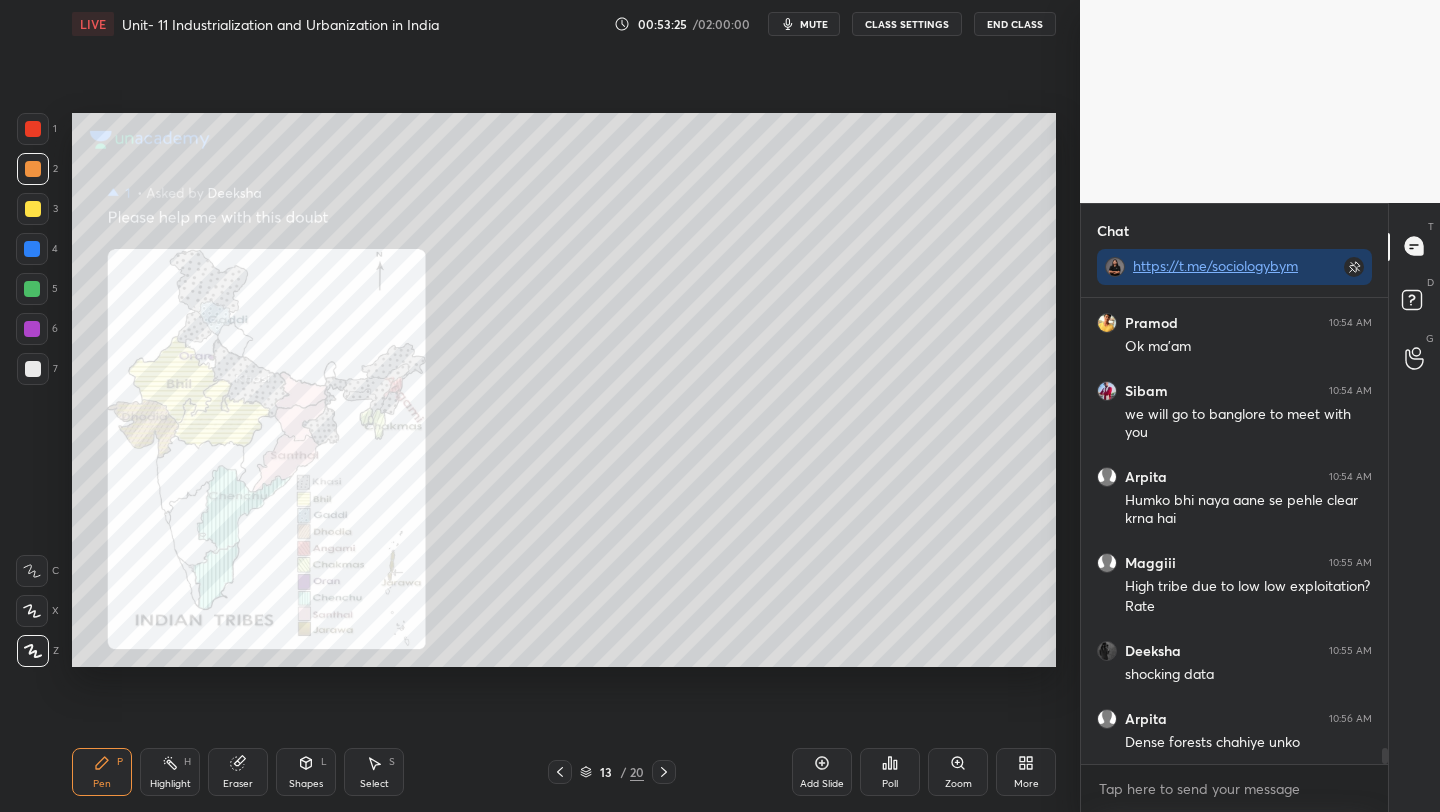 click 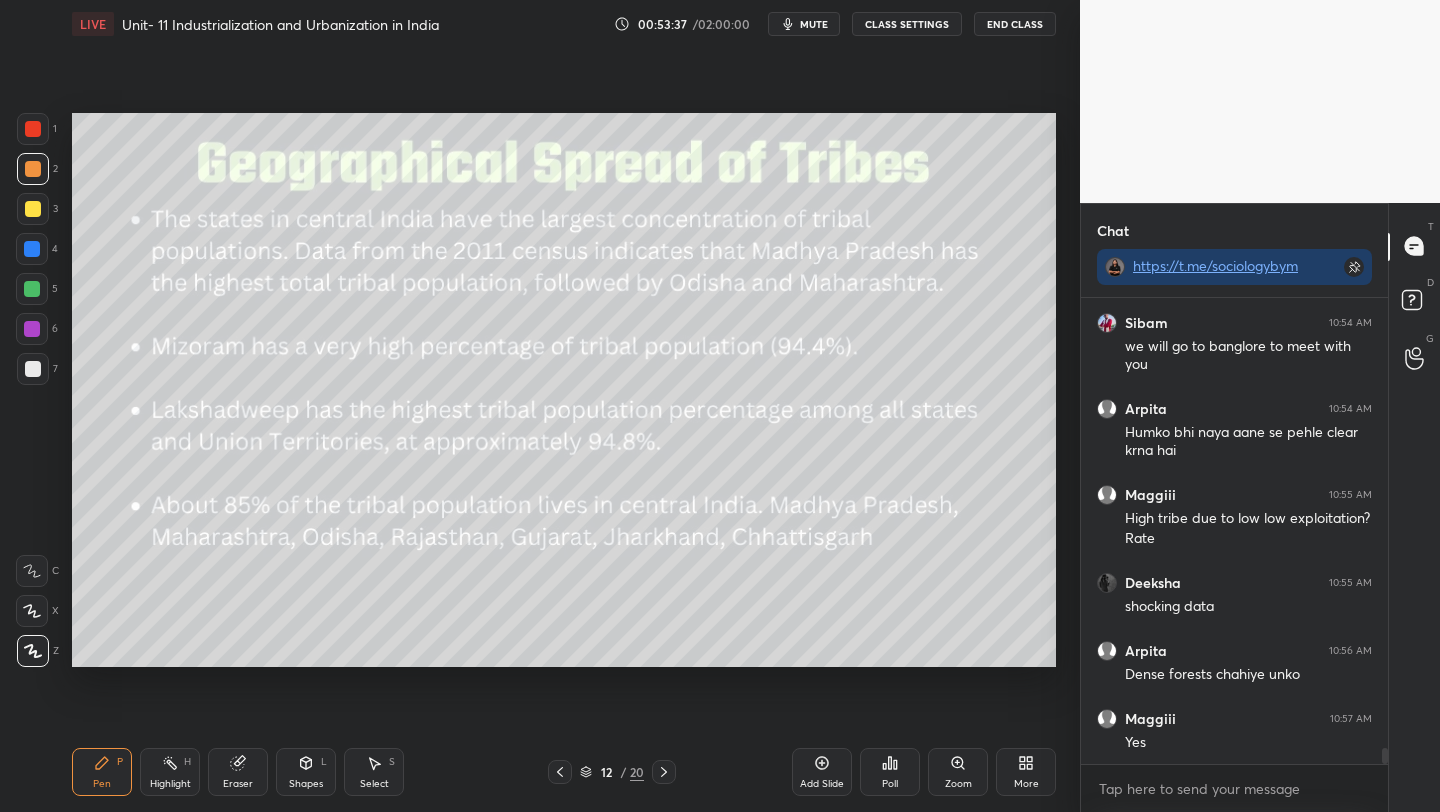 scroll, scrollTop: 13320, scrollLeft: 0, axis: vertical 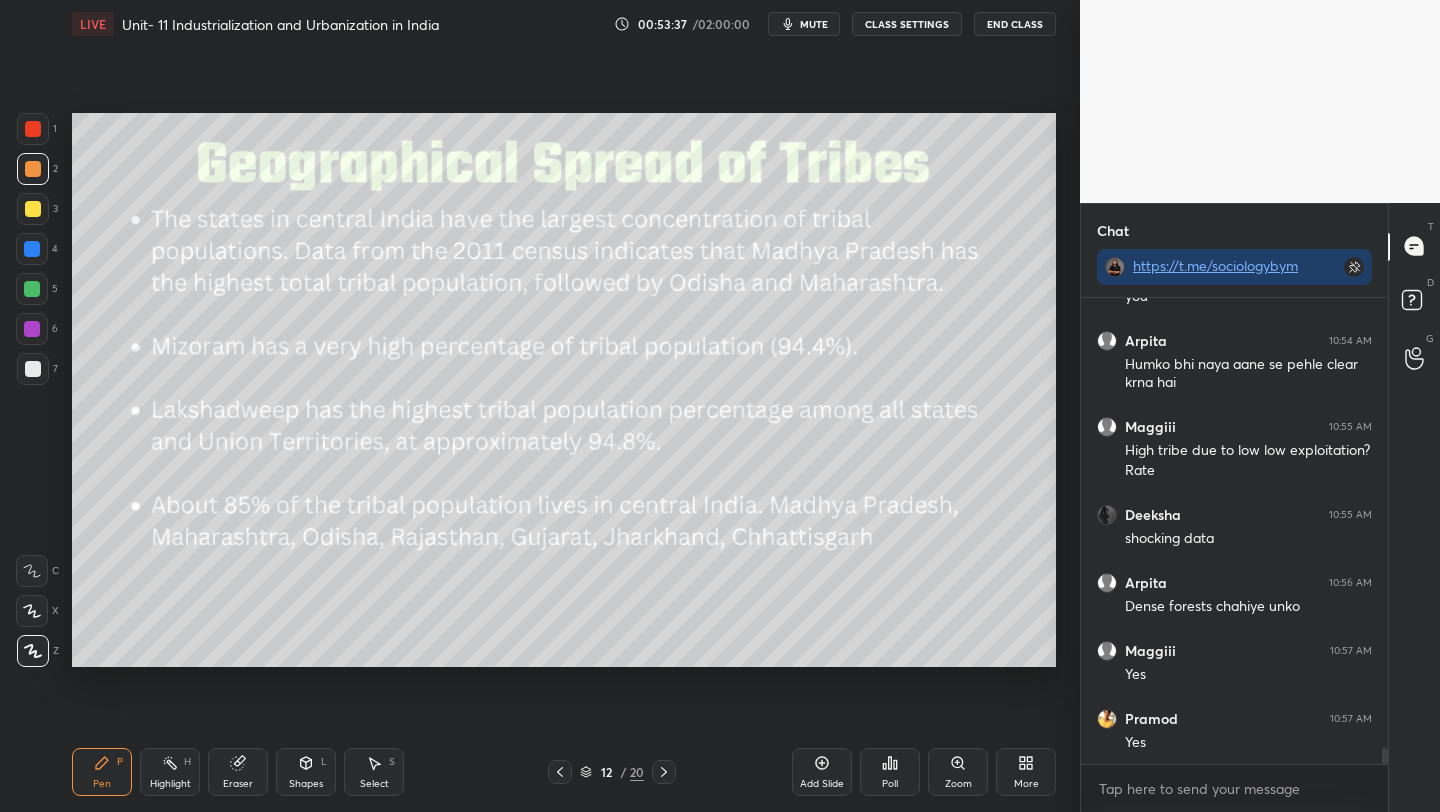 click 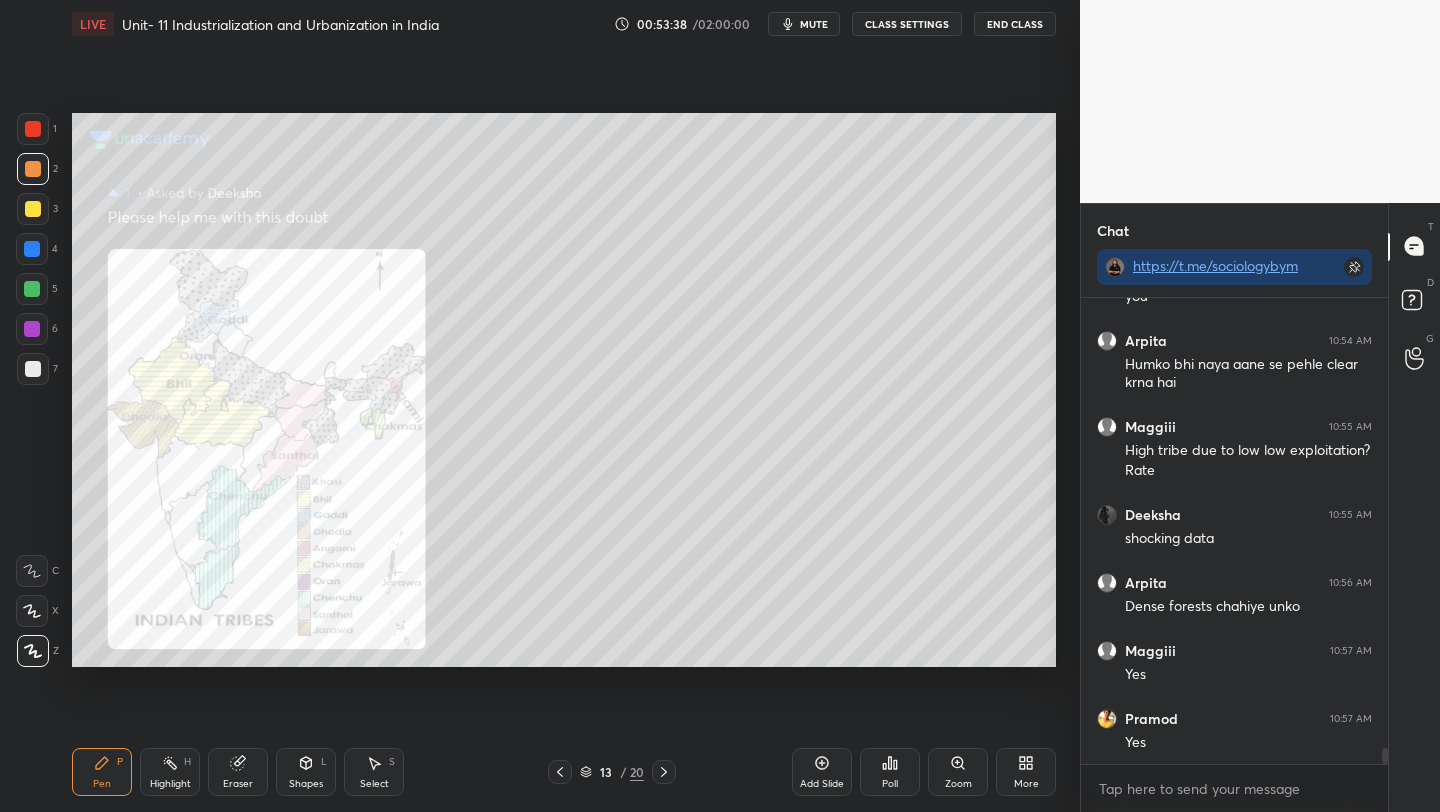click 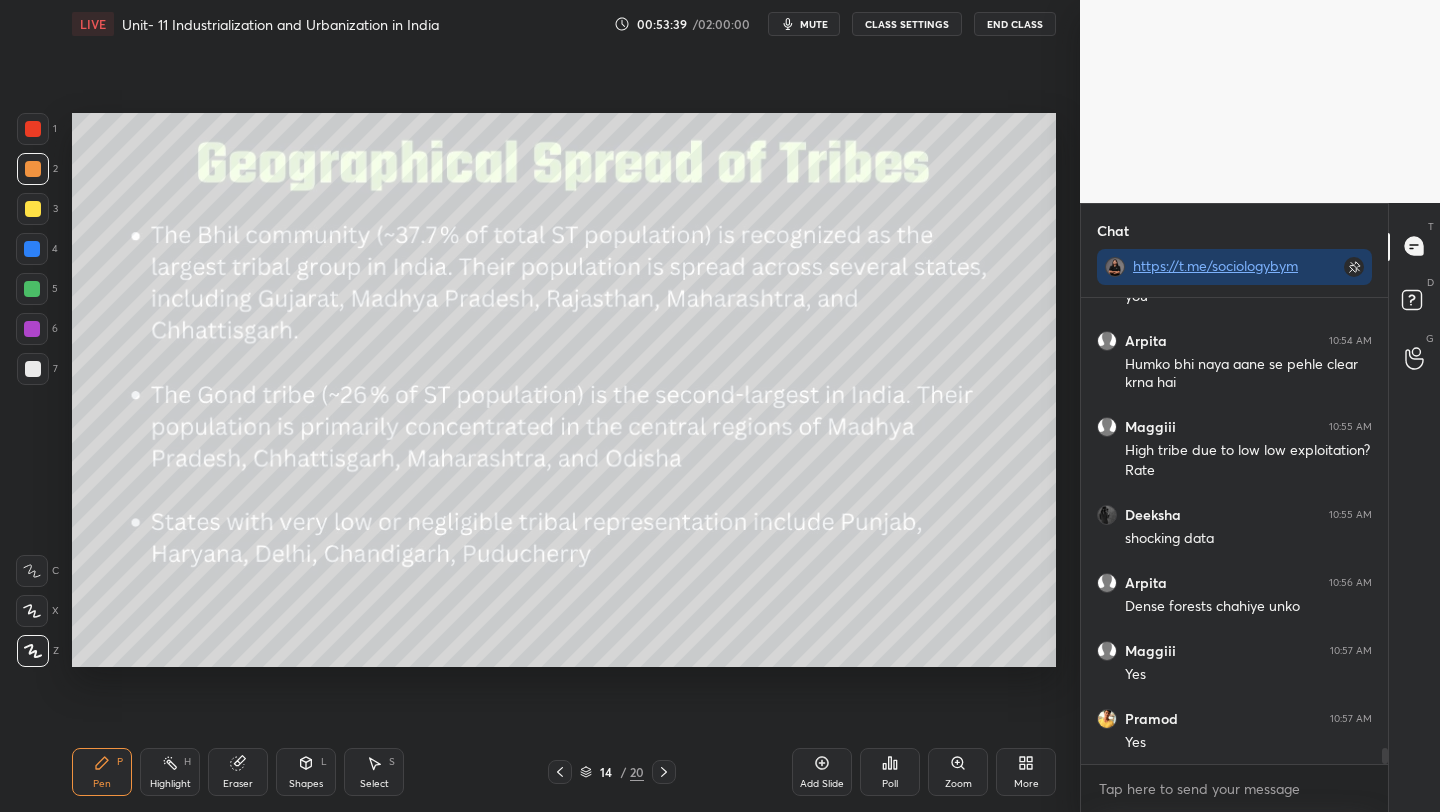 click at bounding box center [560, 772] 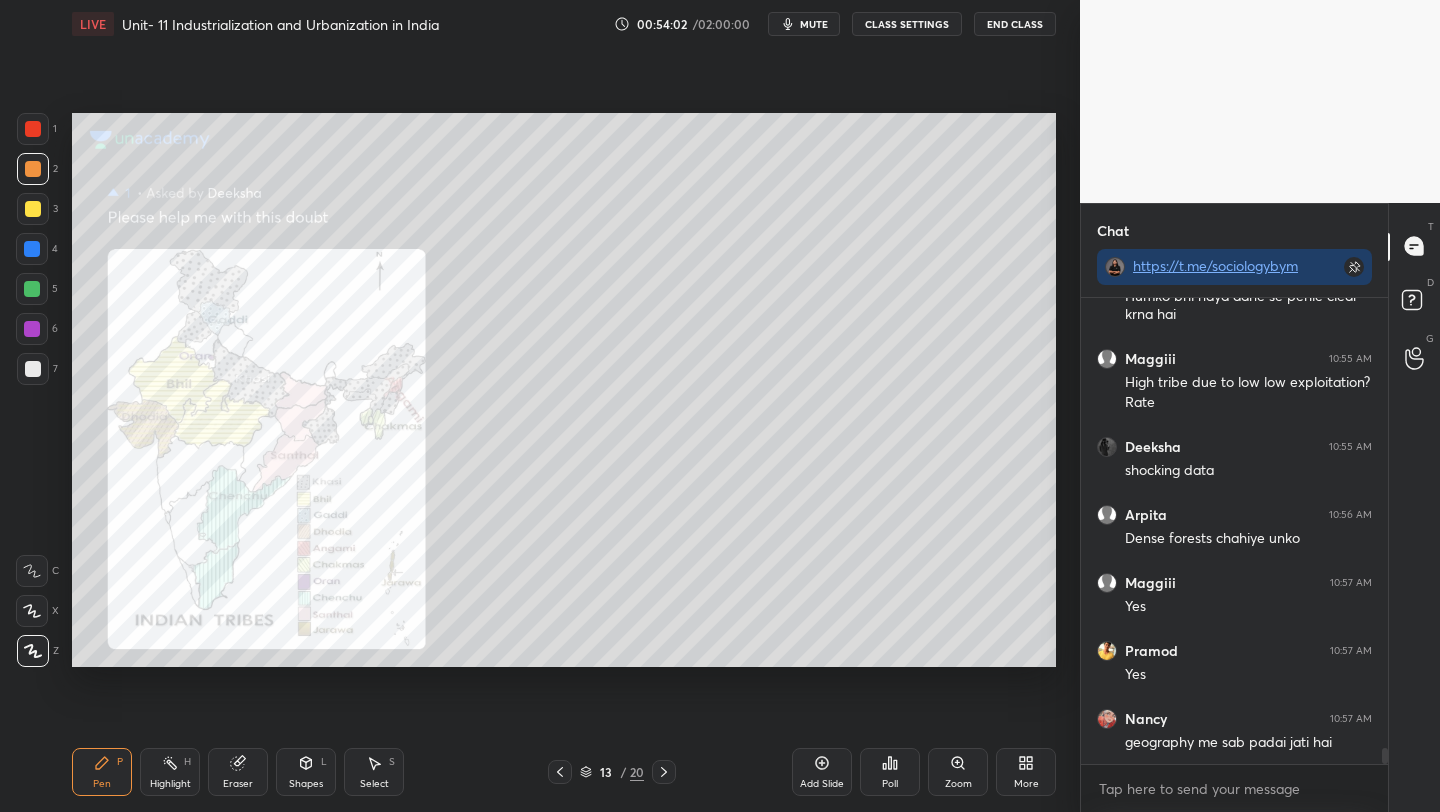 scroll, scrollTop: 13474, scrollLeft: 0, axis: vertical 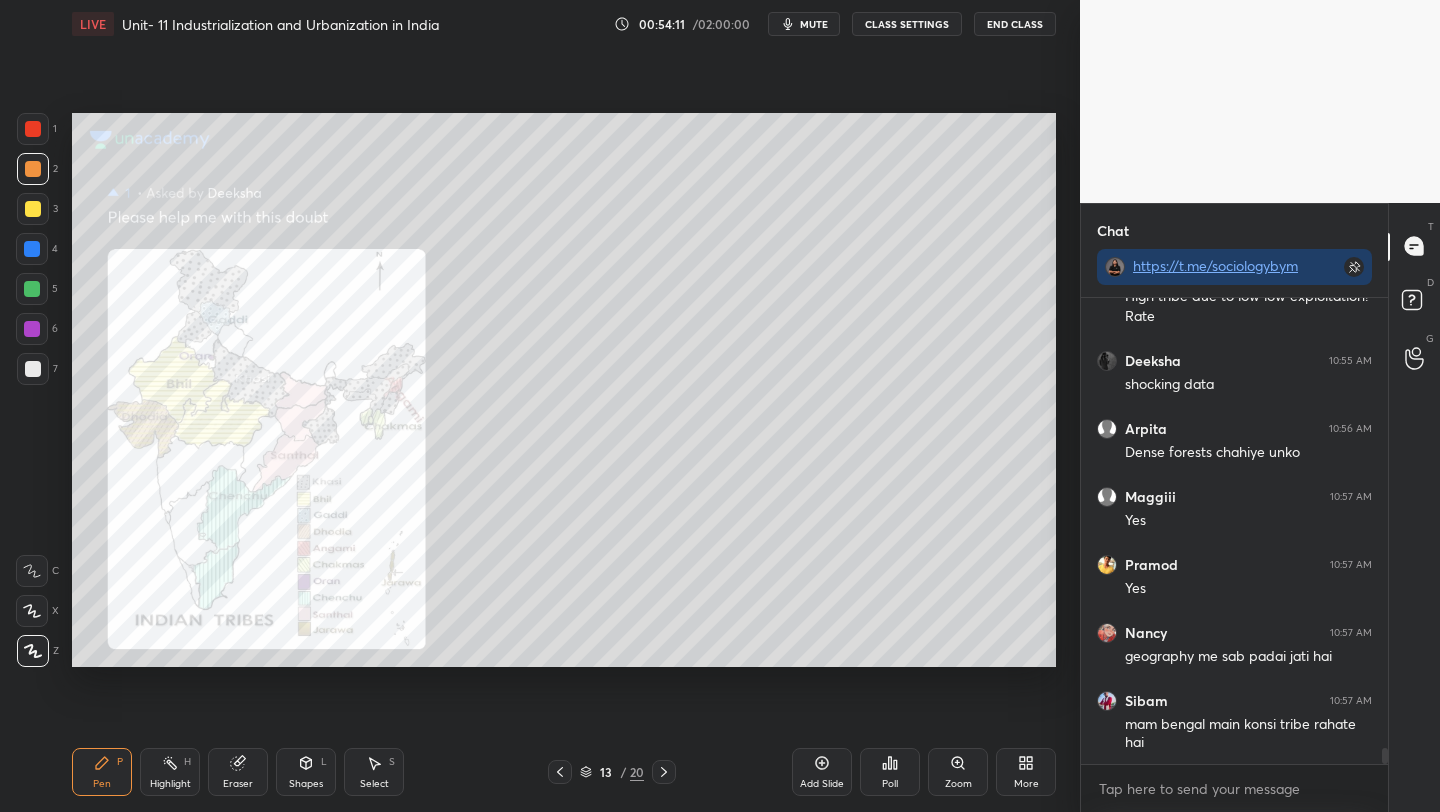 click 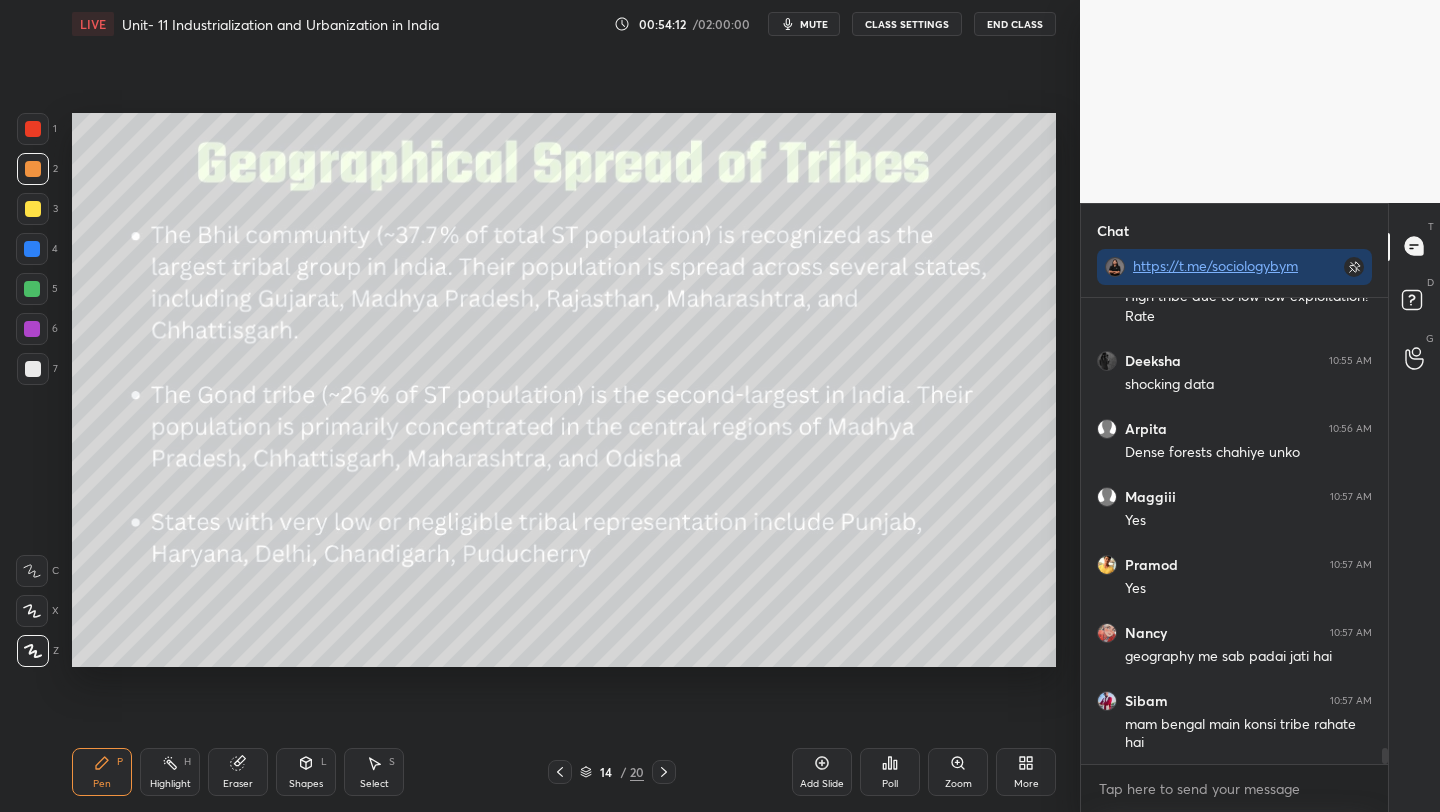 click 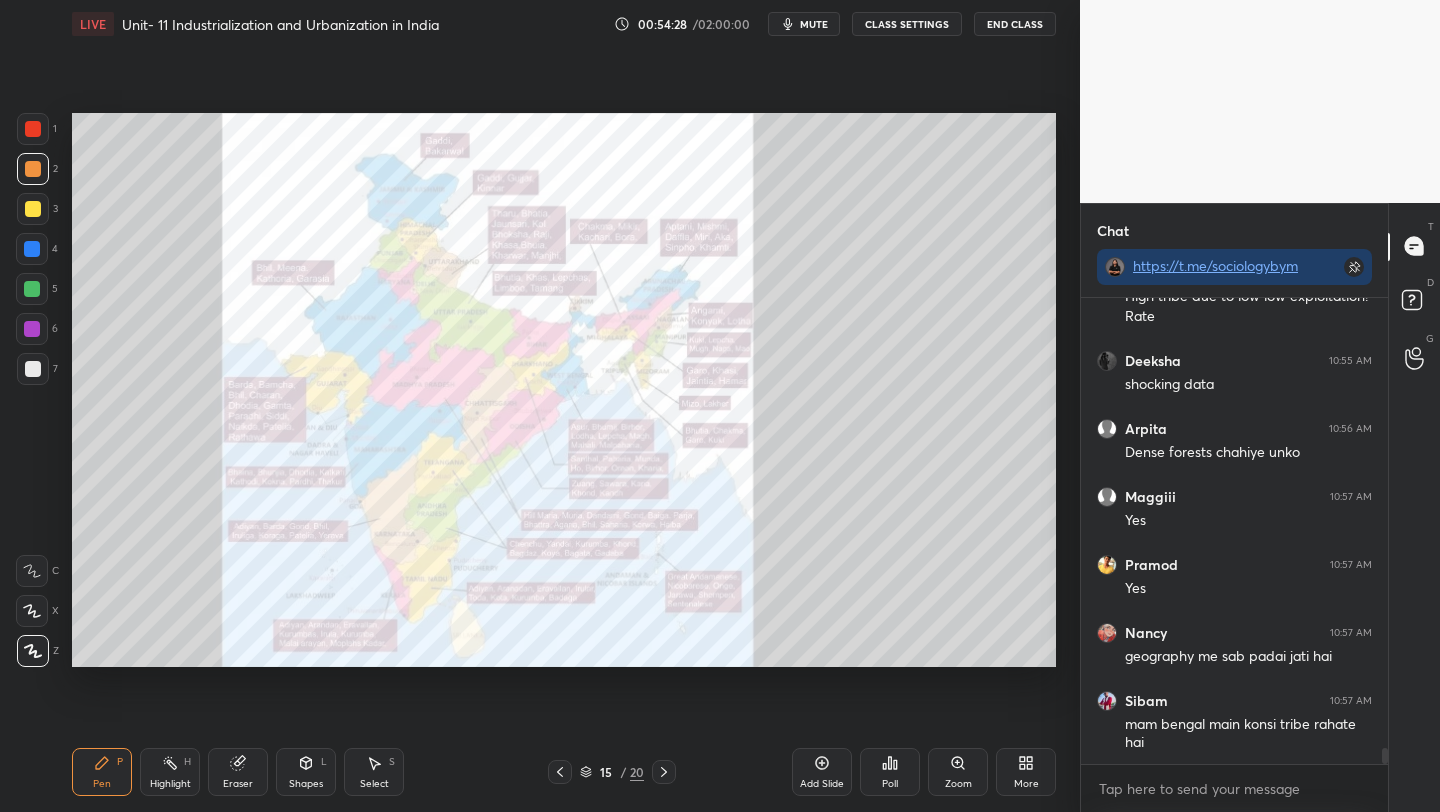 click 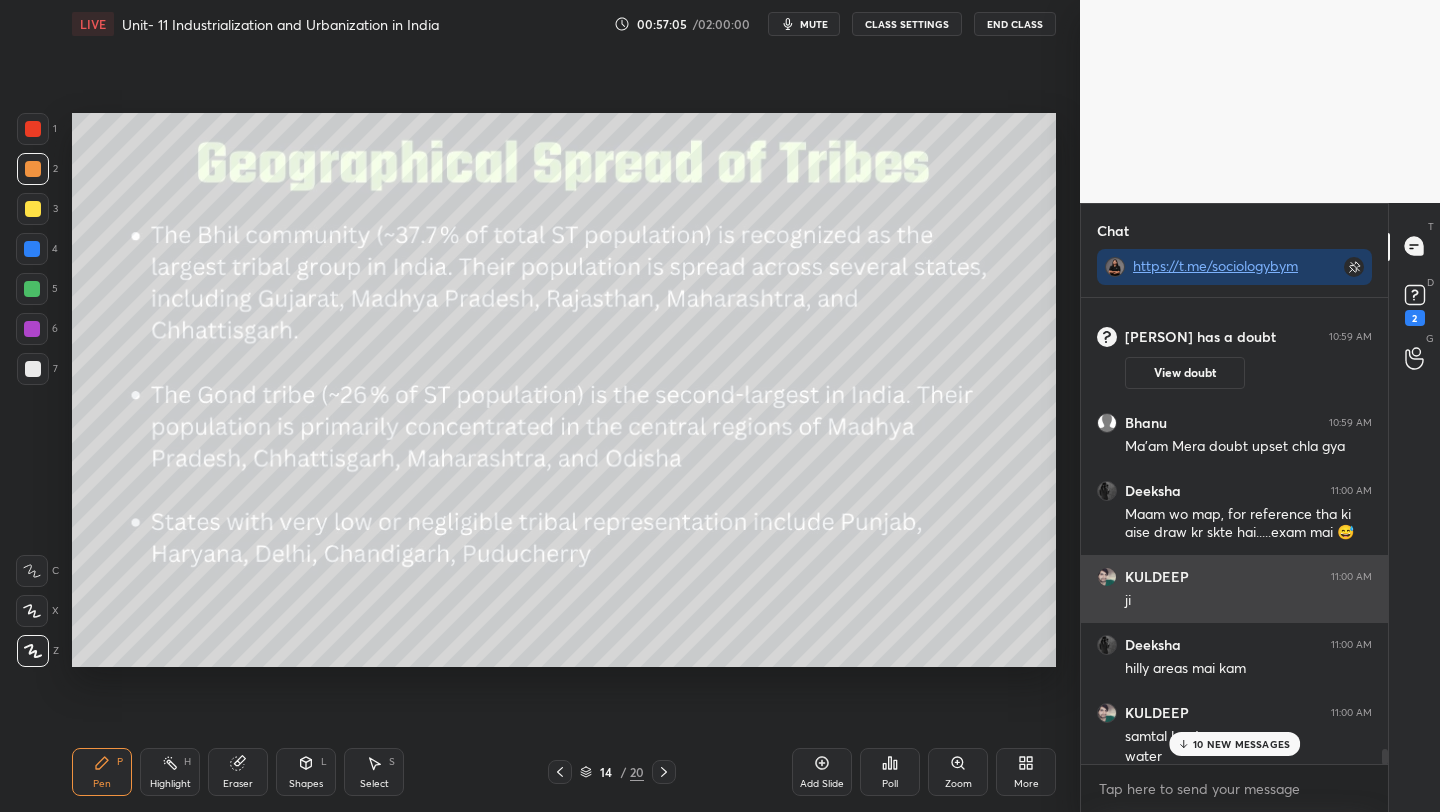 scroll, scrollTop: 14678, scrollLeft: 0, axis: vertical 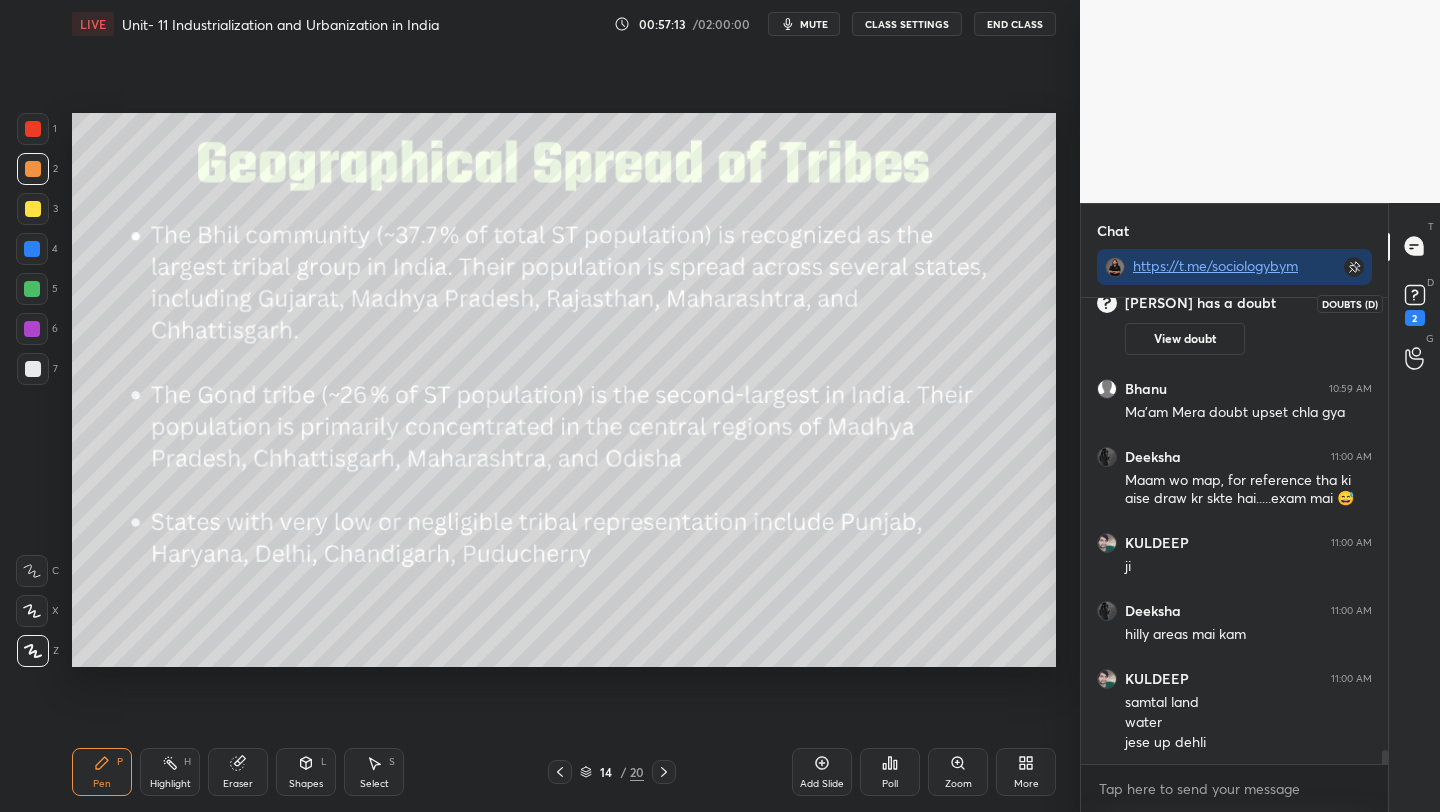 click 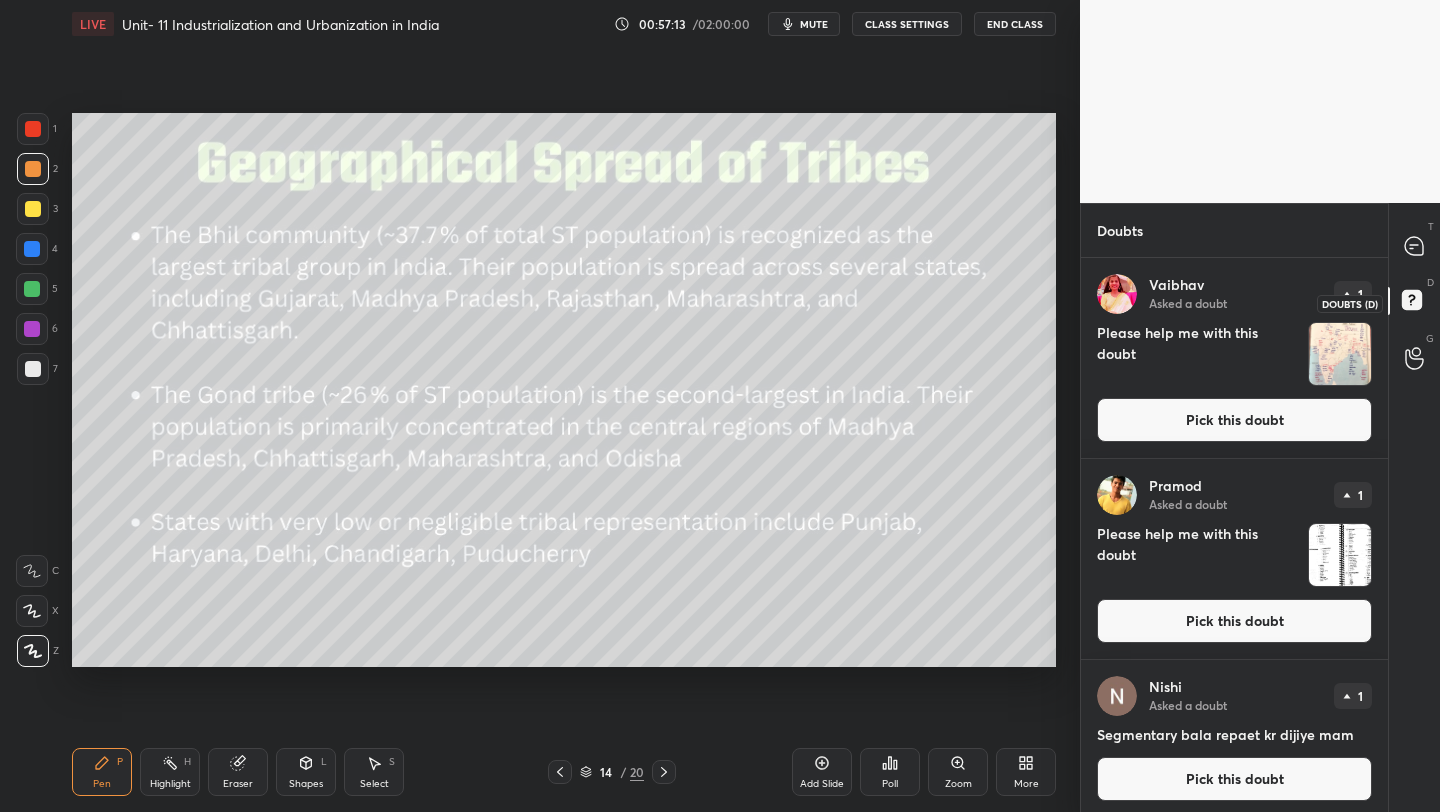 scroll, scrollTop: 7, scrollLeft: 7, axis: both 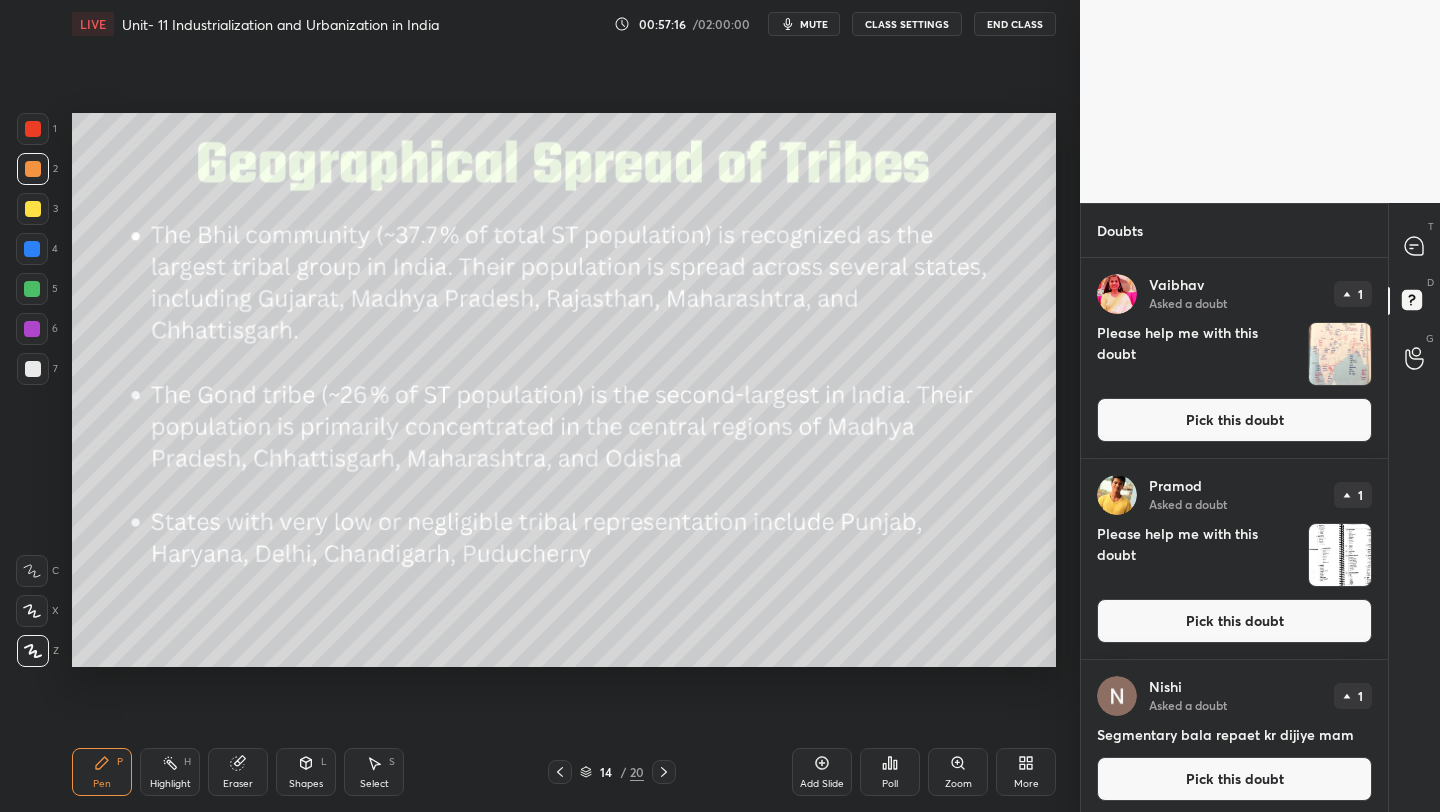 click on "Pick this doubt" at bounding box center (1234, 621) 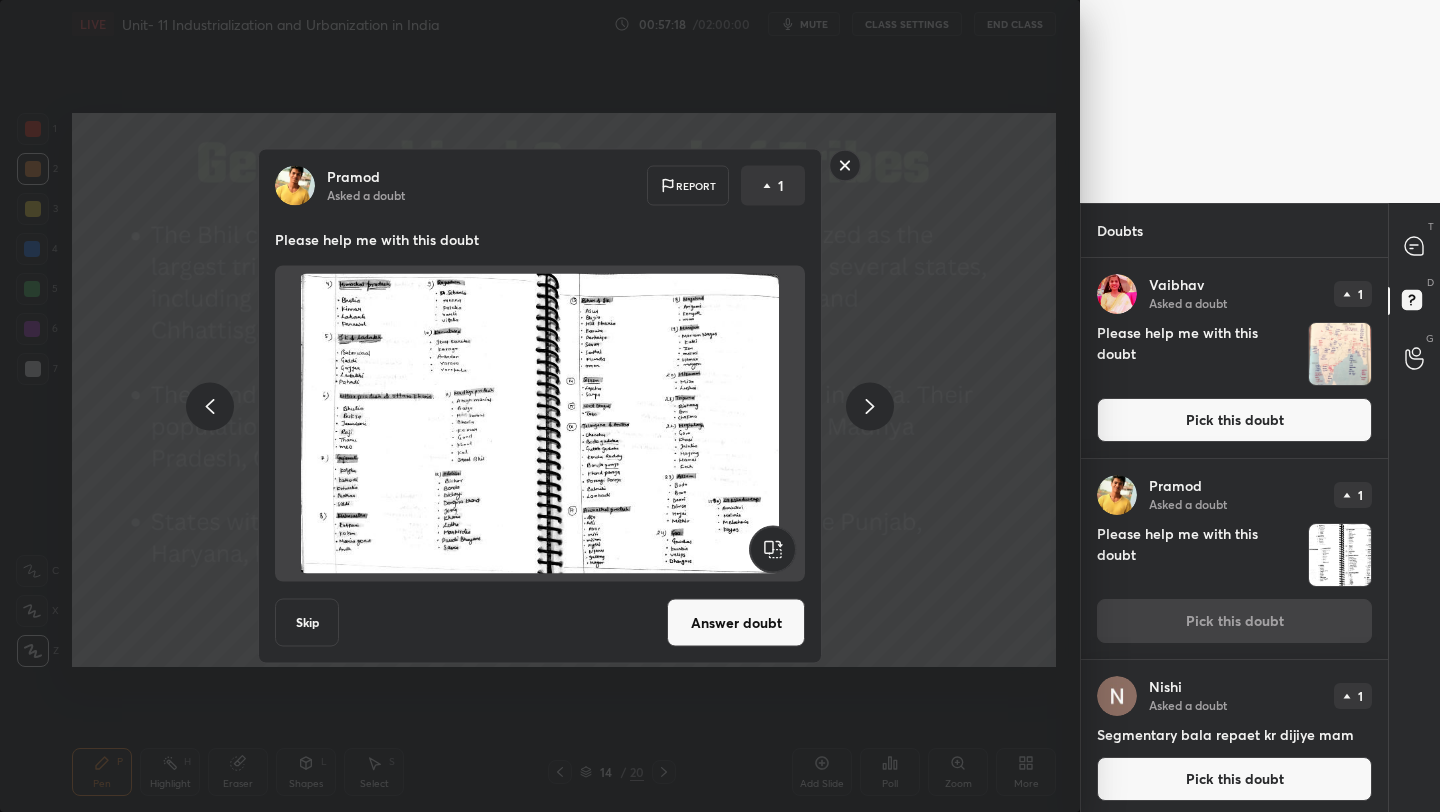 click on "Answer doubt" at bounding box center [736, 623] 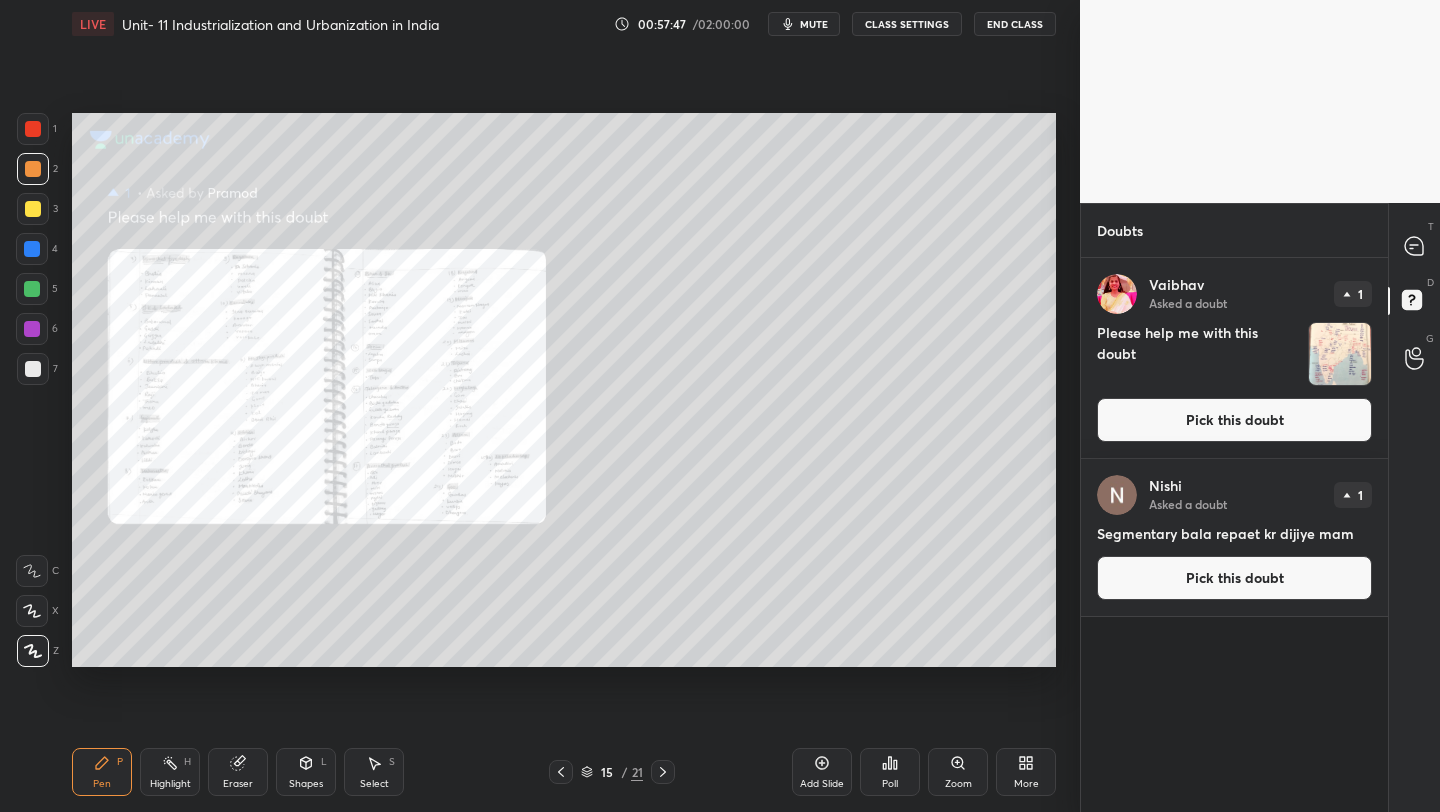 click on "Pick this doubt" at bounding box center [1234, 420] 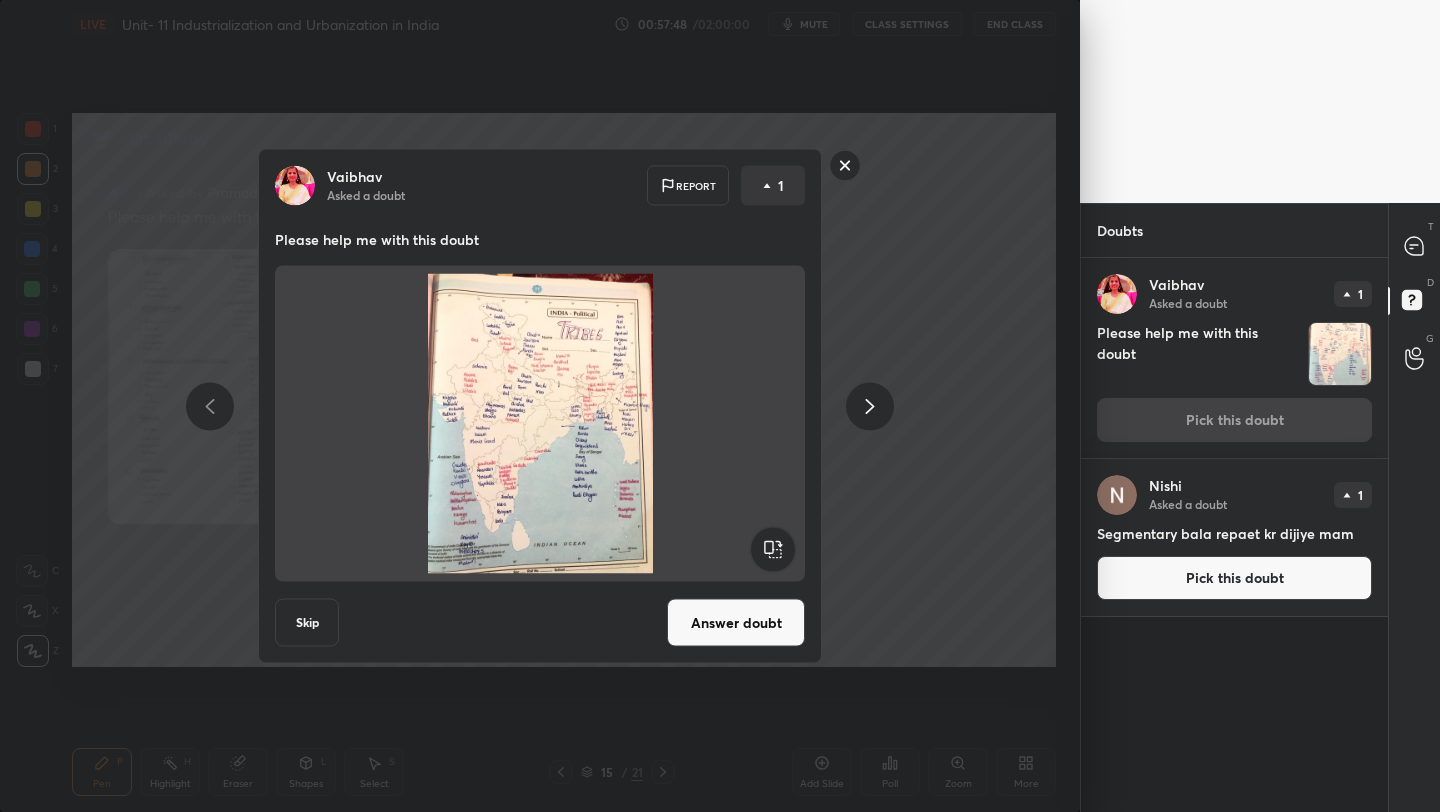 click on "Answer doubt" at bounding box center (736, 623) 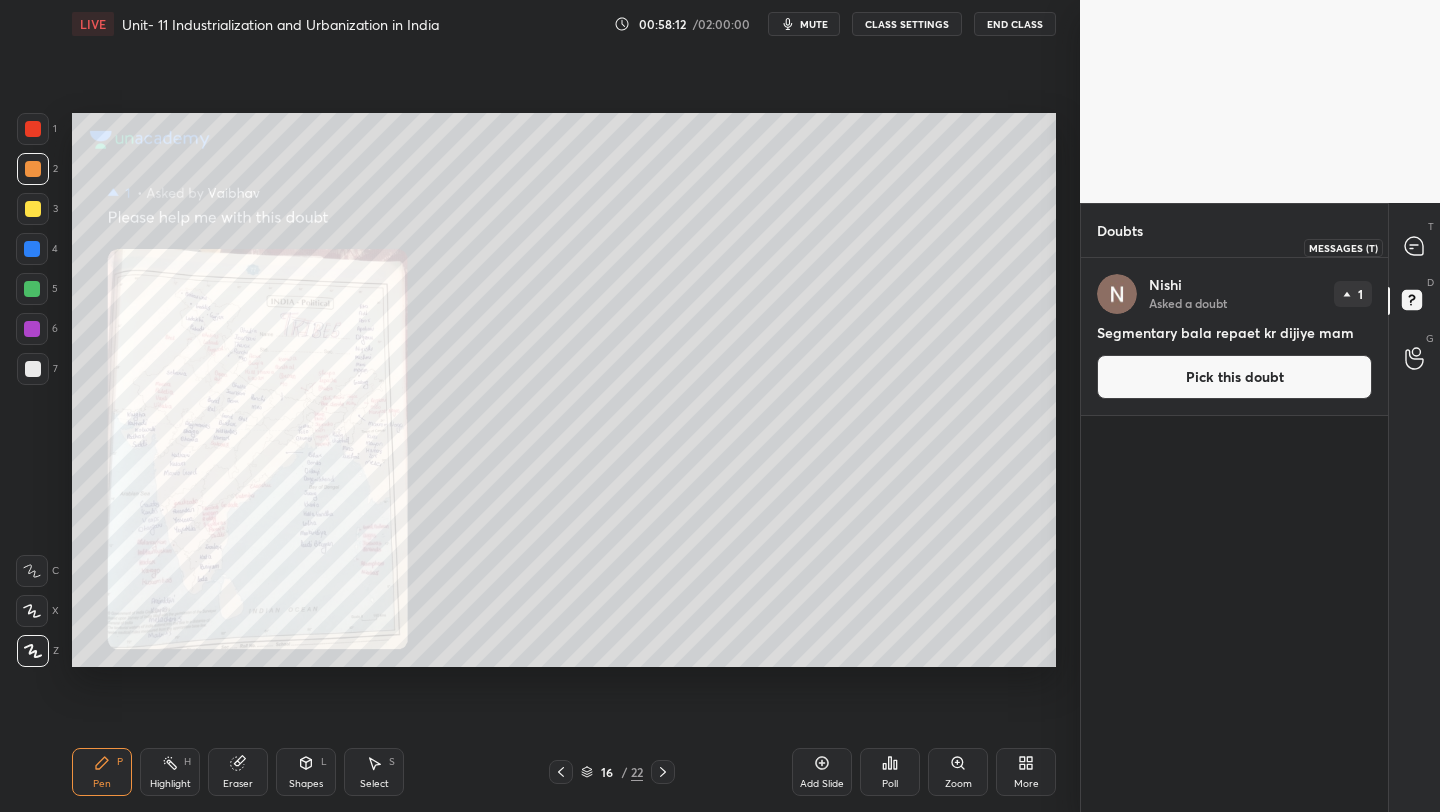 click 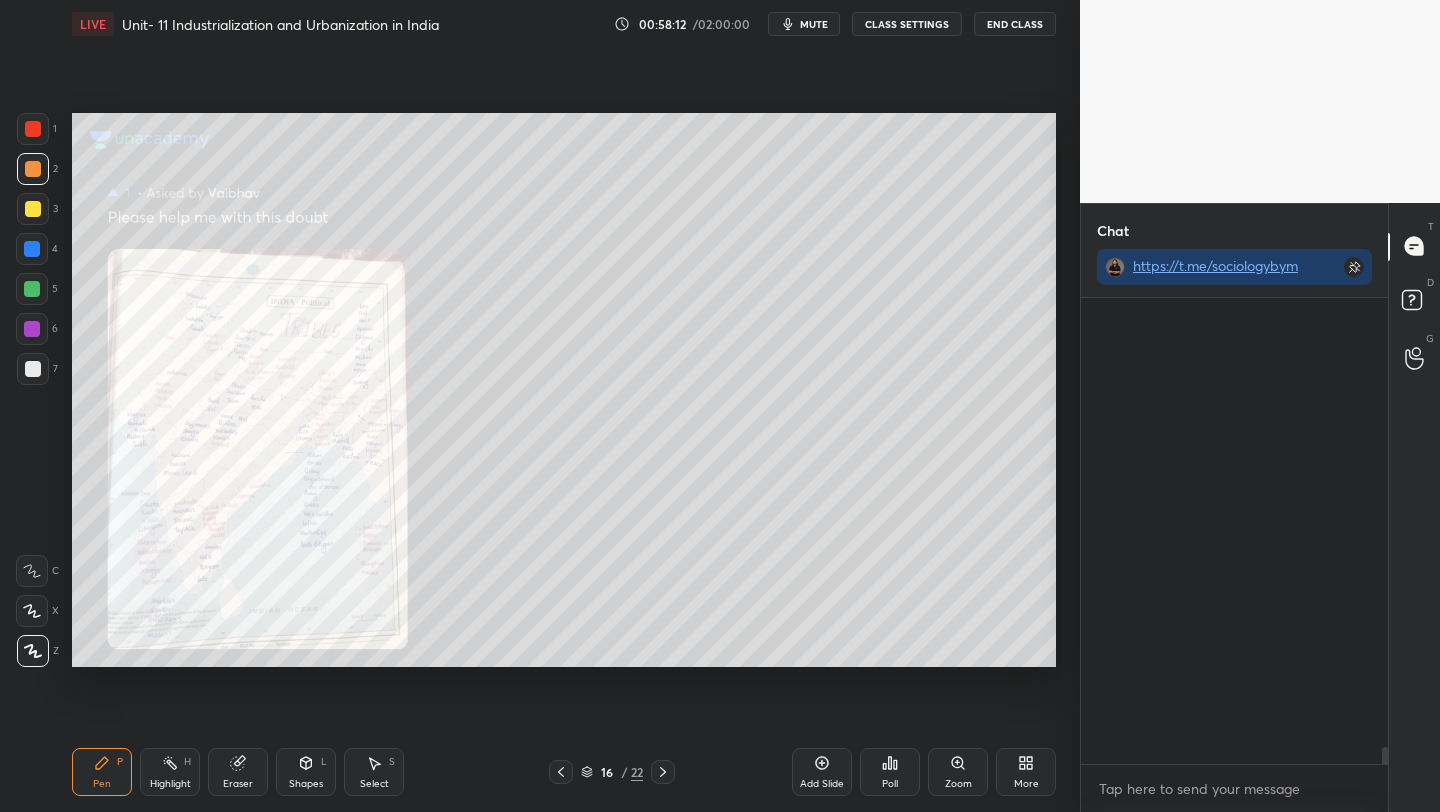 scroll, scrollTop: 14842, scrollLeft: 0, axis: vertical 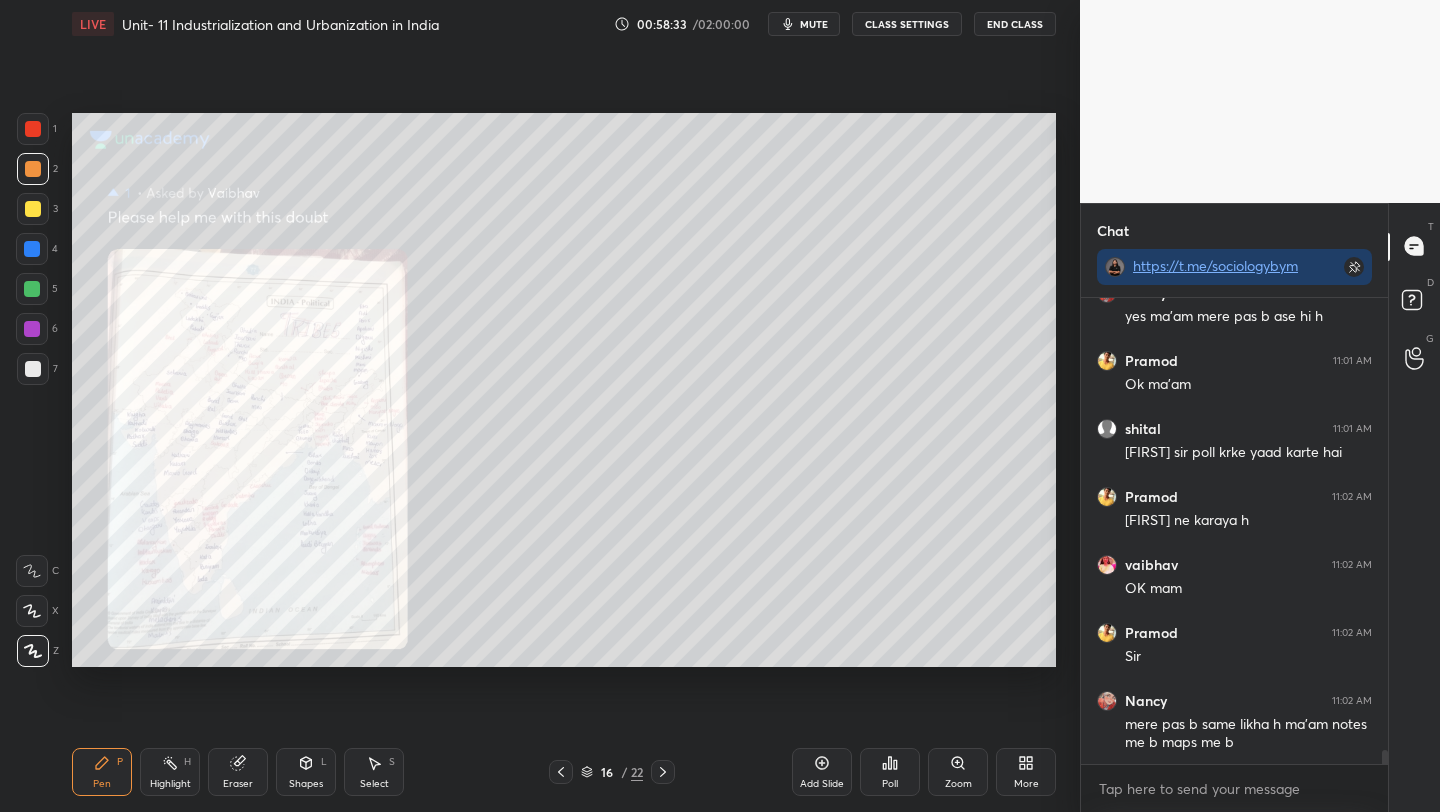 click 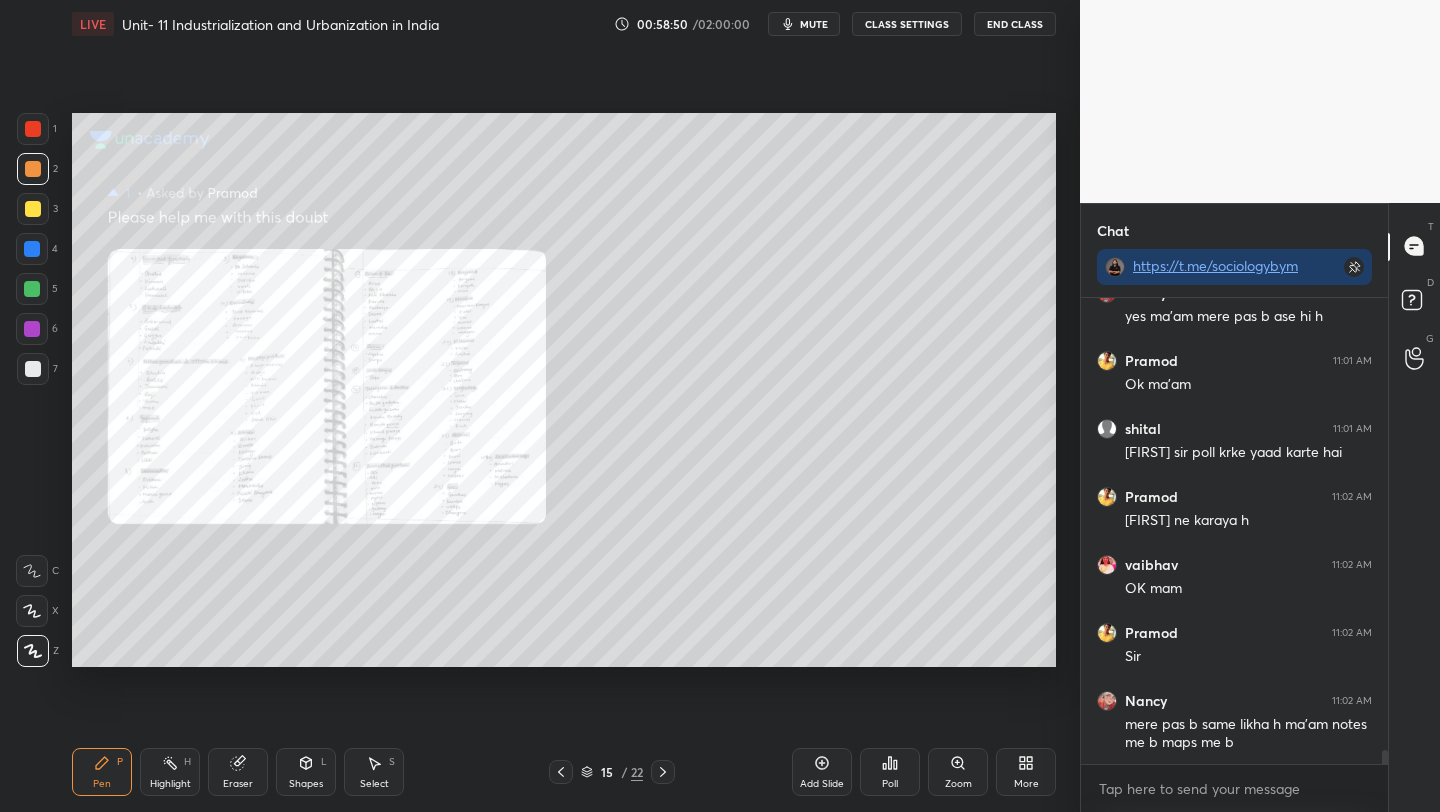 click 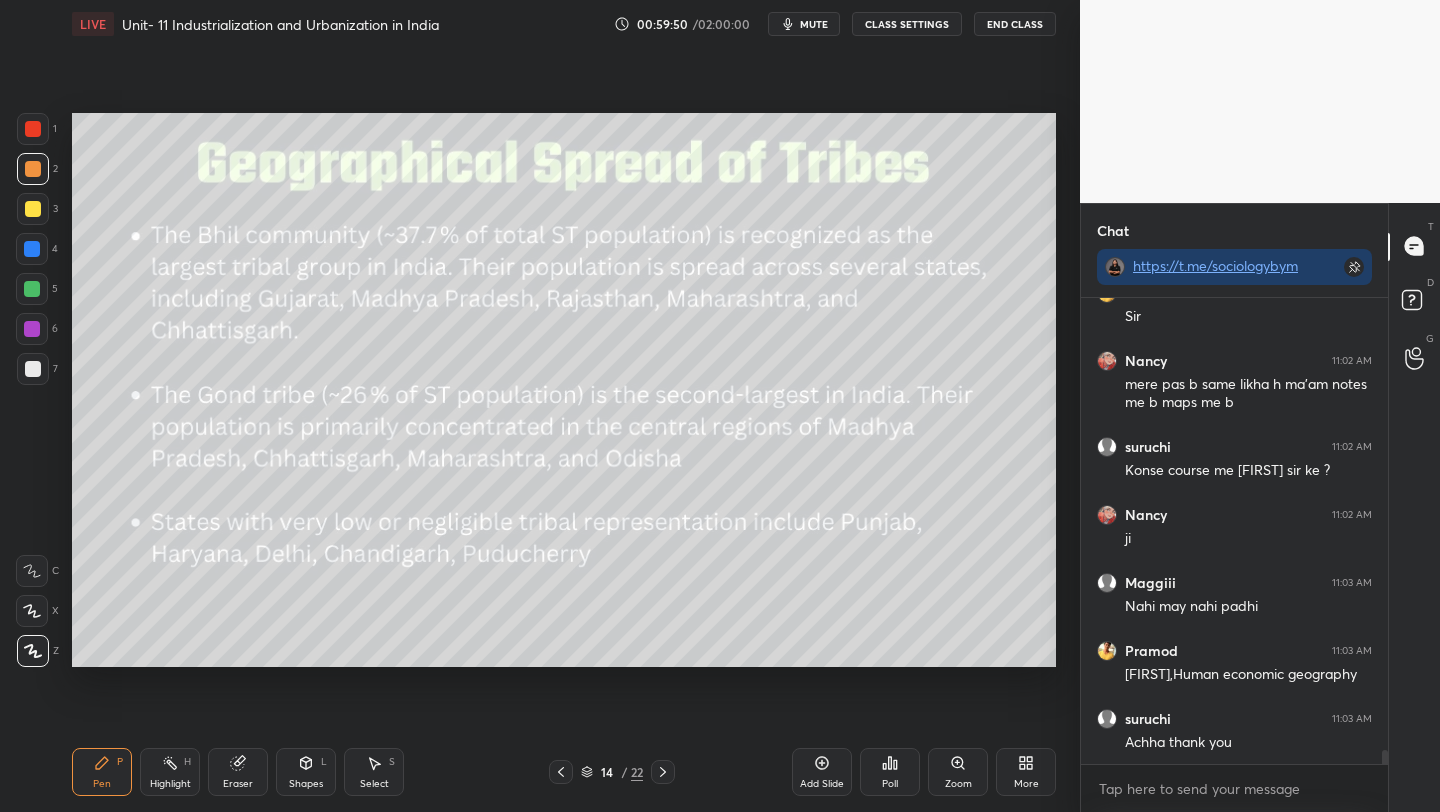 scroll, scrollTop: 15494, scrollLeft: 0, axis: vertical 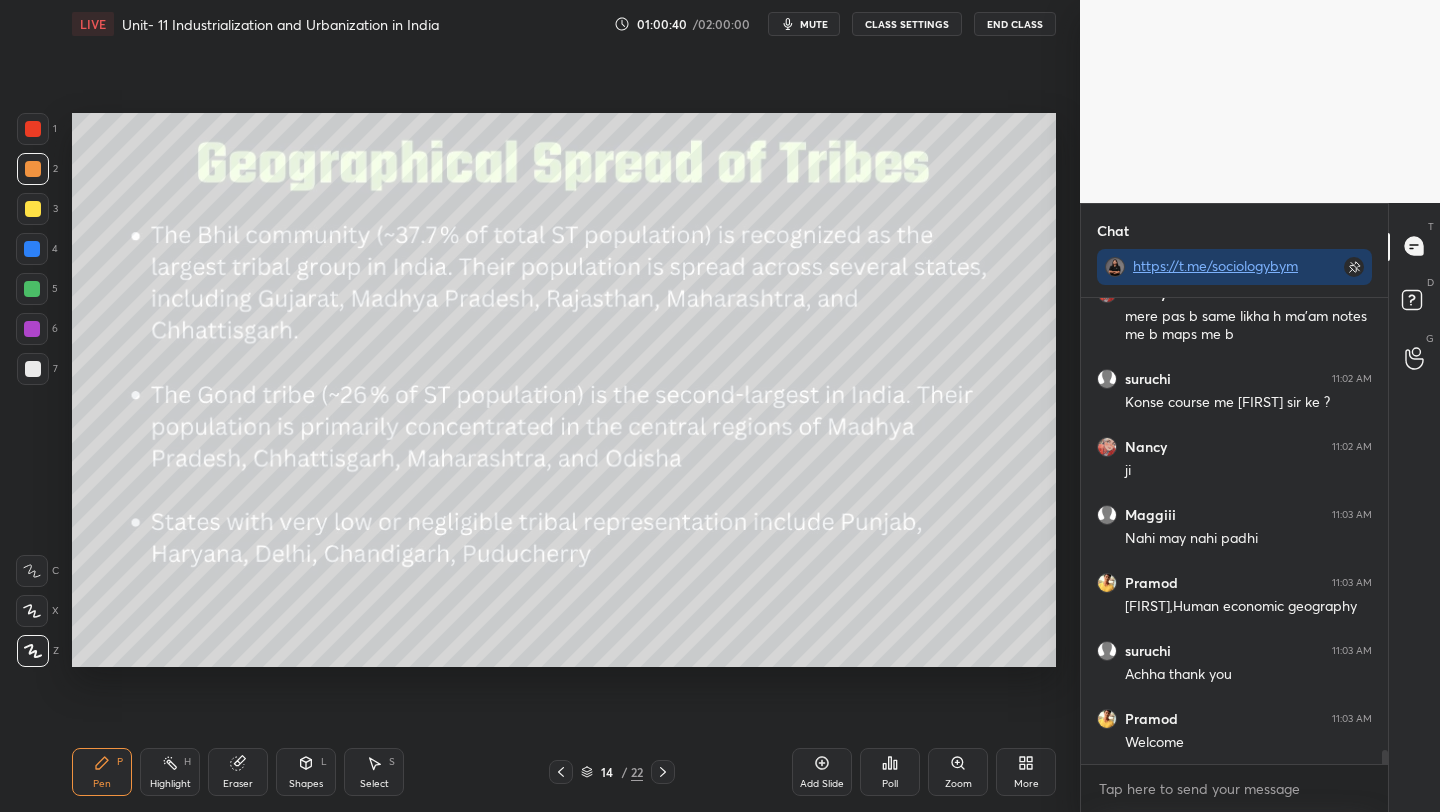 click 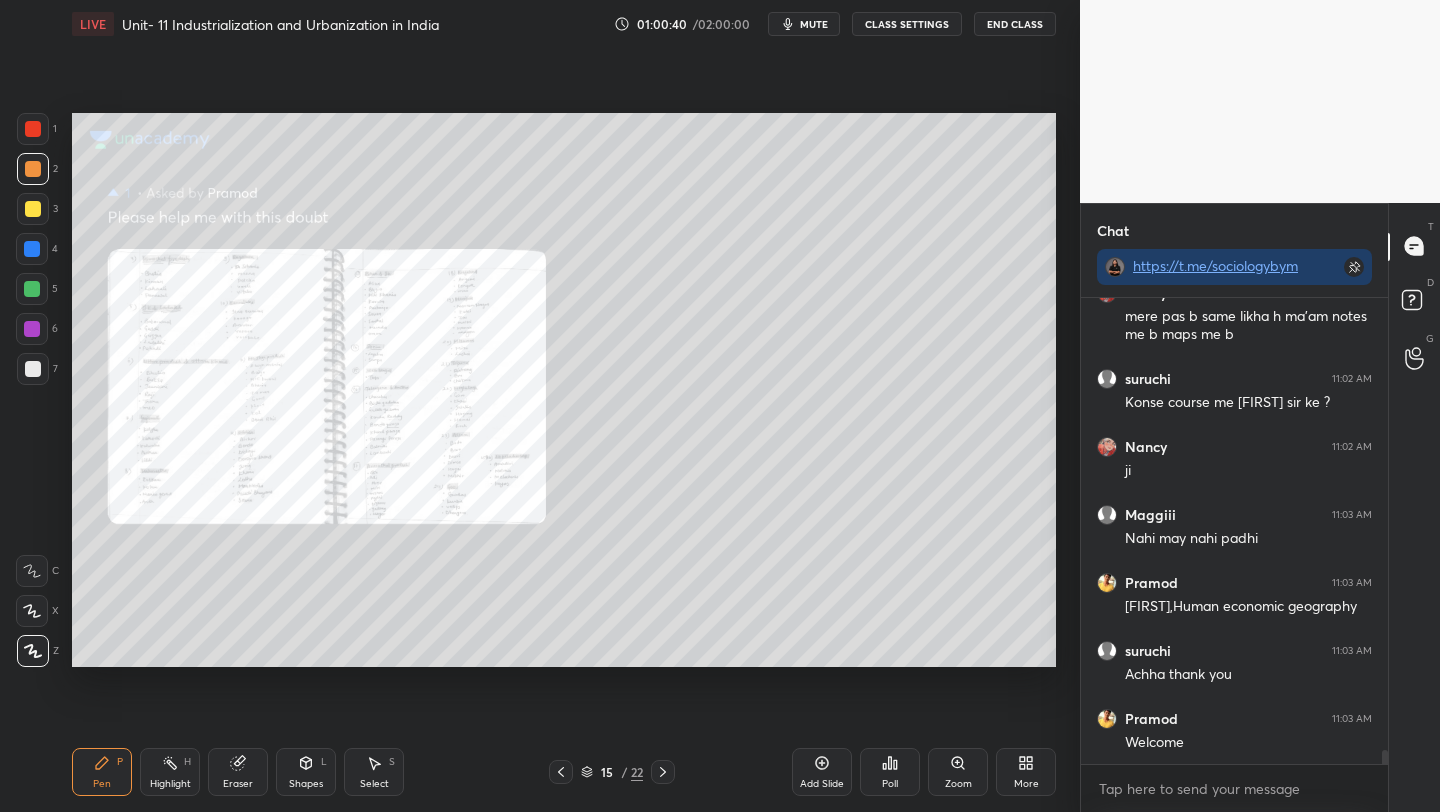 click 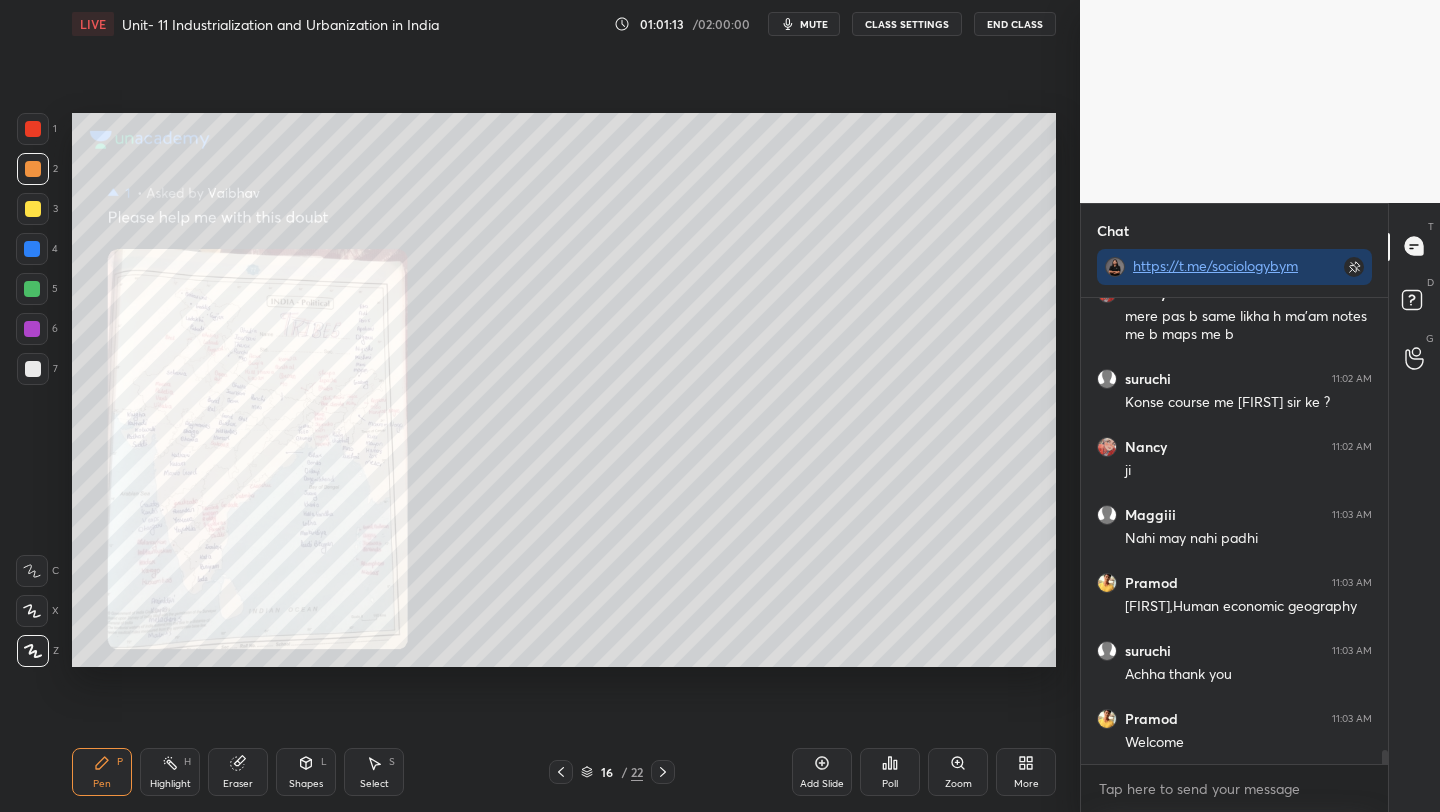 scroll, scrollTop: 15562, scrollLeft: 0, axis: vertical 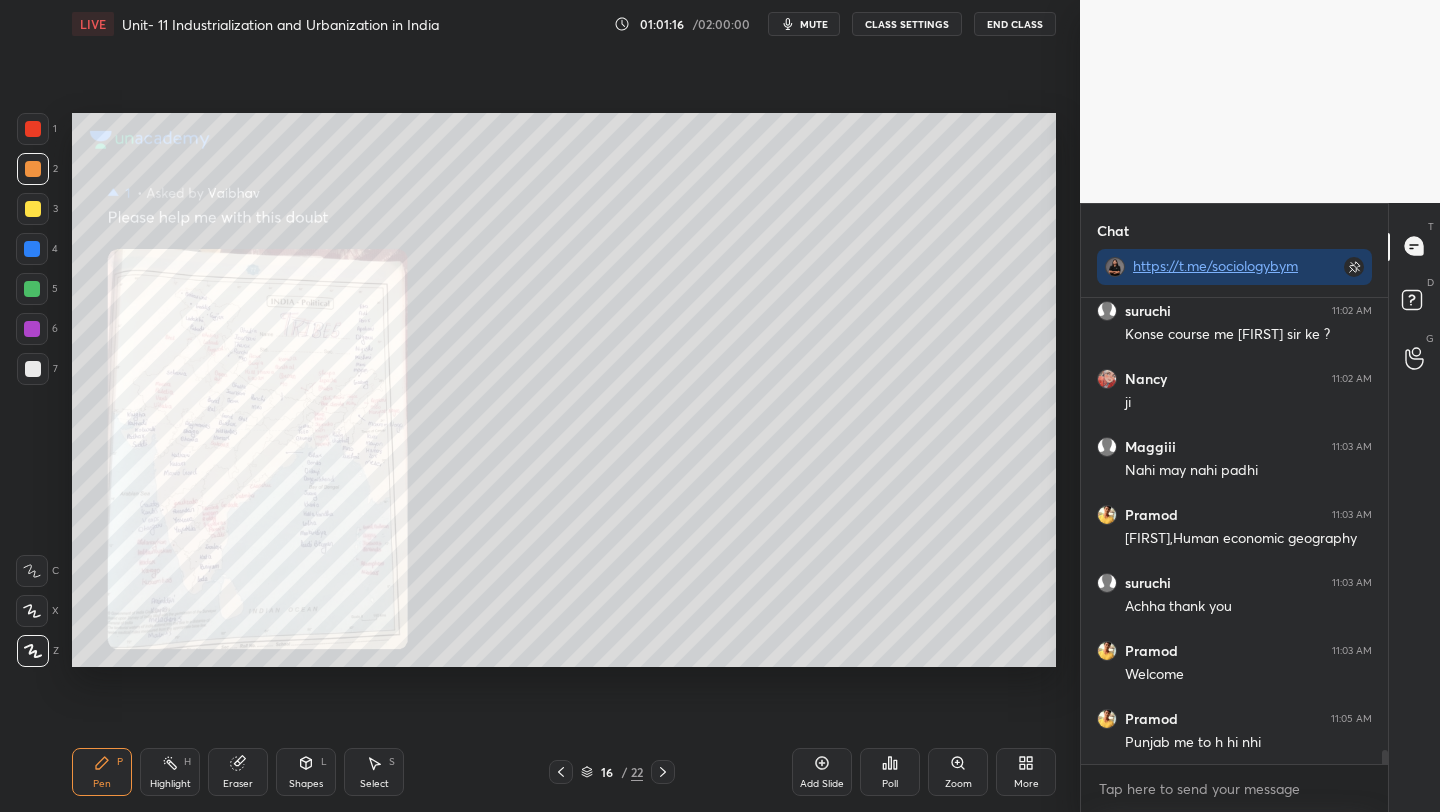 click 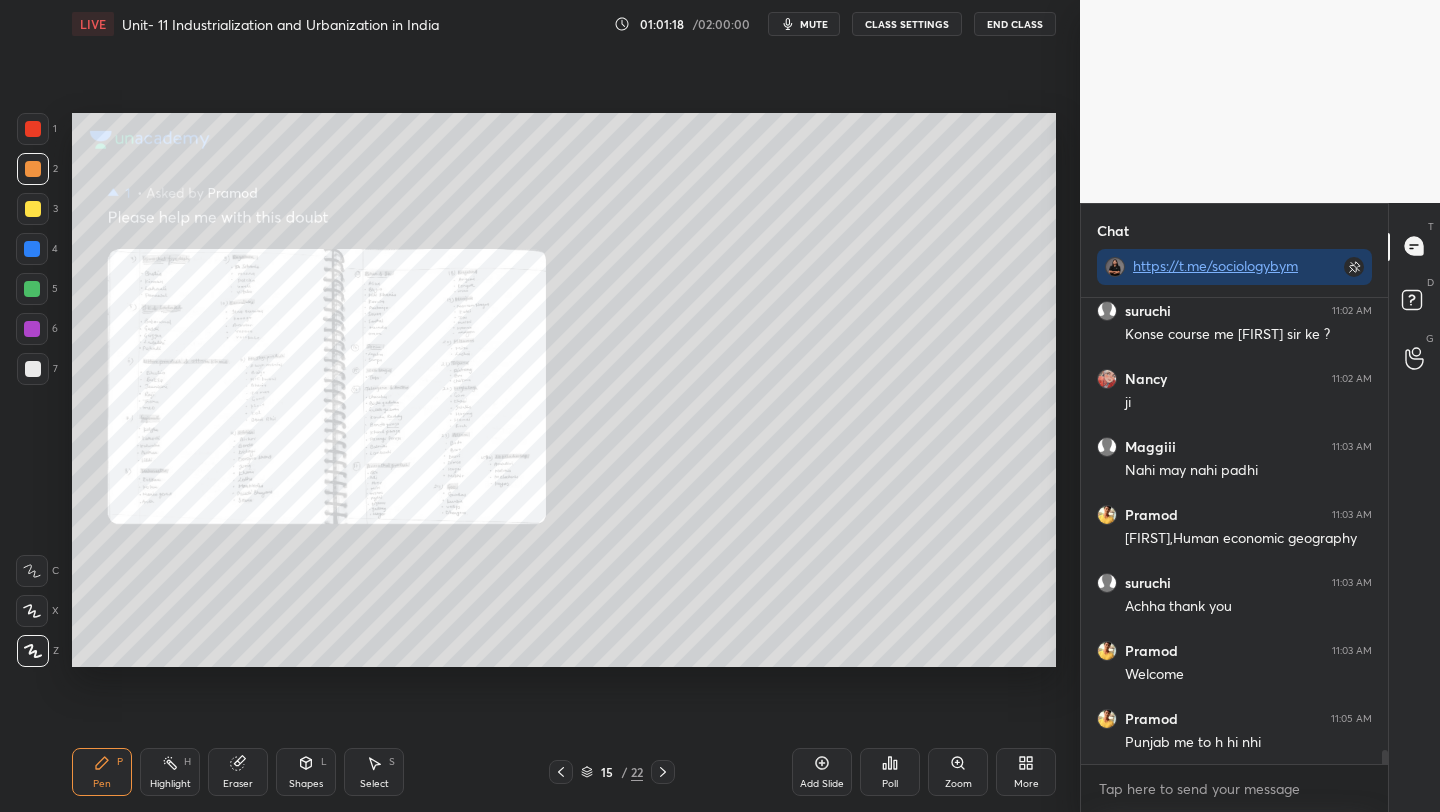 click at bounding box center [561, 772] 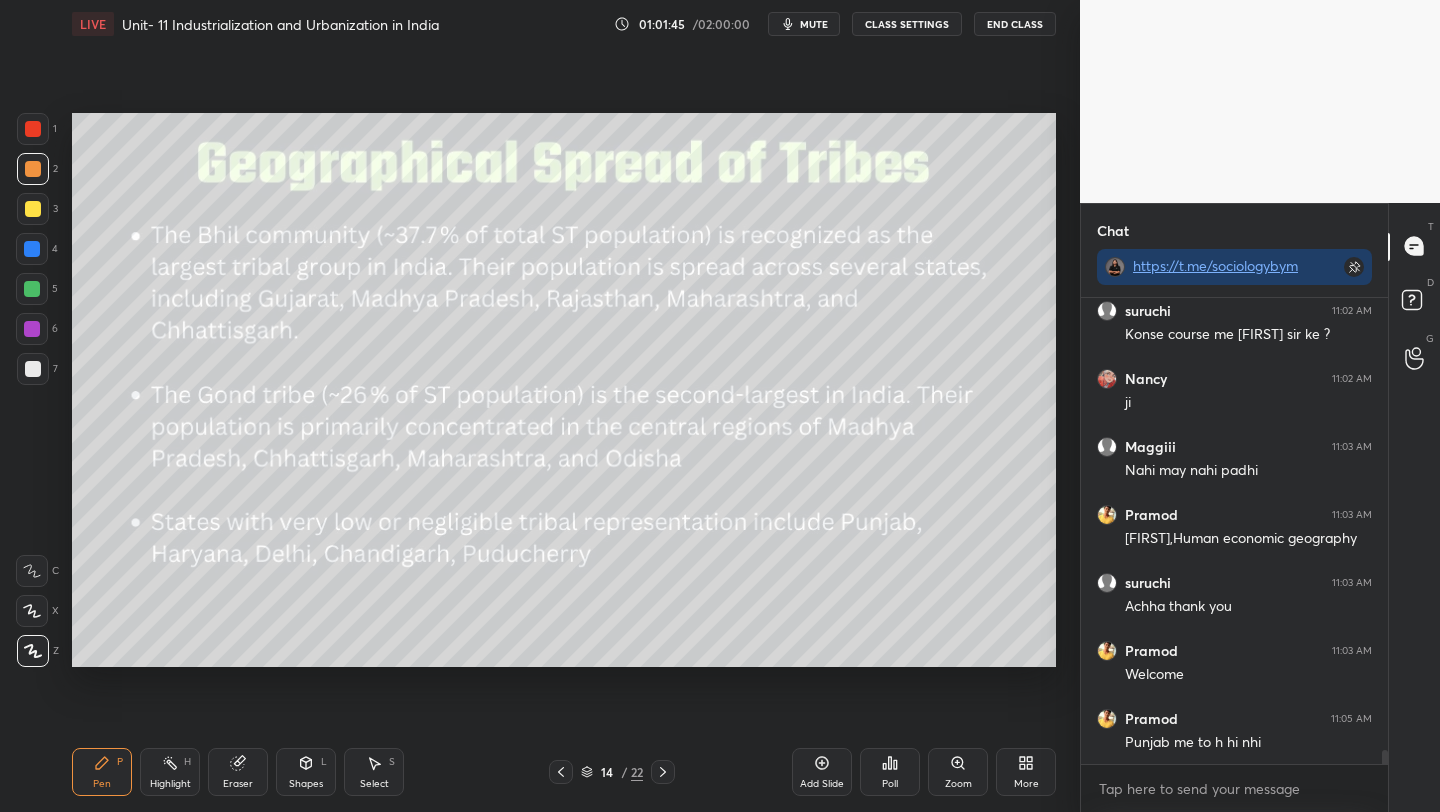 scroll, scrollTop: 15630, scrollLeft: 0, axis: vertical 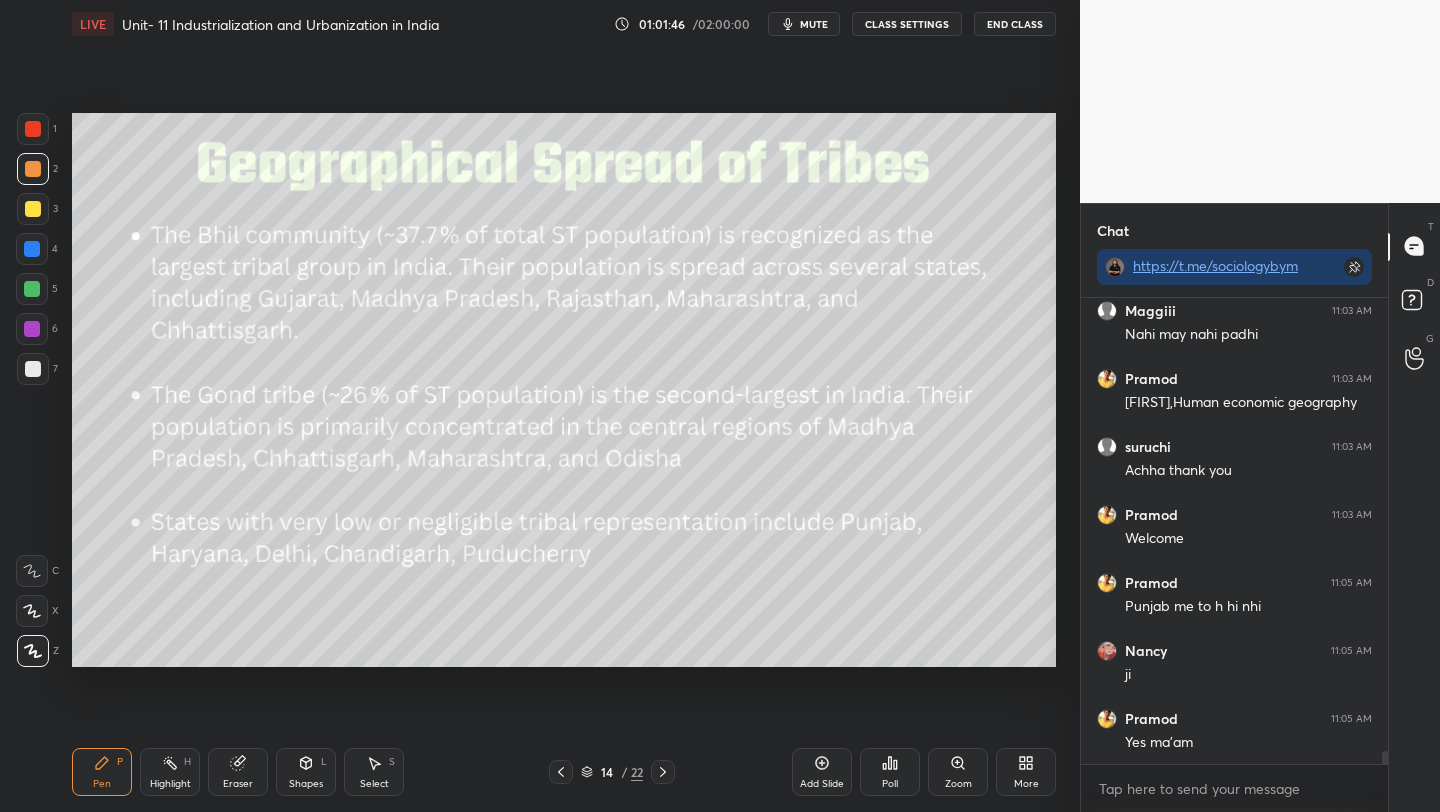 click on "Poll" at bounding box center (890, 784) 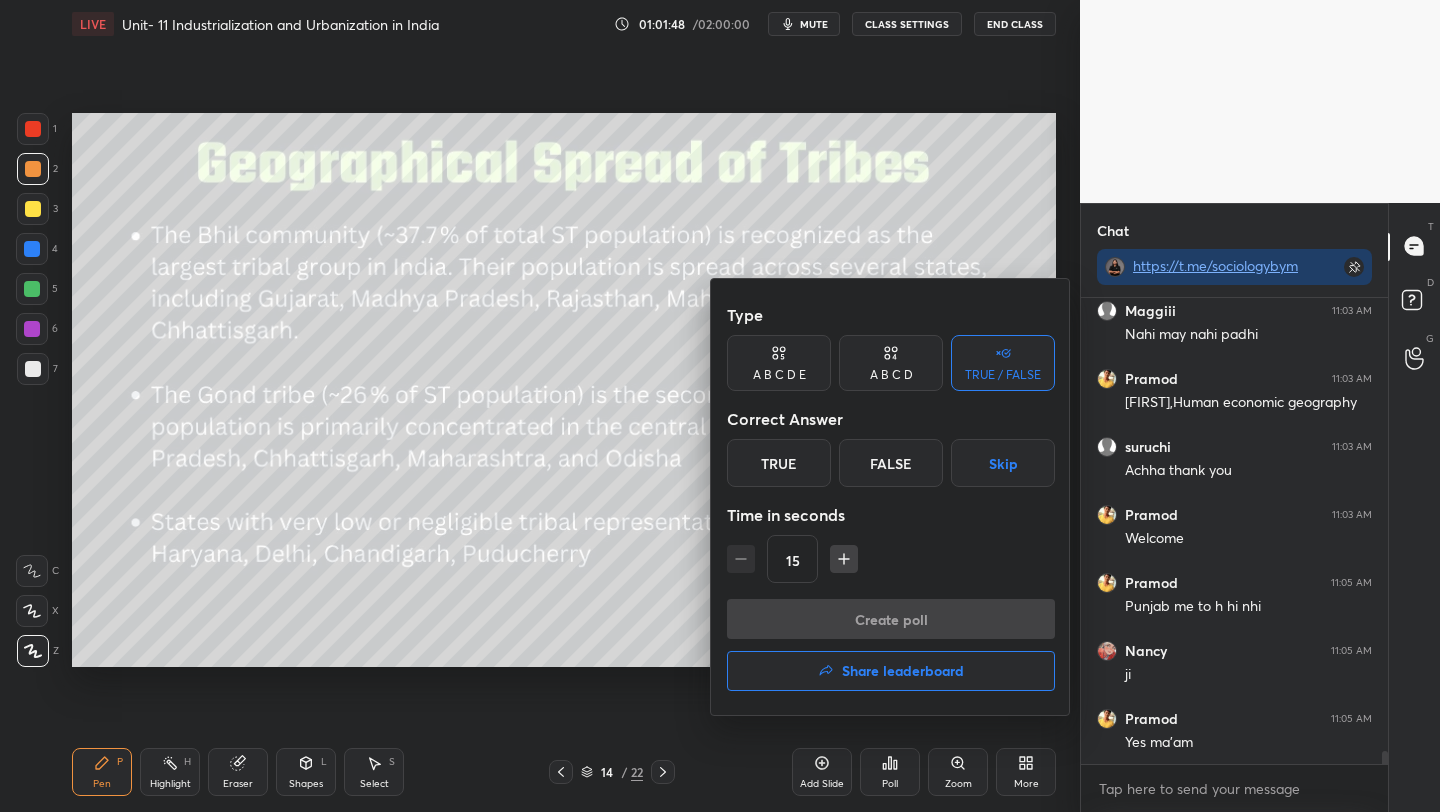 scroll, scrollTop: 15766, scrollLeft: 0, axis: vertical 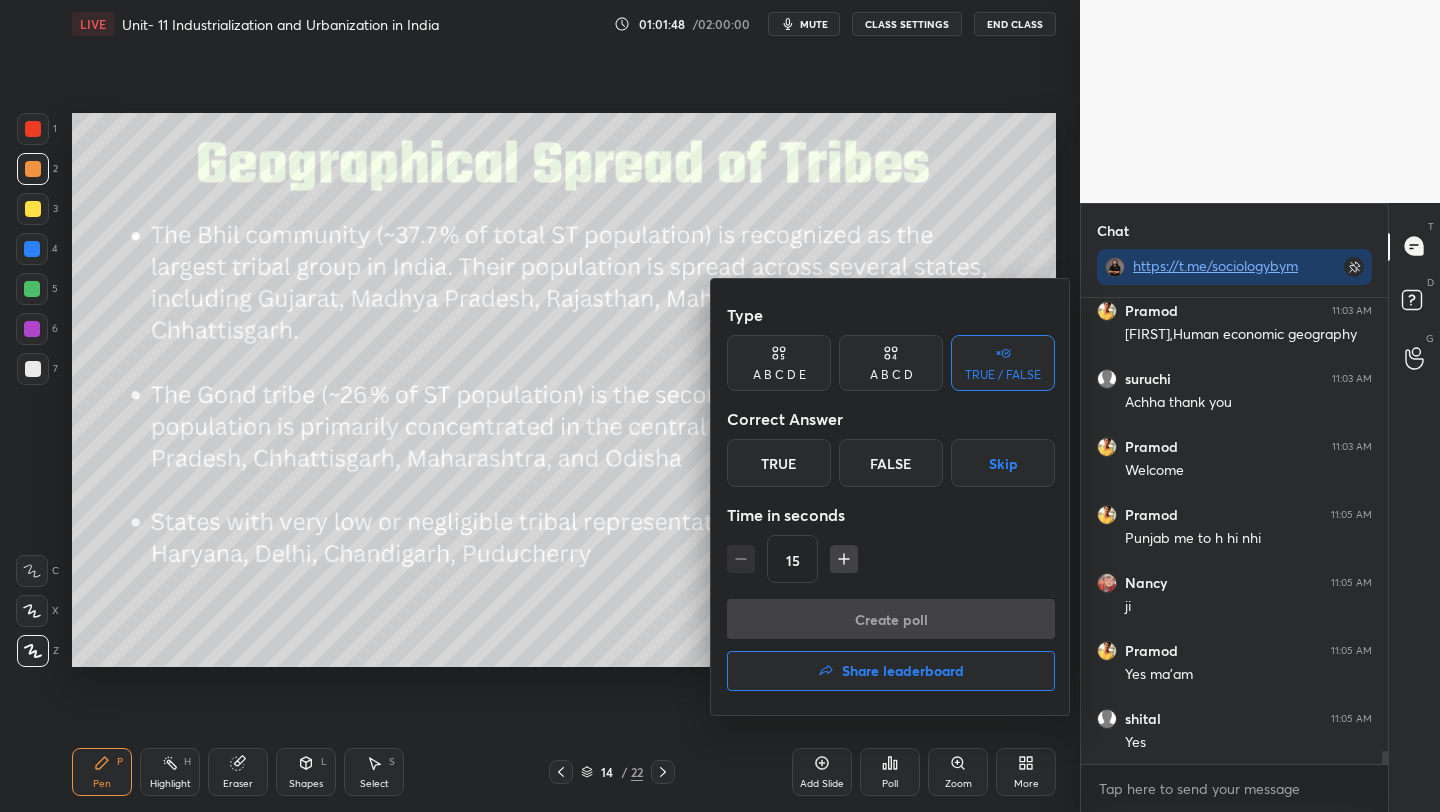 drag, startPoint x: 622, startPoint y: 359, endPoint x: 613, endPoint y: 351, distance: 12.0415945 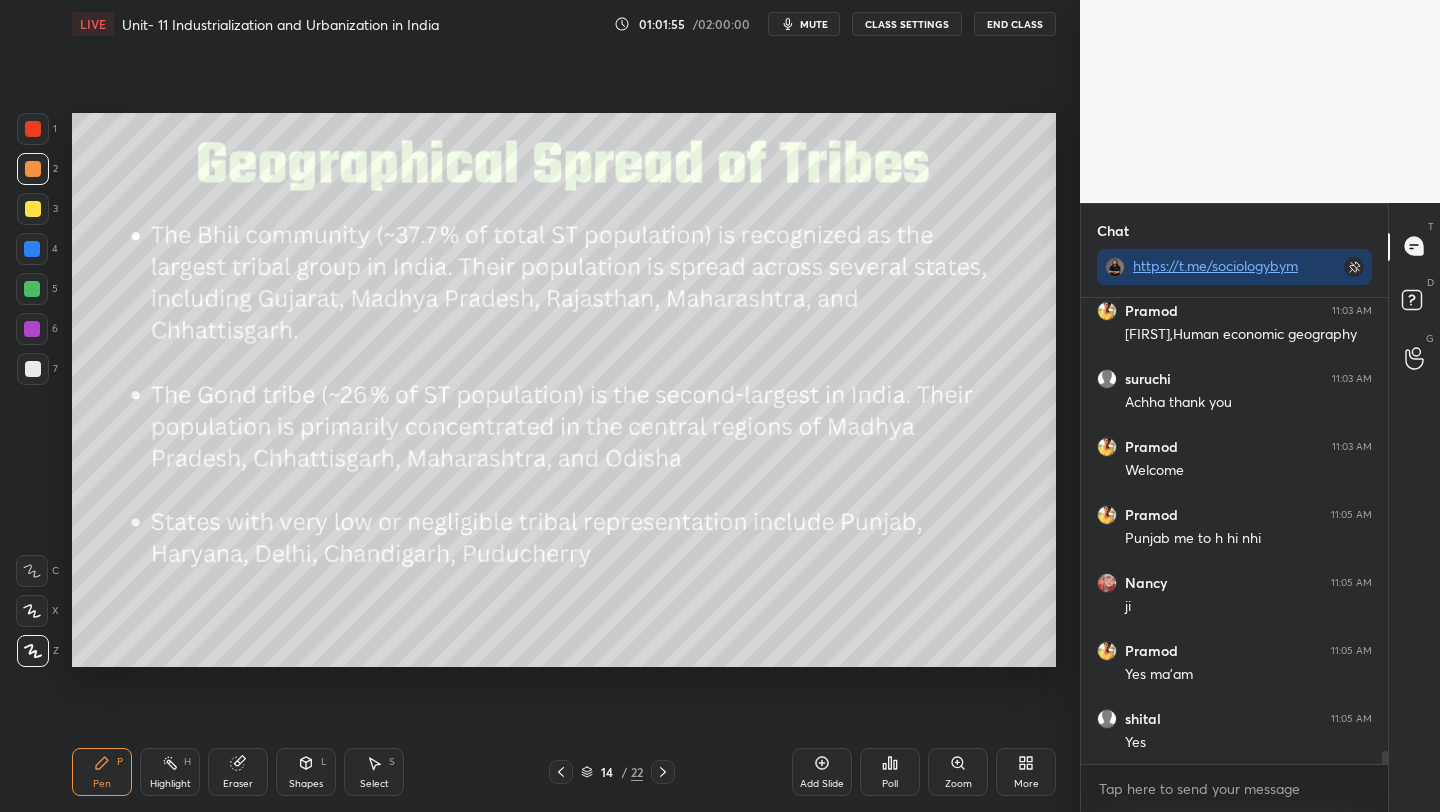 click 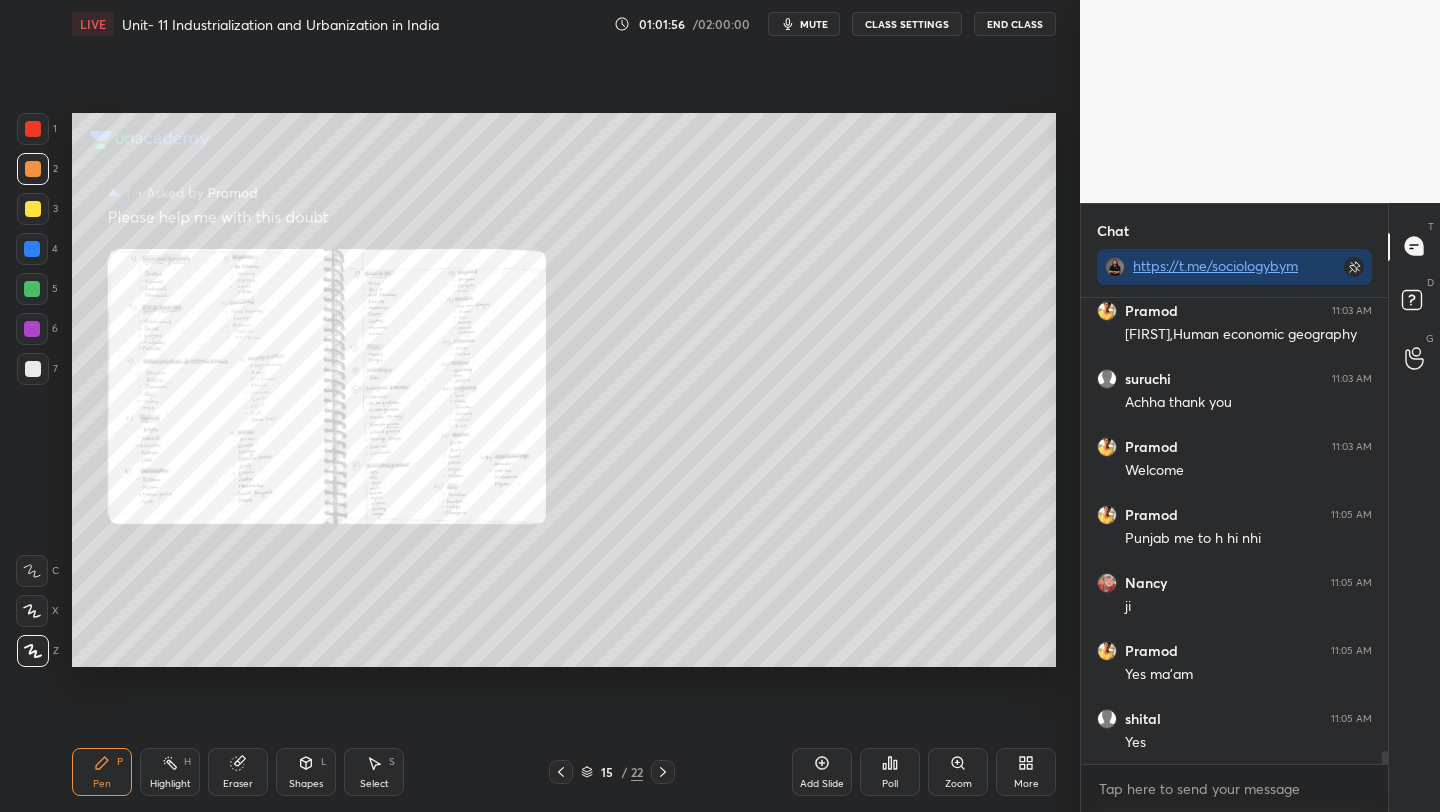 click 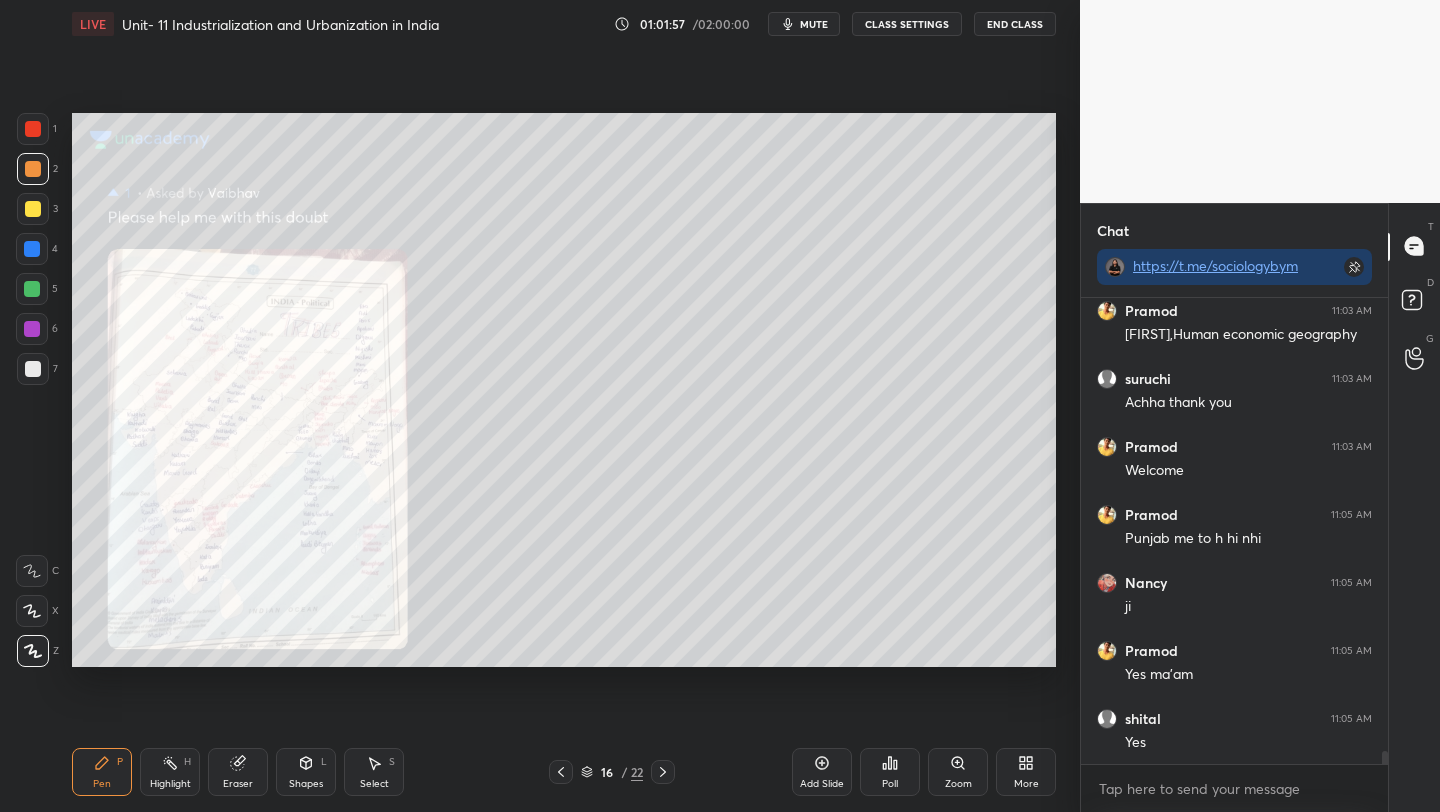 click 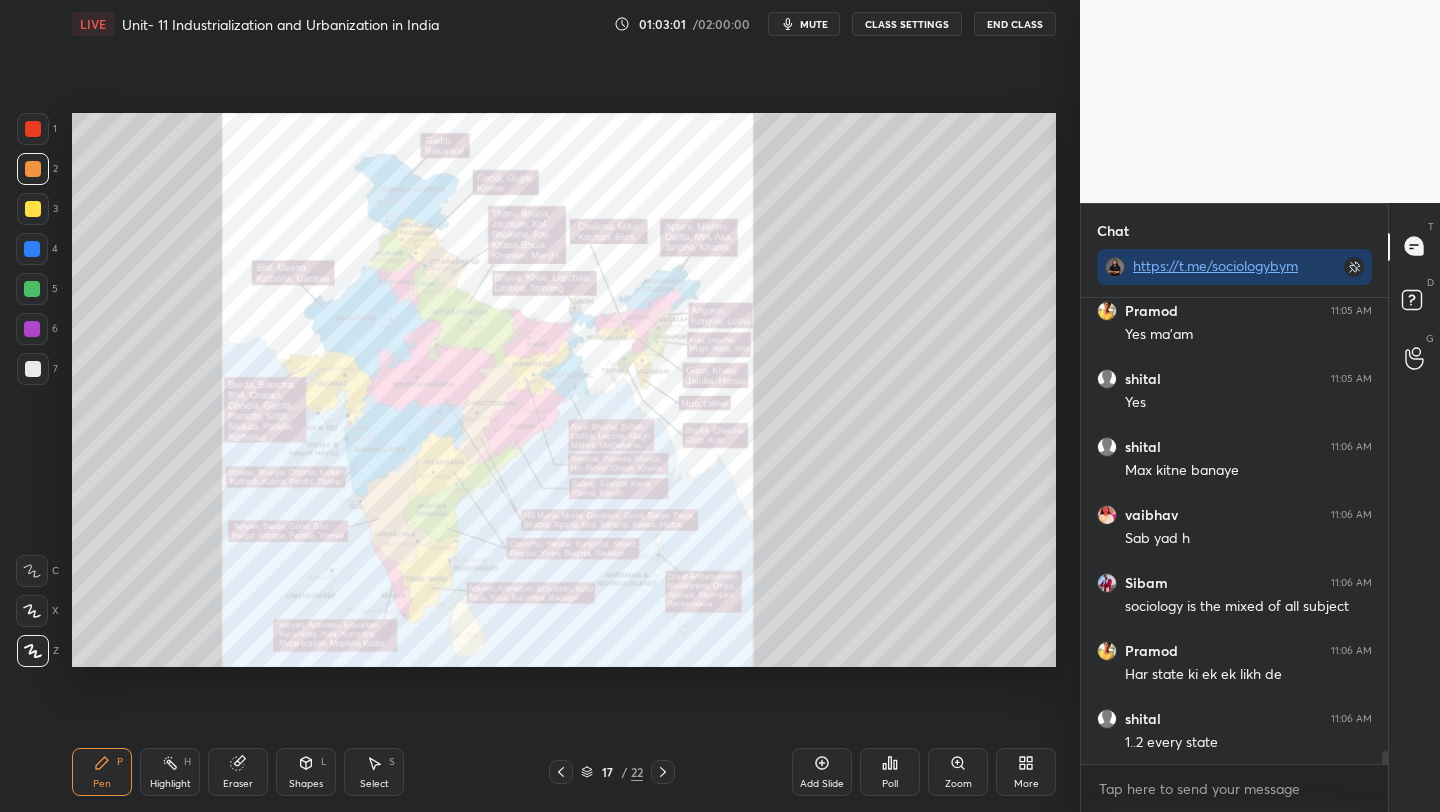 scroll, scrollTop: 16174, scrollLeft: 0, axis: vertical 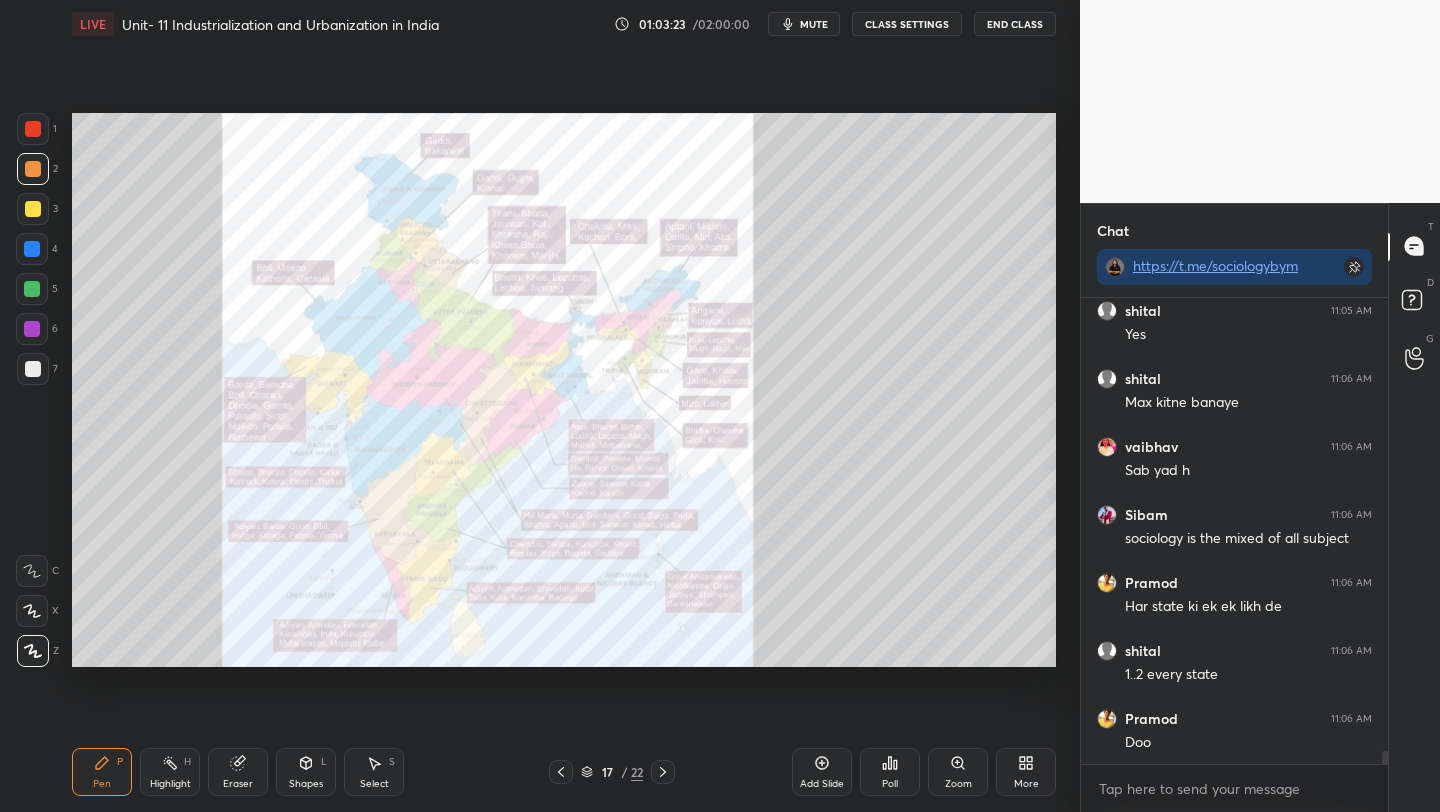 click 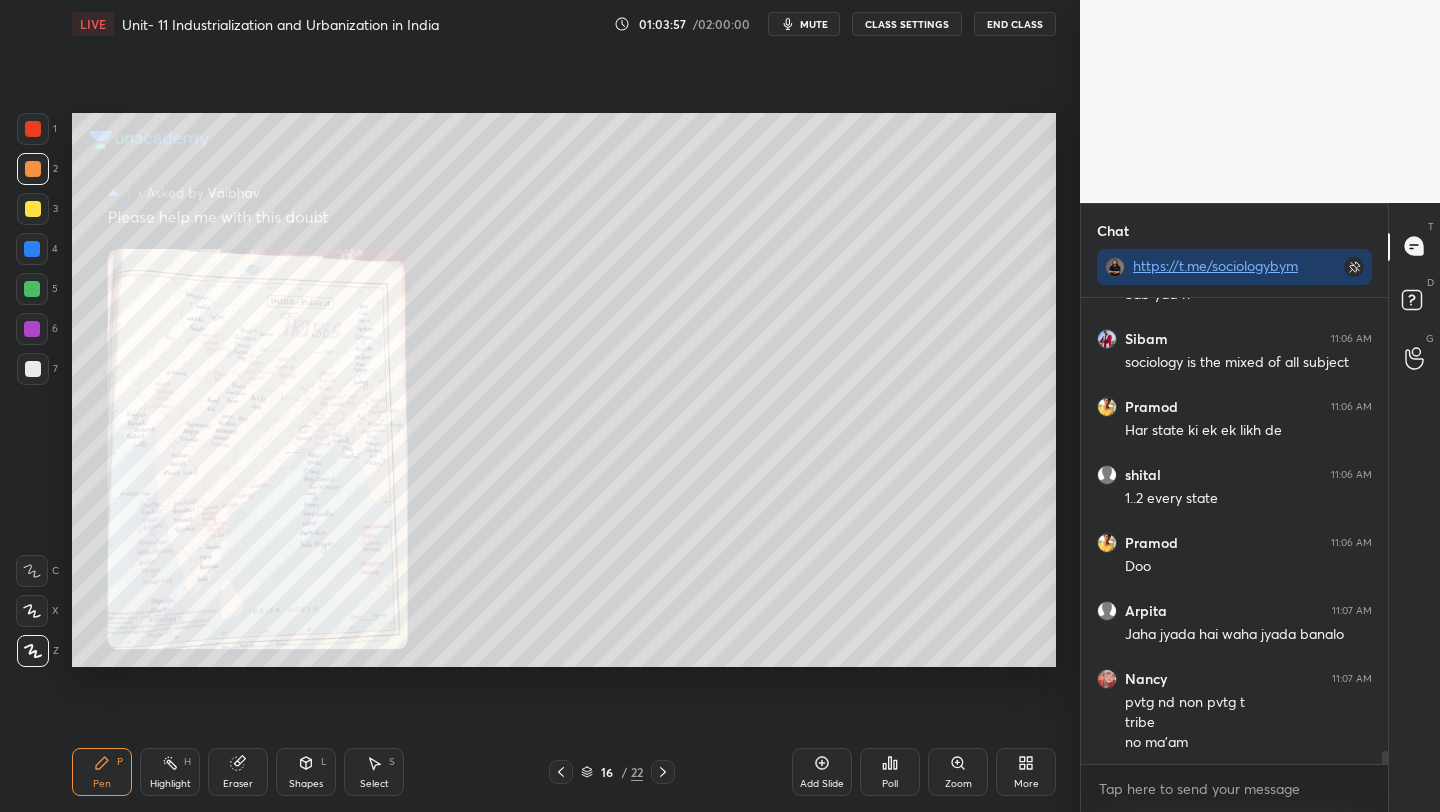 scroll, scrollTop: 16418, scrollLeft: 0, axis: vertical 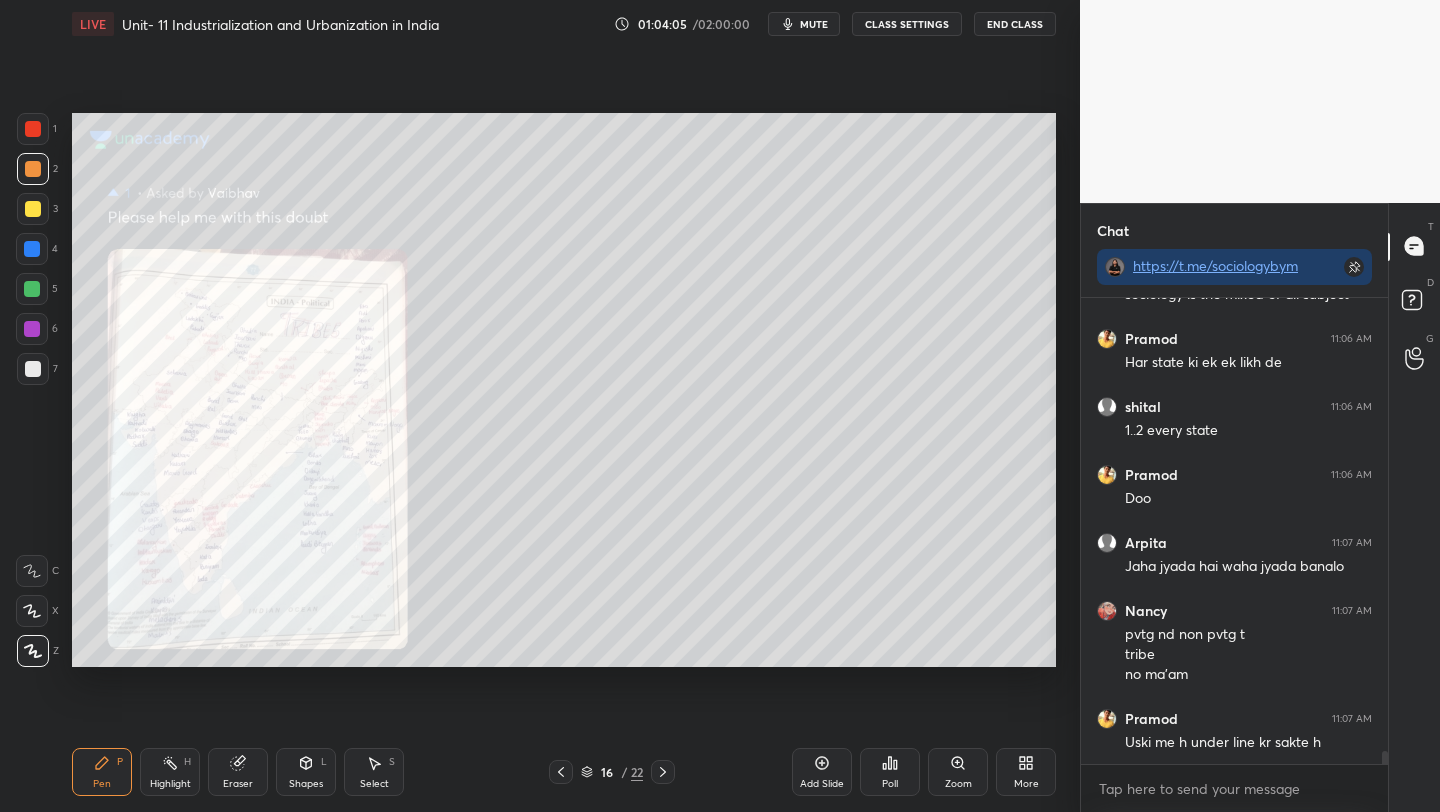 click 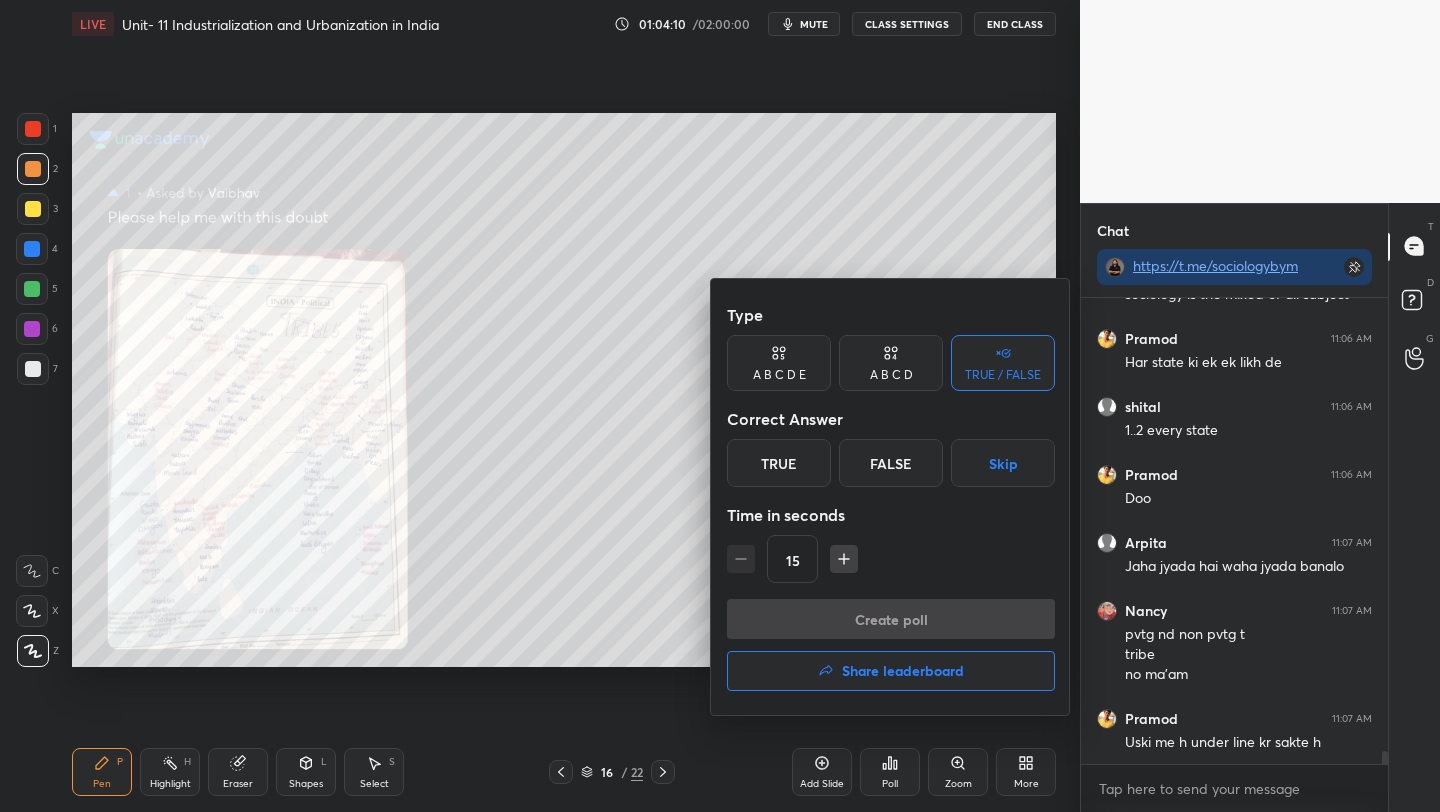 click on "A B C D E" at bounding box center (779, 375) 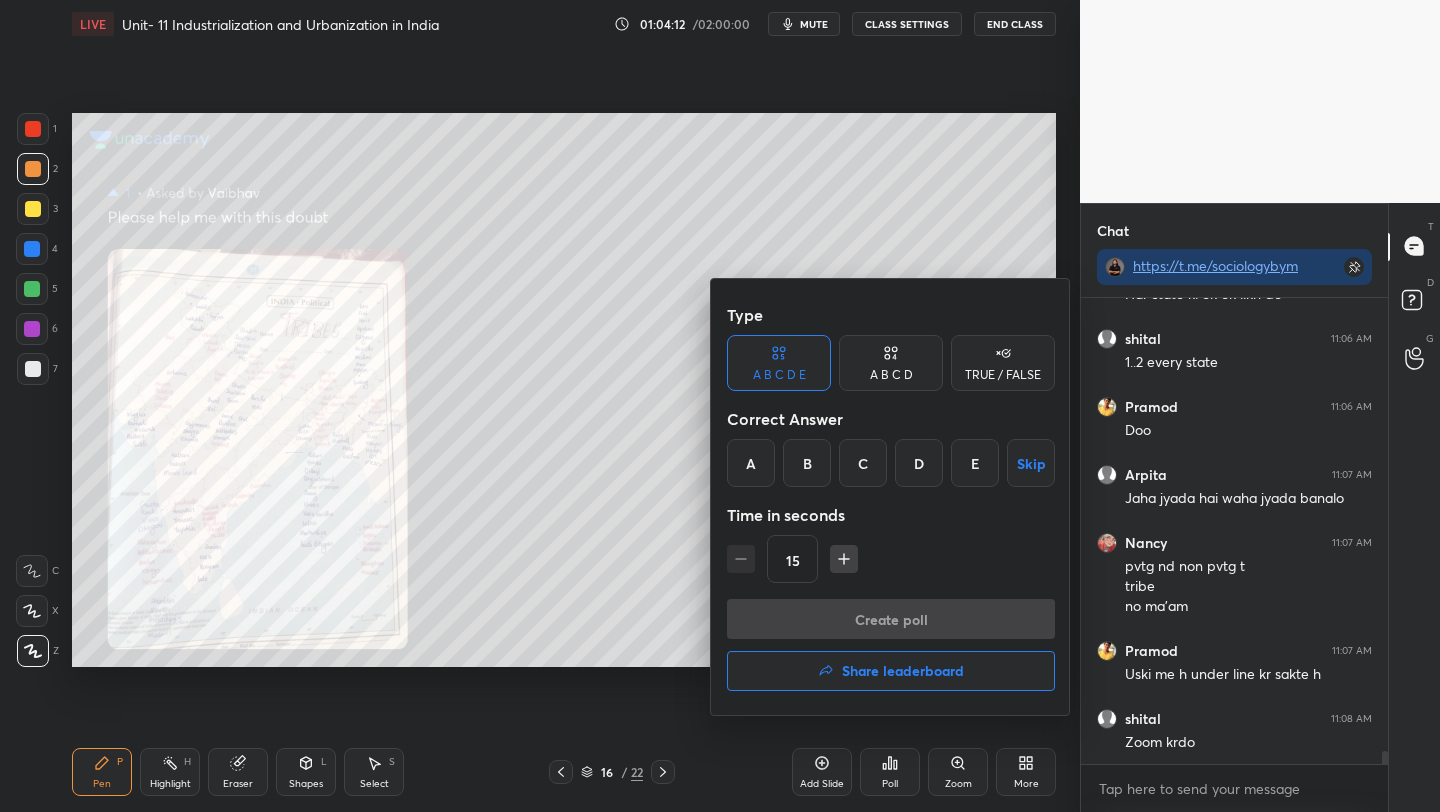 scroll, scrollTop: 16554, scrollLeft: 0, axis: vertical 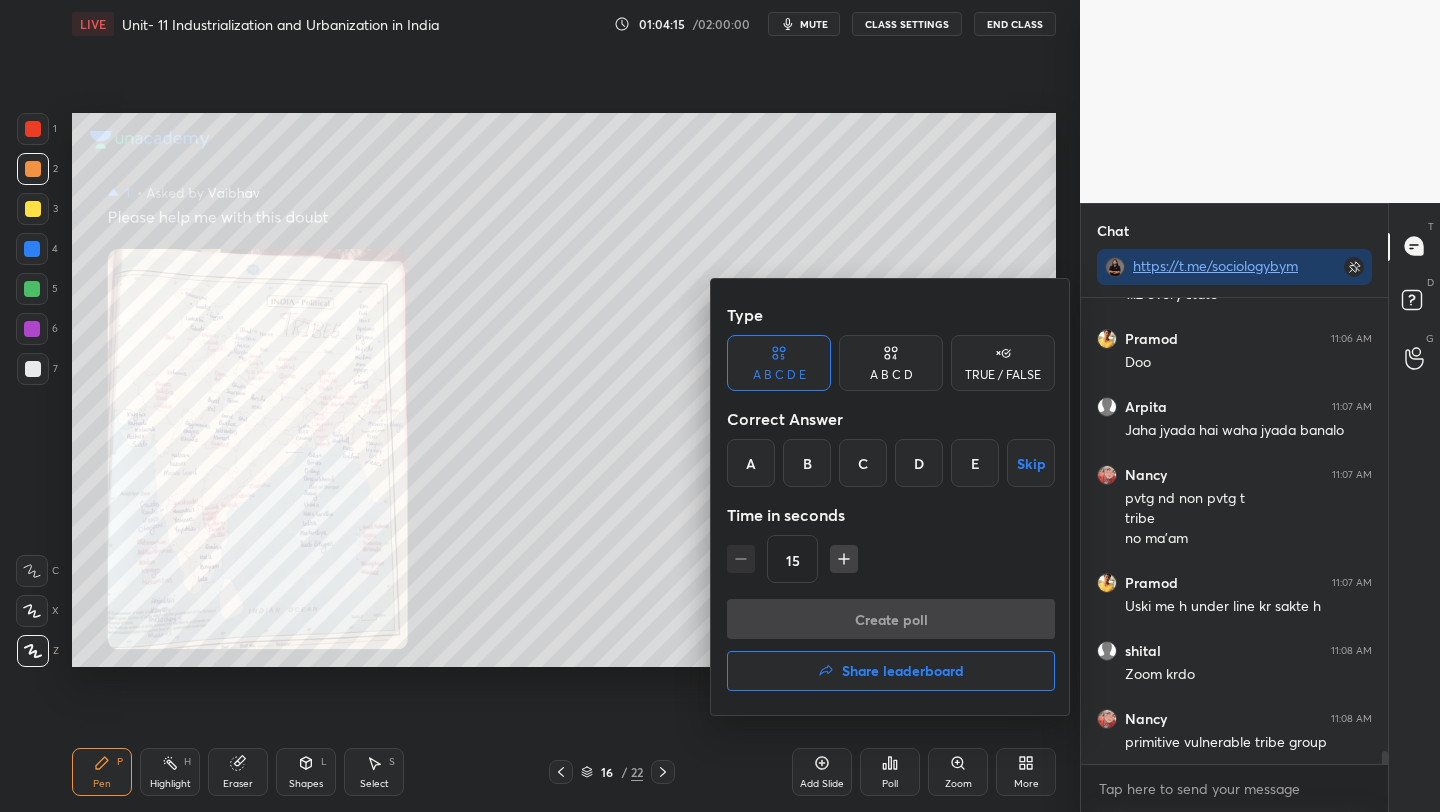 click on "TRUE / FALSE" at bounding box center [1003, 363] 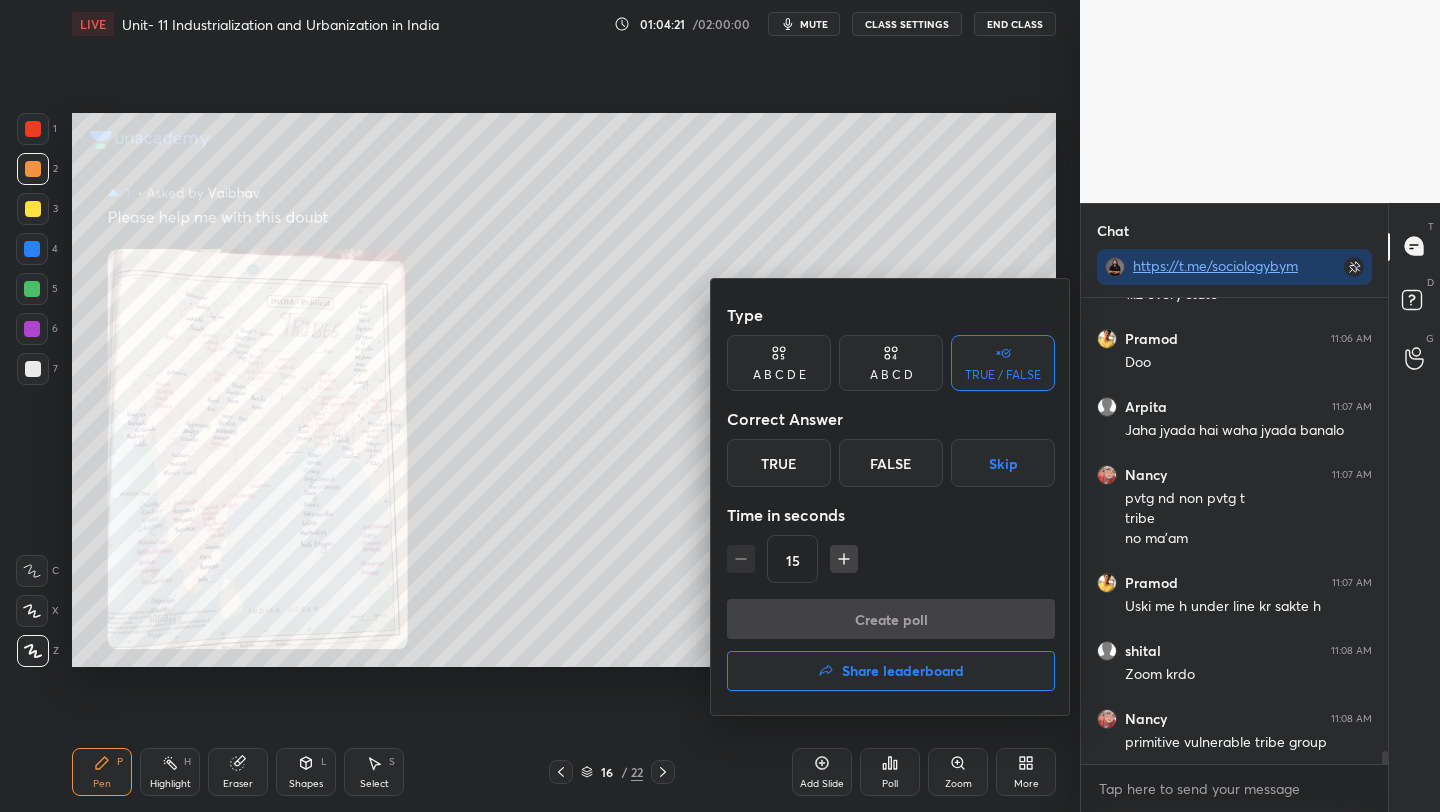 drag, startPoint x: 768, startPoint y: 467, endPoint x: 786, endPoint y: 487, distance: 26.907248 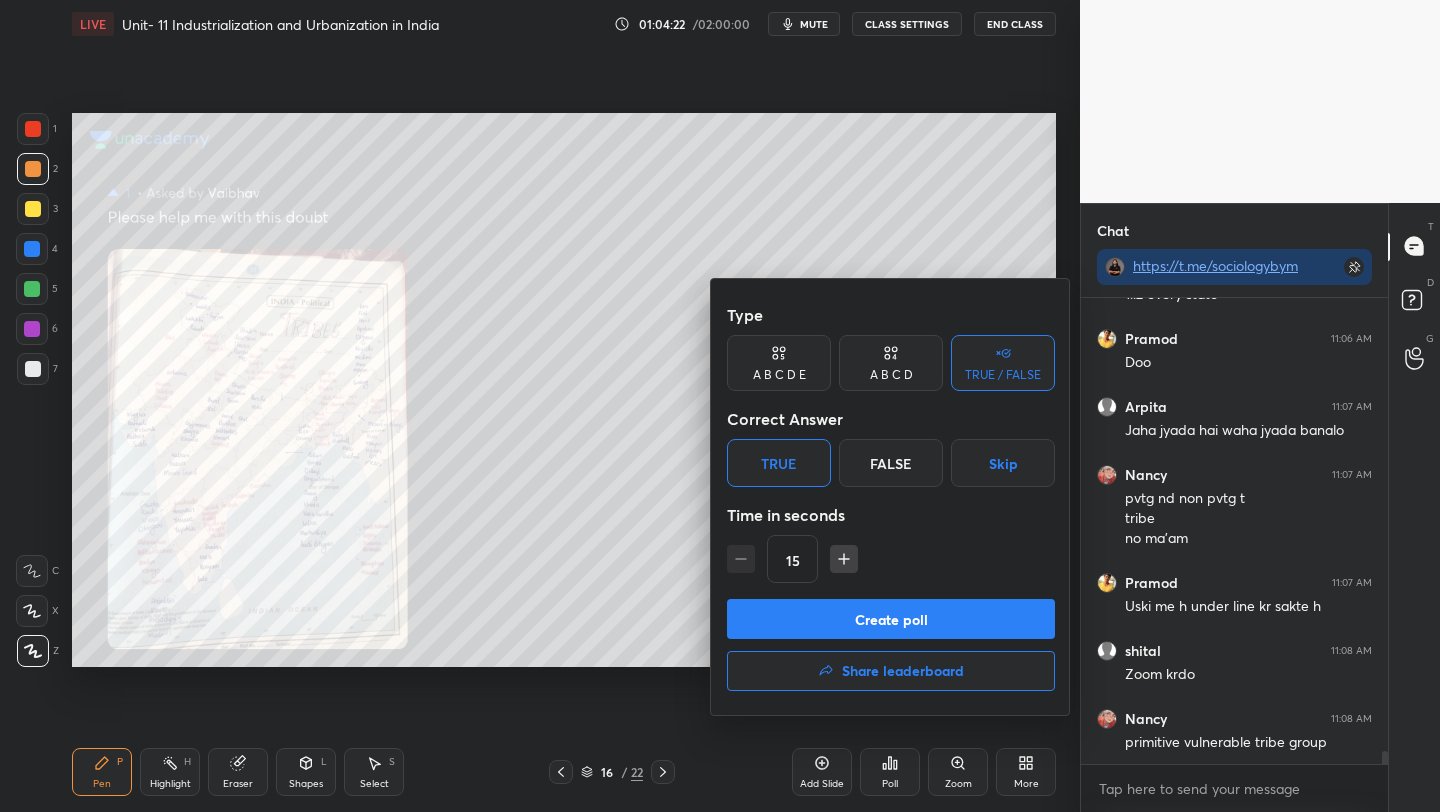 click on "Create poll" at bounding box center (891, 619) 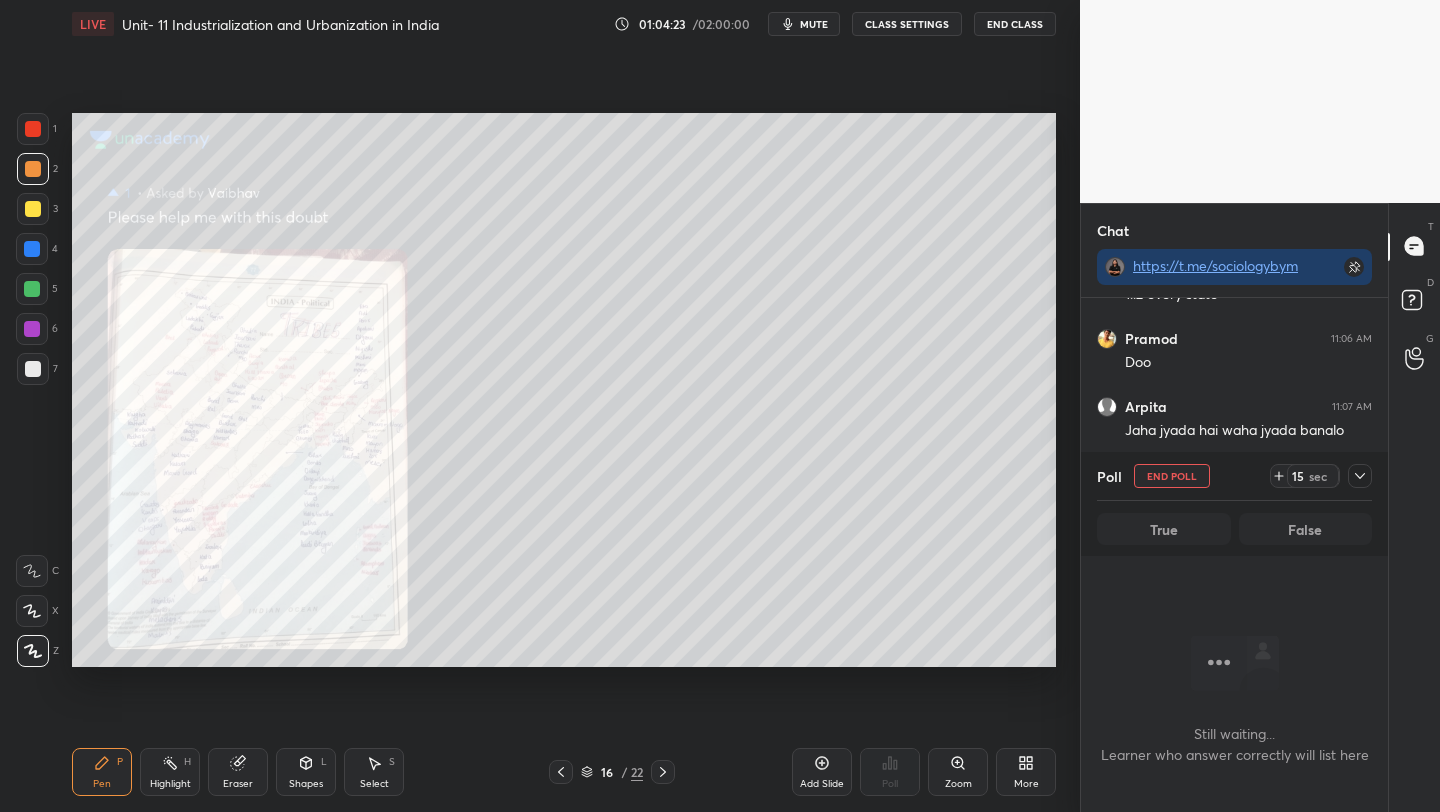 scroll, scrollTop: 428, scrollLeft: 301, axis: both 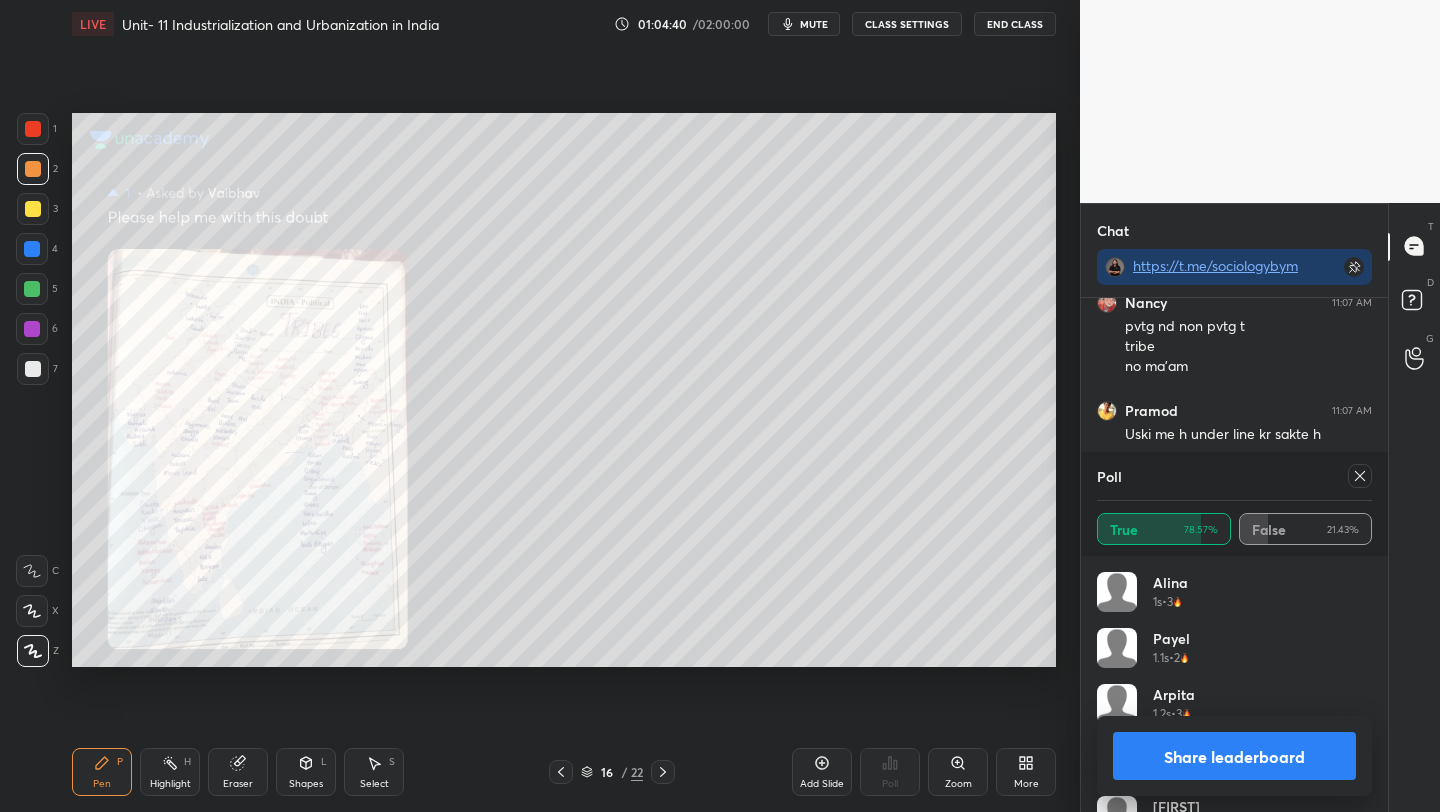 click 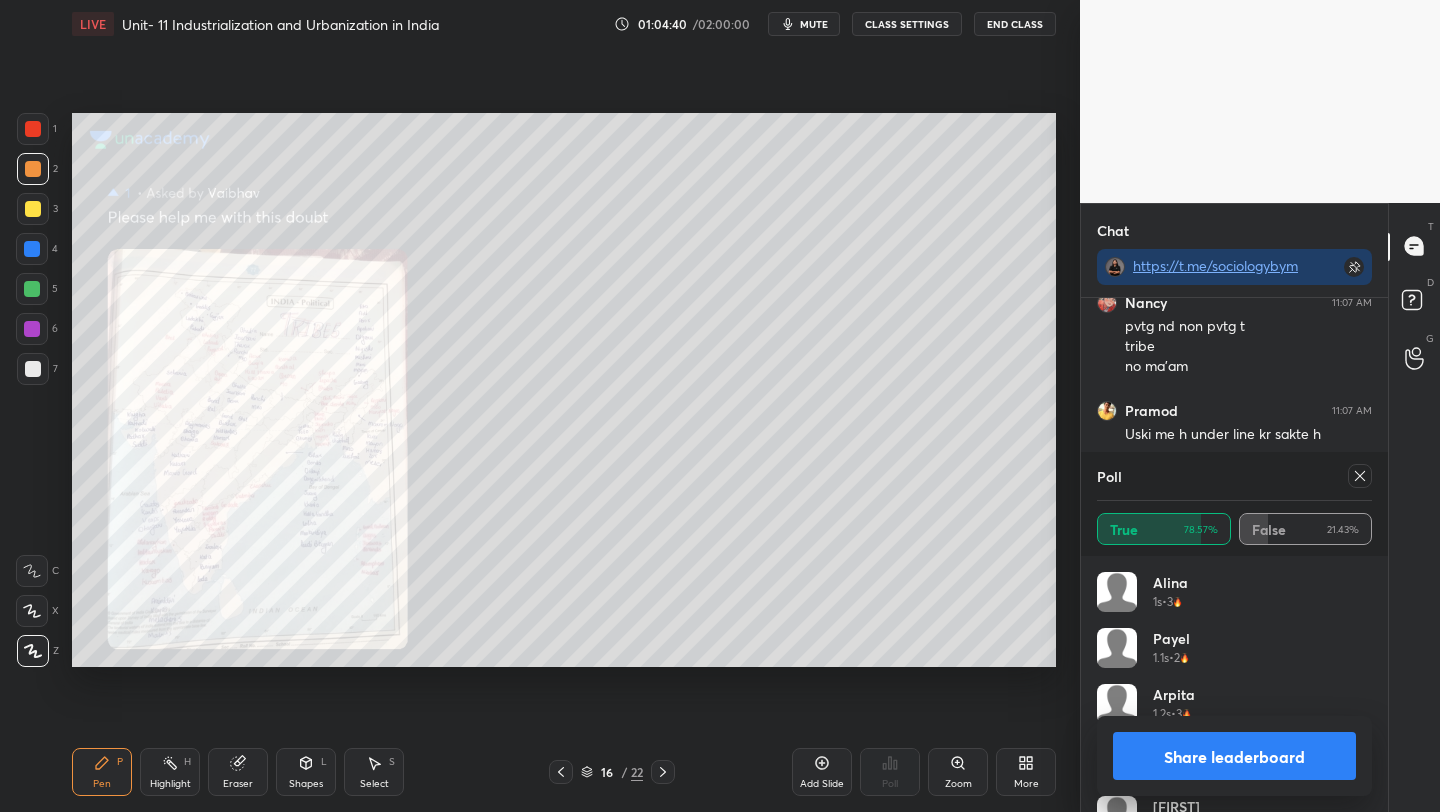 scroll, scrollTop: 90, scrollLeft: 269, axis: both 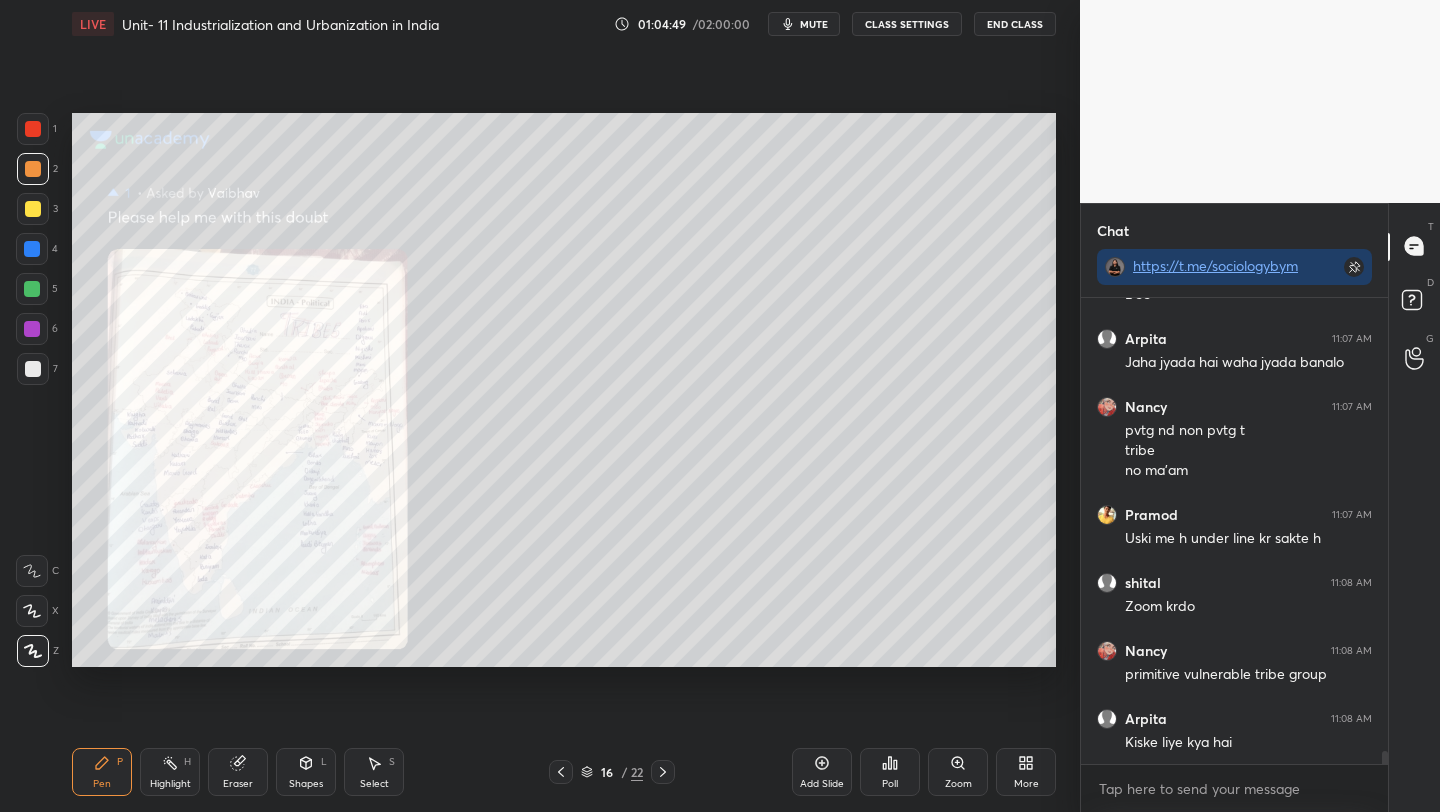 click on "Eraser" at bounding box center (238, 772) 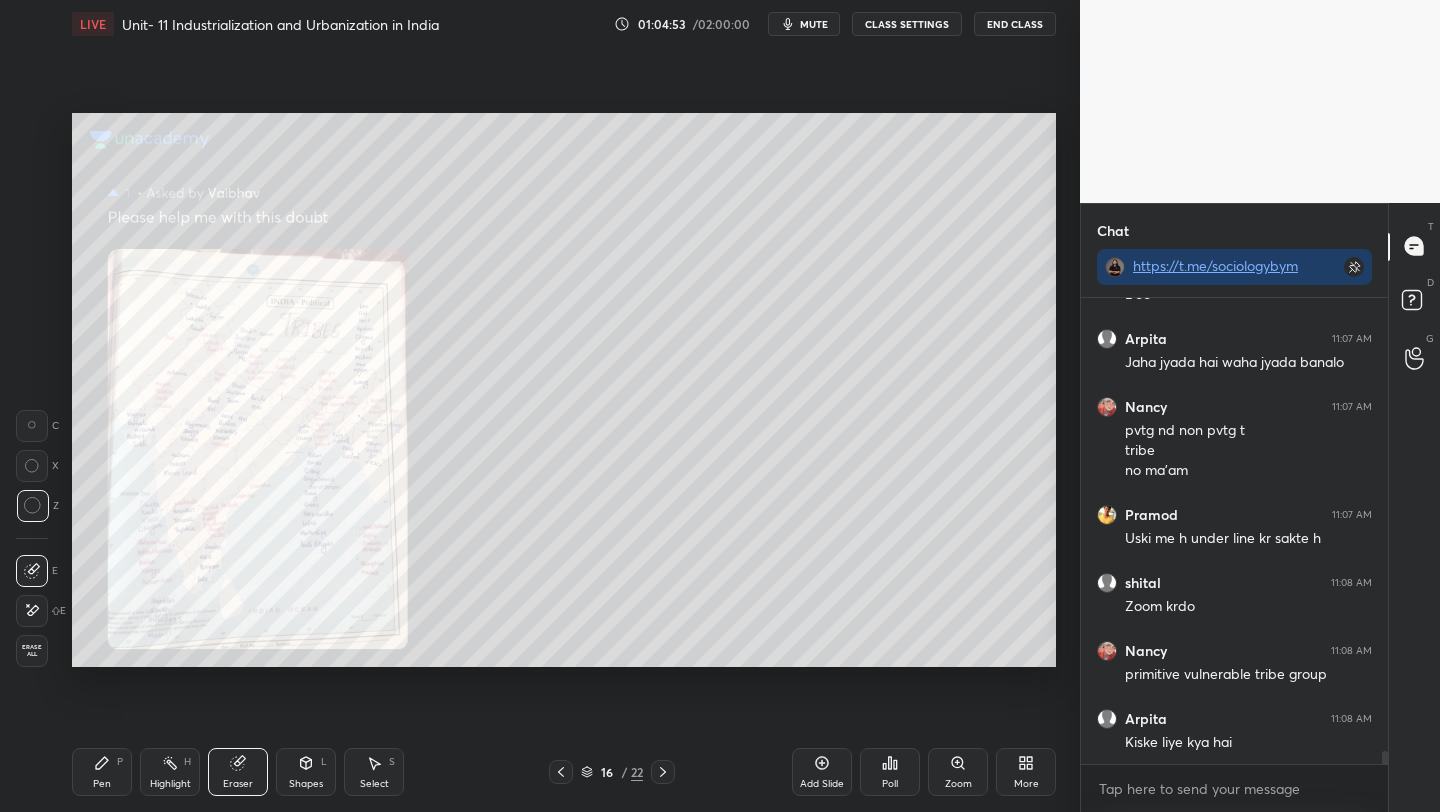 click on "Pen P" at bounding box center (102, 772) 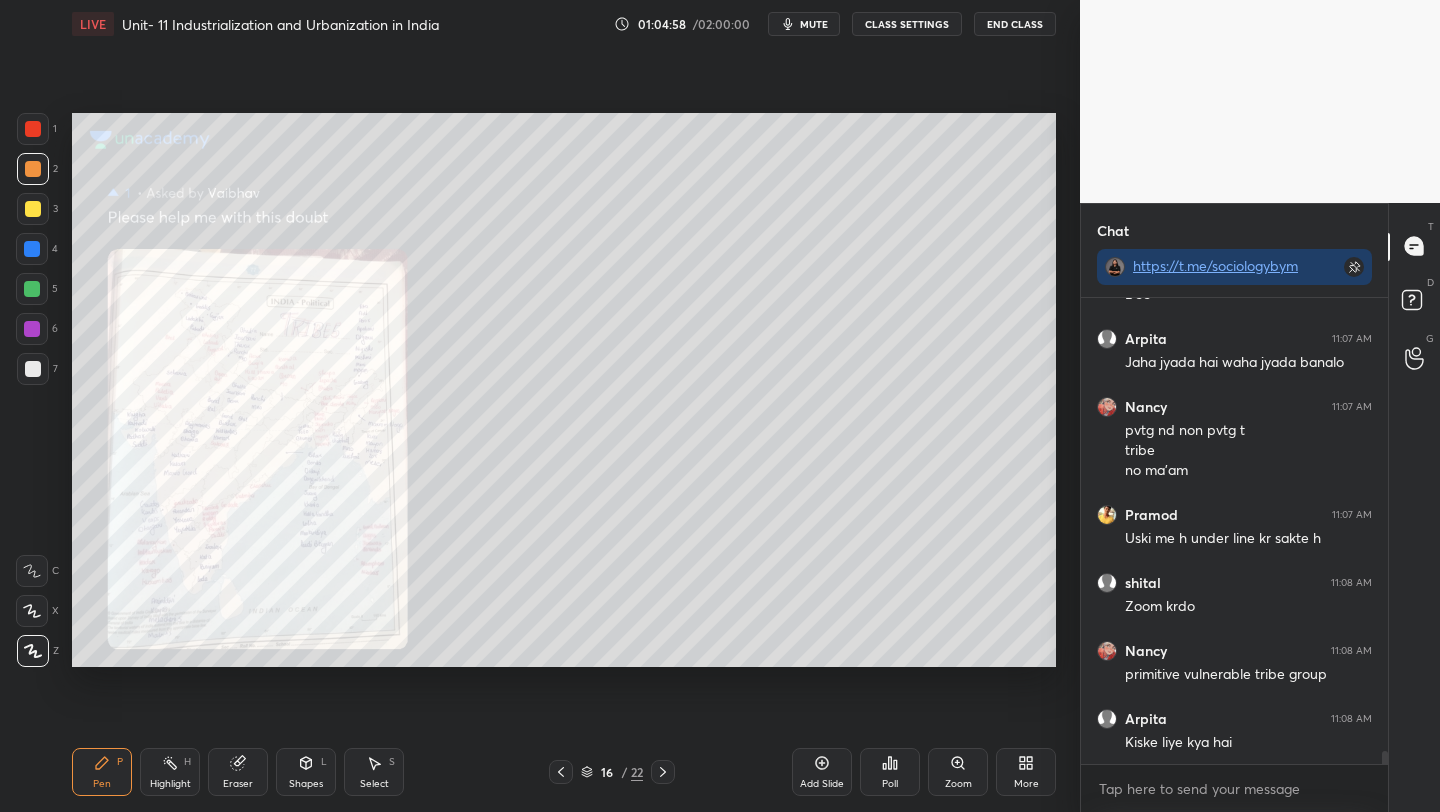 click on "Eraser" at bounding box center [238, 772] 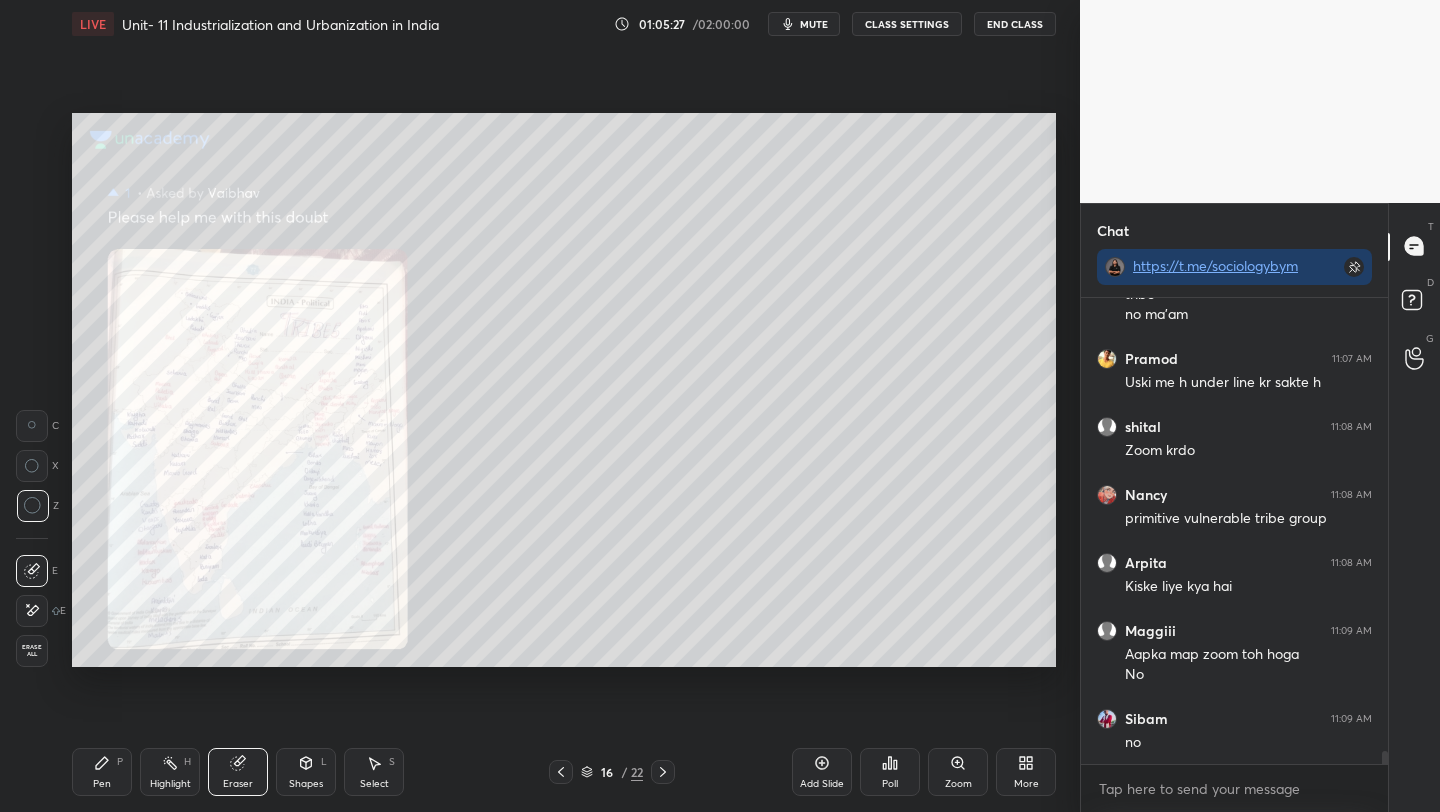 click on "Zoom" at bounding box center (958, 772) 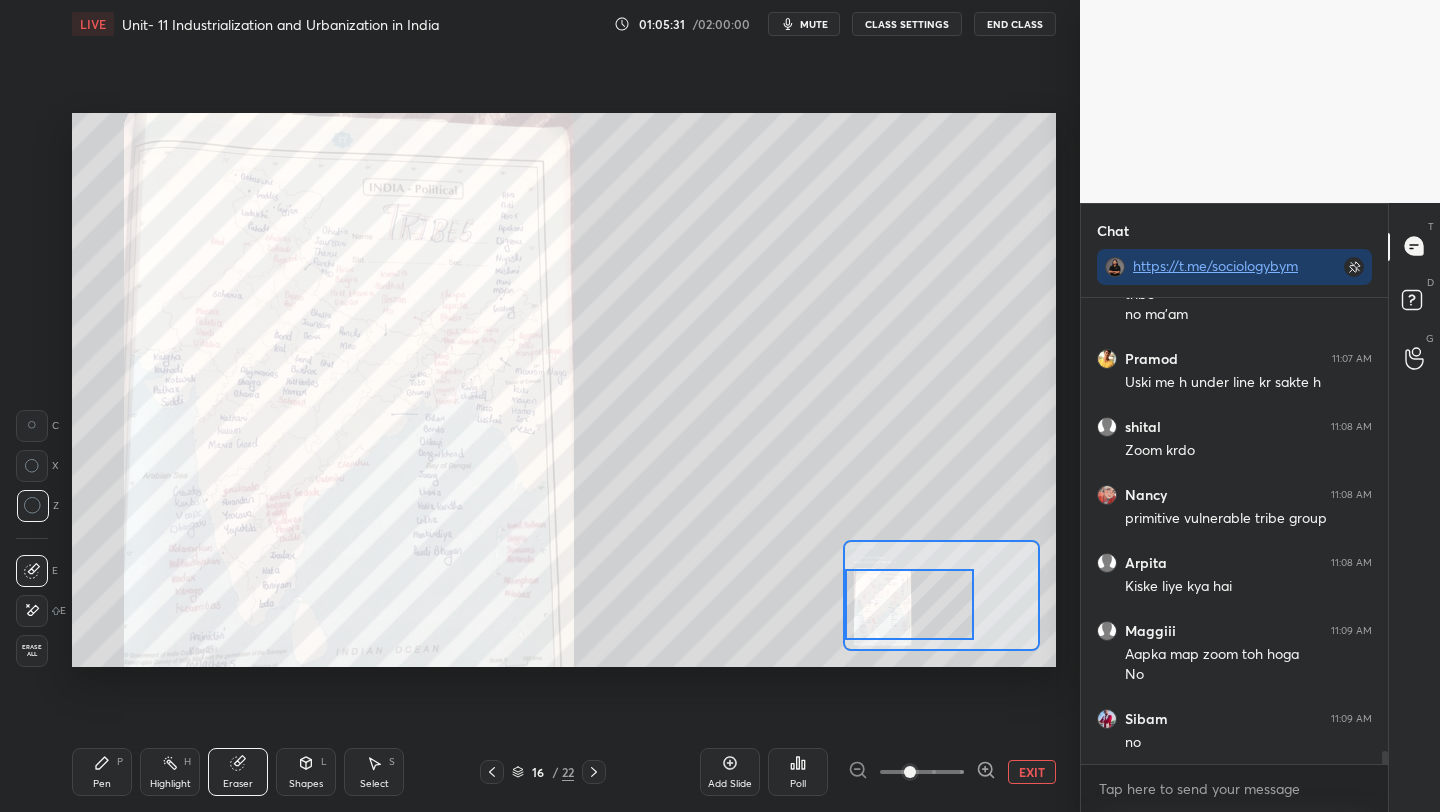drag, startPoint x: 940, startPoint y: 602, endPoint x: 904, endPoint y: 611, distance: 37.107952 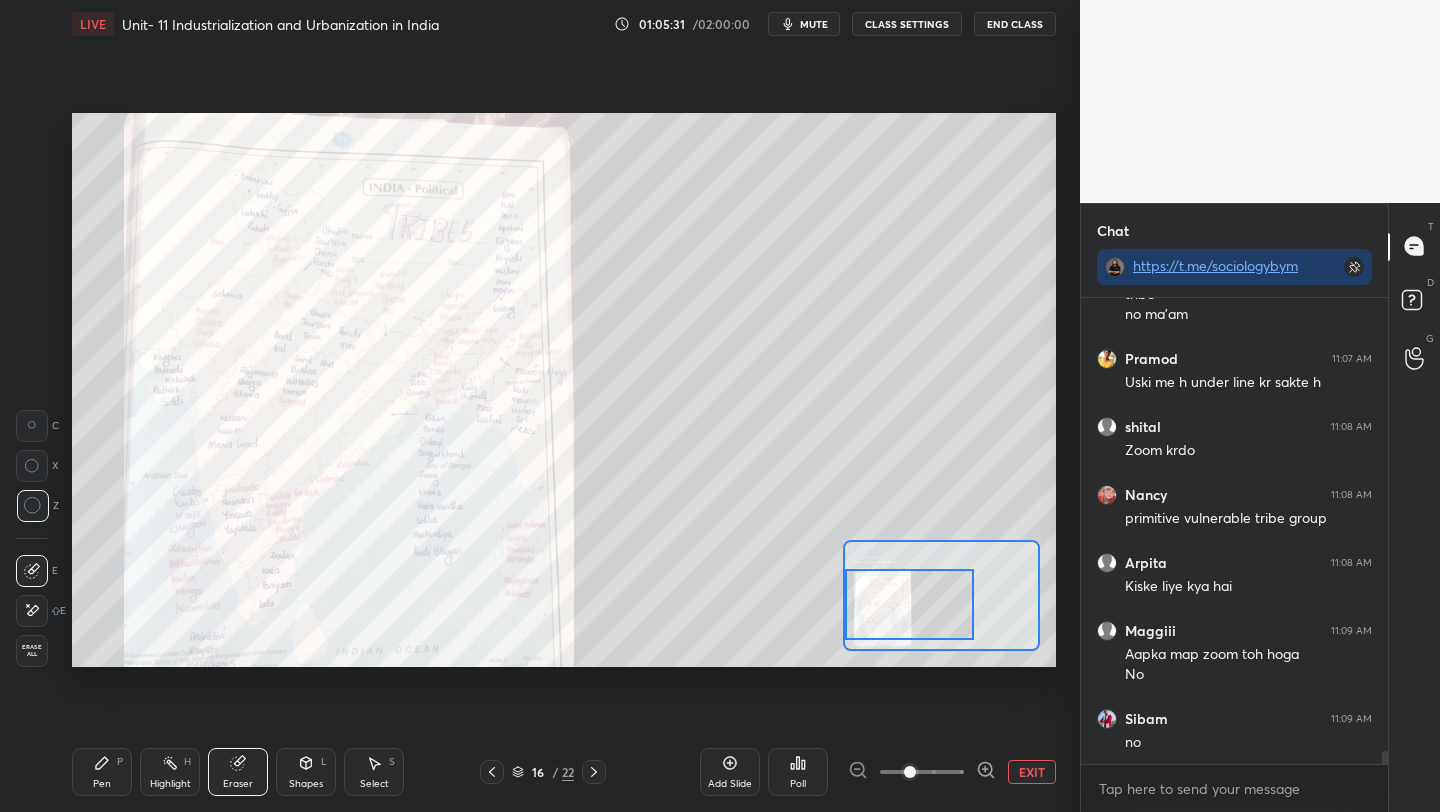 click at bounding box center (909, 604) 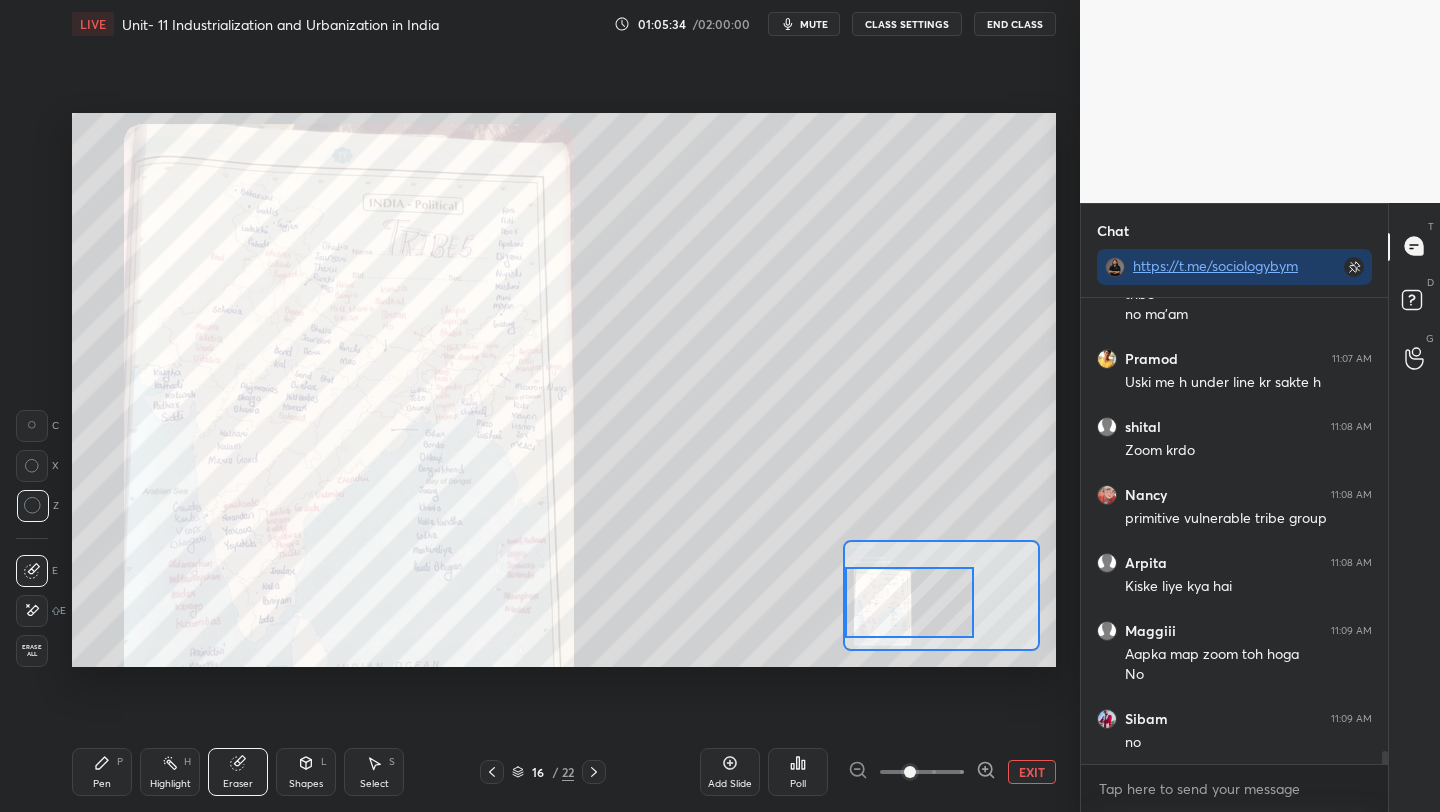 scroll, scrollTop: 16798, scrollLeft: 0, axis: vertical 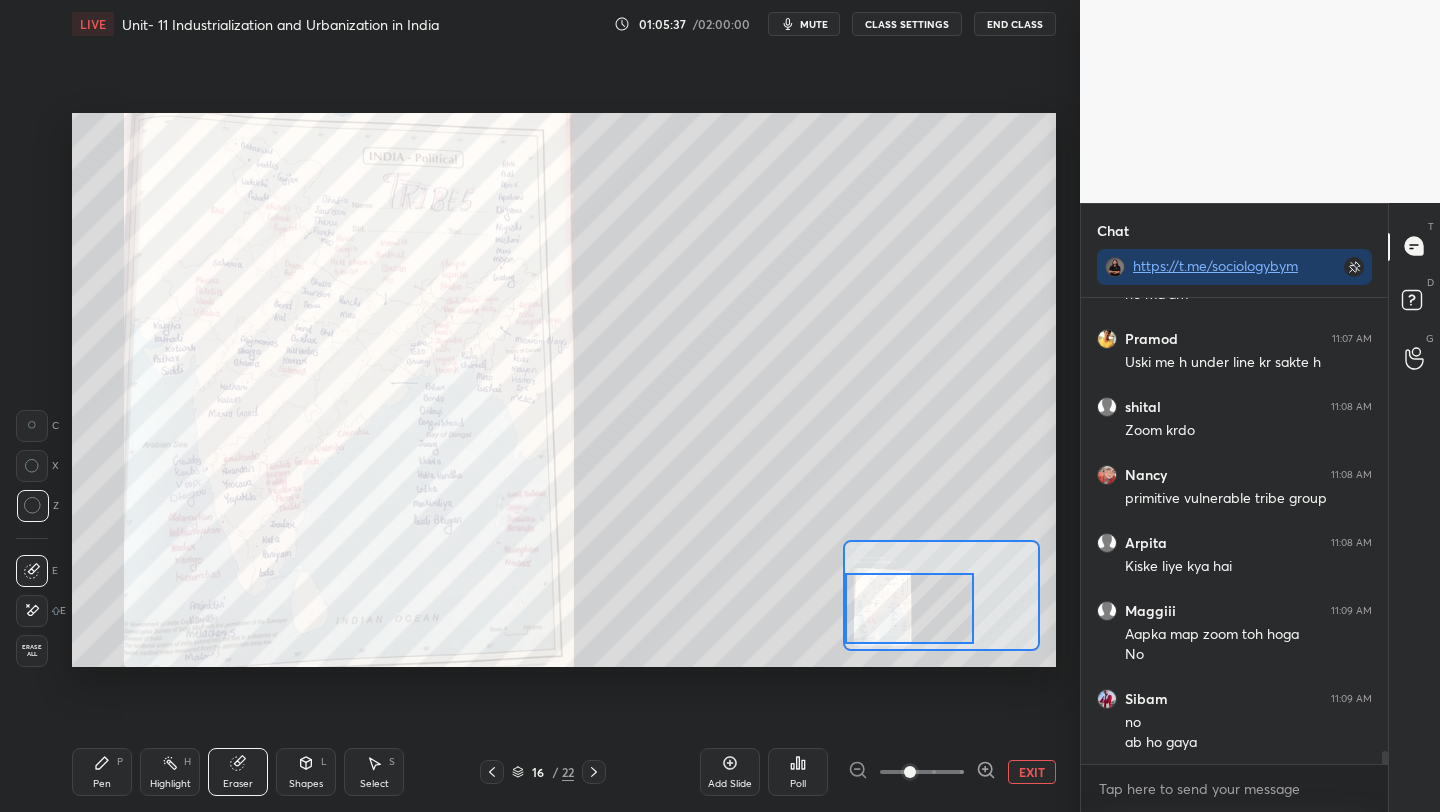drag, startPoint x: 951, startPoint y: 617, endPoint x: 927, endPoint y: 621, distance: 24.33105 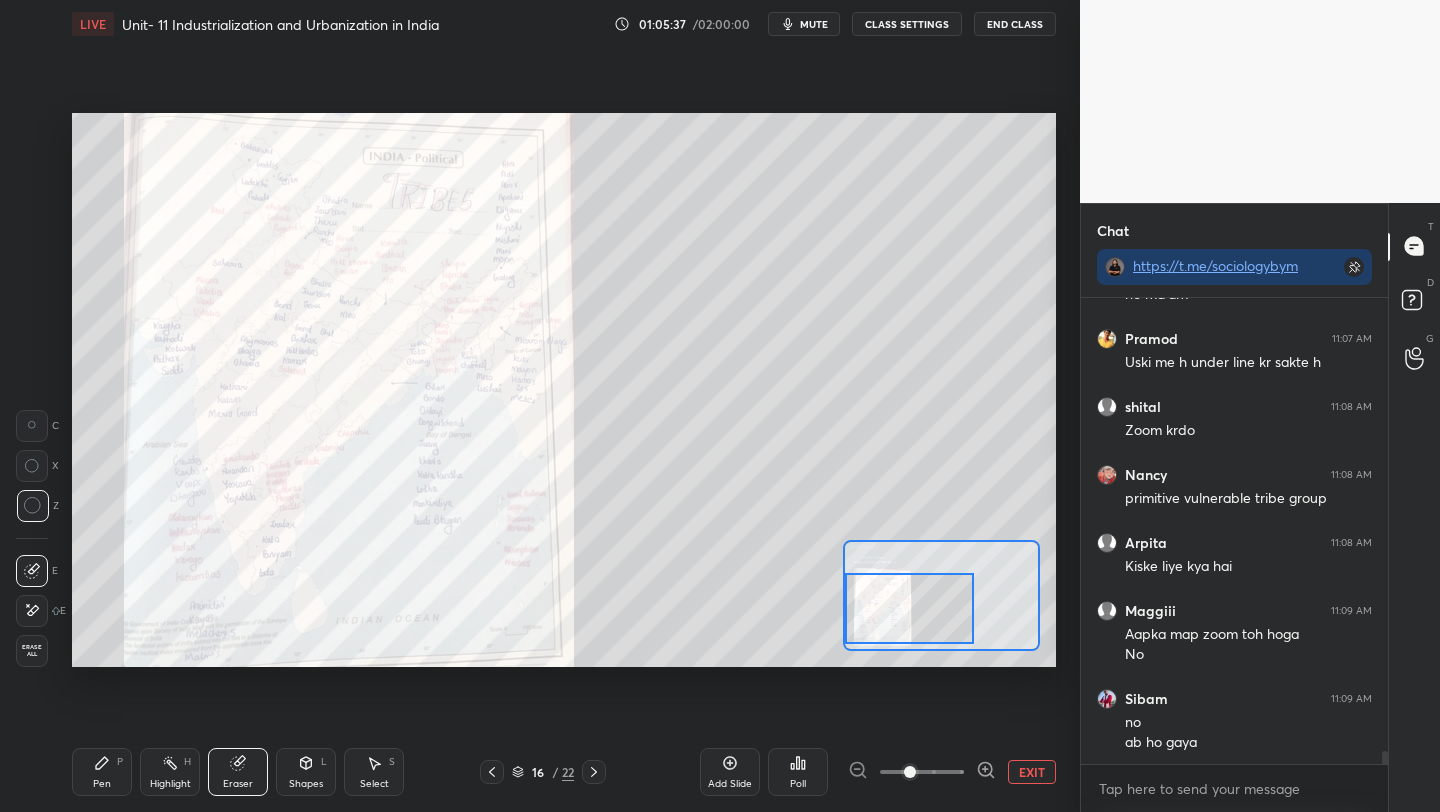 click at bounding box center (909, 608) 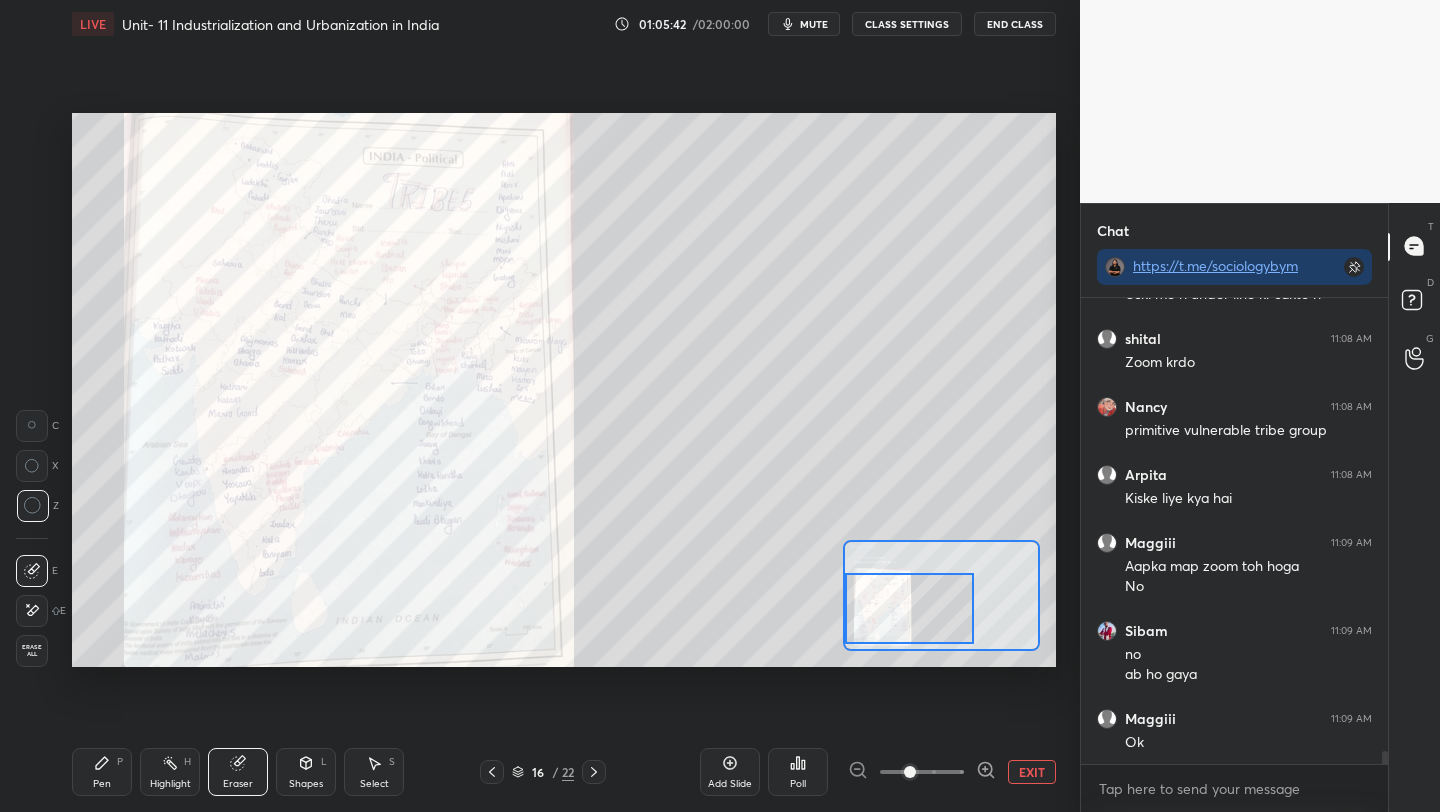 scroll, scrollTop: 16934, scrollLeft: 0, axis: vertical 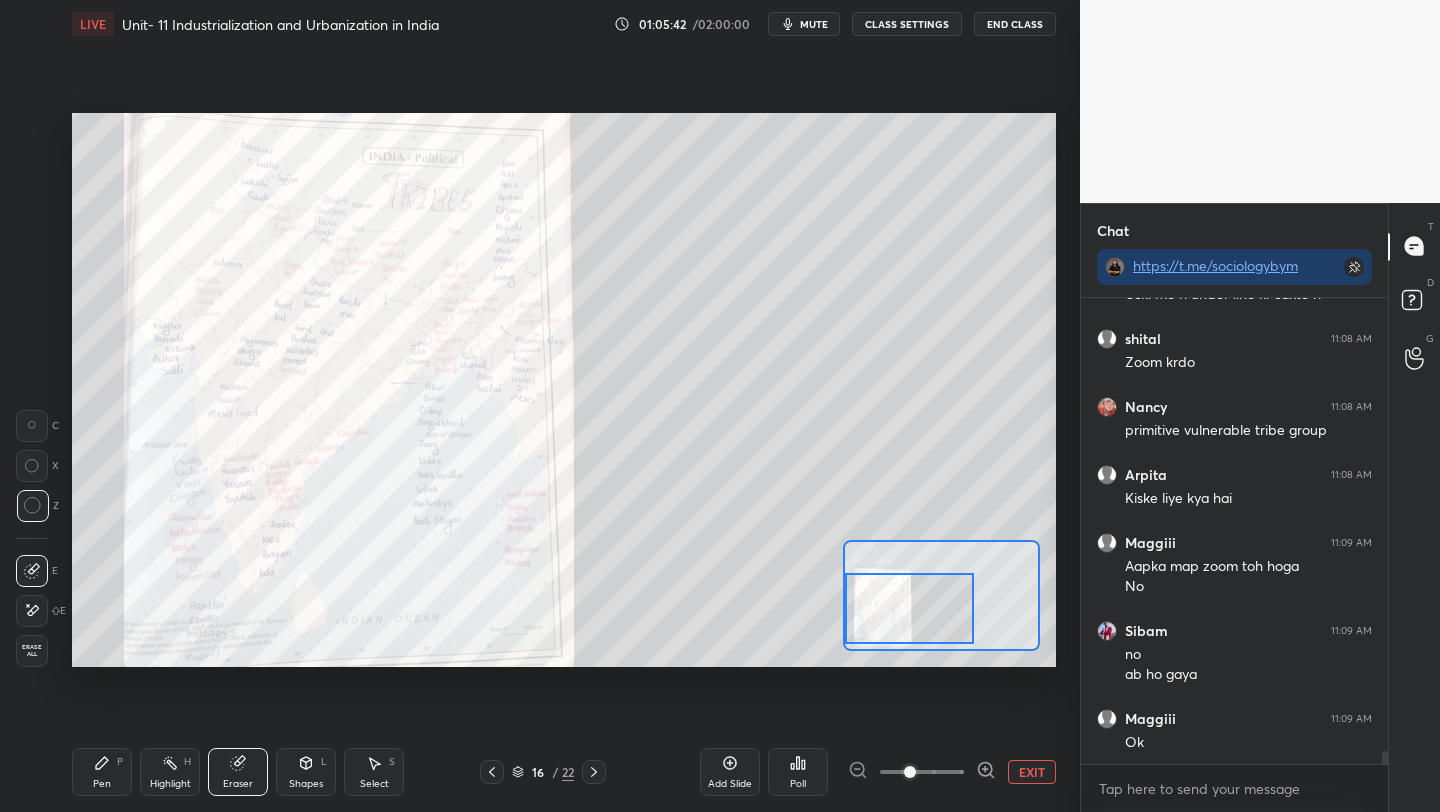 click at bounding box center [910, 772] 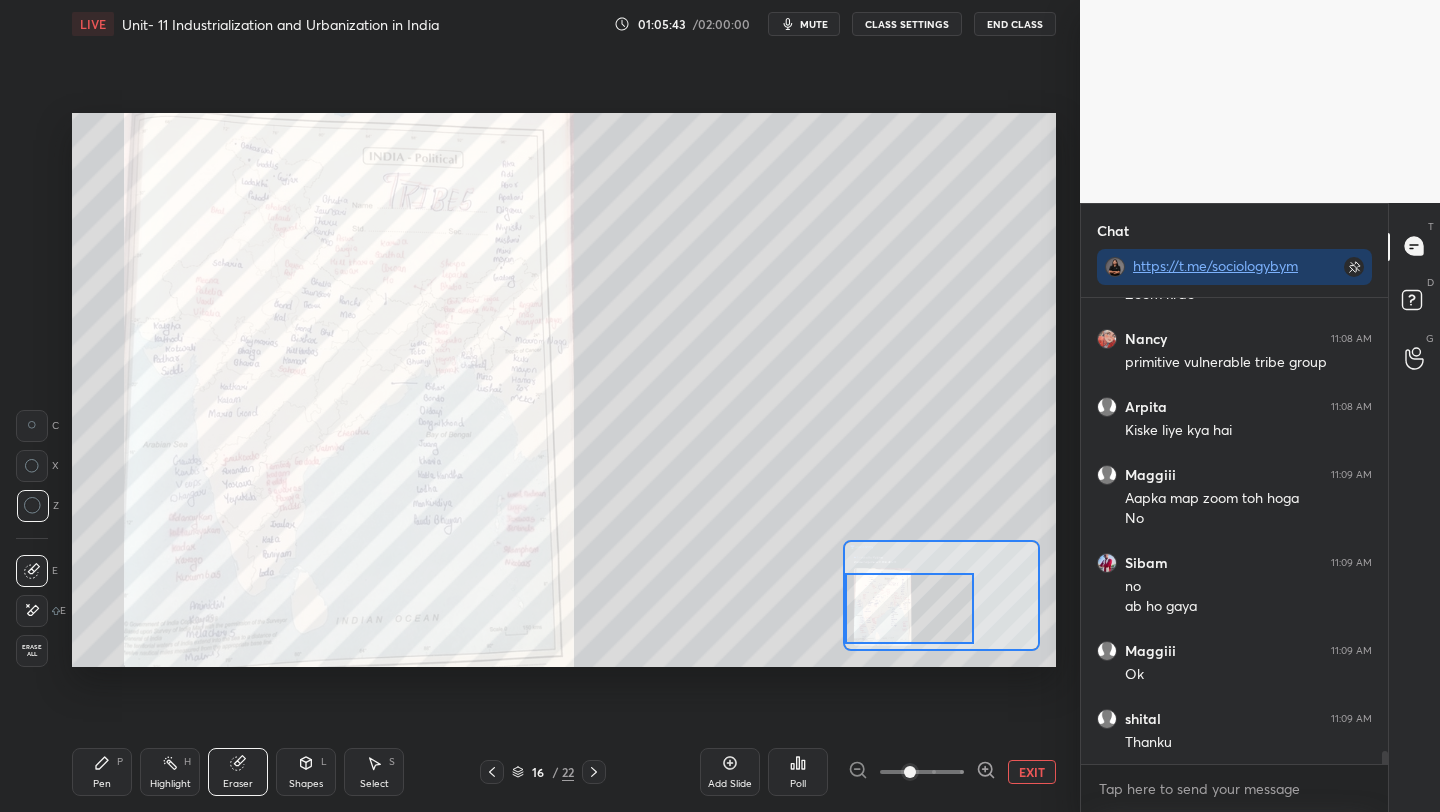 click at bounding box center (910, 772) 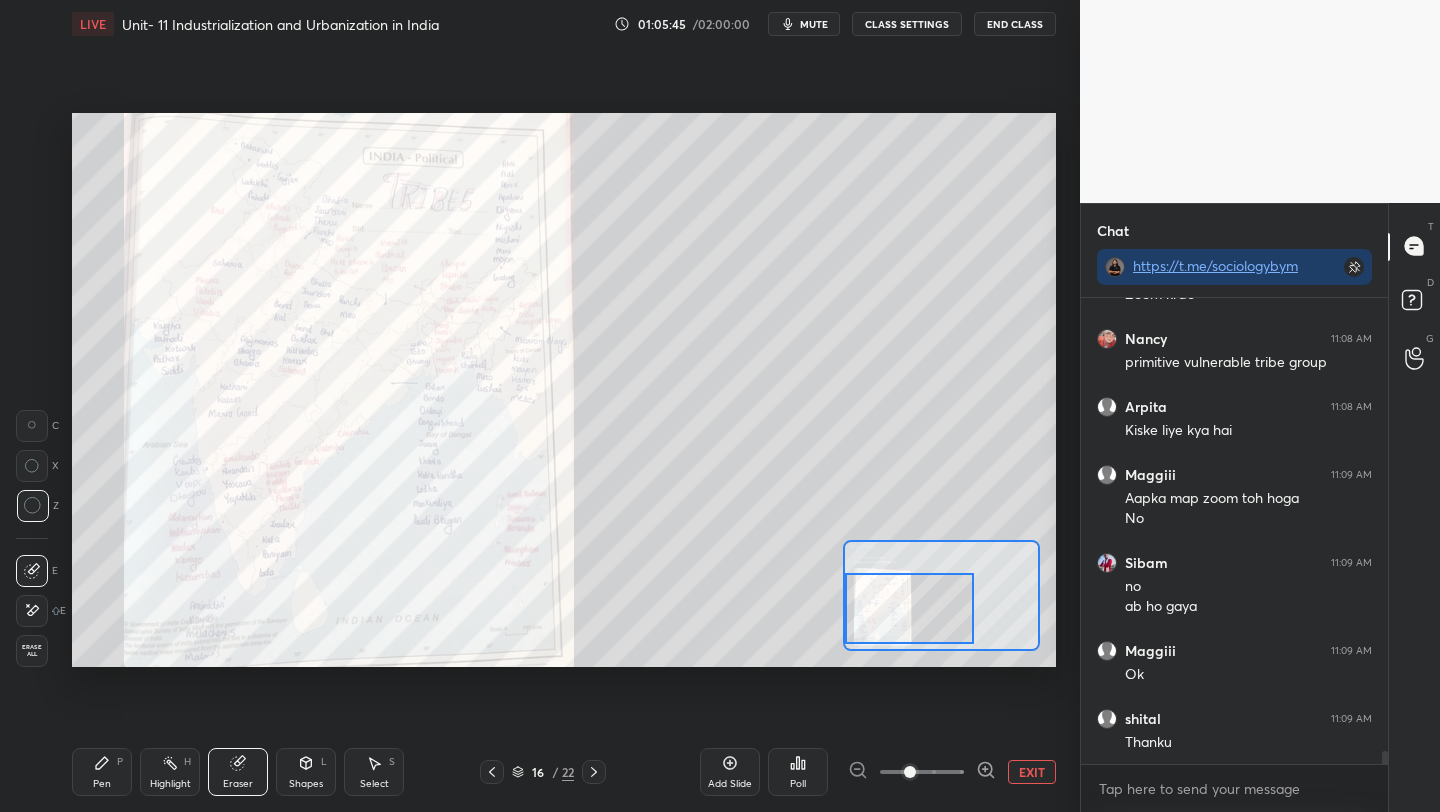 click at bounding box center (910, 772) 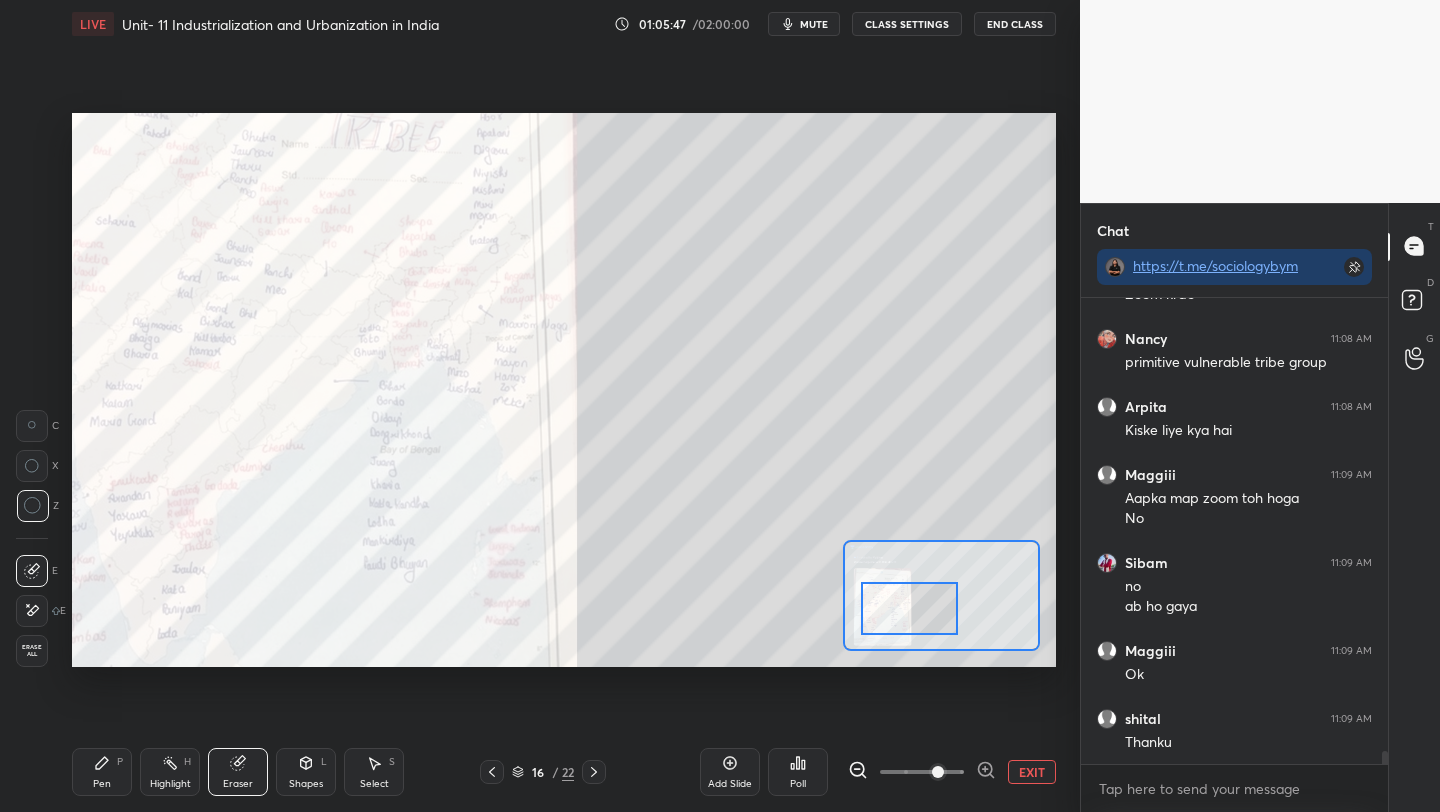 drag, startPoint x: 910, startPoint y: 770, endPoint x: 922, endPoint y: 771, distance: 12.0415945 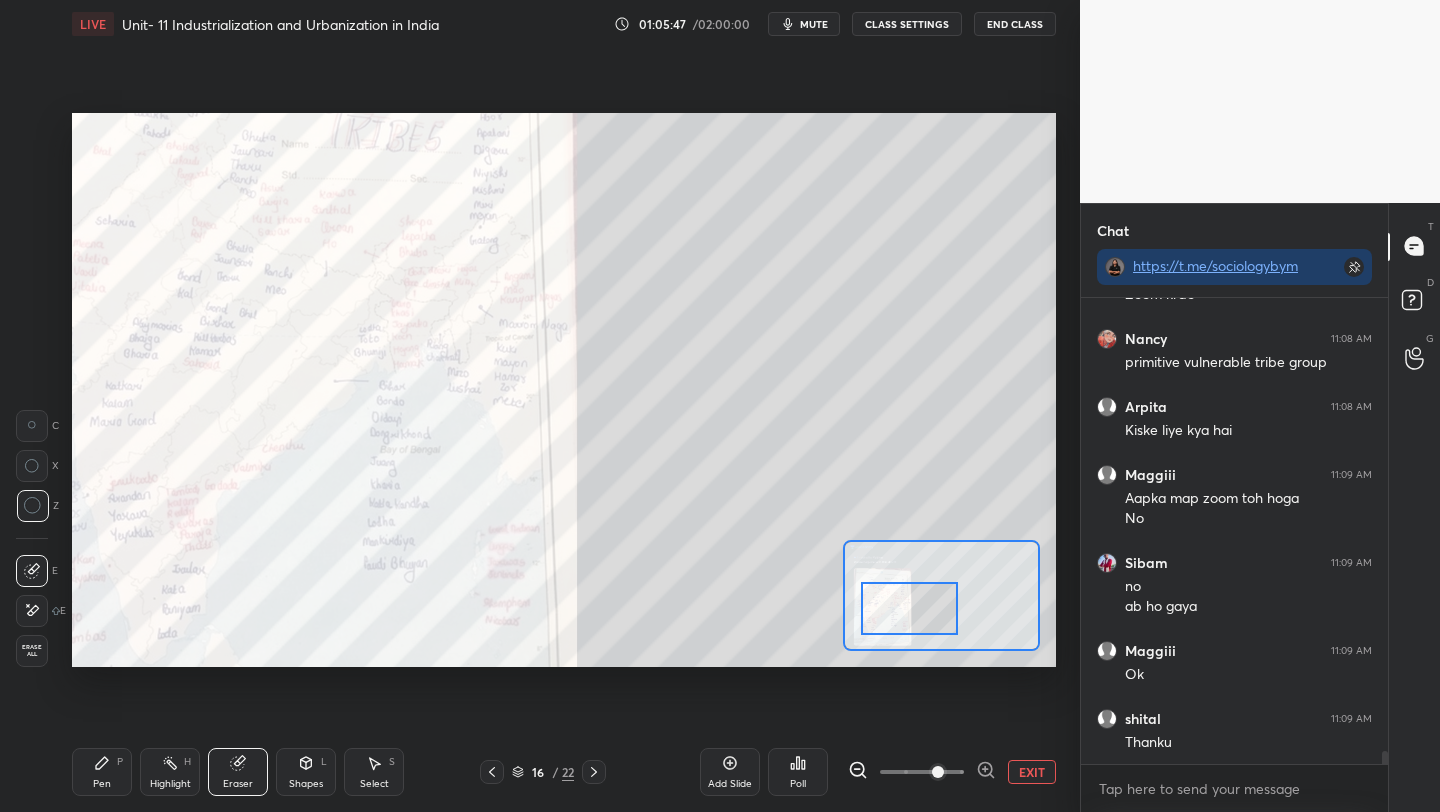 click at bounding box center (938, 772) 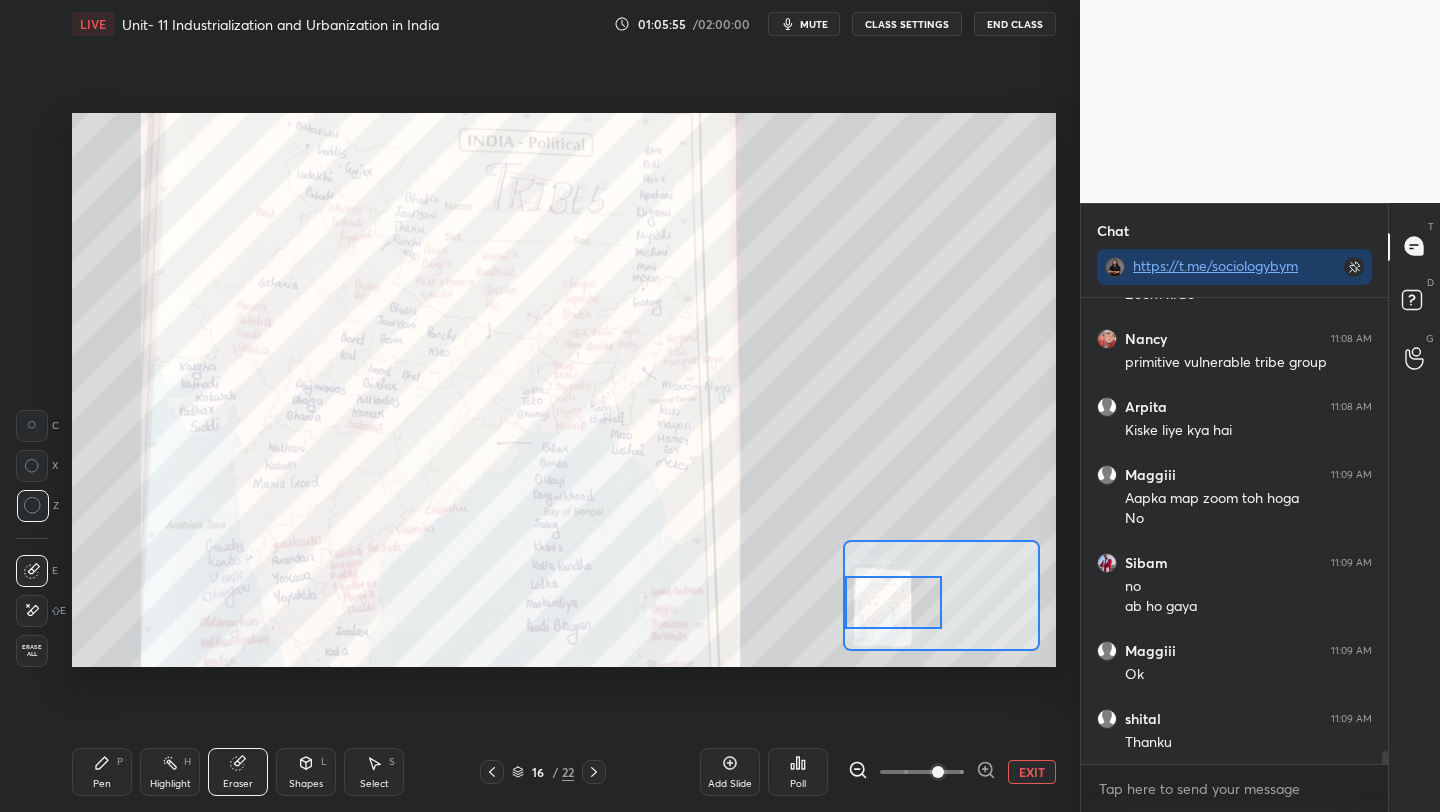 drag, startPoint x: 922, startPoint y: 609, endPoint x: 892, endPoint y: 604, distance: 30.413813 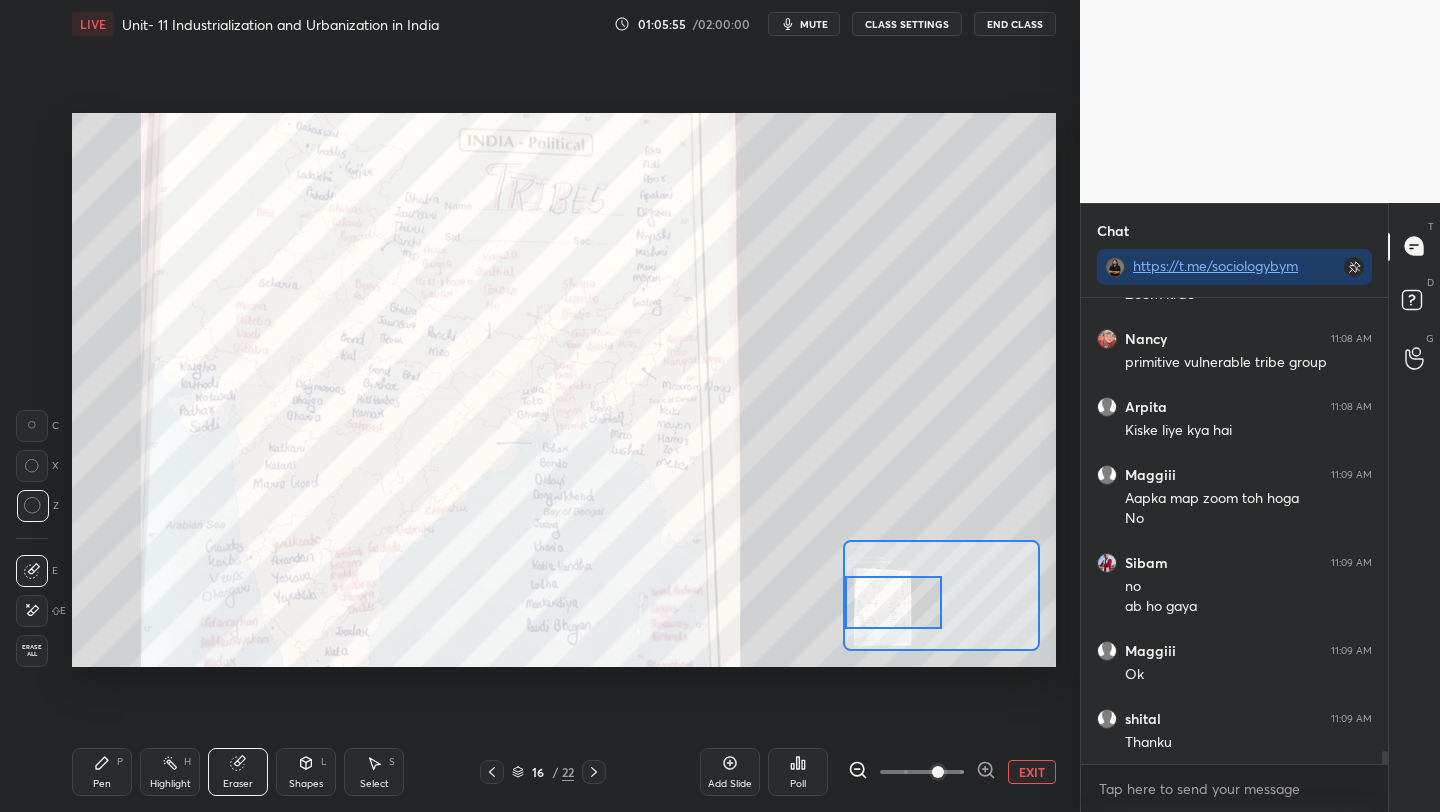 click at bounding box center [893, 602] 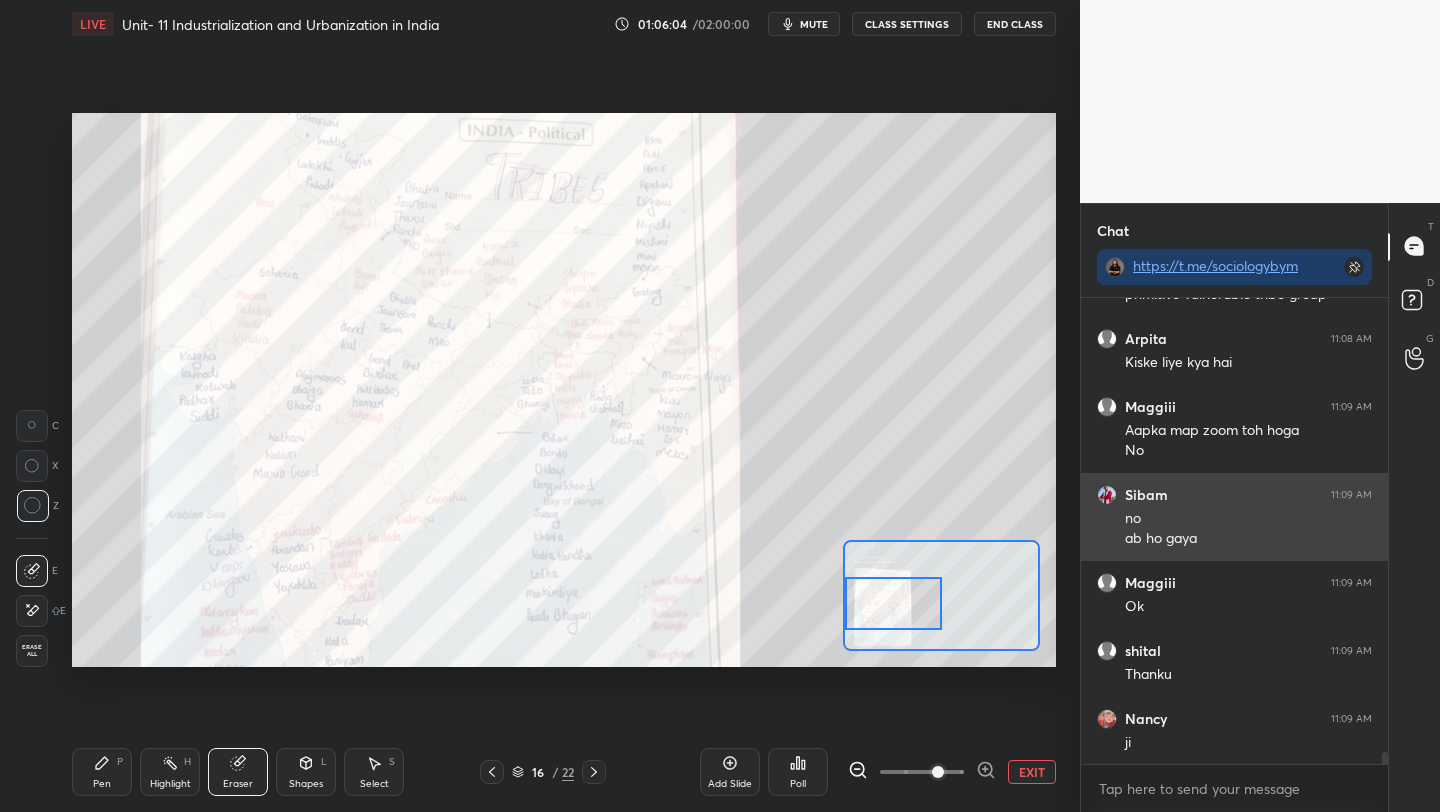 scroll, scrollTop: 17070, scrollLeft: 0, axis: vertical 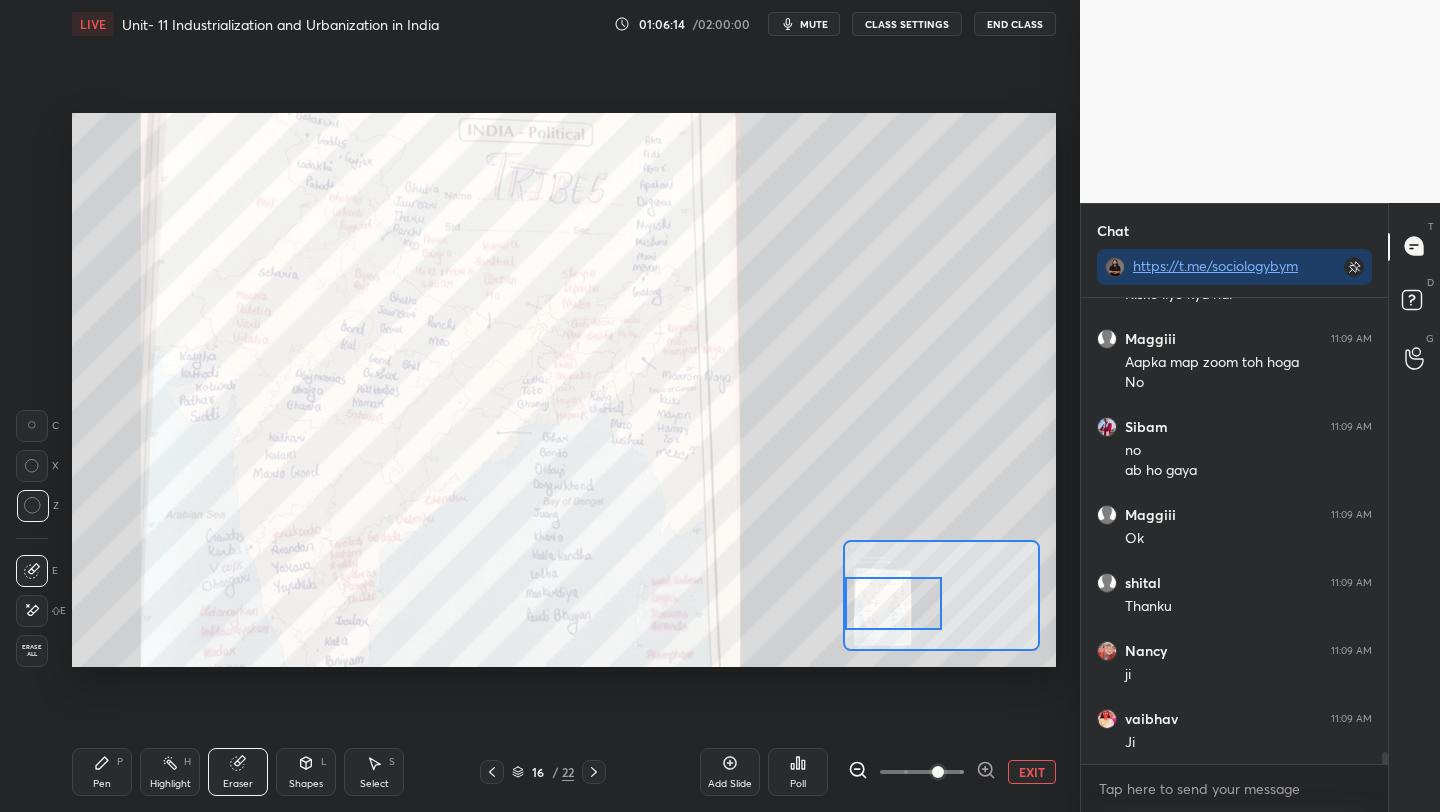 click on "mute" at bounding box center [814, 24] 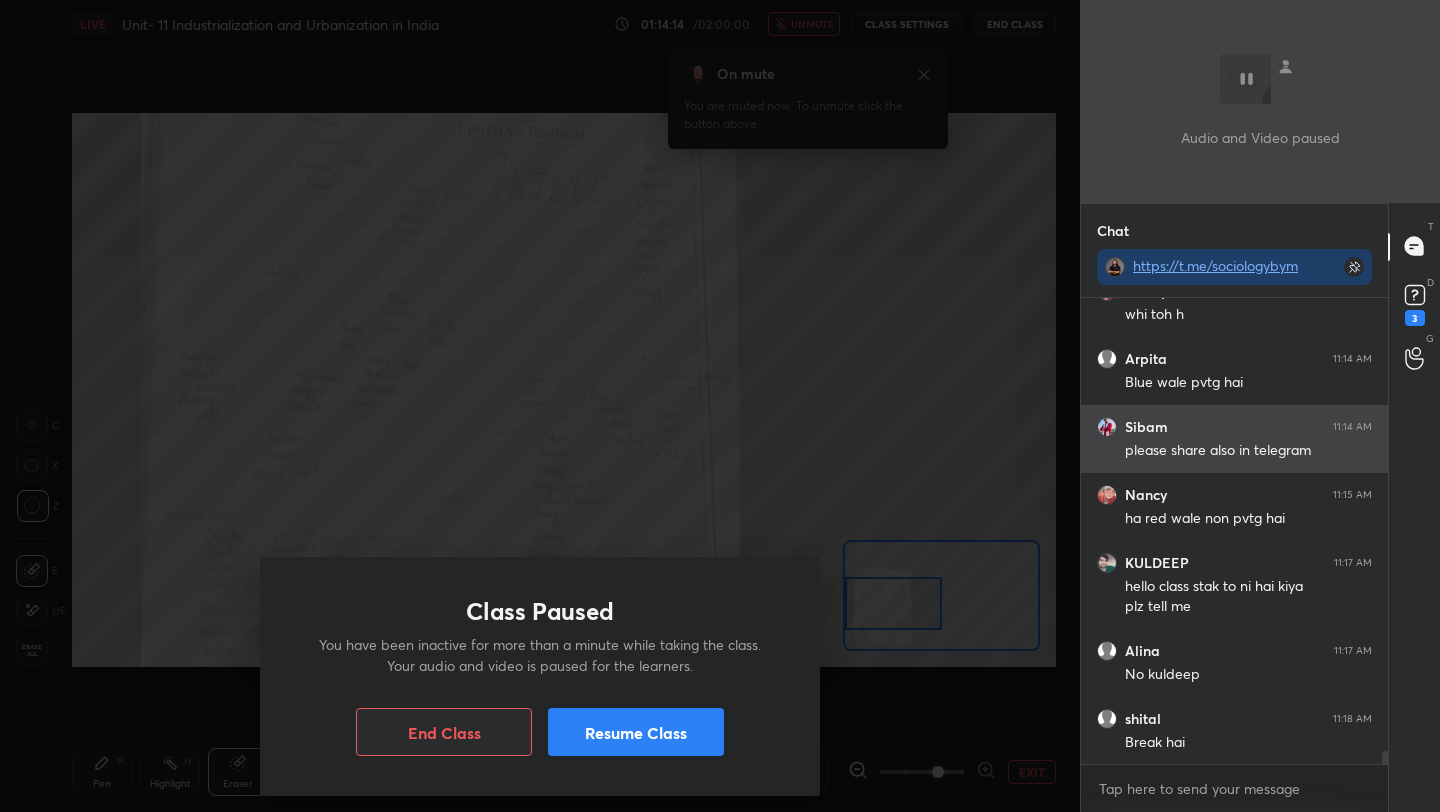 scroll, scrollTop: 16161, scrollLeft: 0, axis: vertical 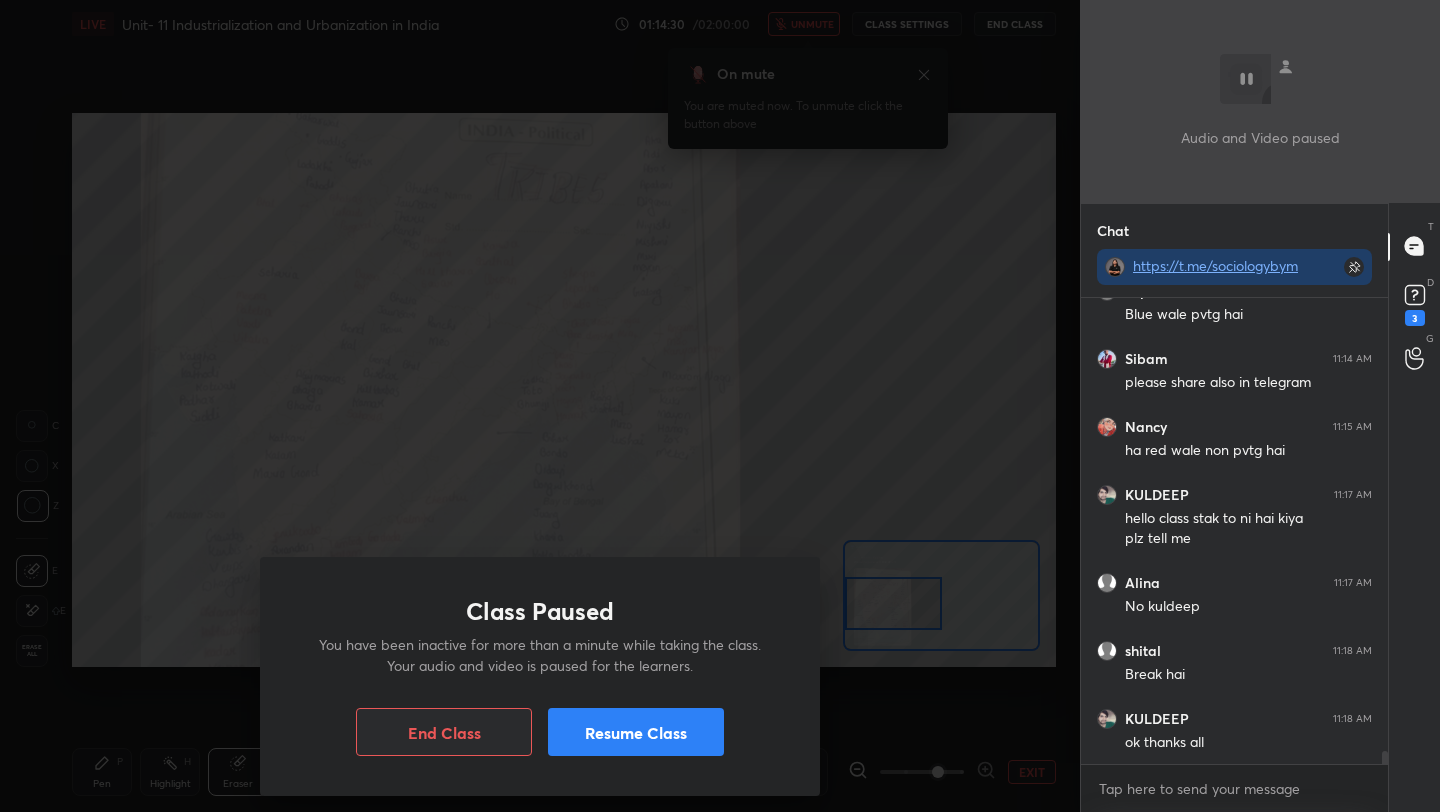 click on "Resume Class" at bounding box center [636, 732] 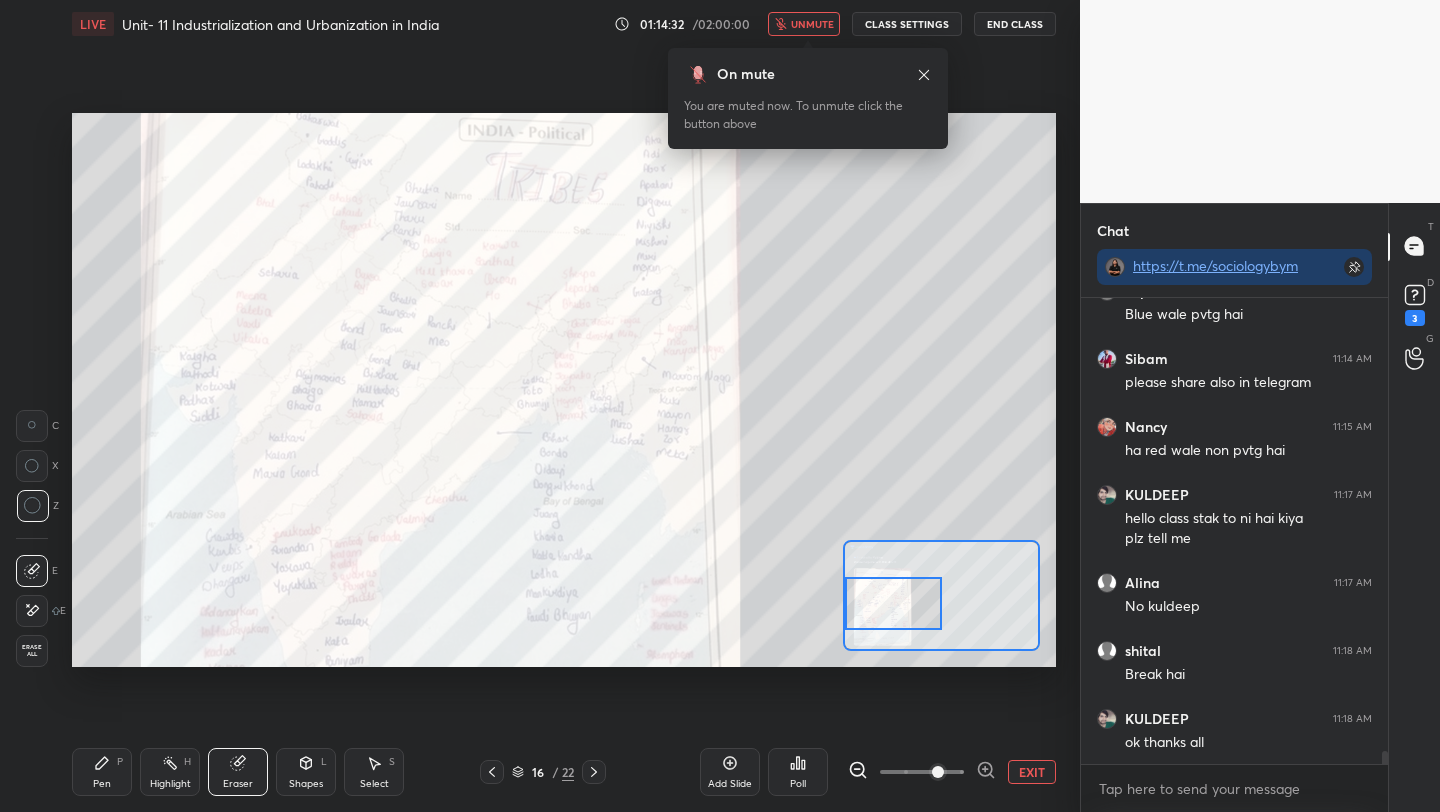 click on "unmute" at bounding box center (812, 24) 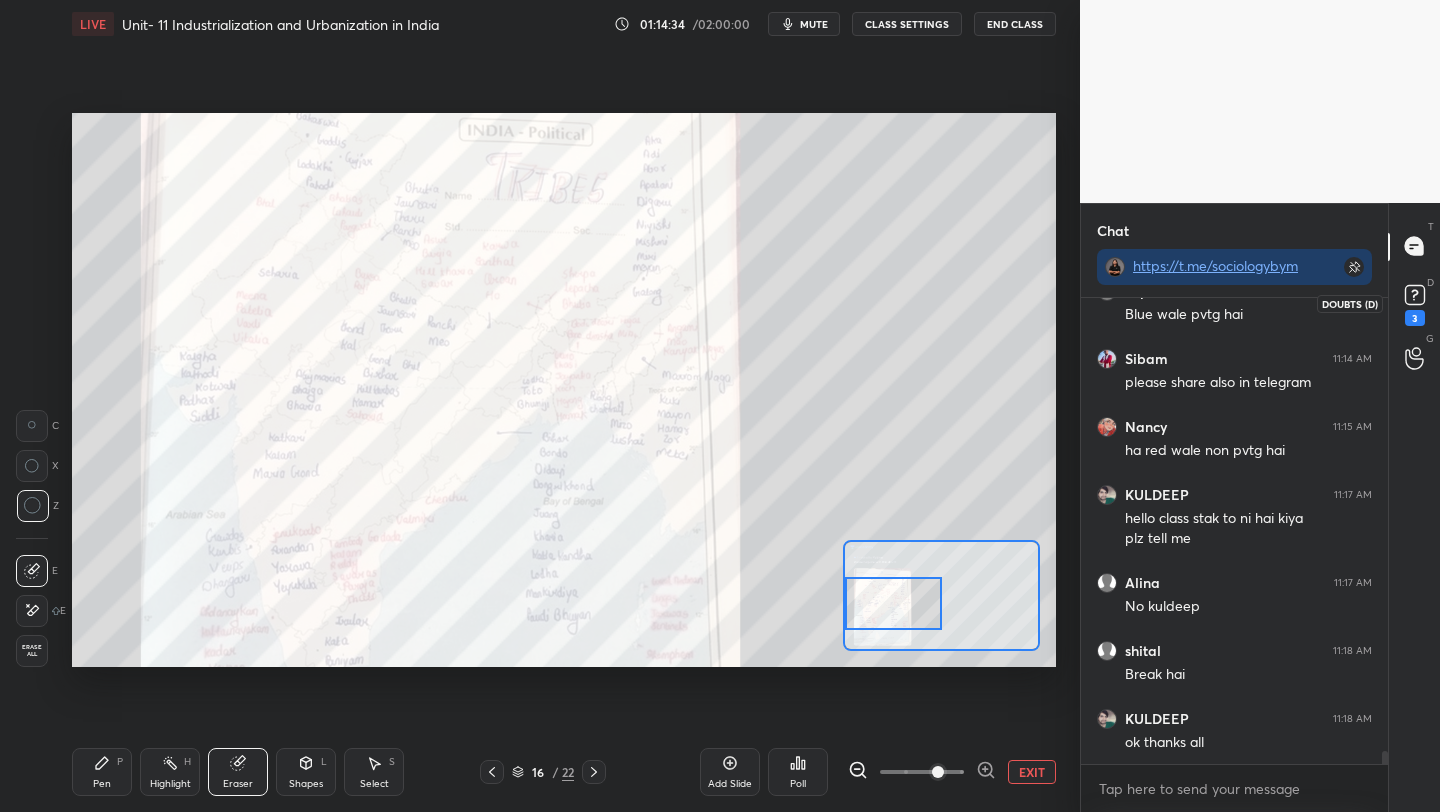 click 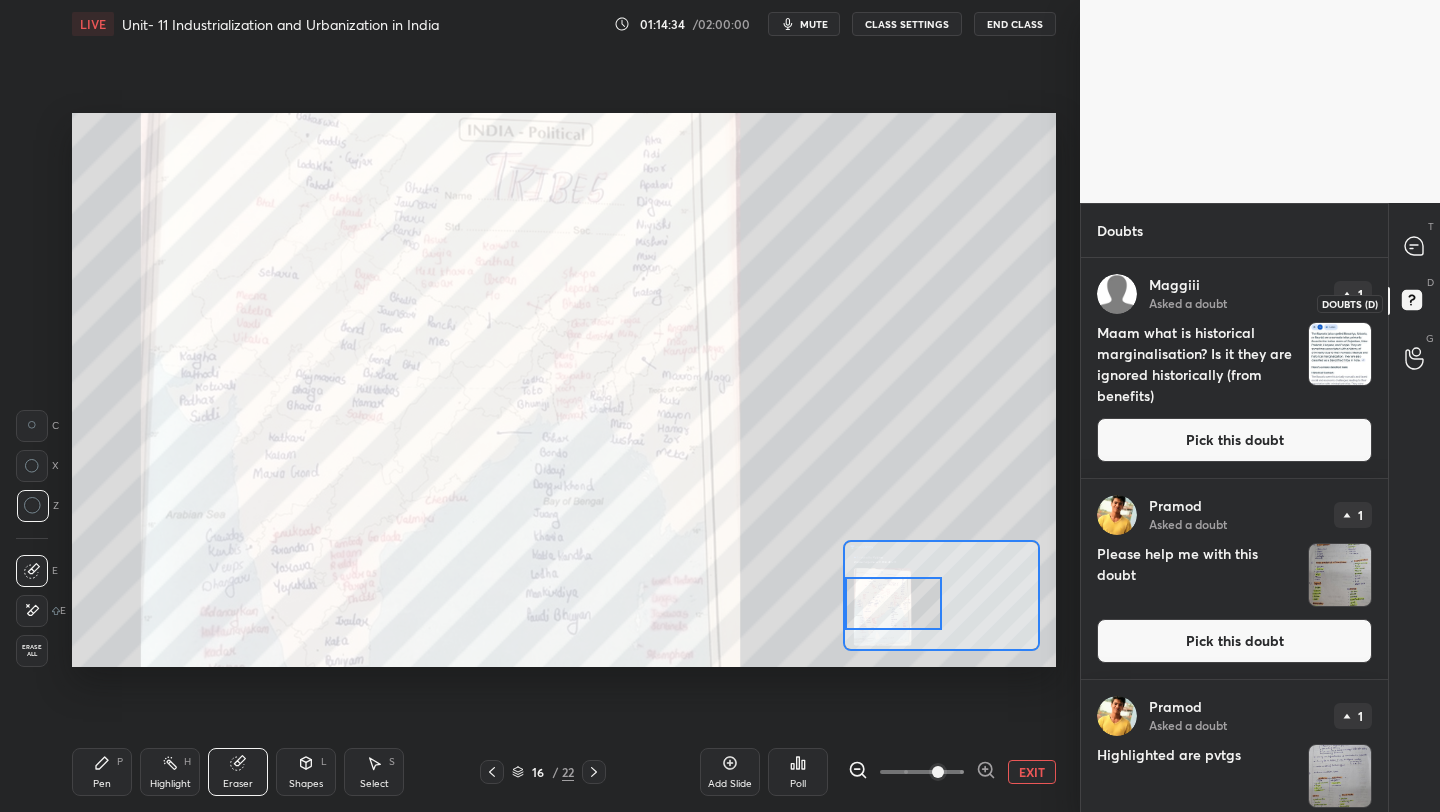 scroll, scrollTop: 7, scrollLeft: 7, axis: both 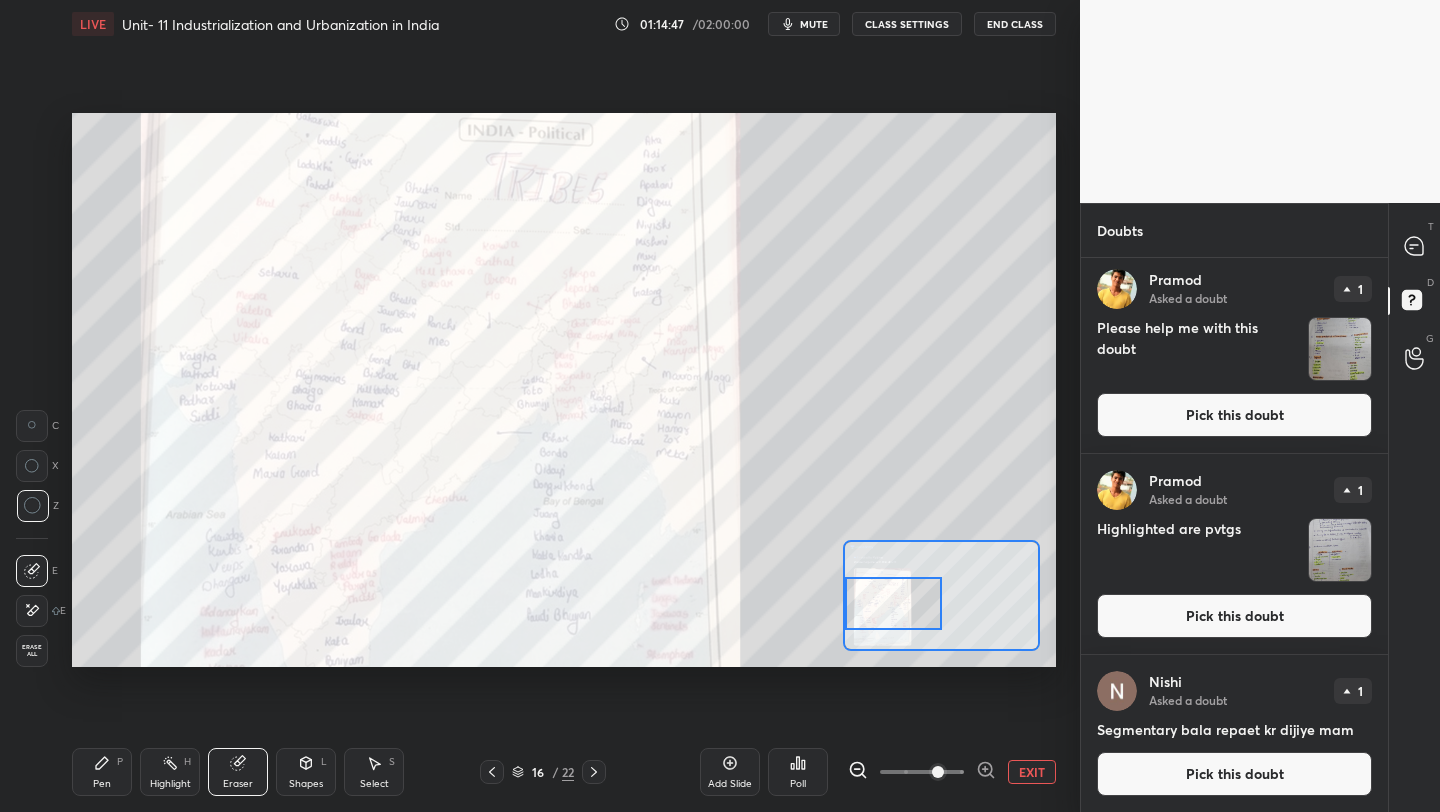 drag, startPoint x: 936, startPoint y: 764, endPoint x: 920, endPoint y: 764, distance: 16 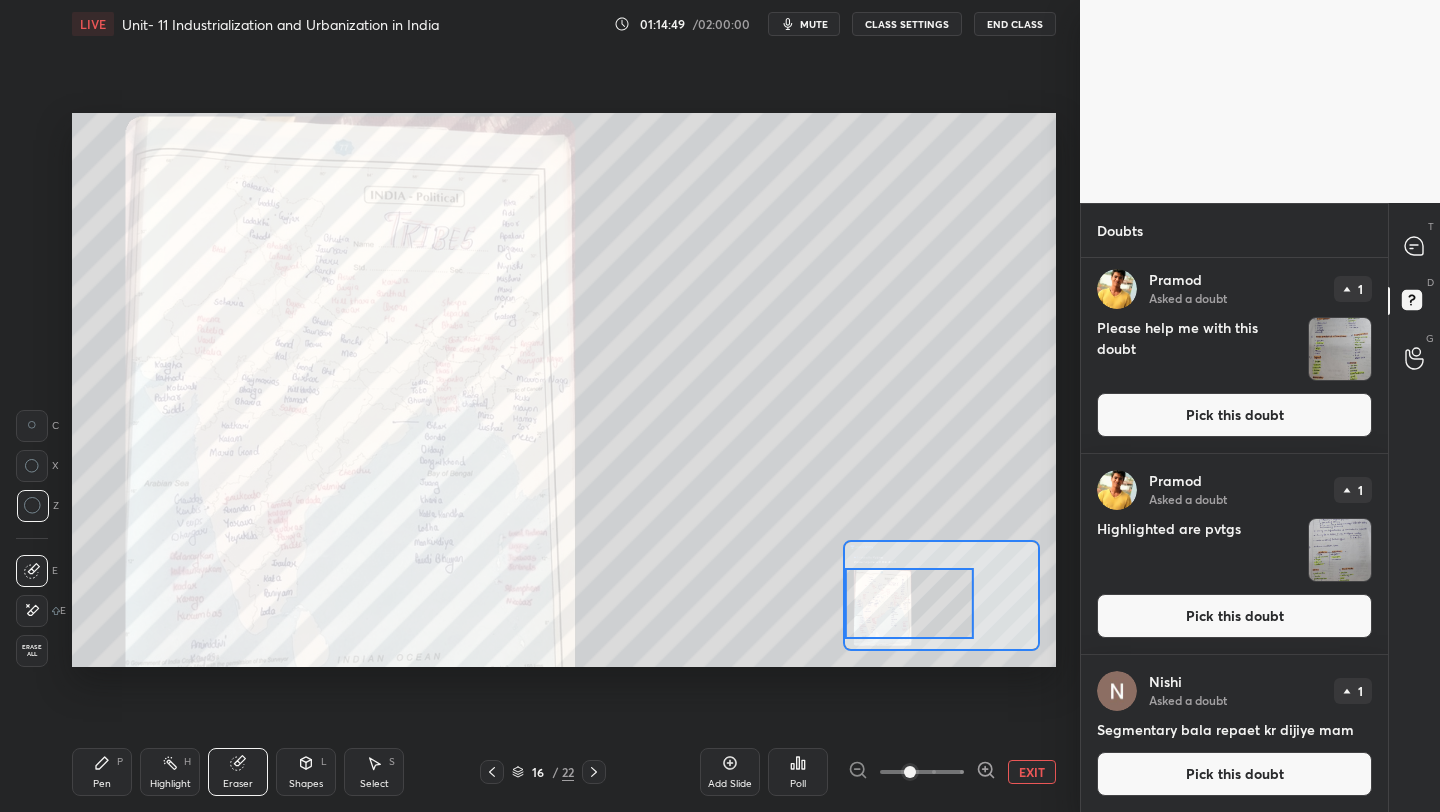 click at bounding box center (910, 772) 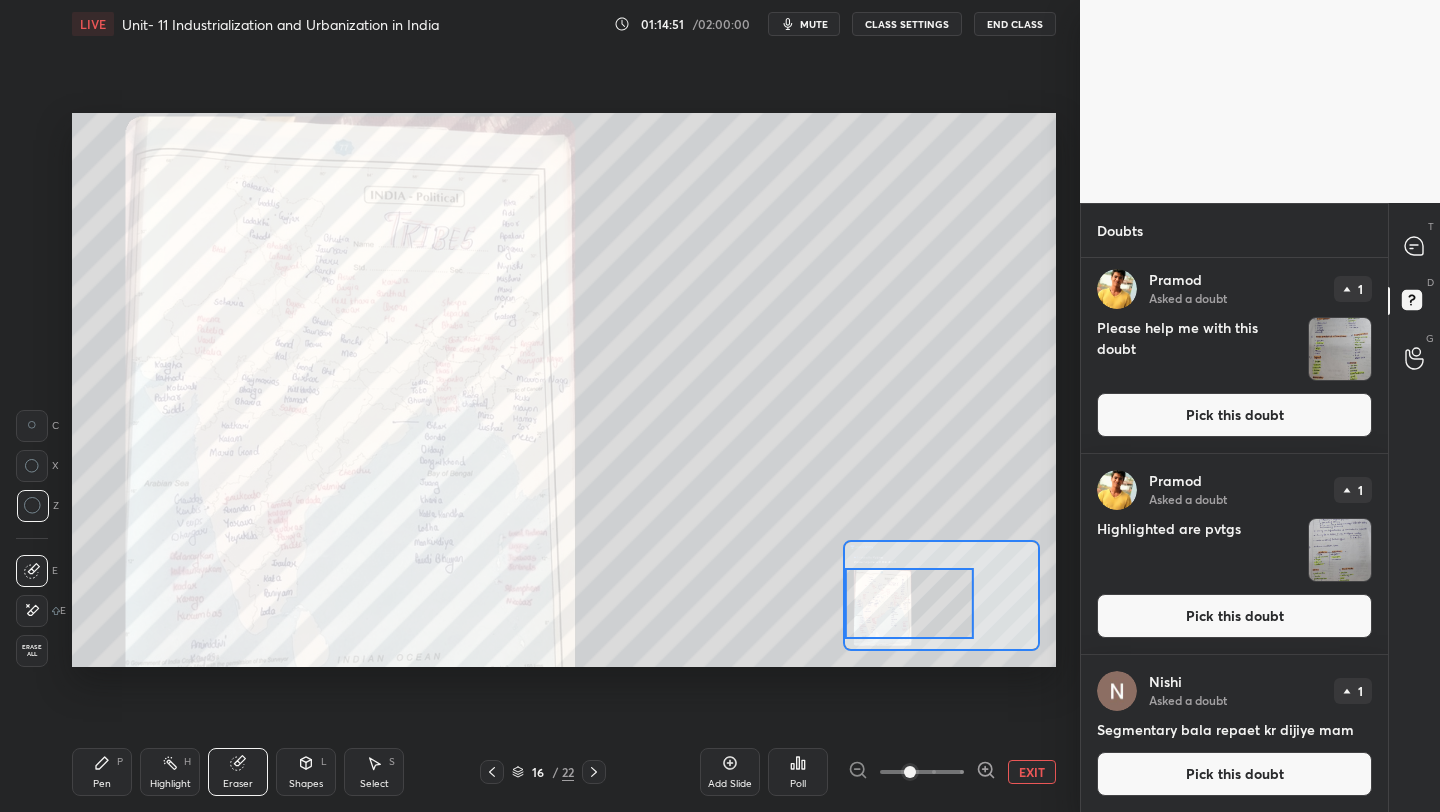 click on "Pick this doubt" at bounding box center [1234, 616] 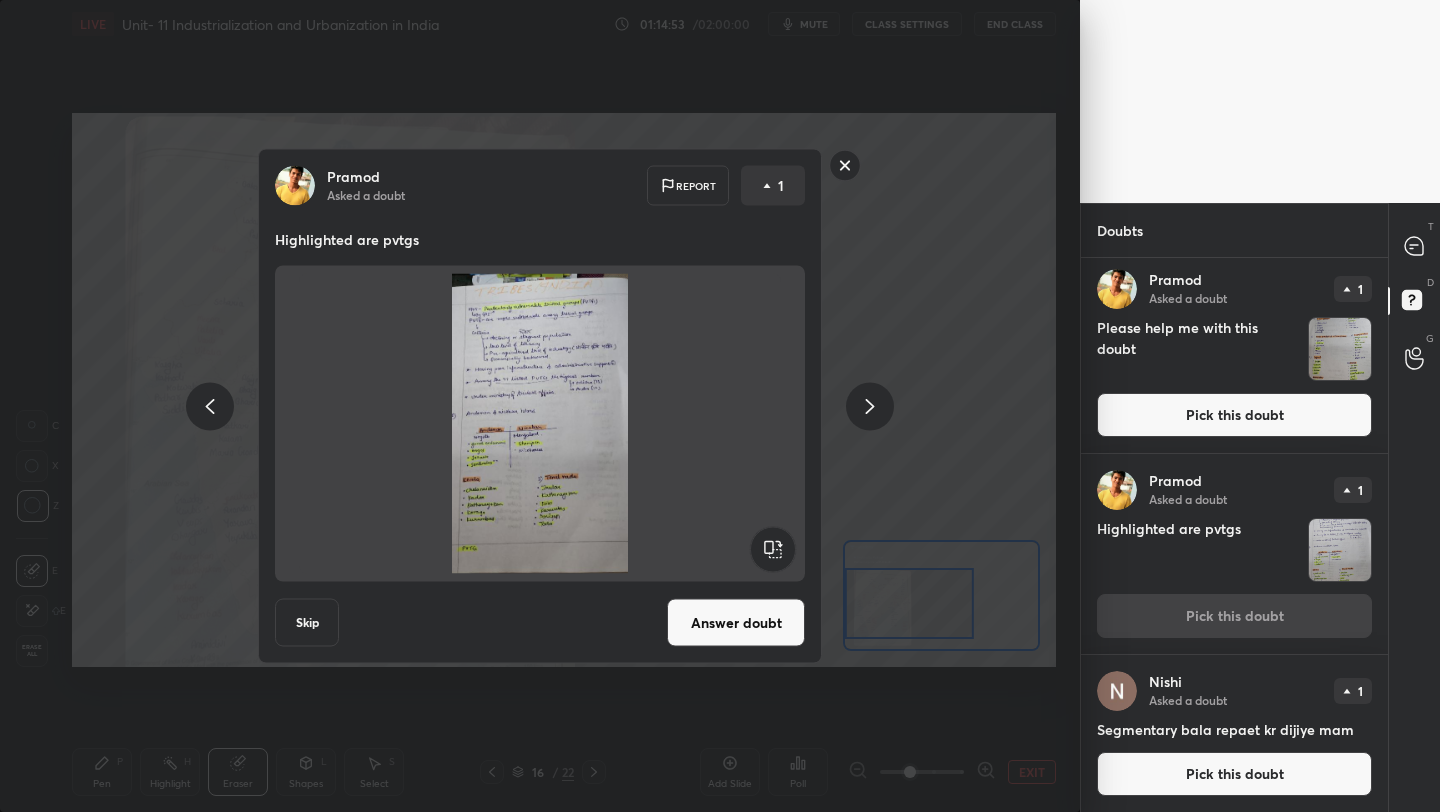 click on "Answer doubt" at bounding box center [736, 623] 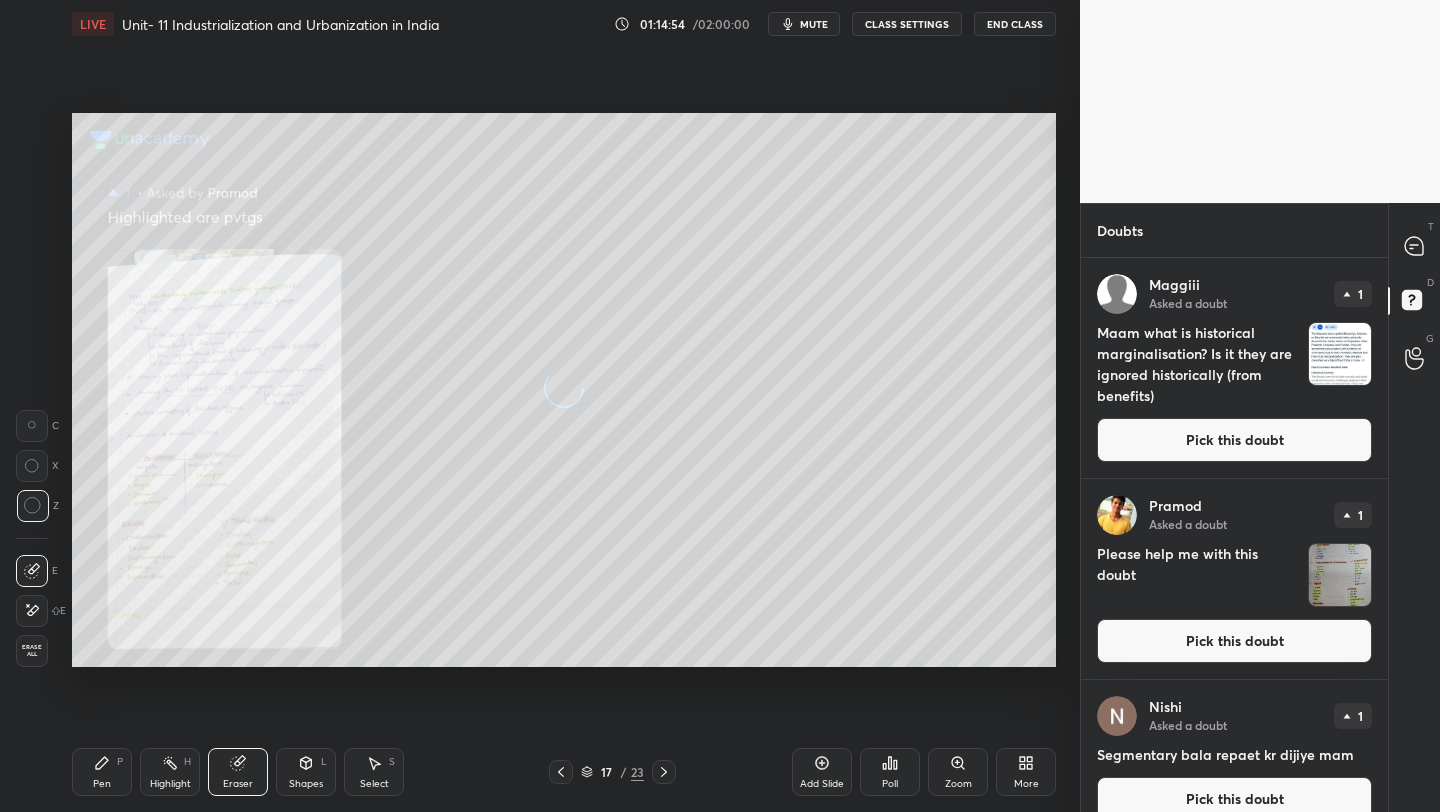 scroll, scrollTop: 25, scrollLeft: 0, axis: vertical 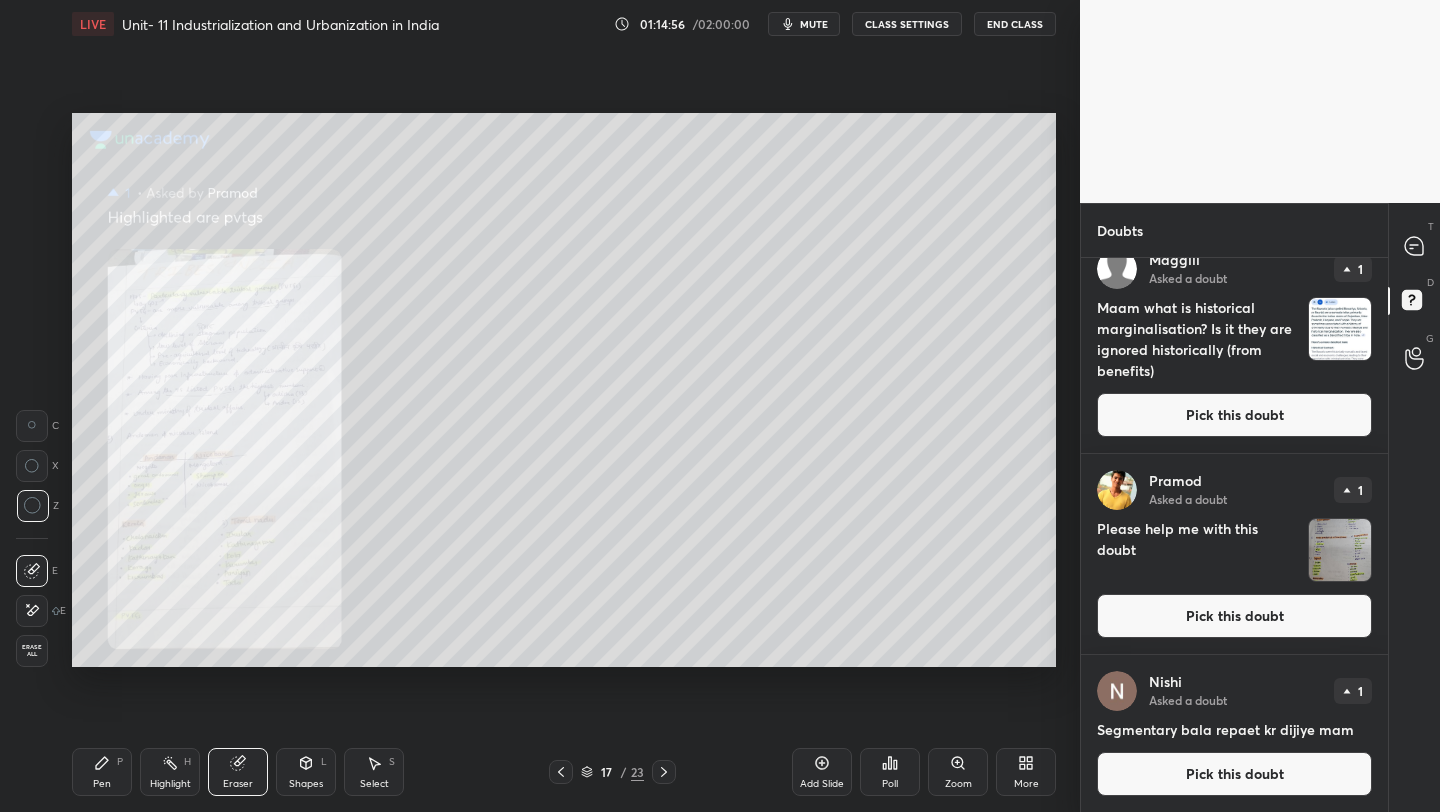 click on "Pick this doubt" at bounding box center [1234, 616] 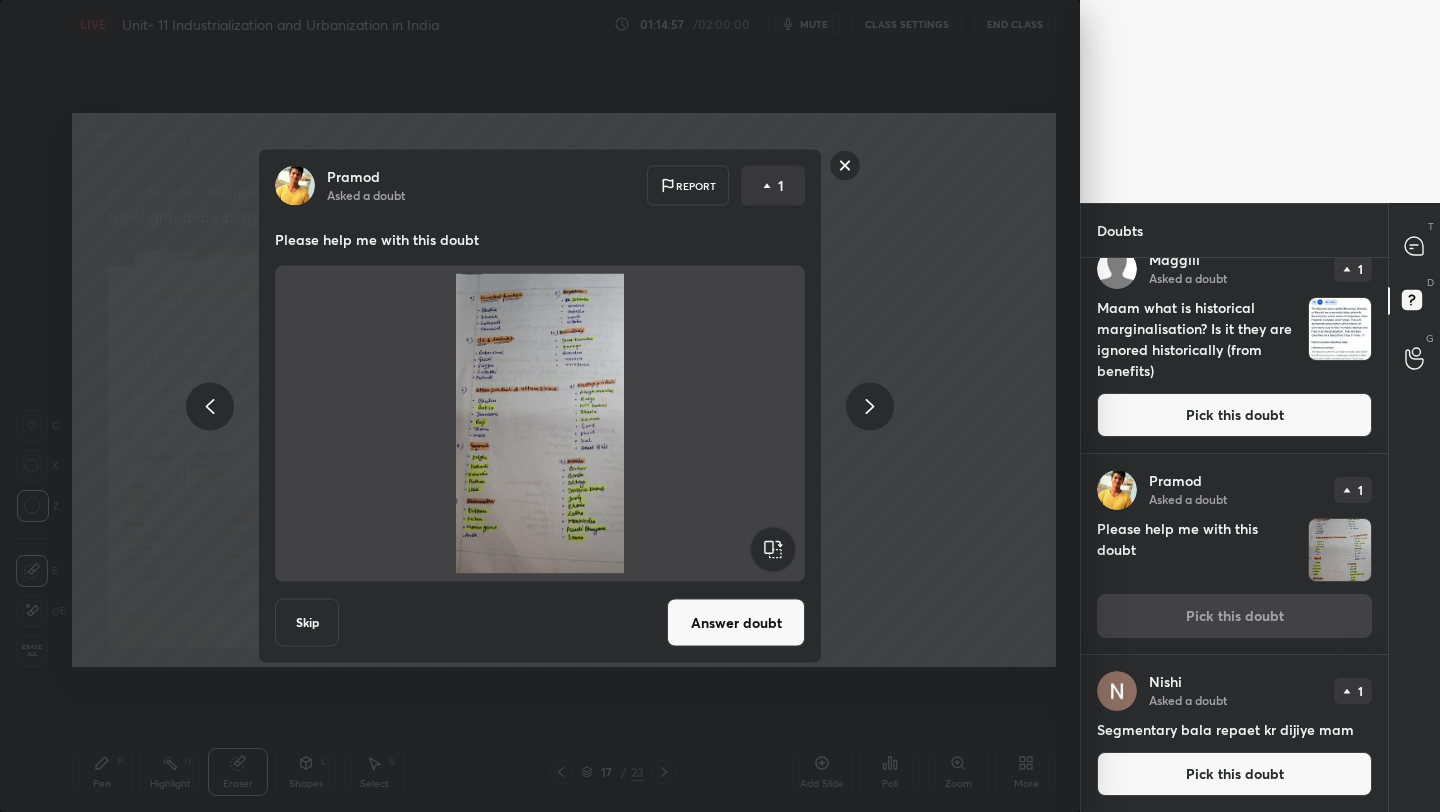 click on "Answer doubt" at bounding box center (736, 623) 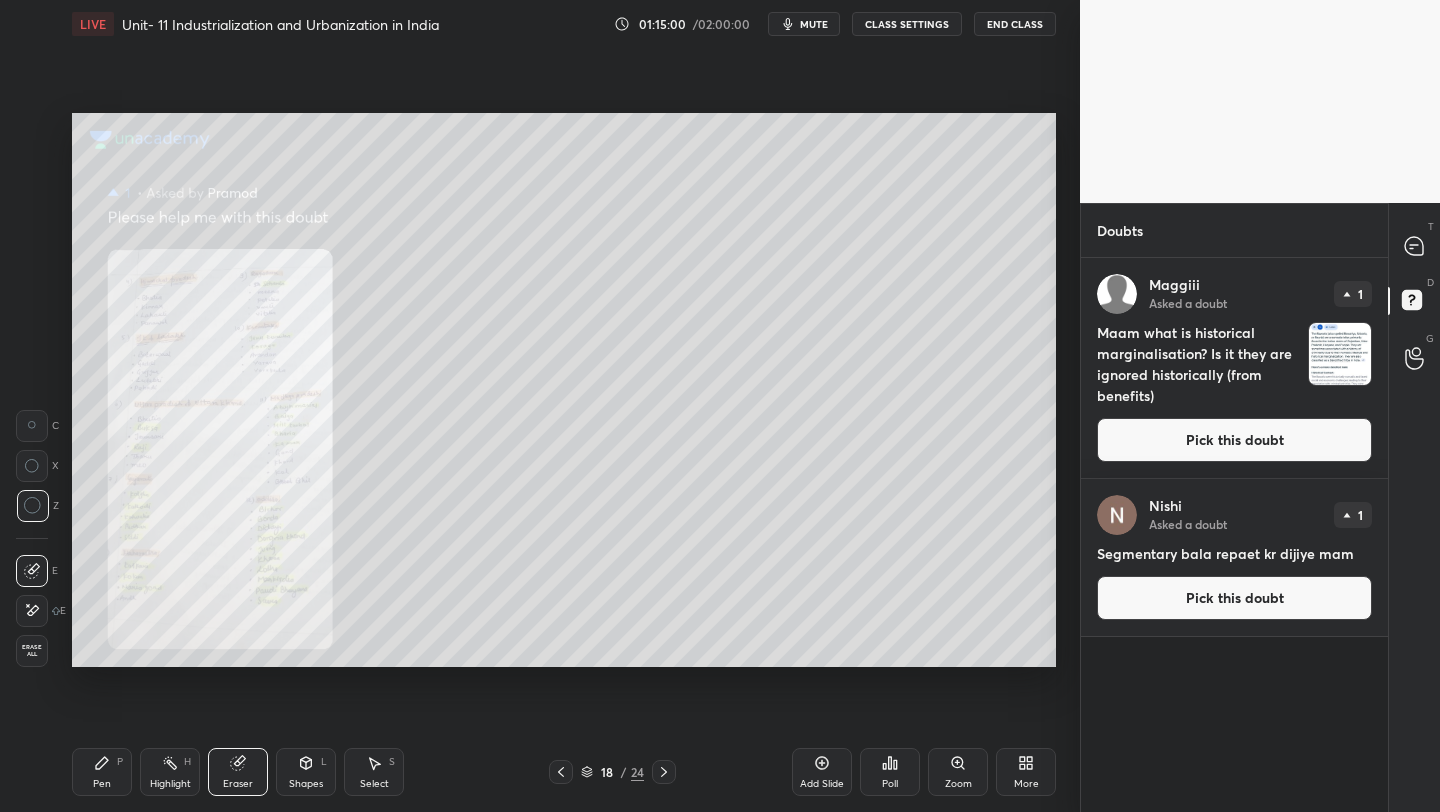 click on "Pick this doubt" at bounding box center (1234, 440) 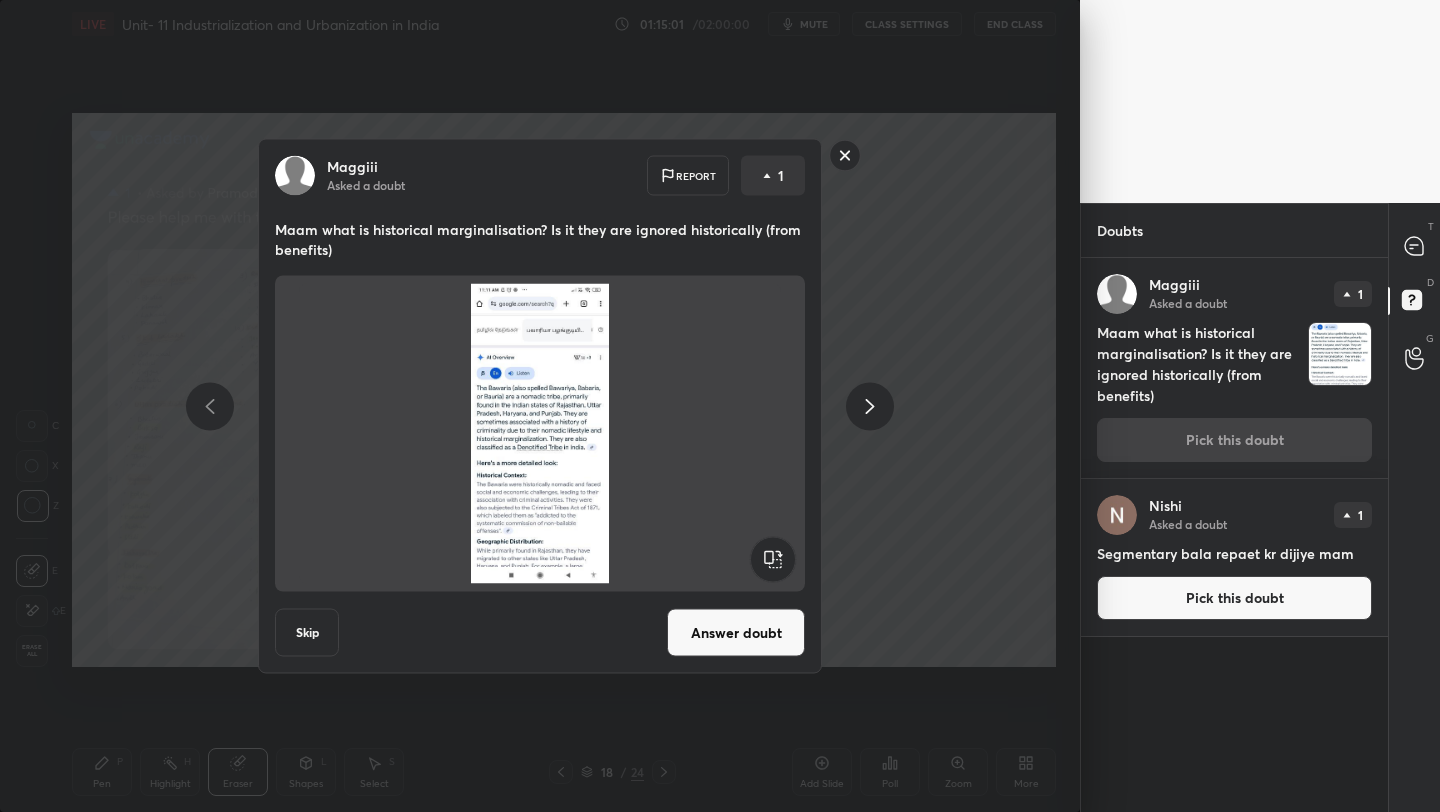 click on "Answer doubt" at bounding box center (736, 633) 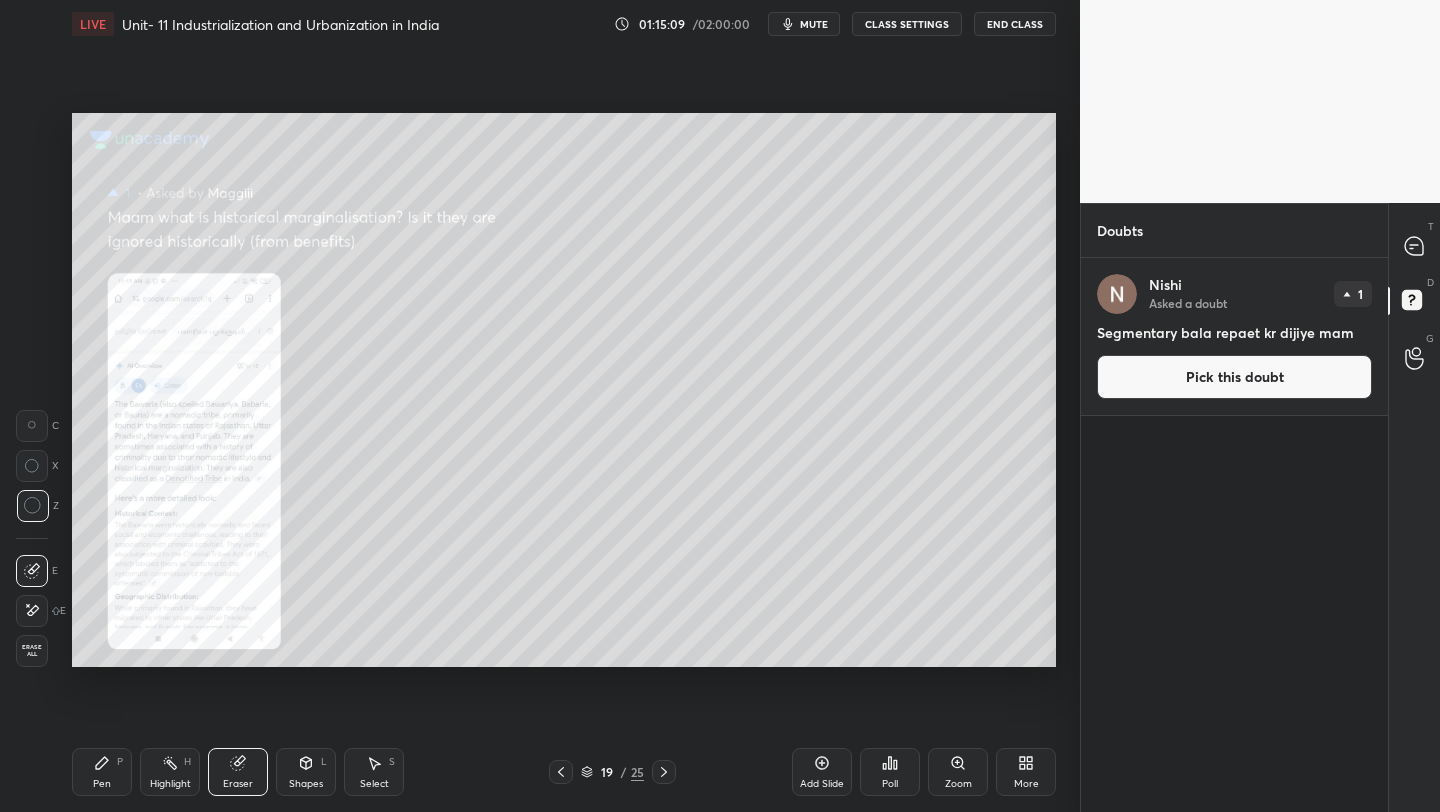 drag, startPoint x: 110, startPoint y: 765, endPoint x: 124, endPoint y: 765, distance: 14 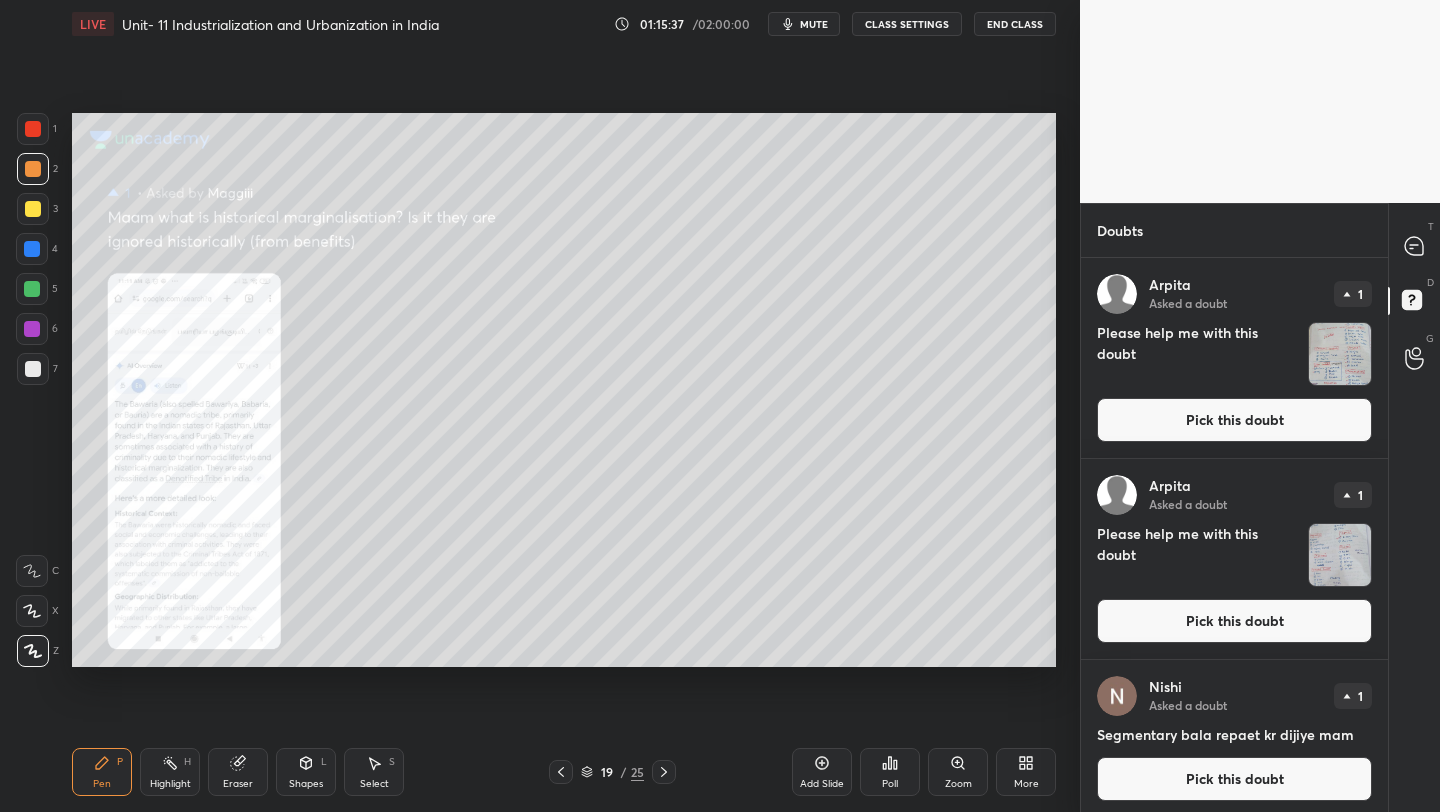 click 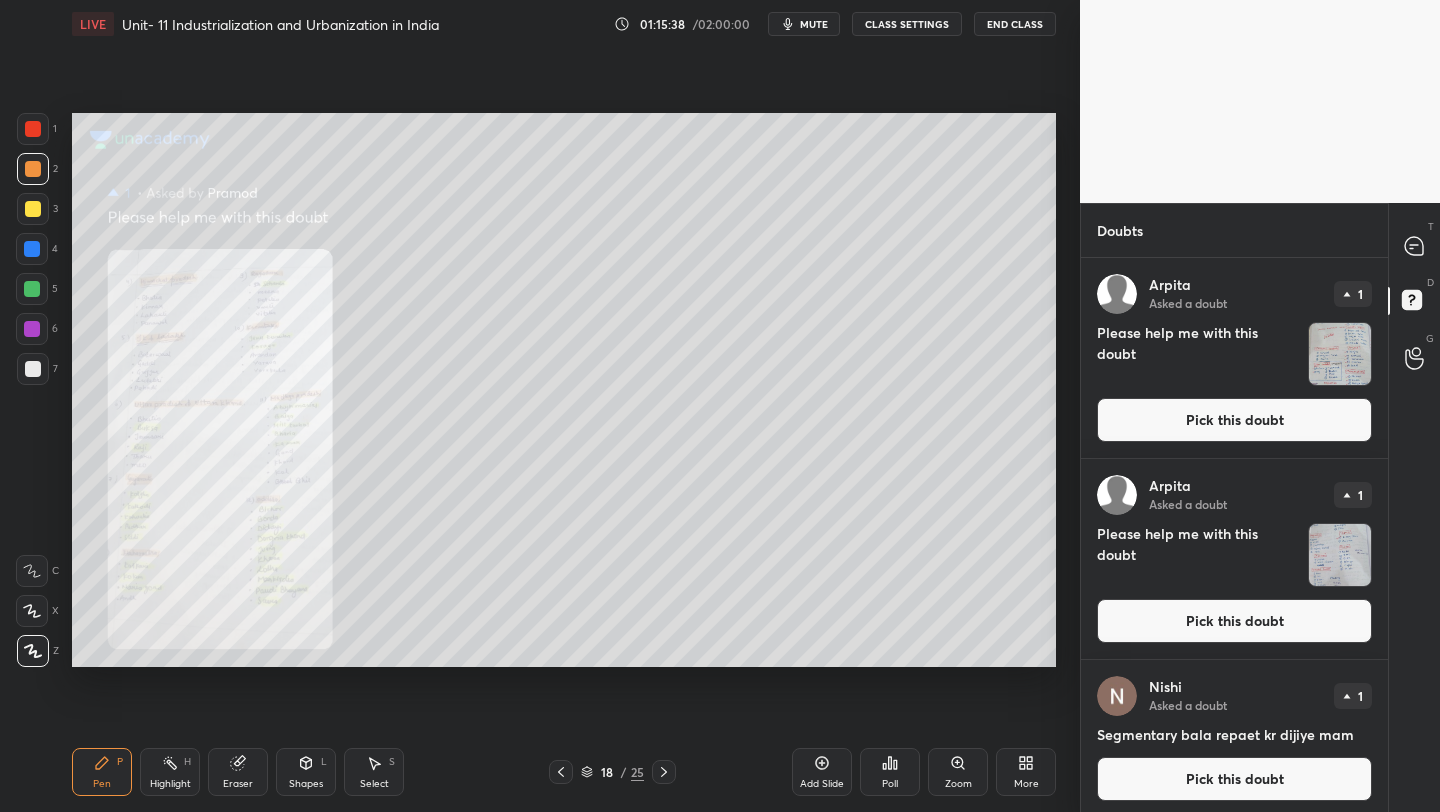 click 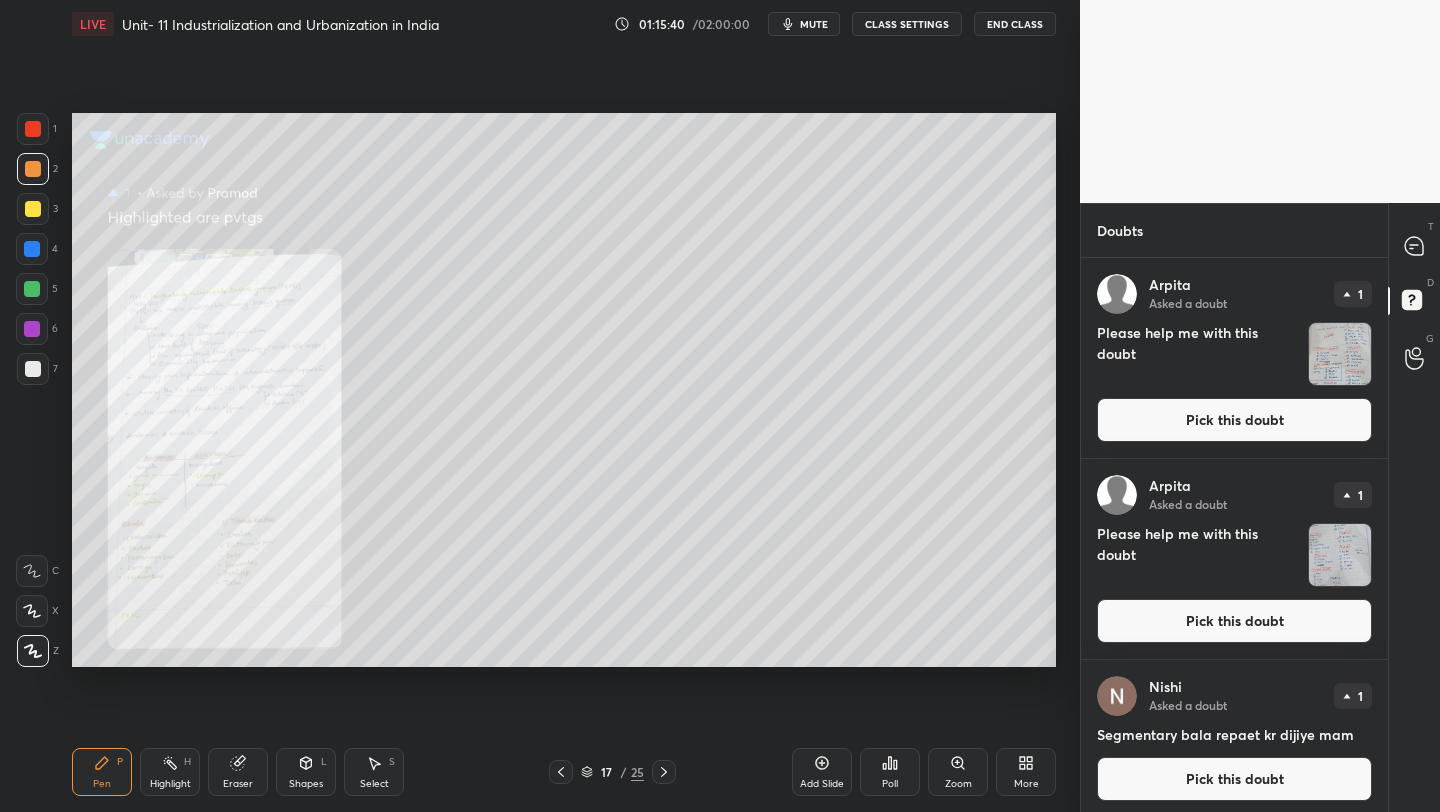 click 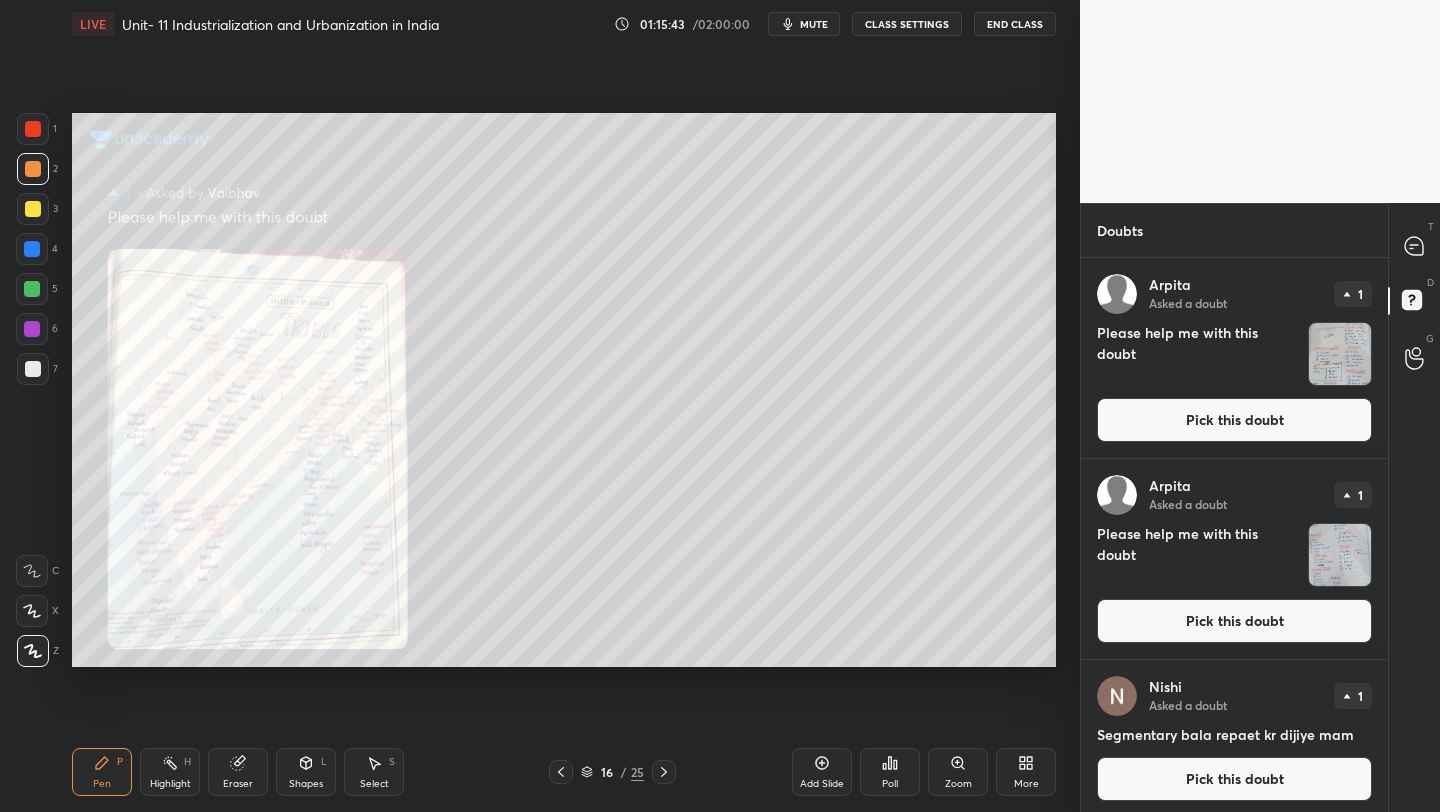 click on "Pick this doubt" at bounding box center [1234, 621] 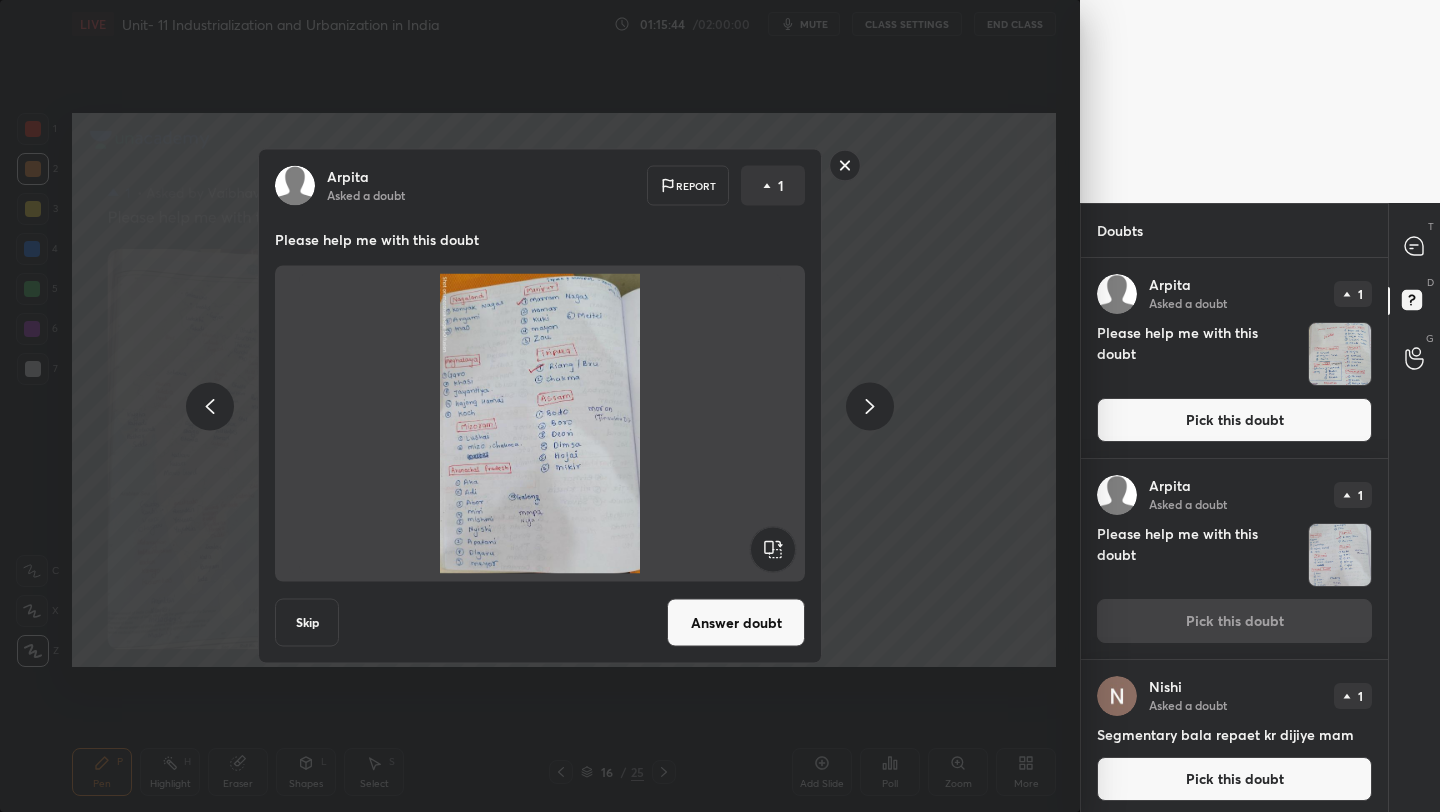 click on "Answer doubt" at bounding box center [736, 623] 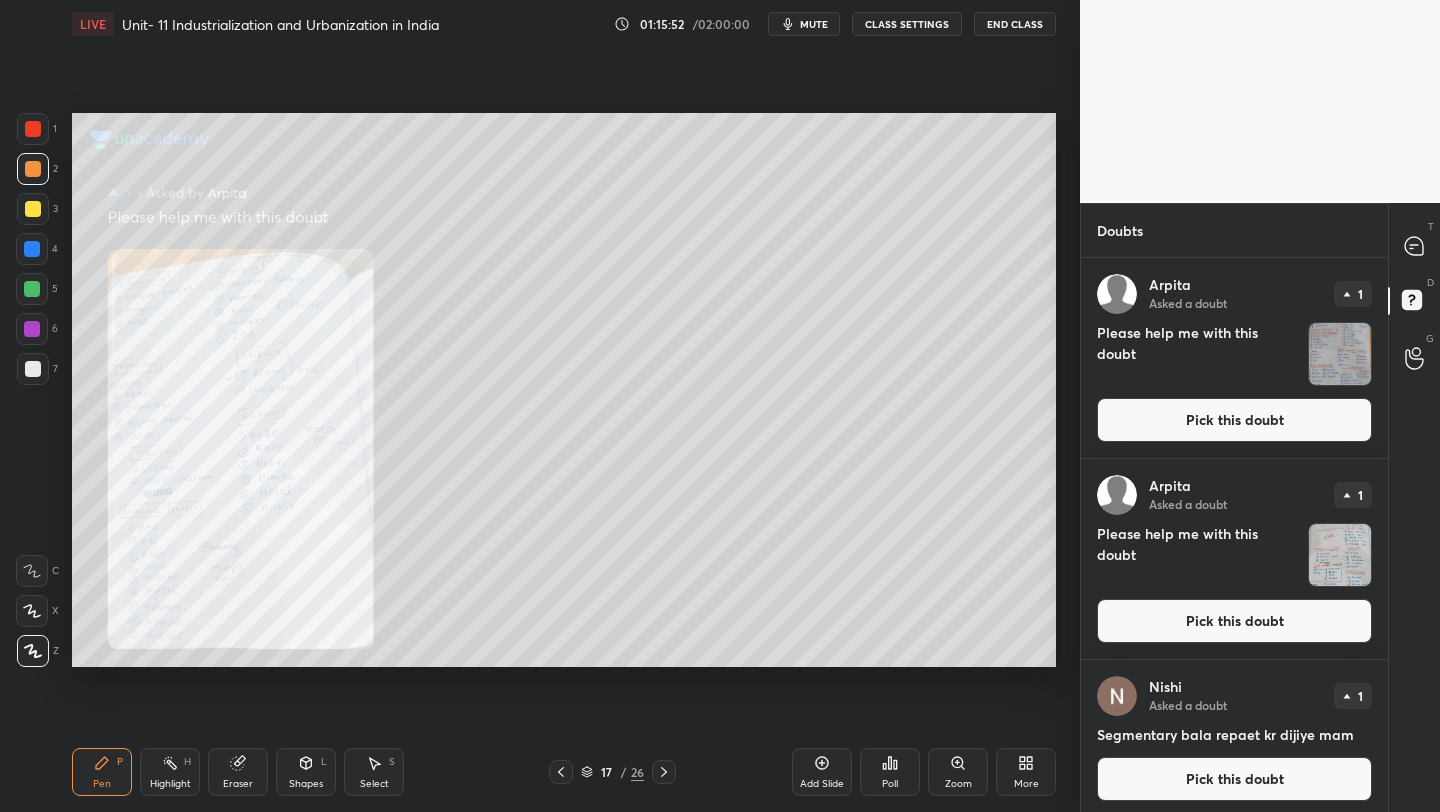 scroll, scrollTop: 5, scrollLeft: 0, axis: vertical 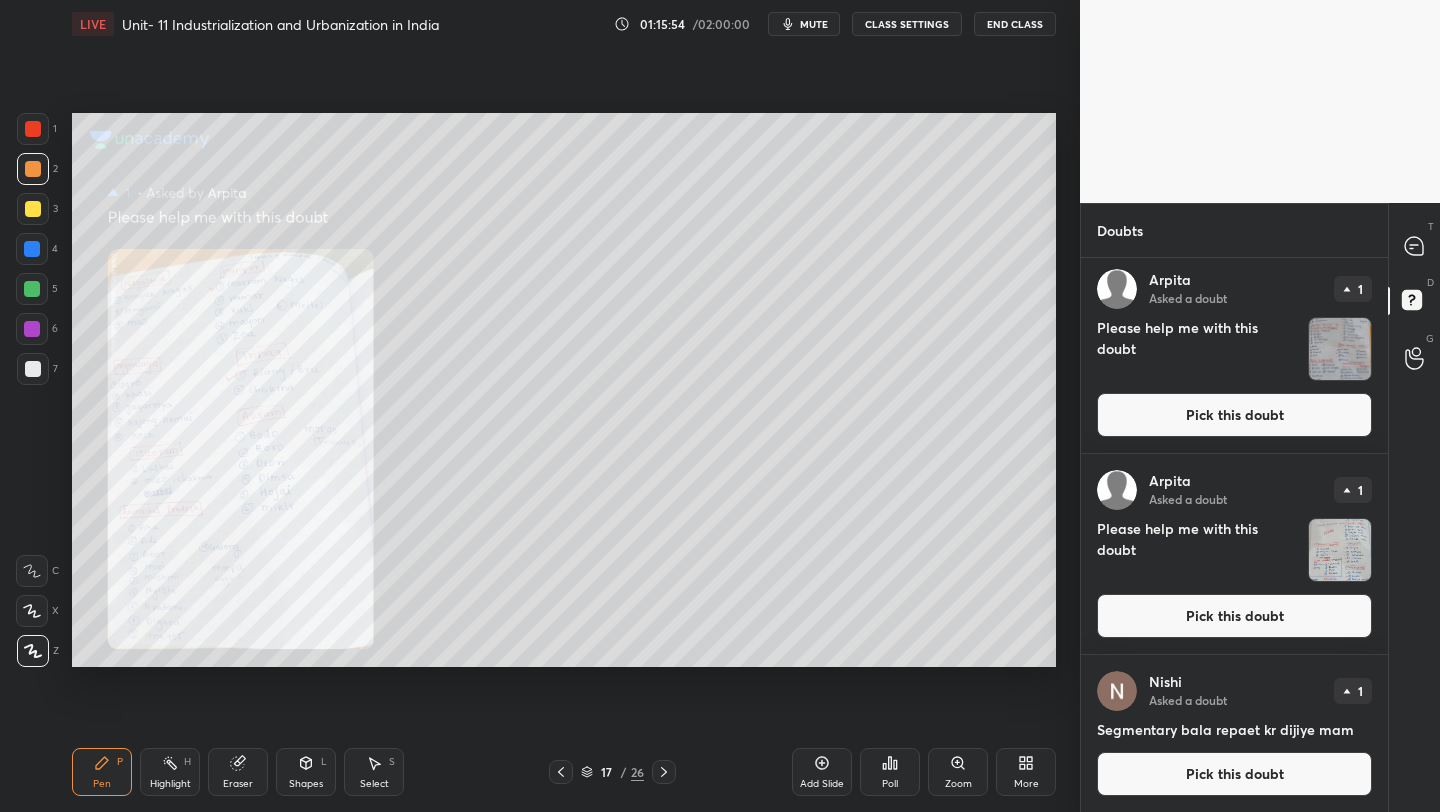 click on "Pick this doubt" at bounding box center [1234, 616] 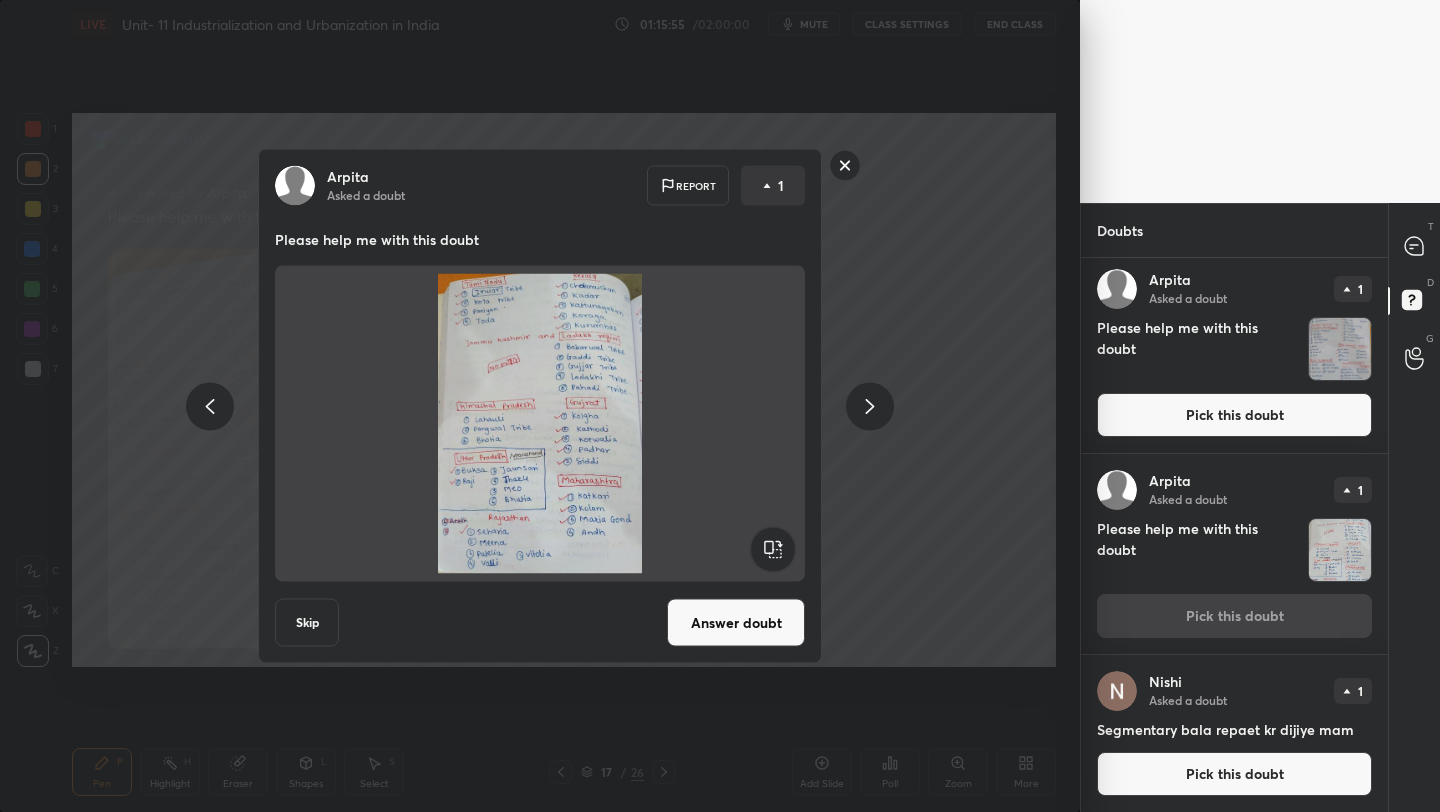 click on "Answer doubt" at bounding box center (736, 623) 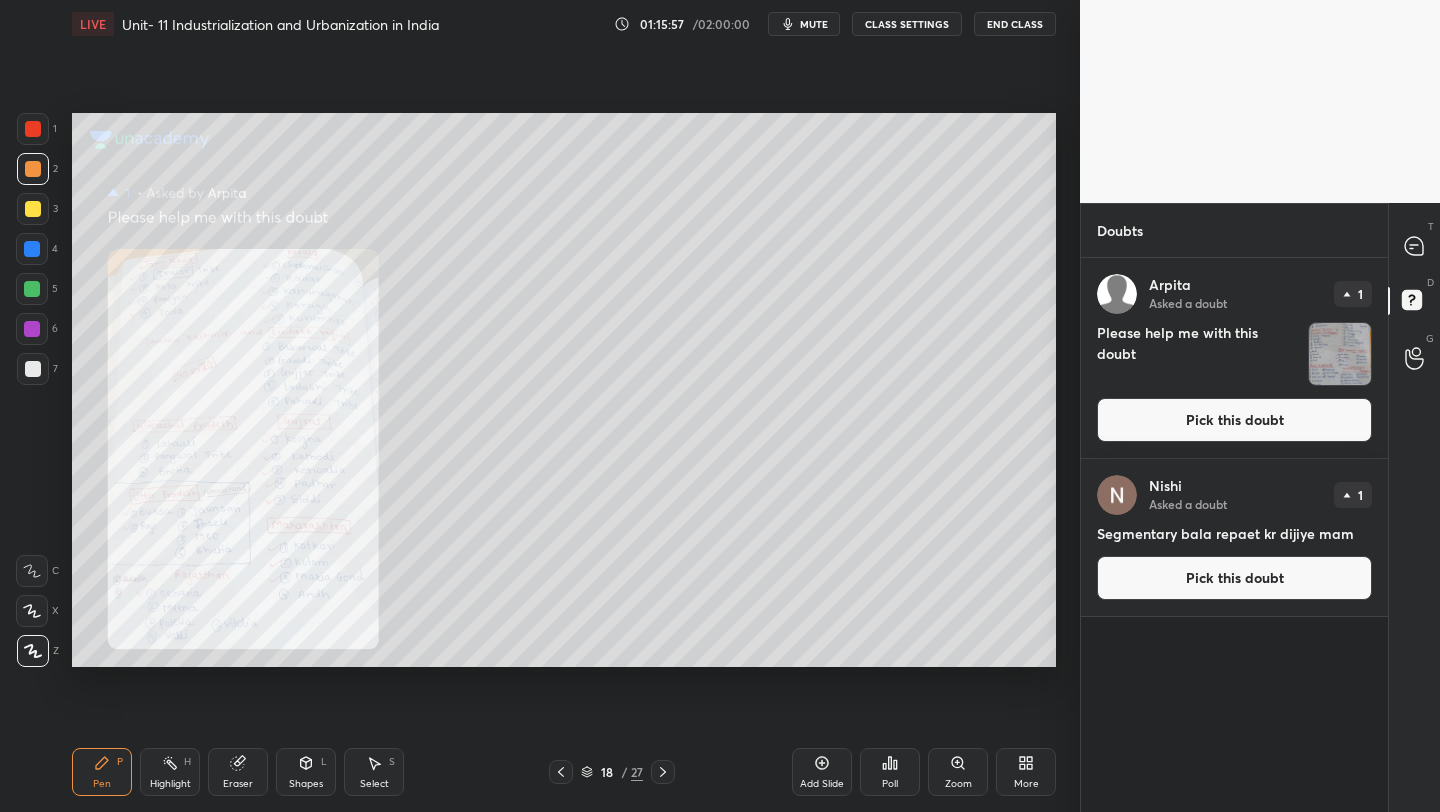click on "Pick this doubt" at bounding box center (1234, 420) 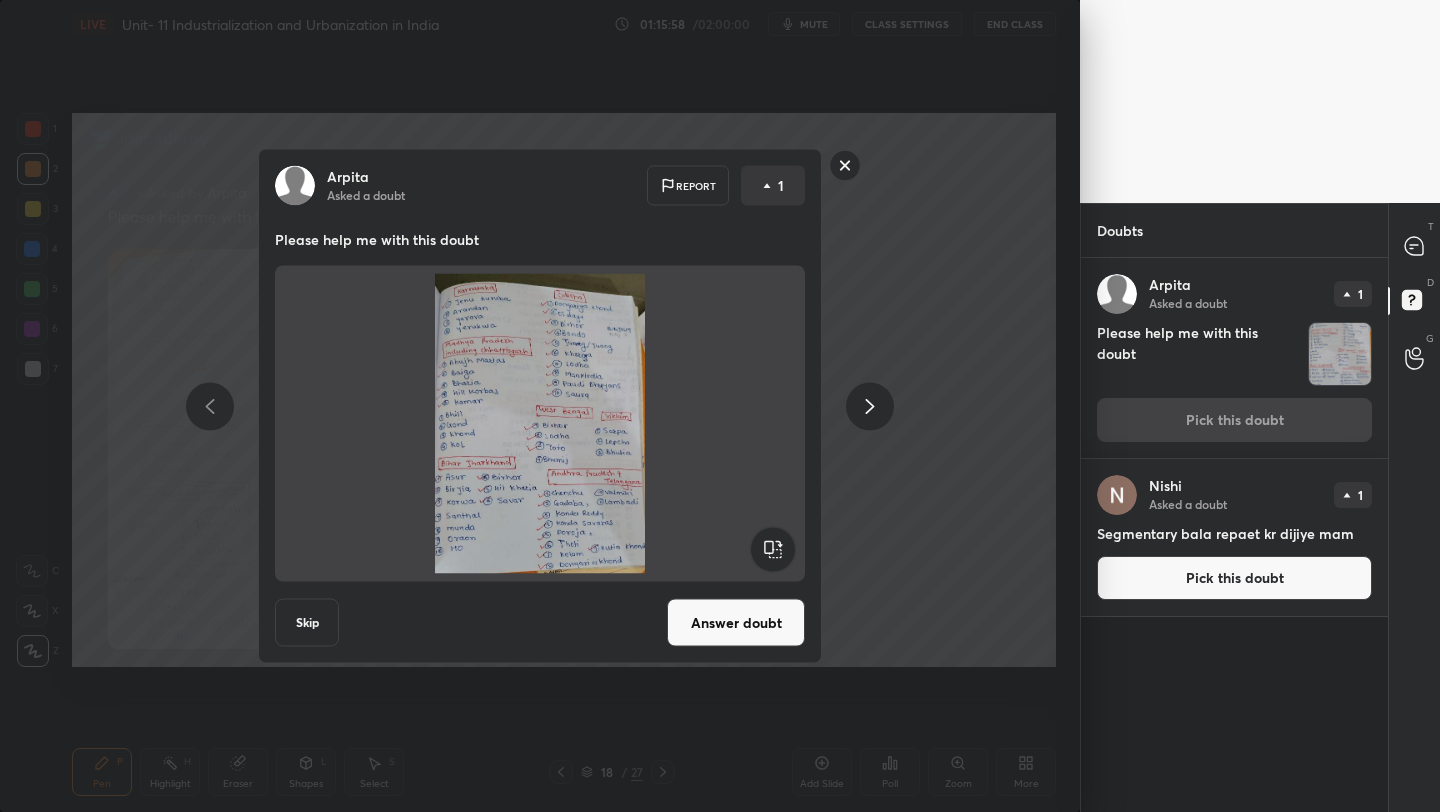 click on "Answer doubt" at bounding box center (736, 623) 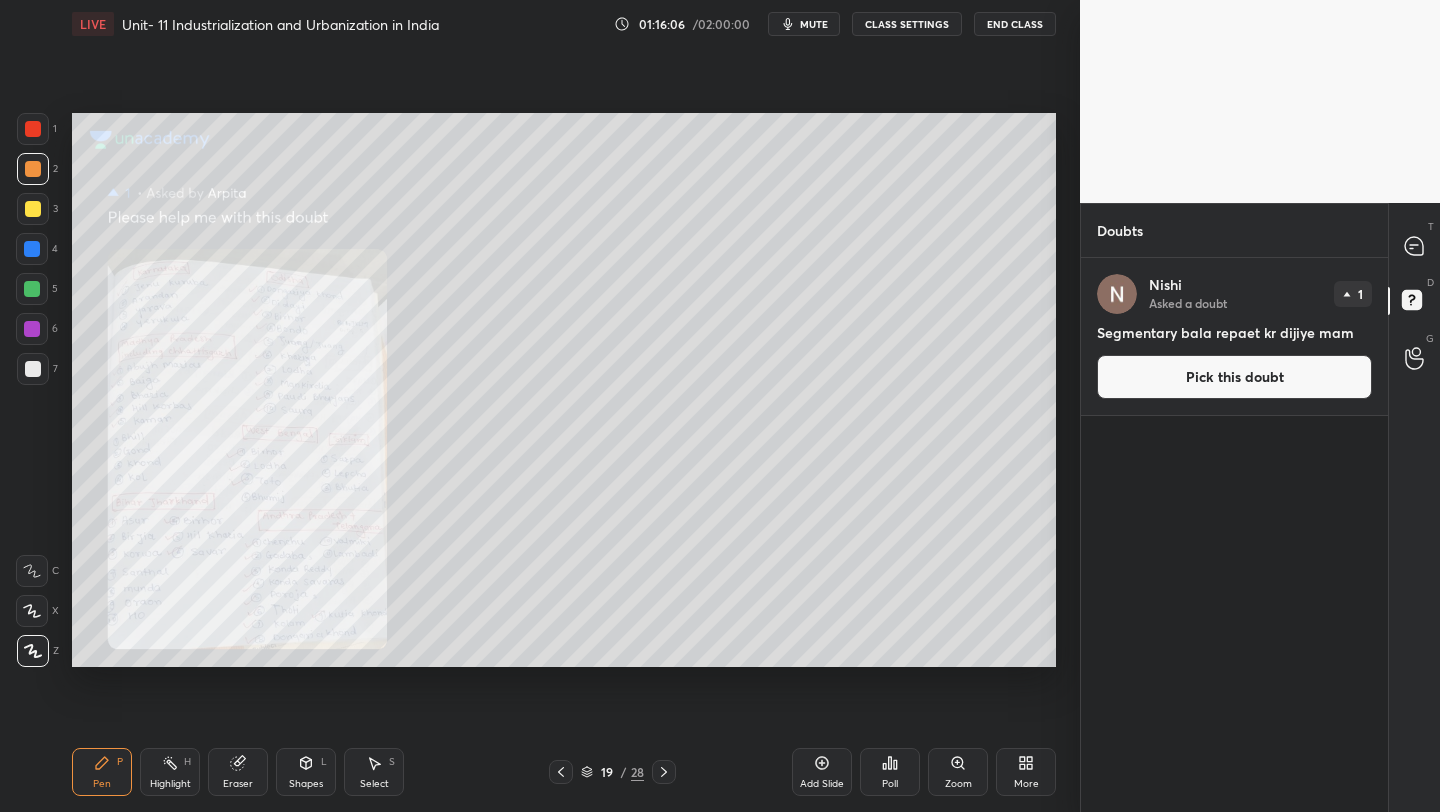 click at bounding box center [561, 772] 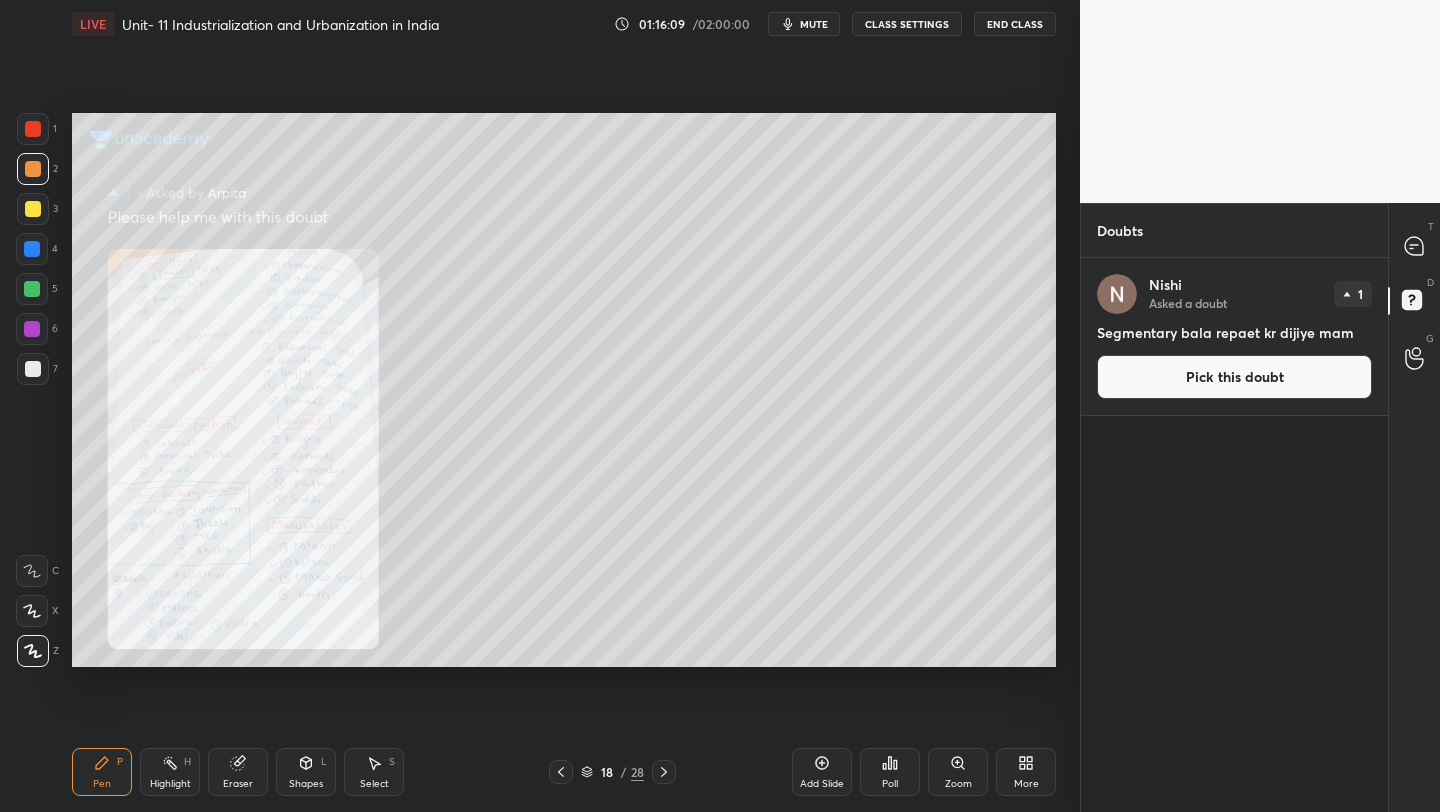 click 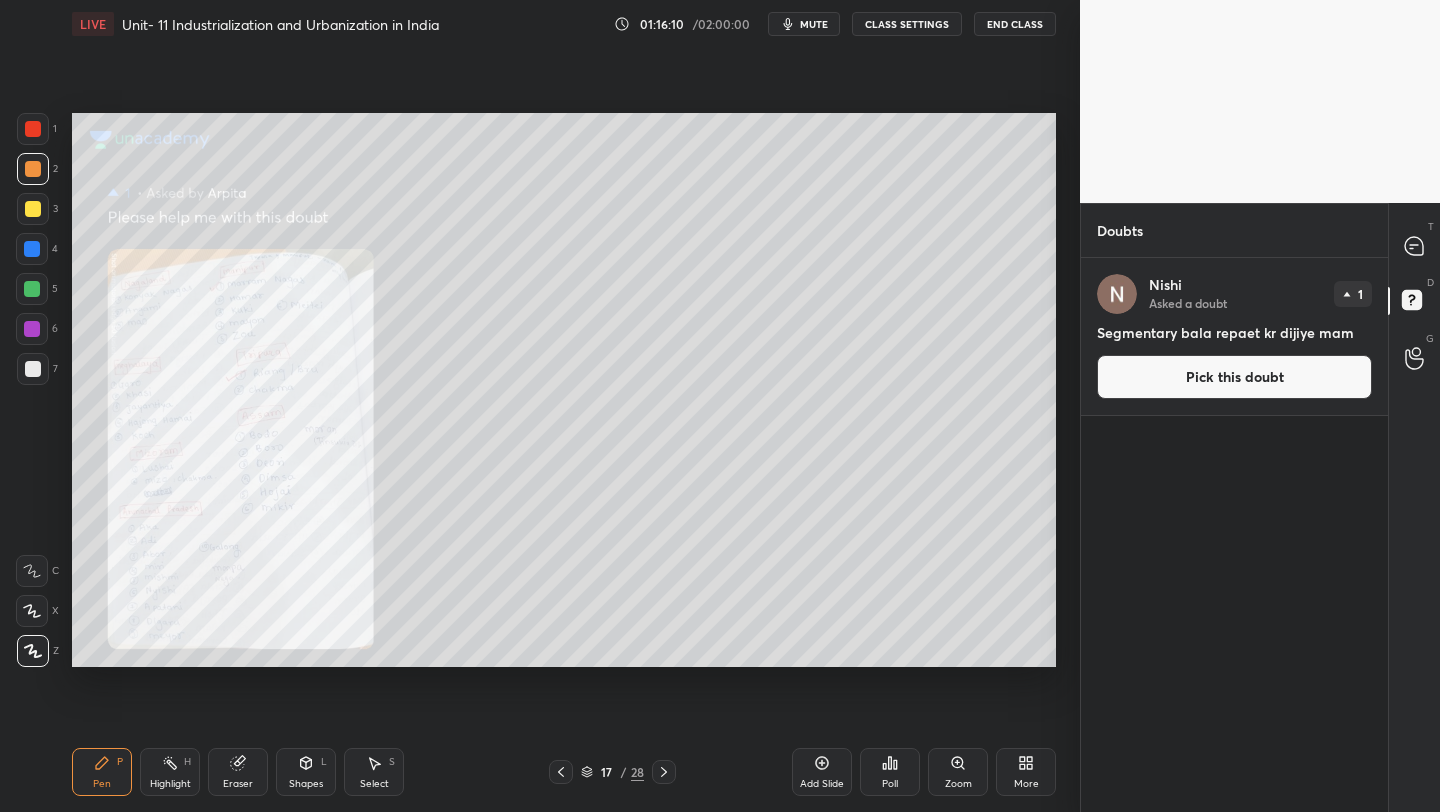 click 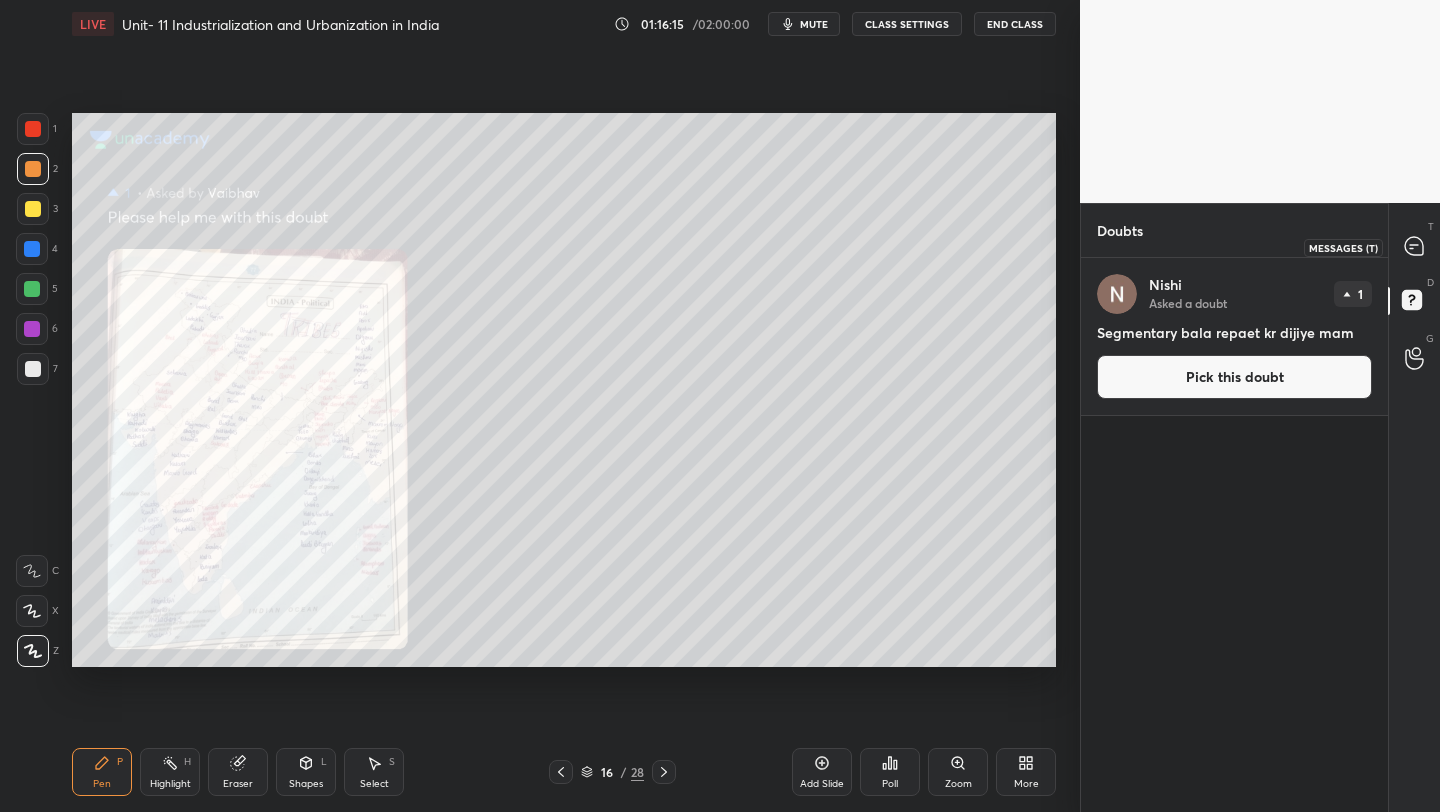 drag, startPoint x: 1409, startPoint y: 252, endPoint x: 1407, endPoint y: 270, distance: 18.110771 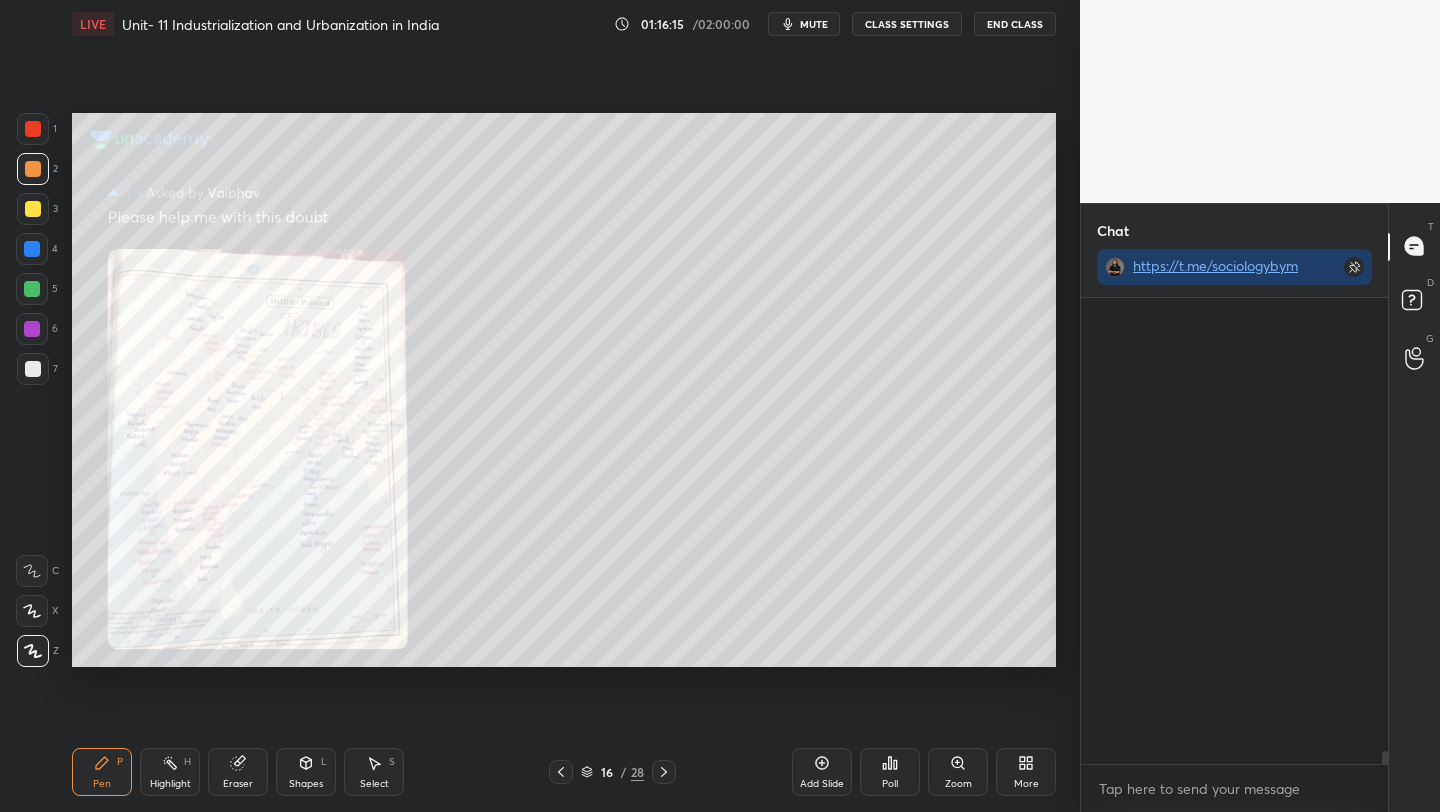 scroll, scrollTop: 16378, scrollLeft: 0, axis: vertical 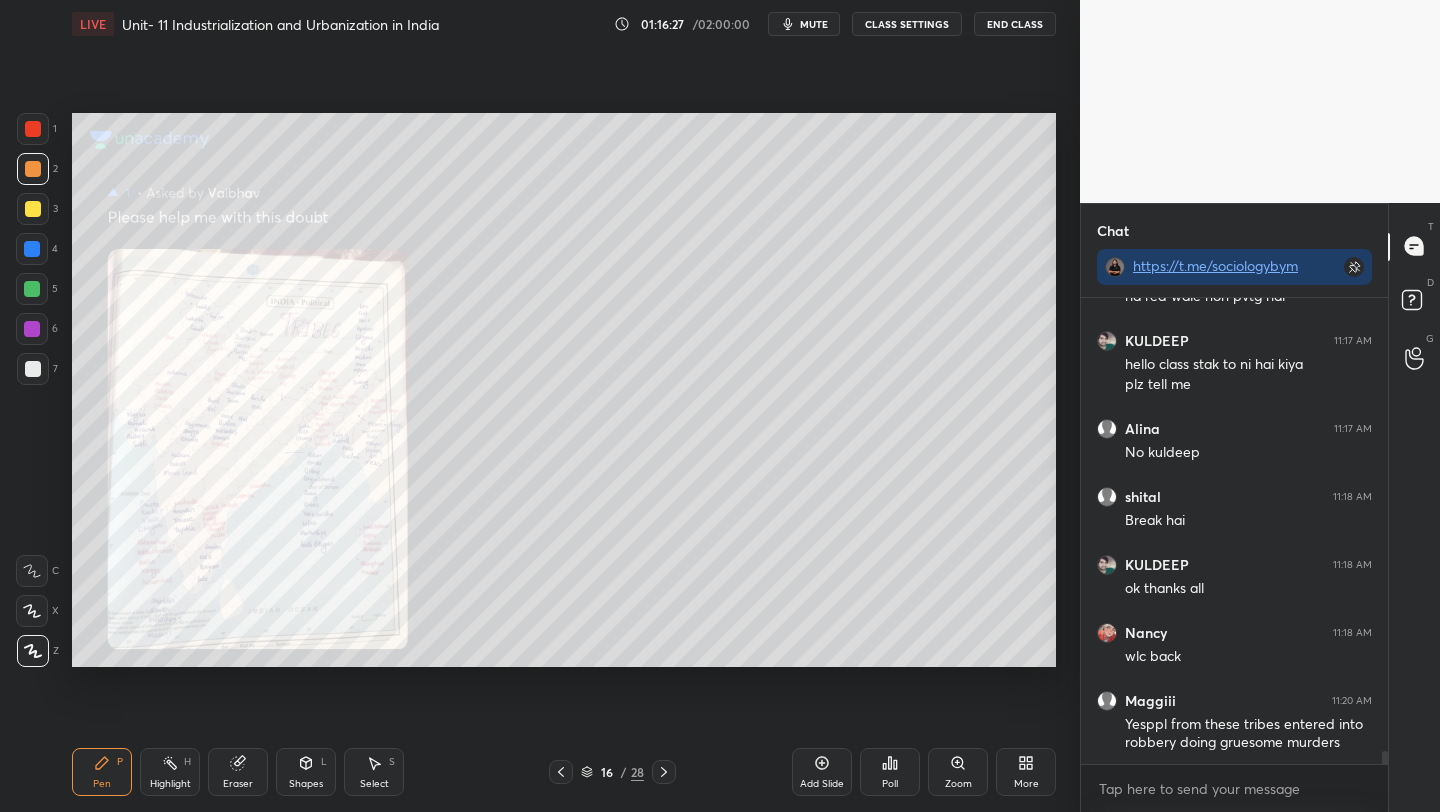 click 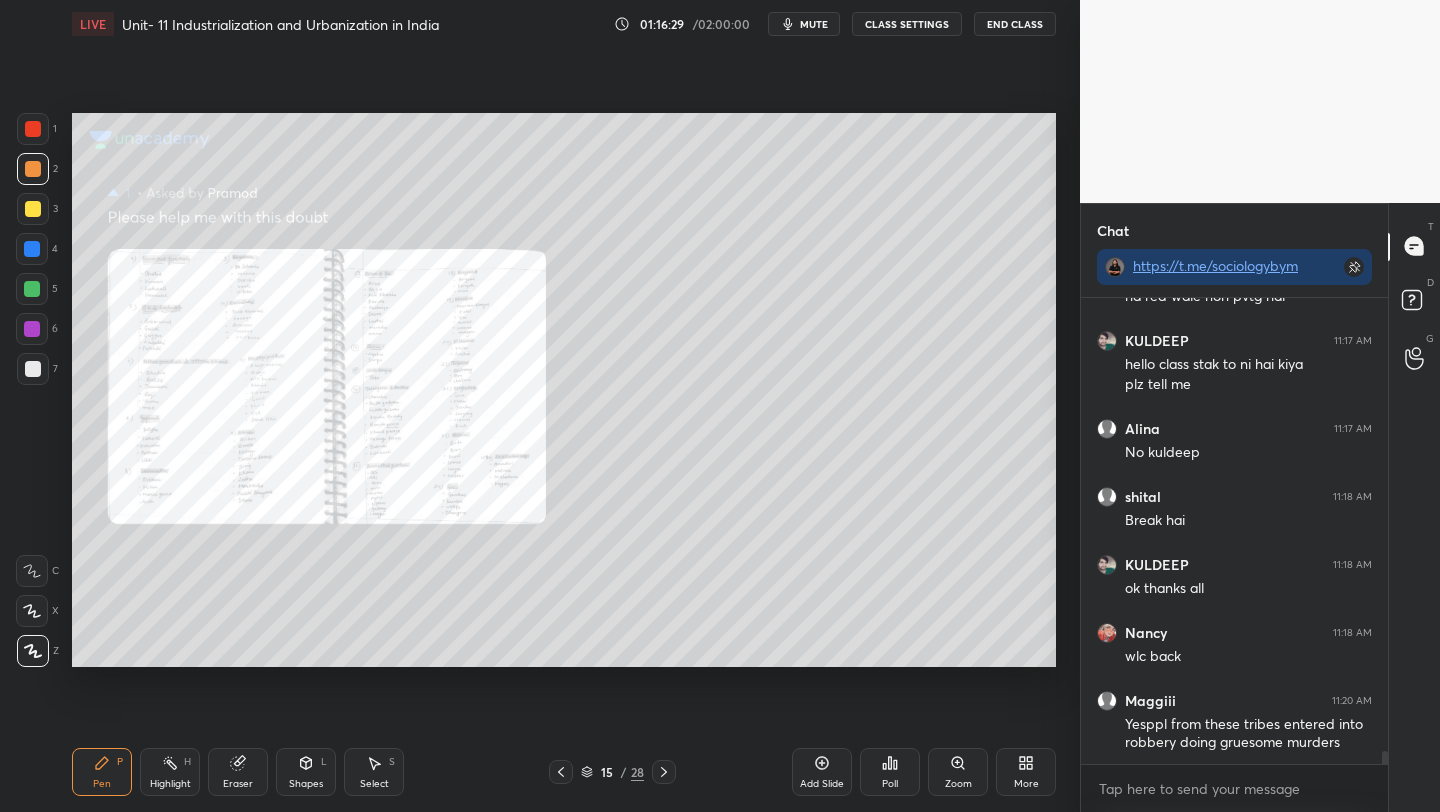 click 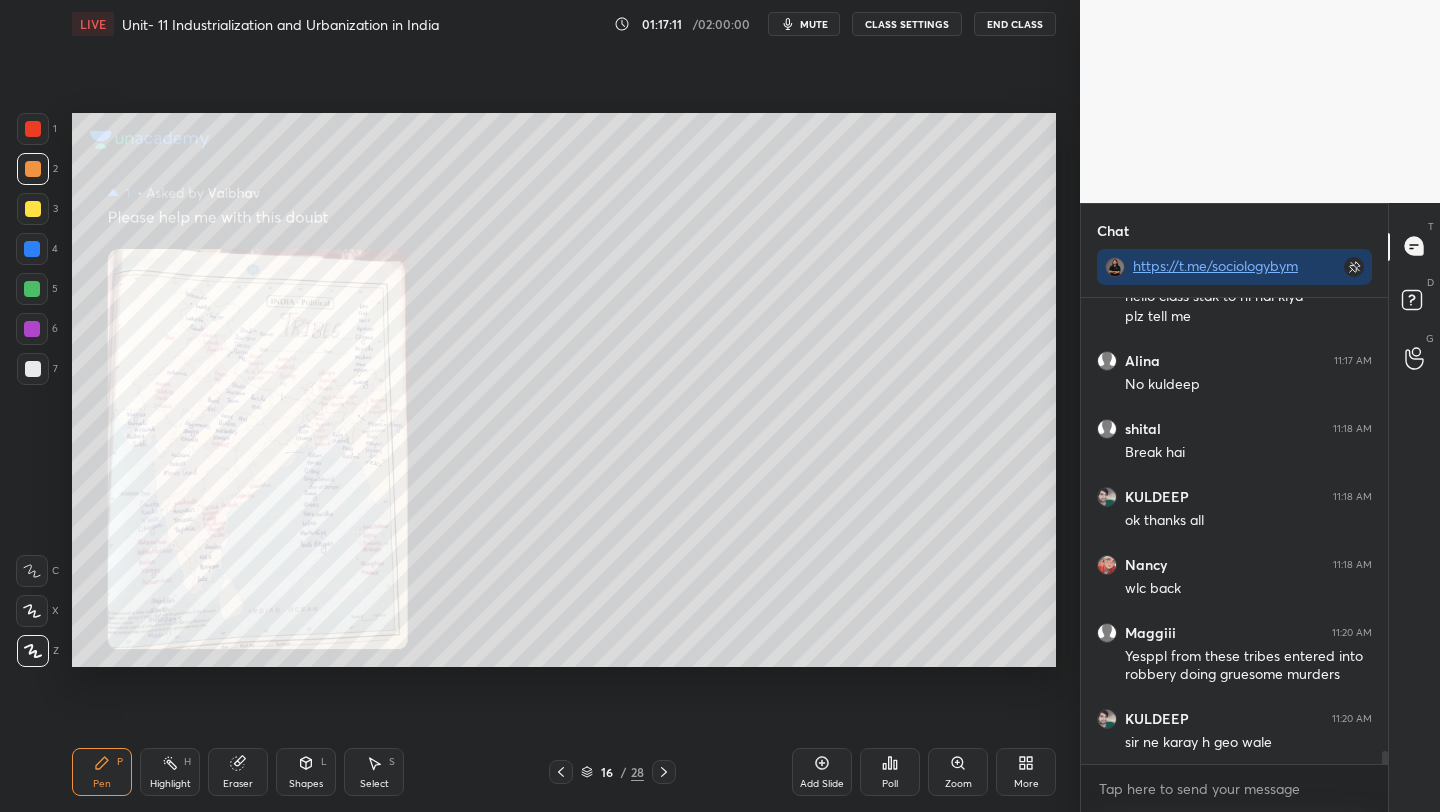 scroll, scrollTop: 16636, scrollLeft: 0, axis: vertical 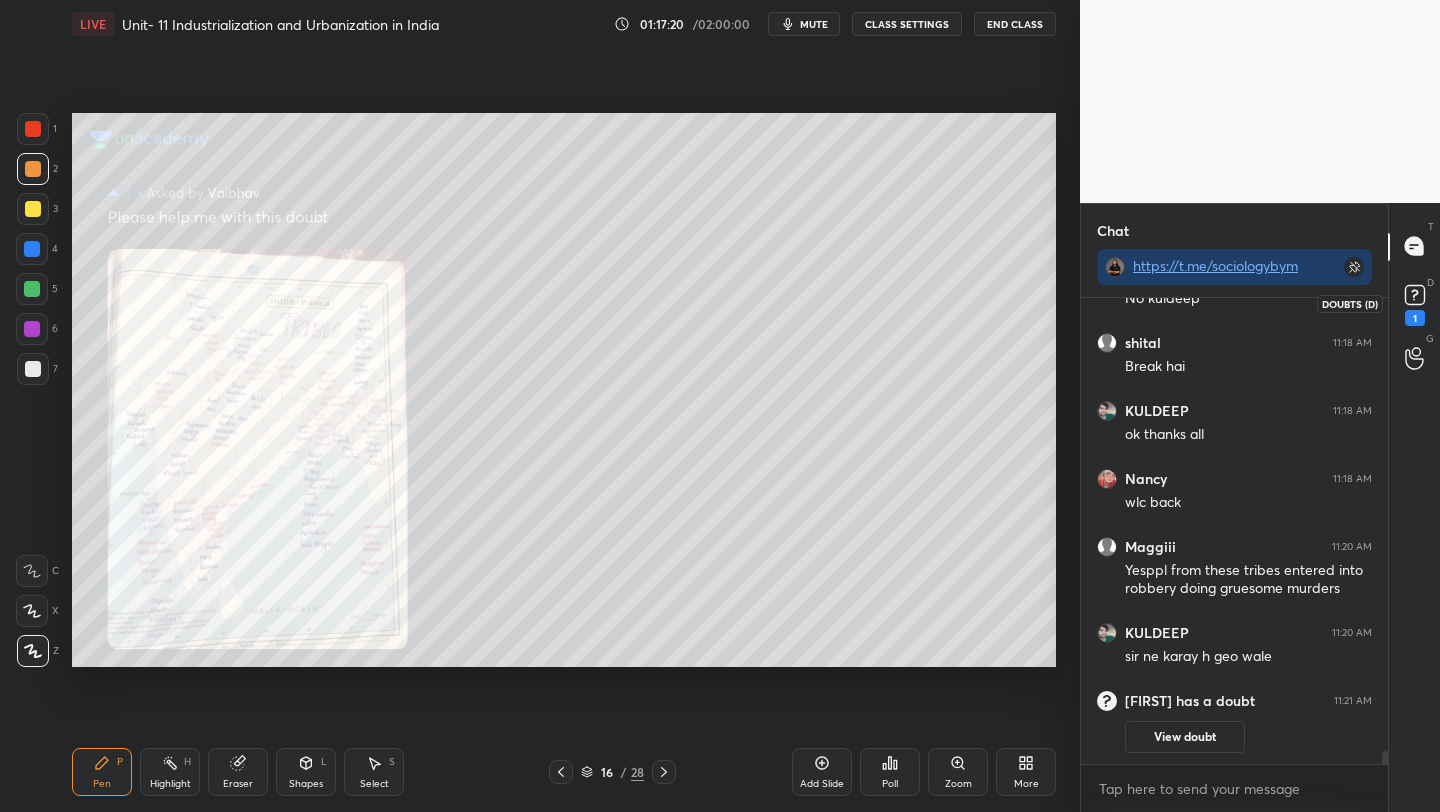 click 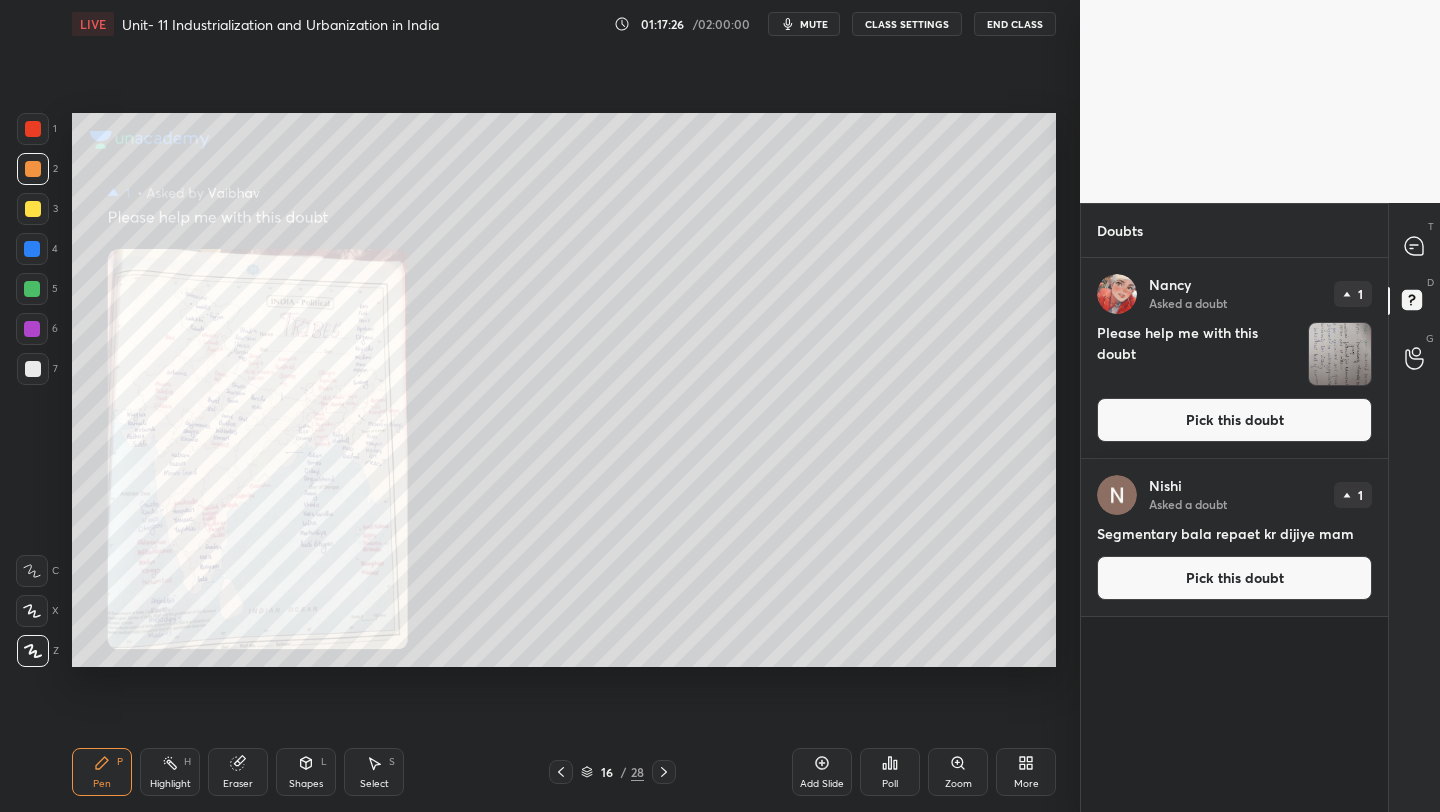 click on "Pick this doubt" at bounding box center (1234, 420) 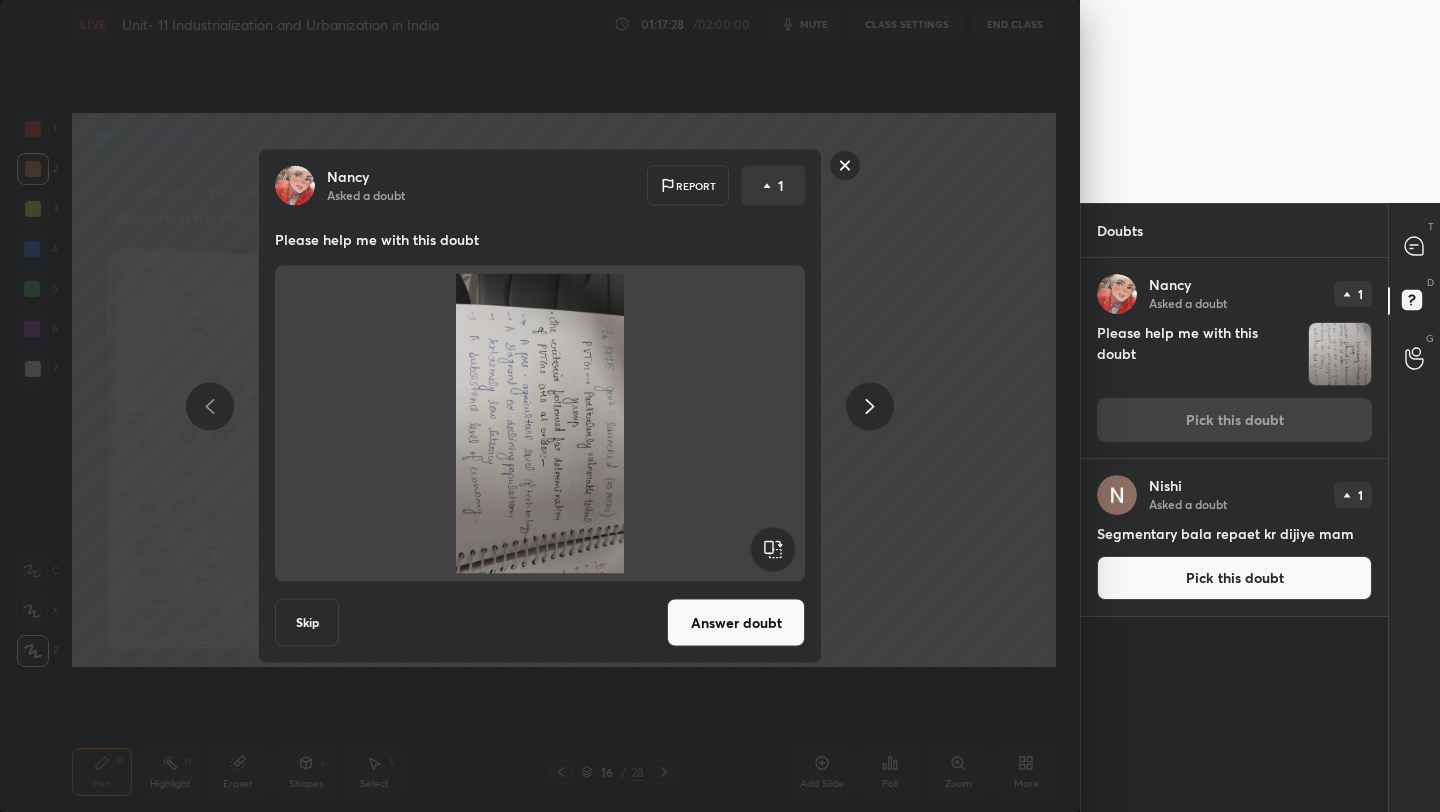 click on "Answer doubt" at bounding box center [736, 623] 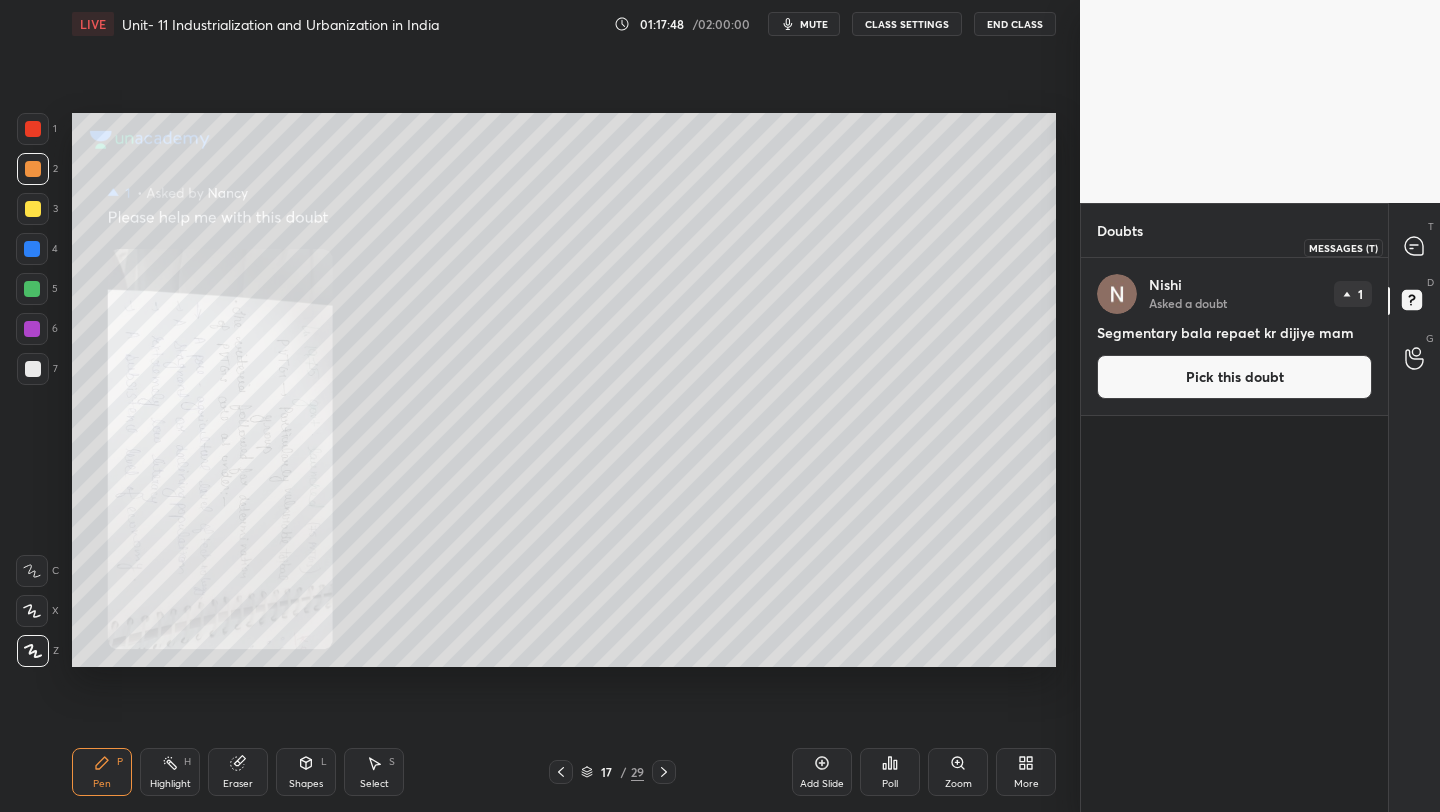 drag, startPoint x: 1413, startPoint y: 248, endPoint x: 1403, endPoint y: 252, distance: 10.770329 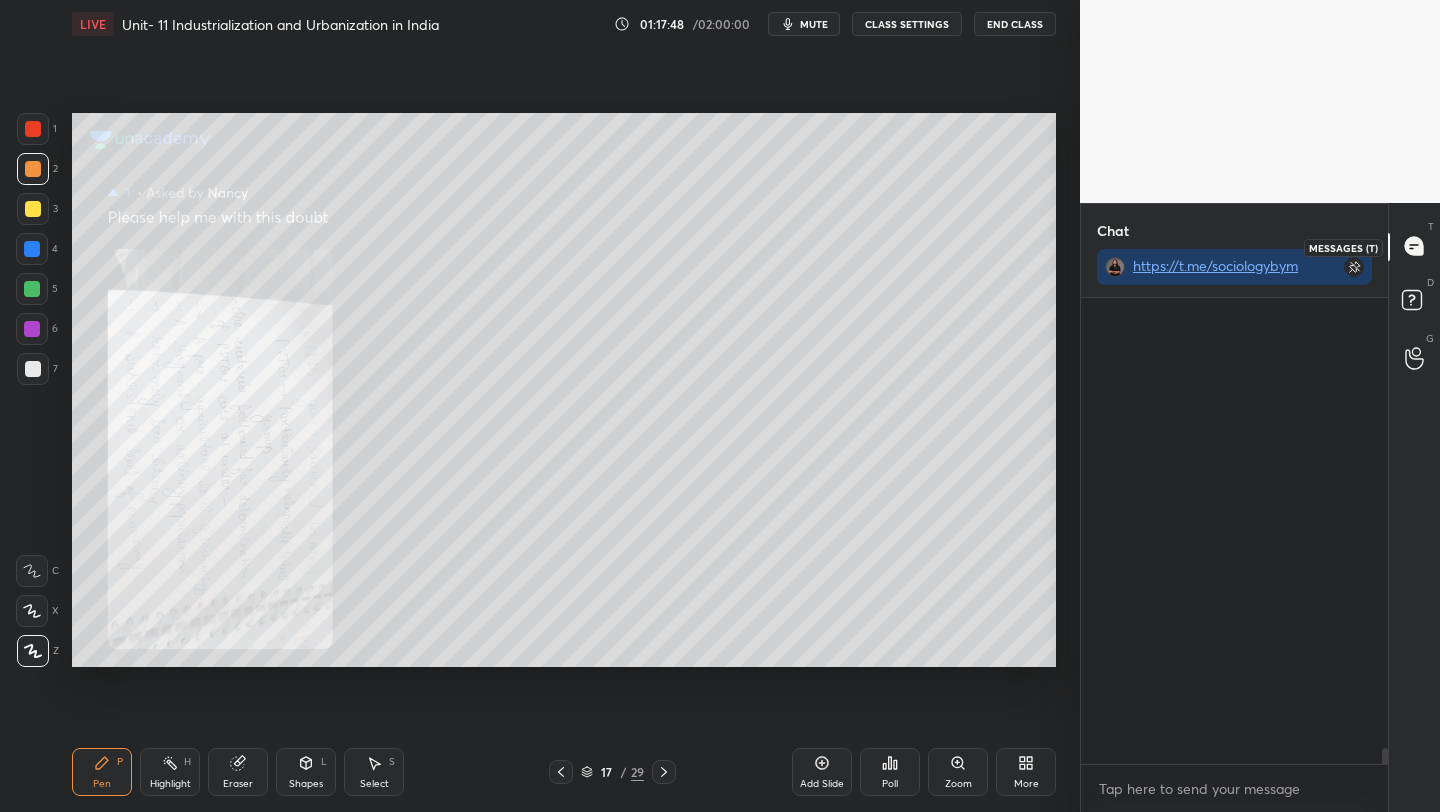 scroll, scrollTop: 16240, scrollLeft: 0, axis: vertical 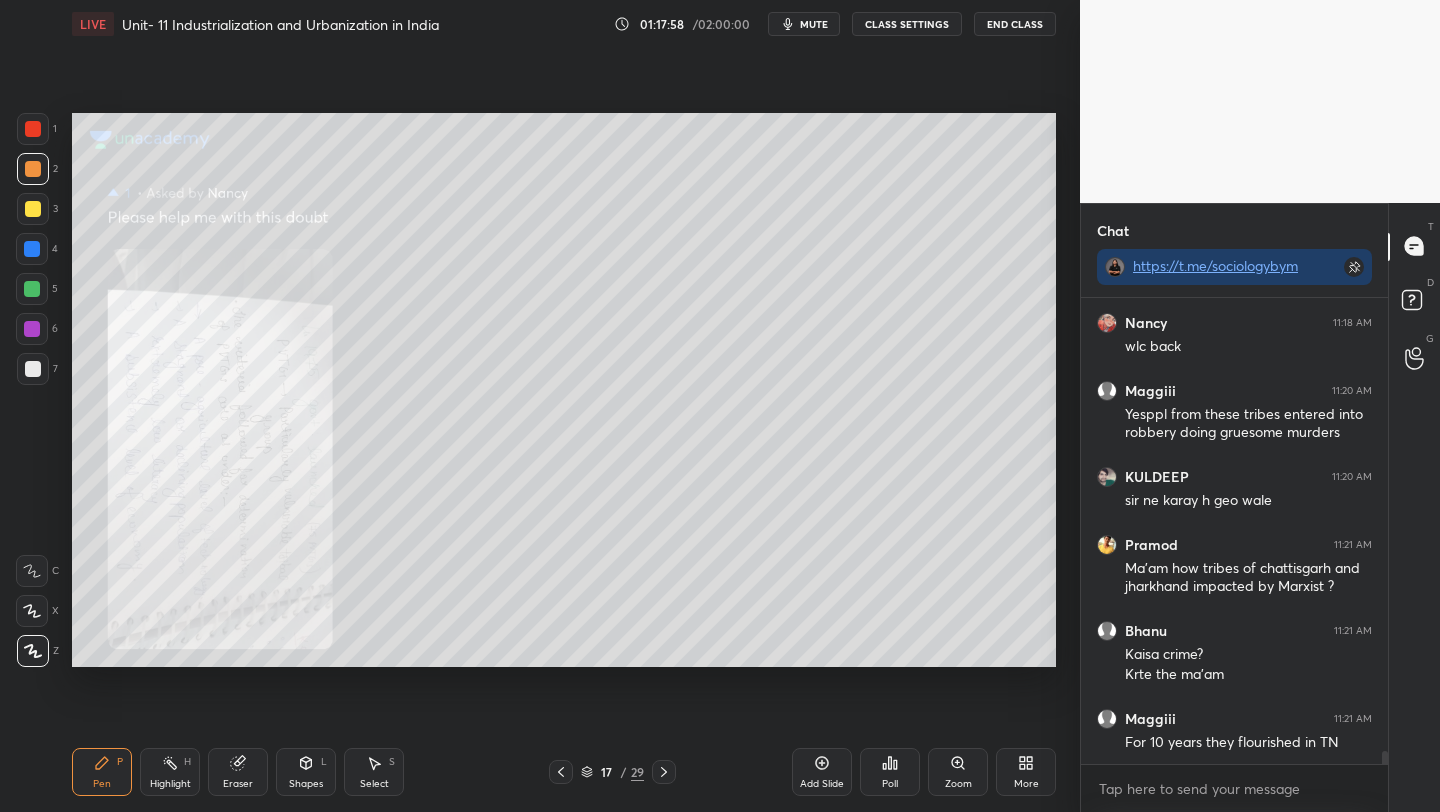 click 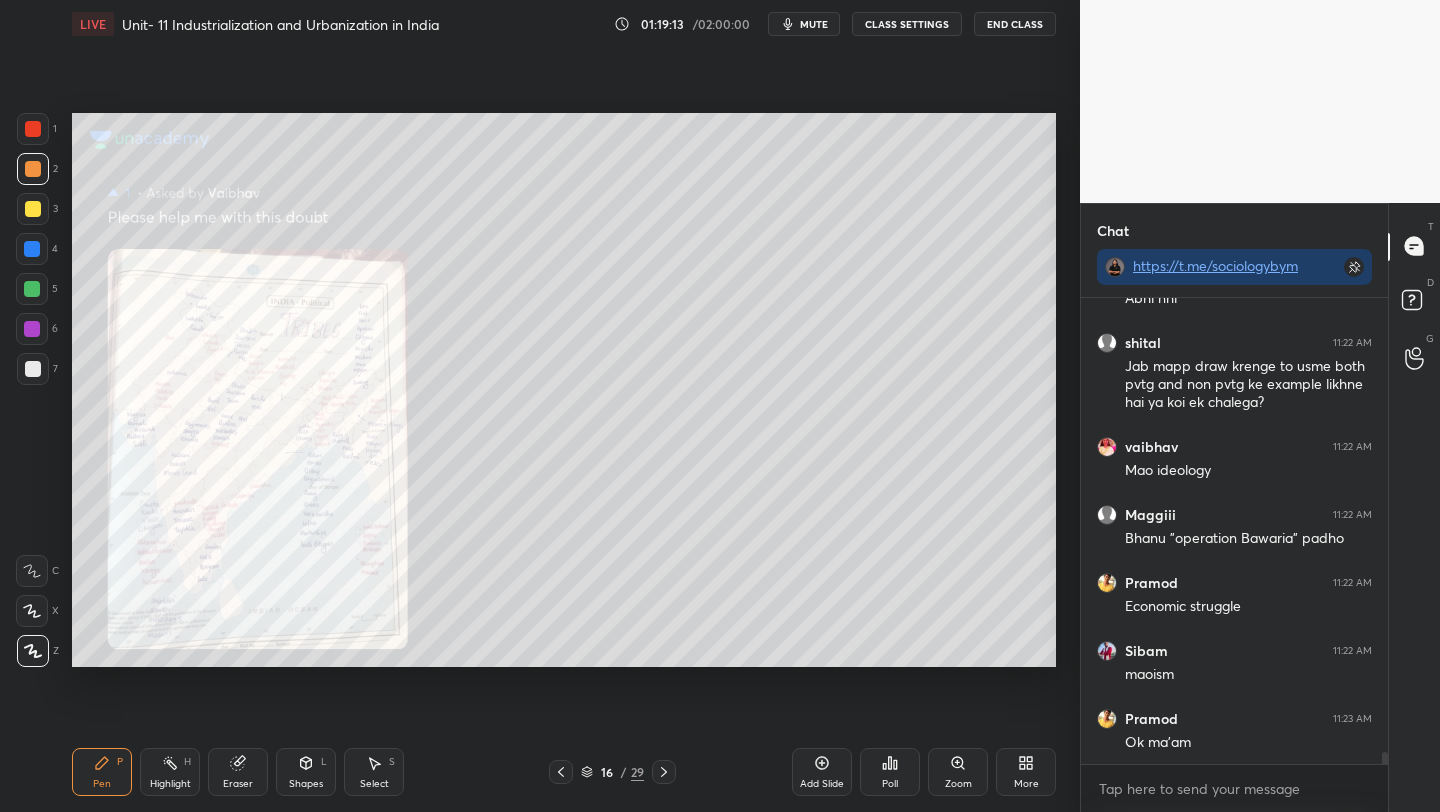 scroll, scrollTop: 16980, scrollLeft: 0, axis: vertical 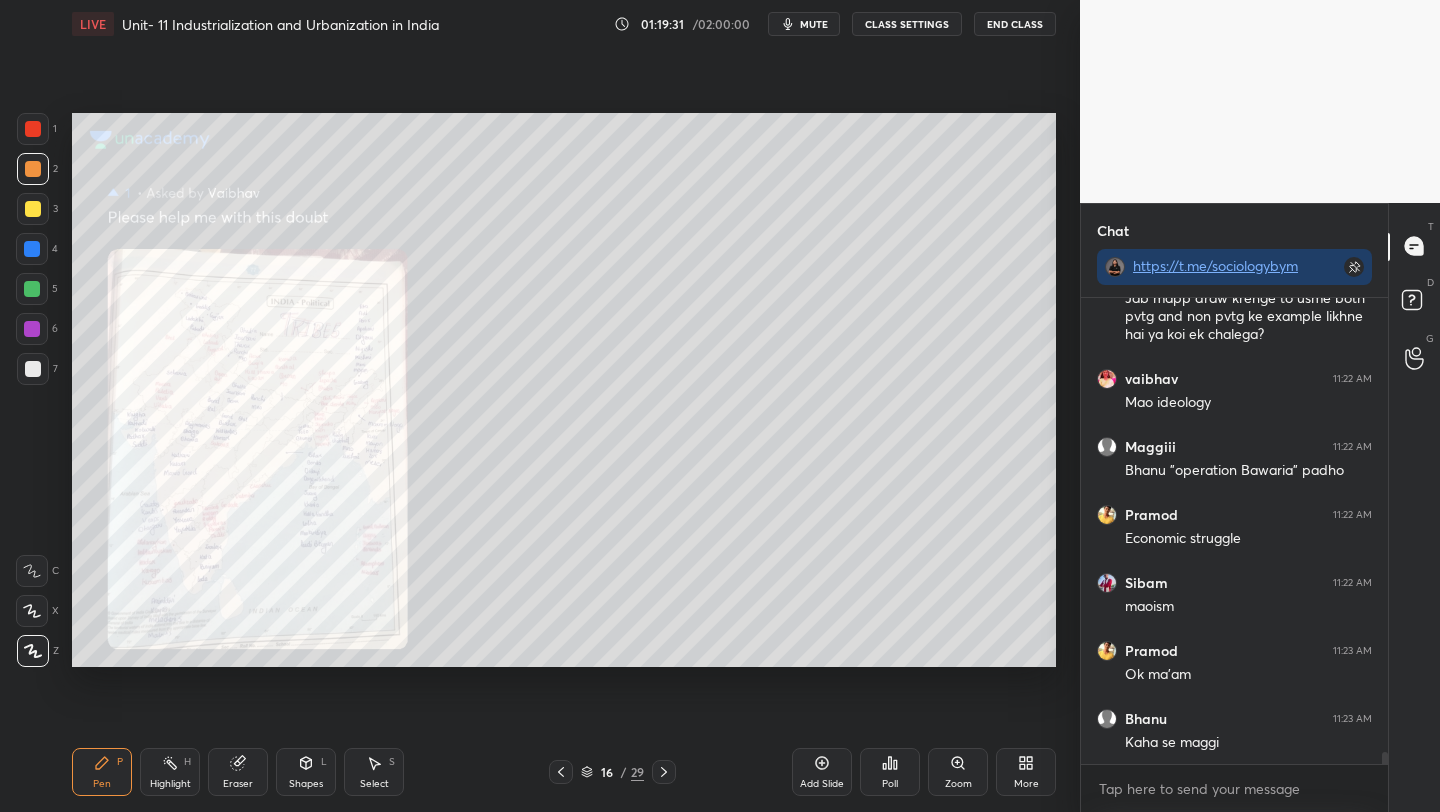 click 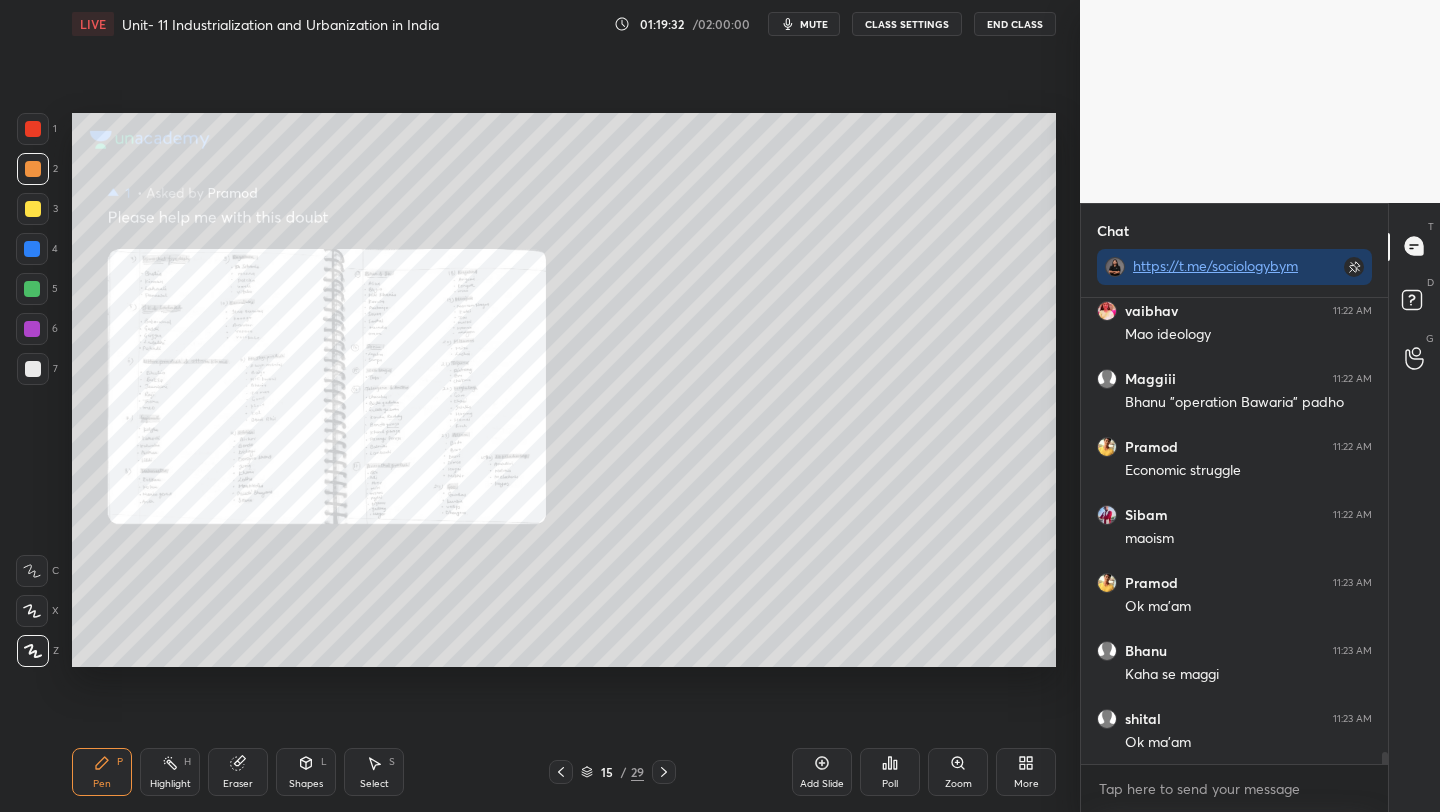 click 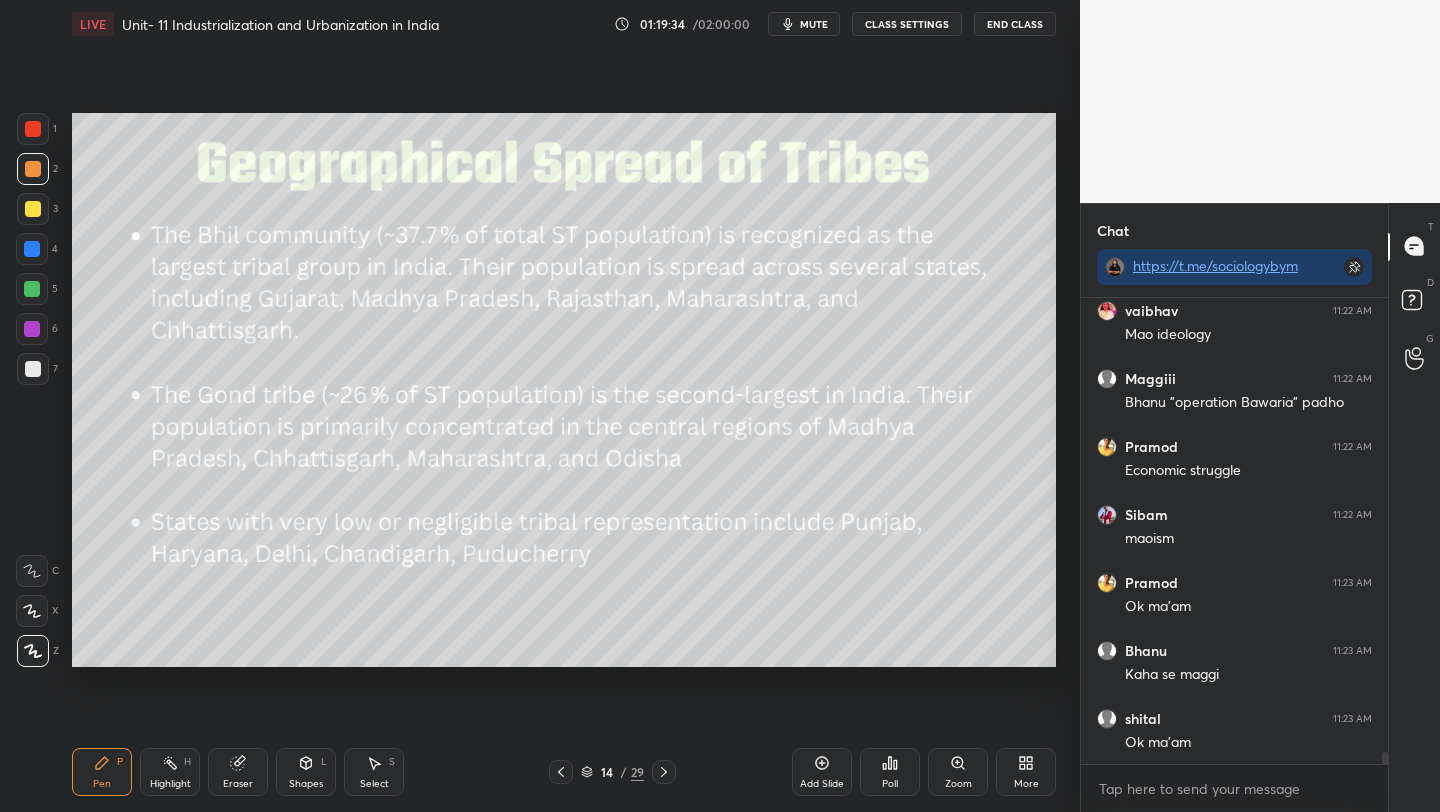 click 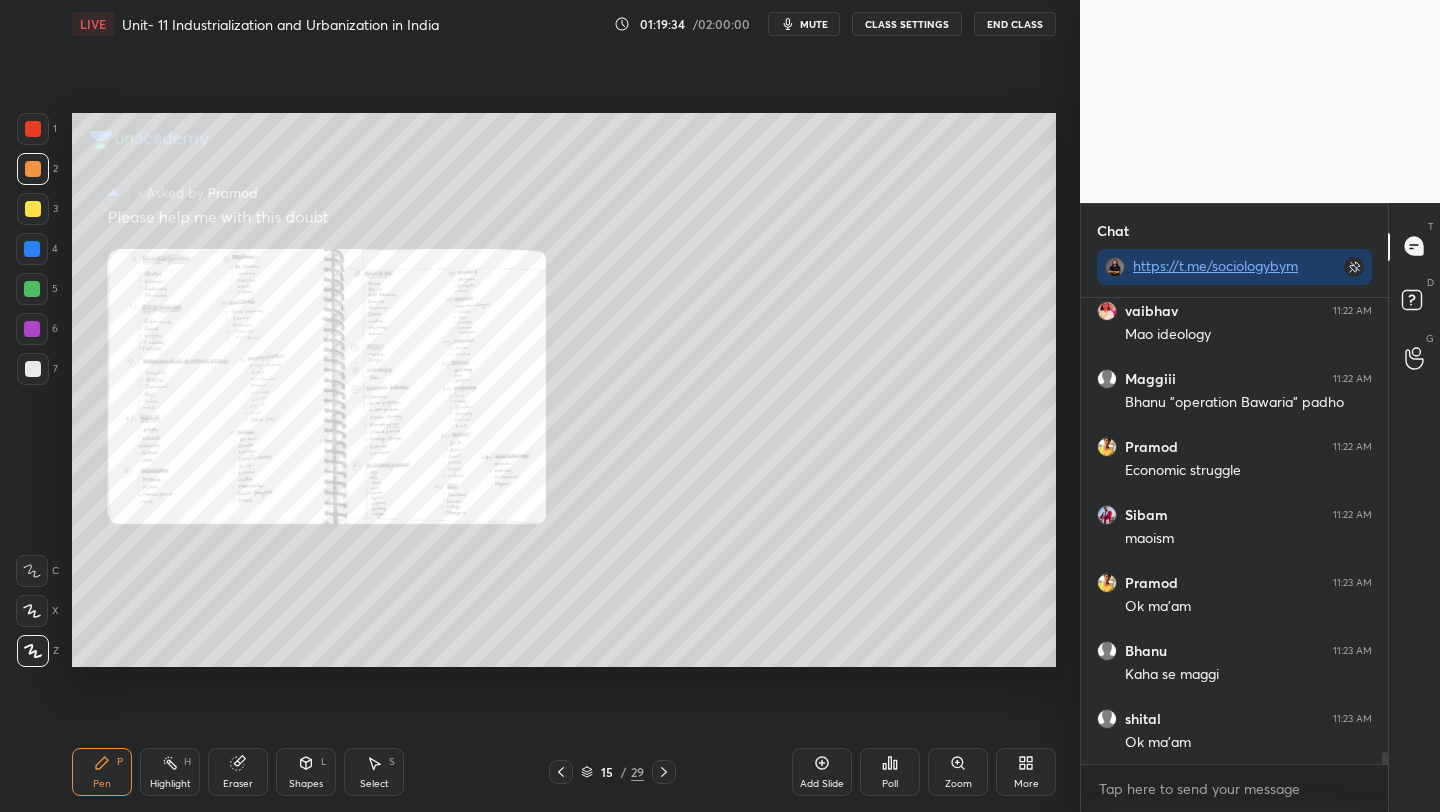 click 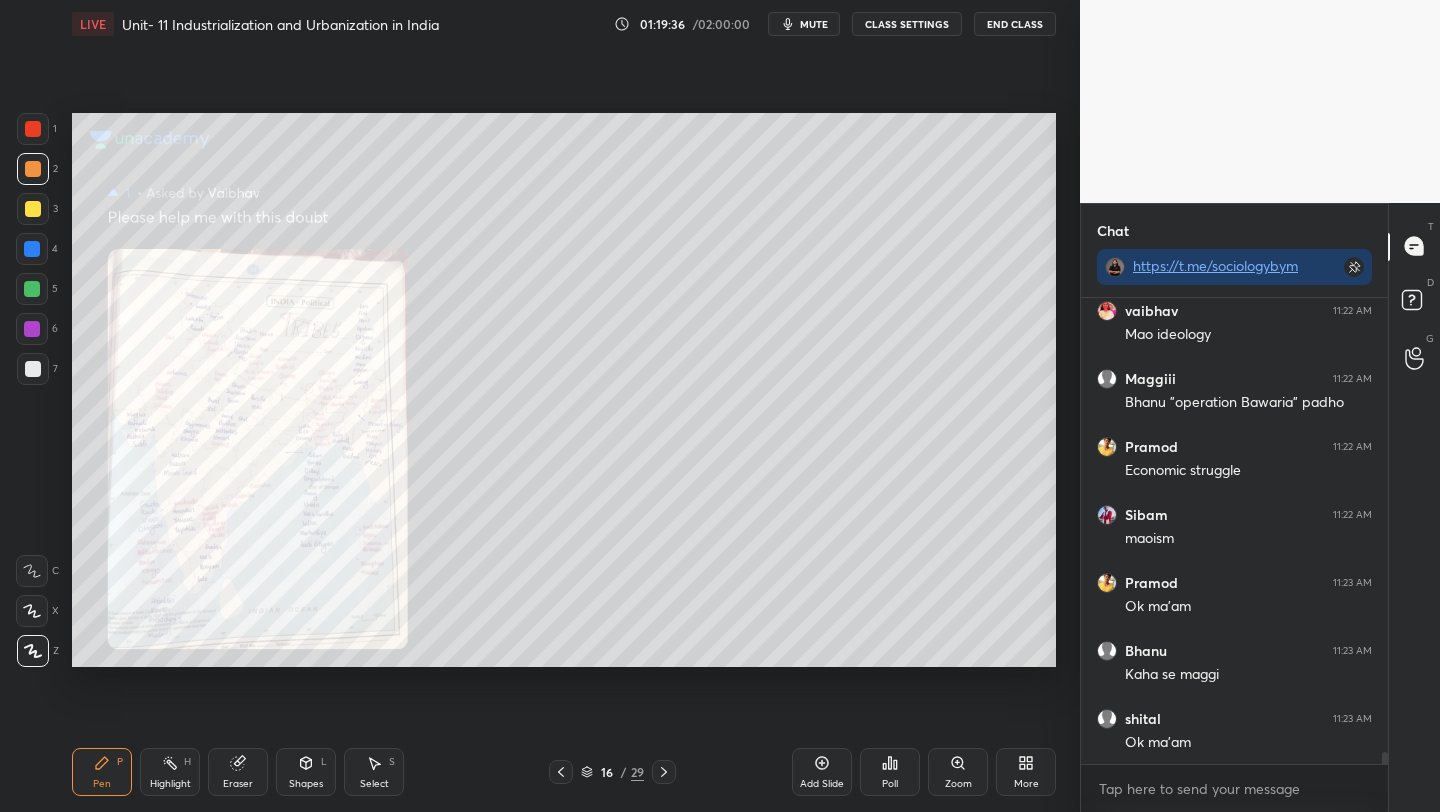 click 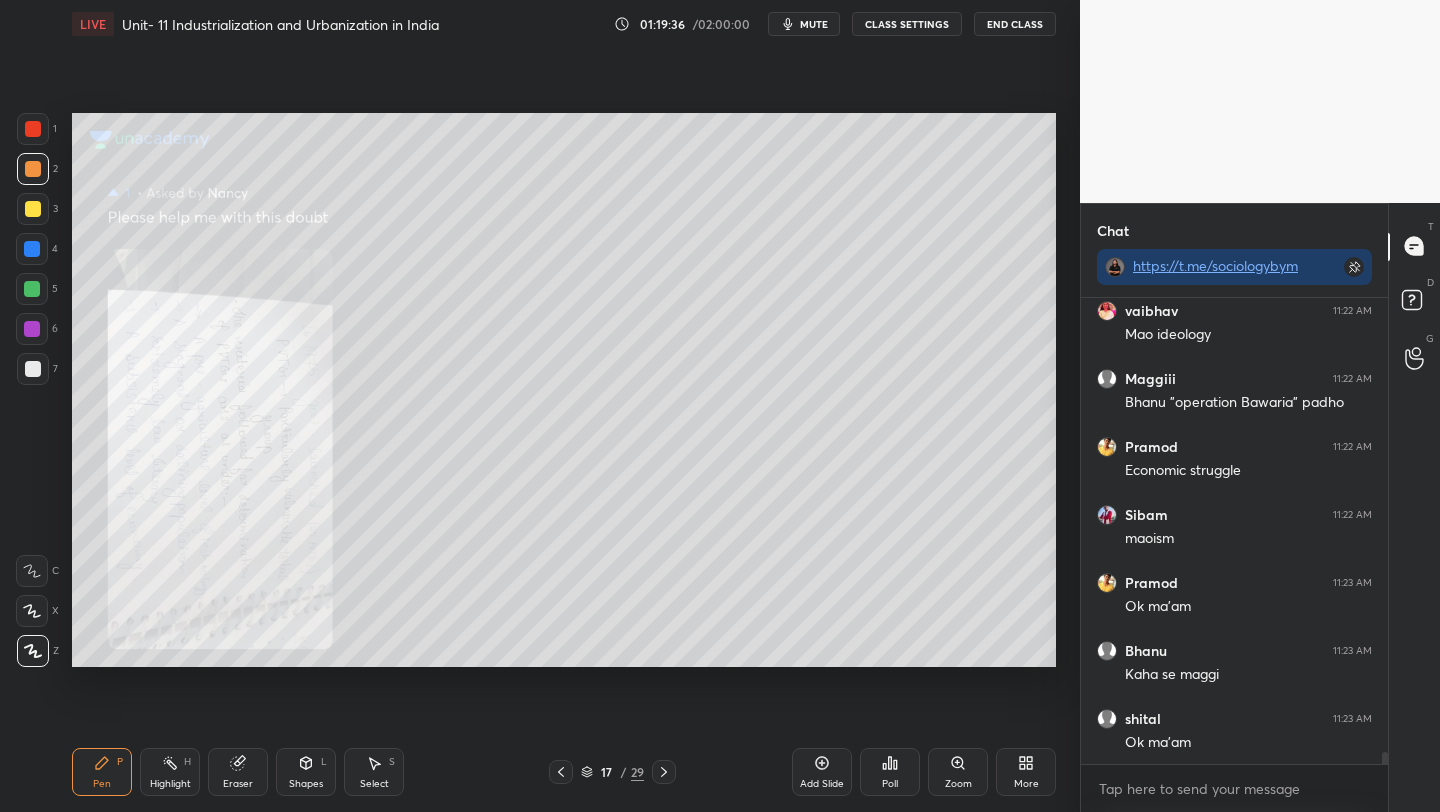 click 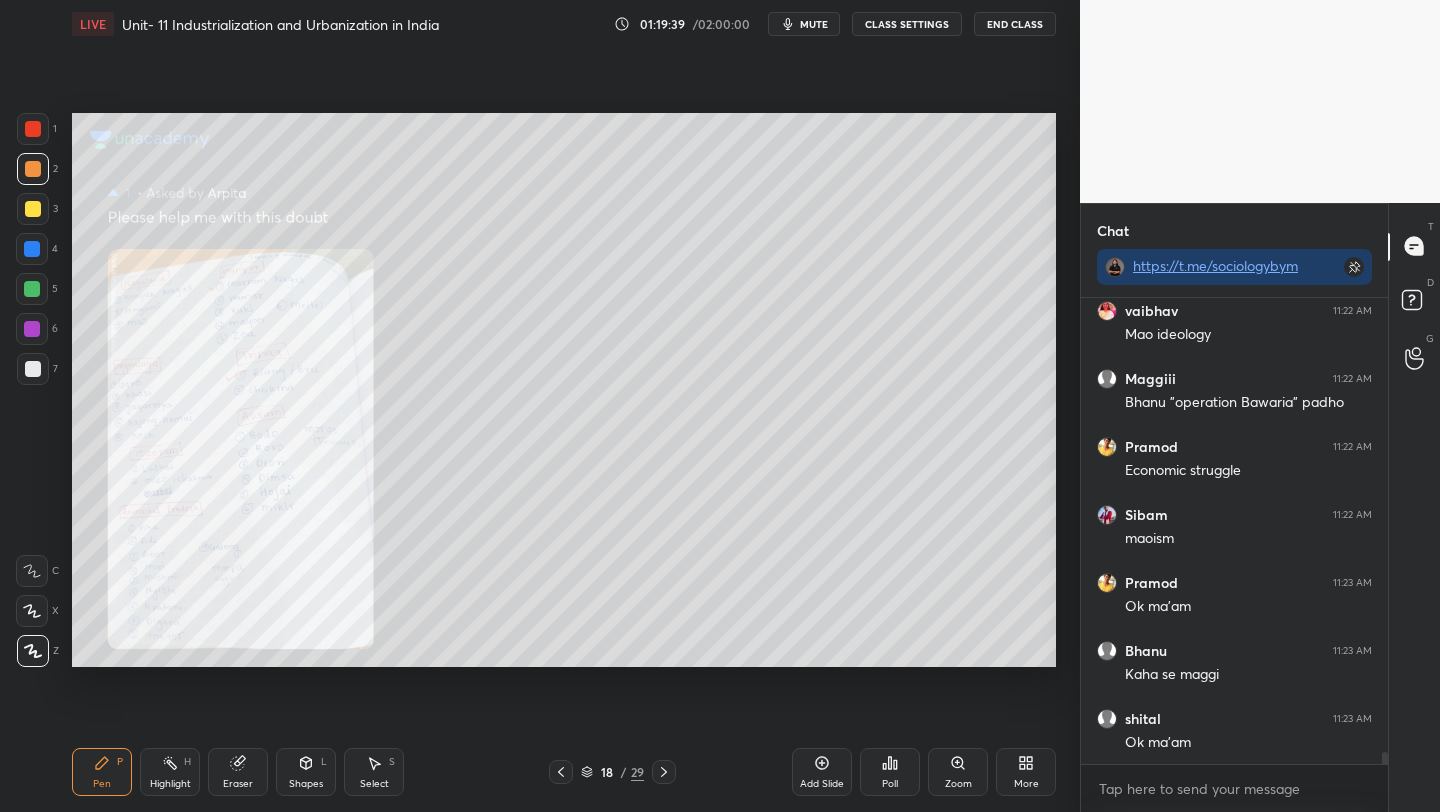 click 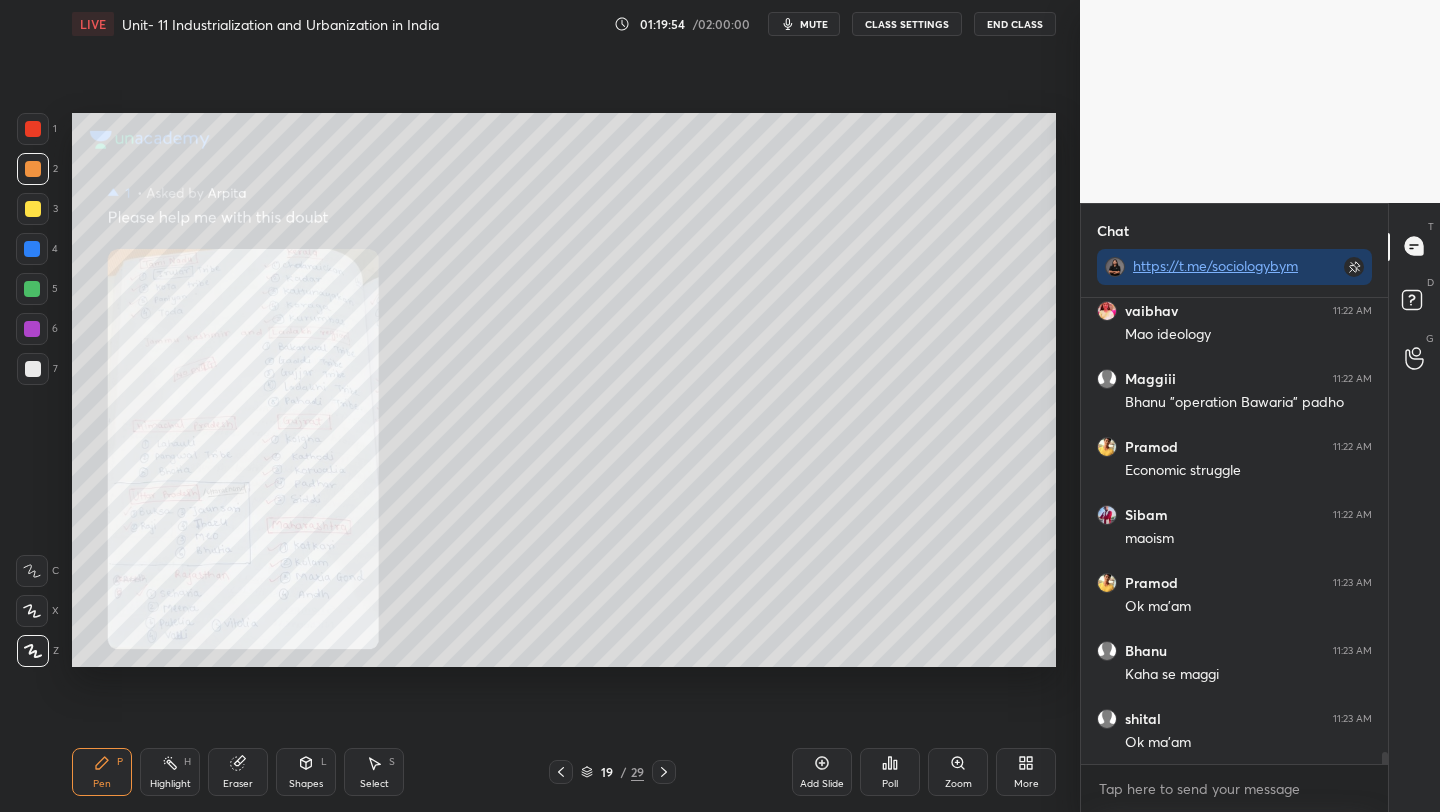 click 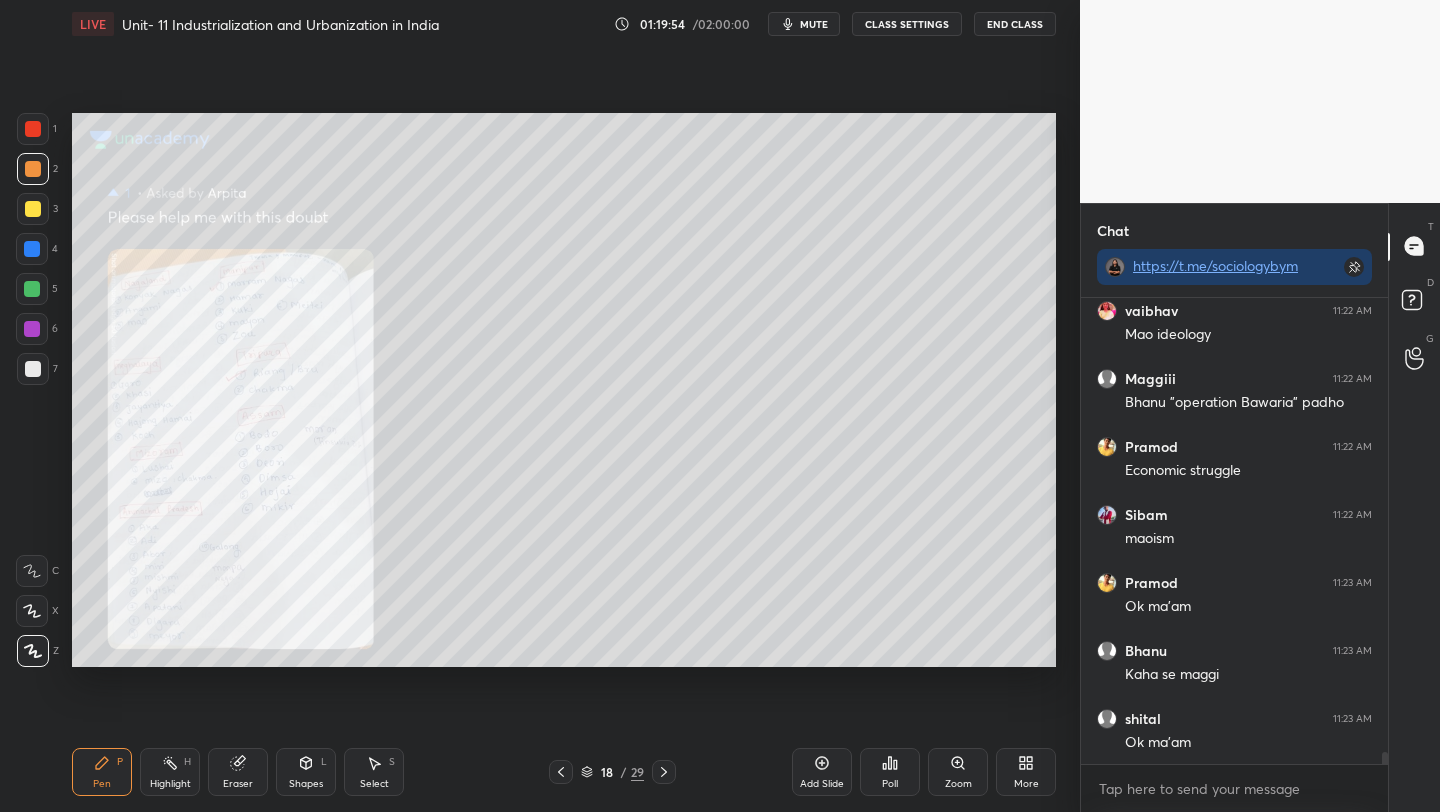 click 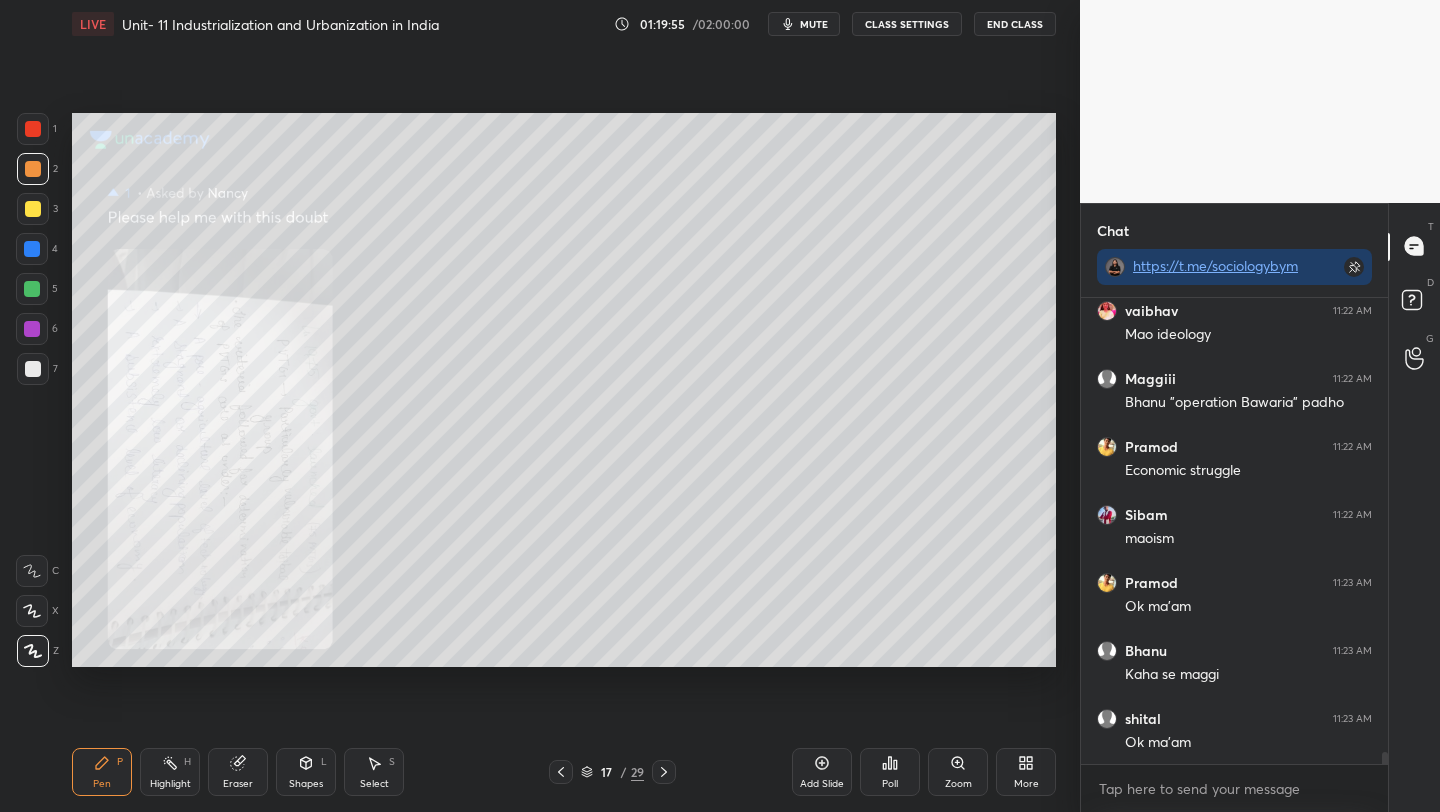 click at bounding box center [561, 772] 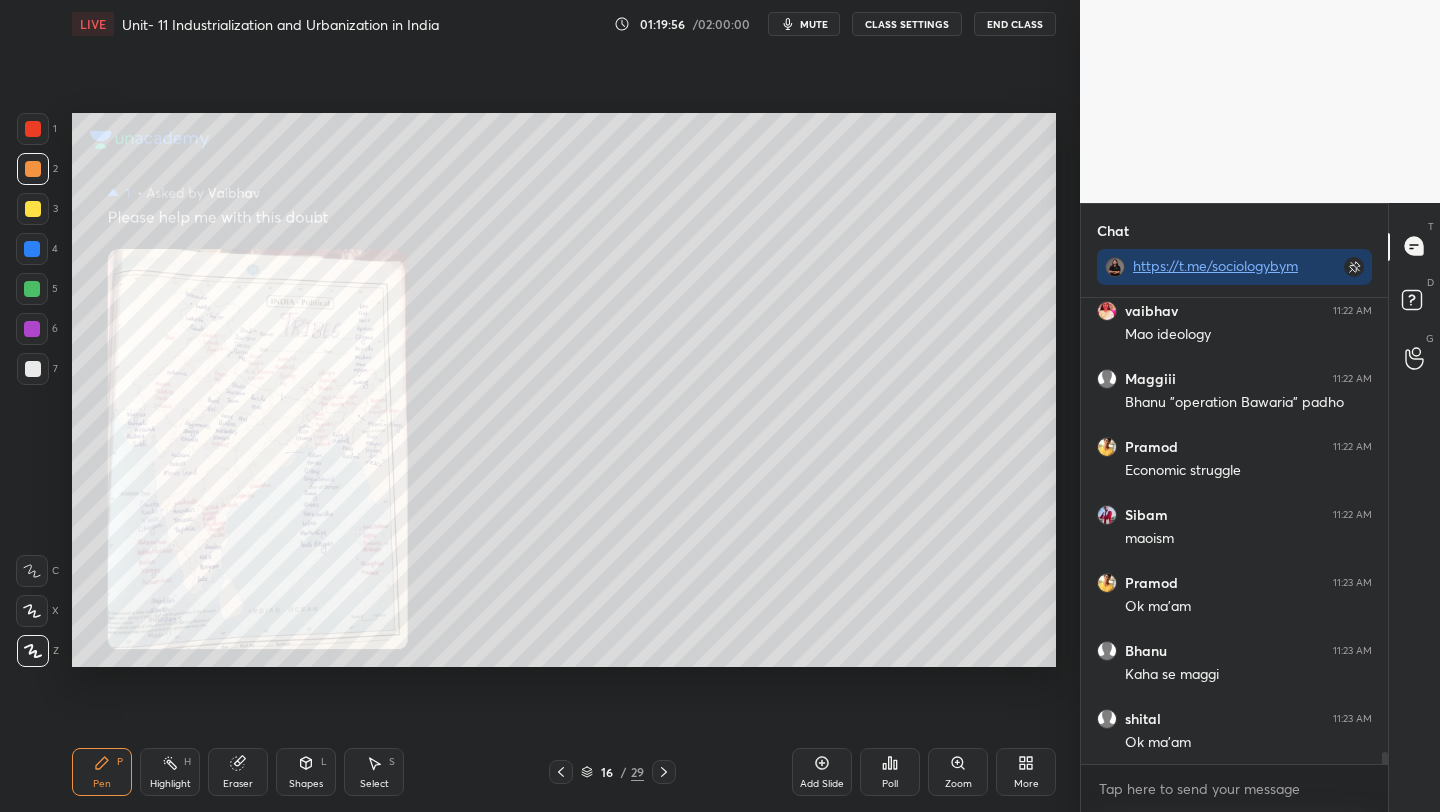 click at bounding box center [561, 772] 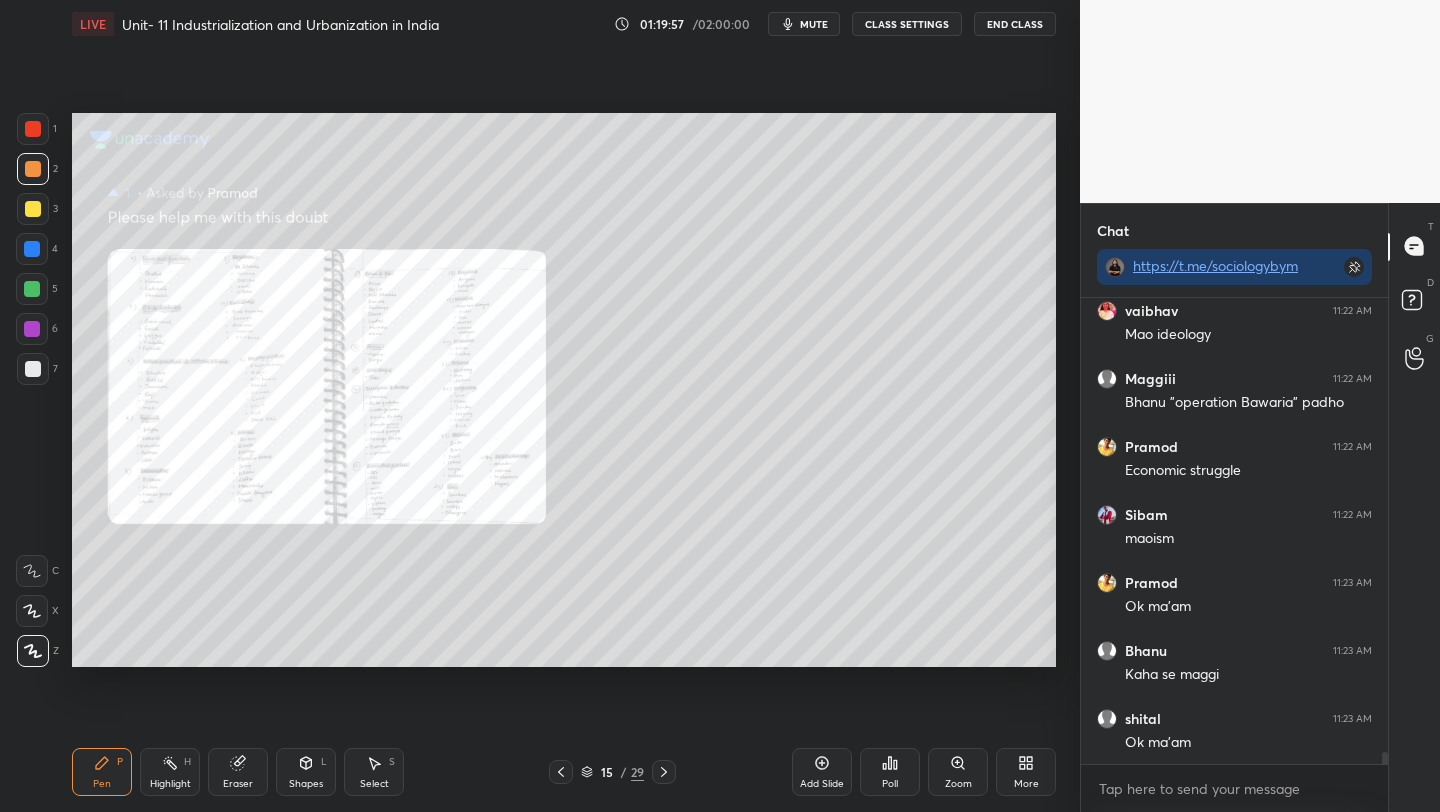 click 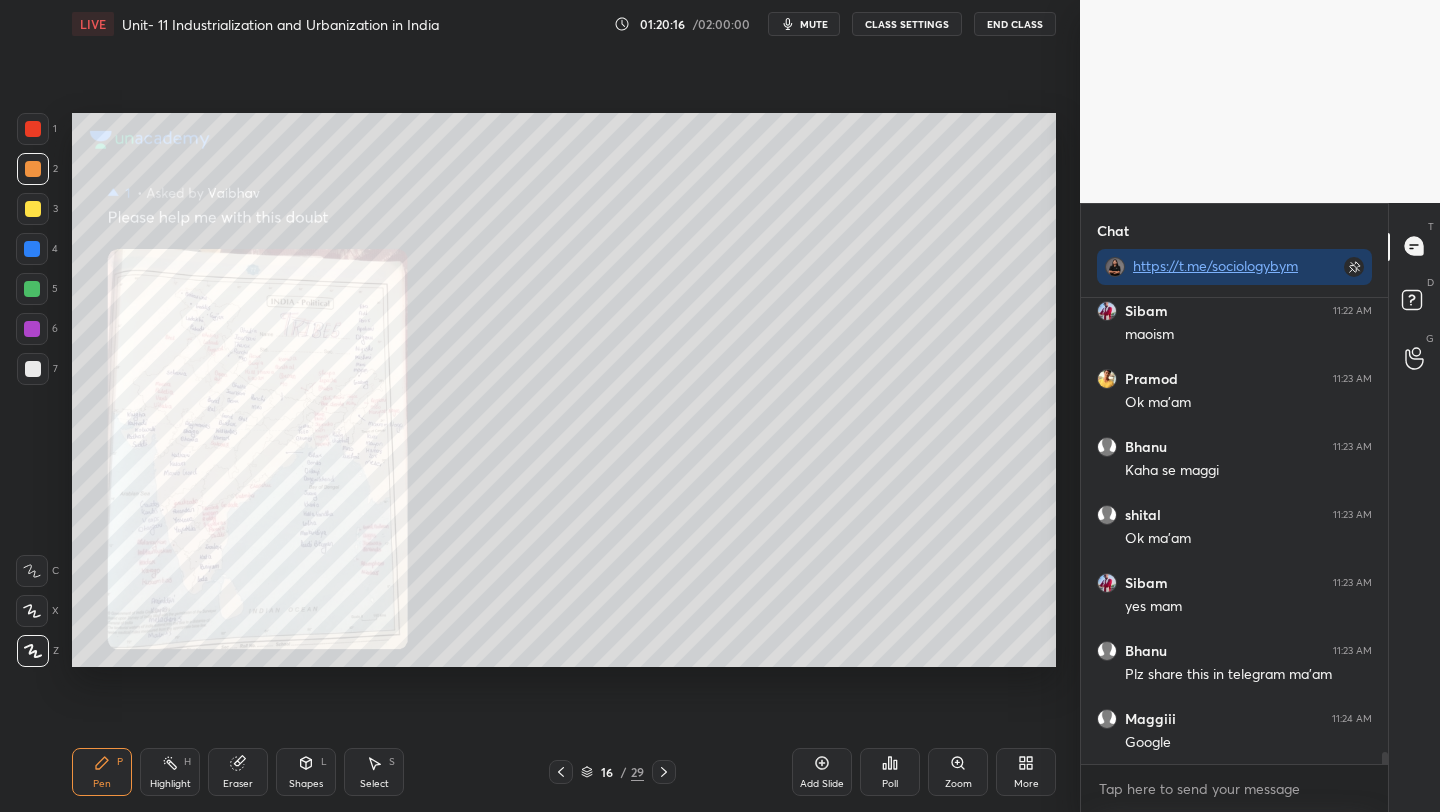 scroll, scrollTop: 17320, scrollLeft: 0, axis: vertical 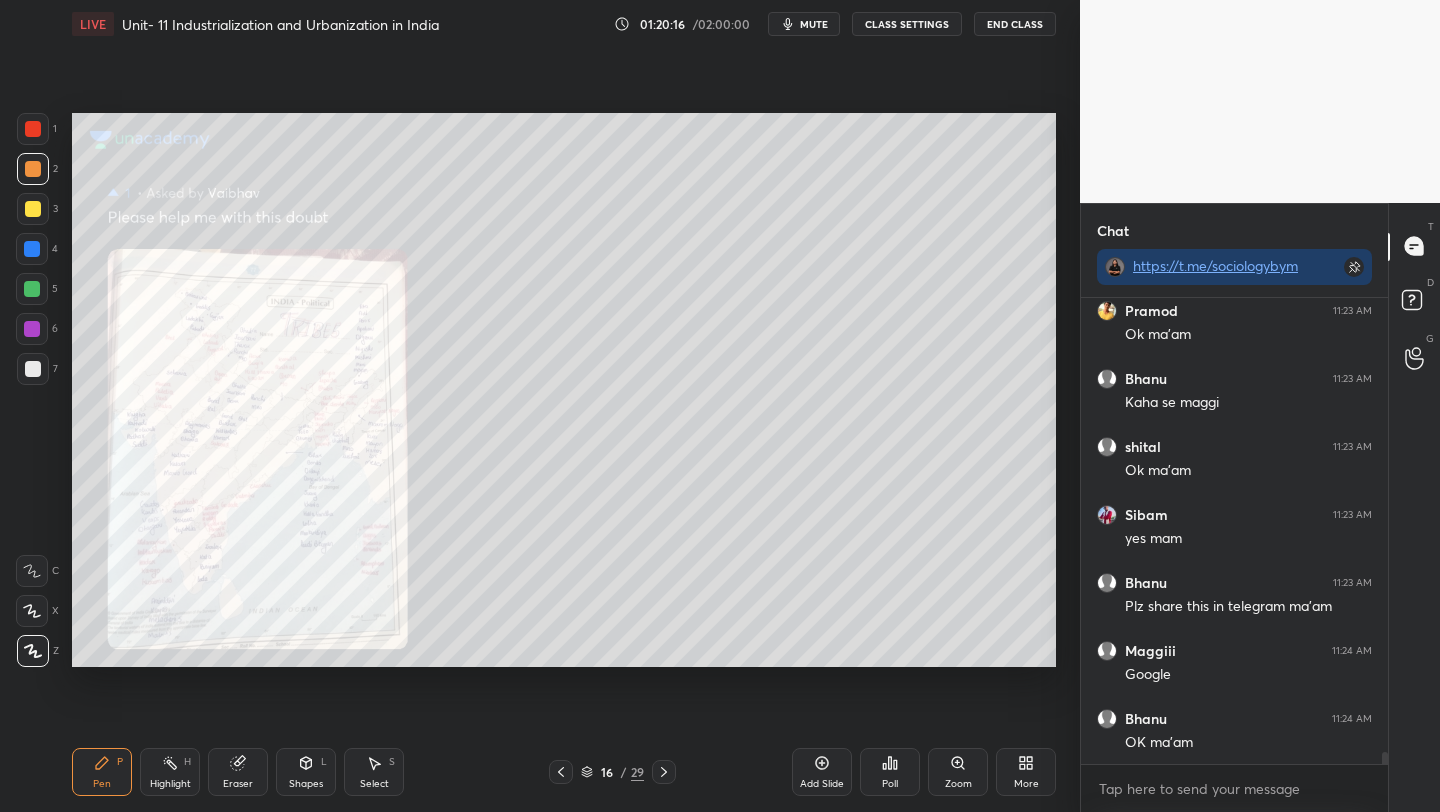 click 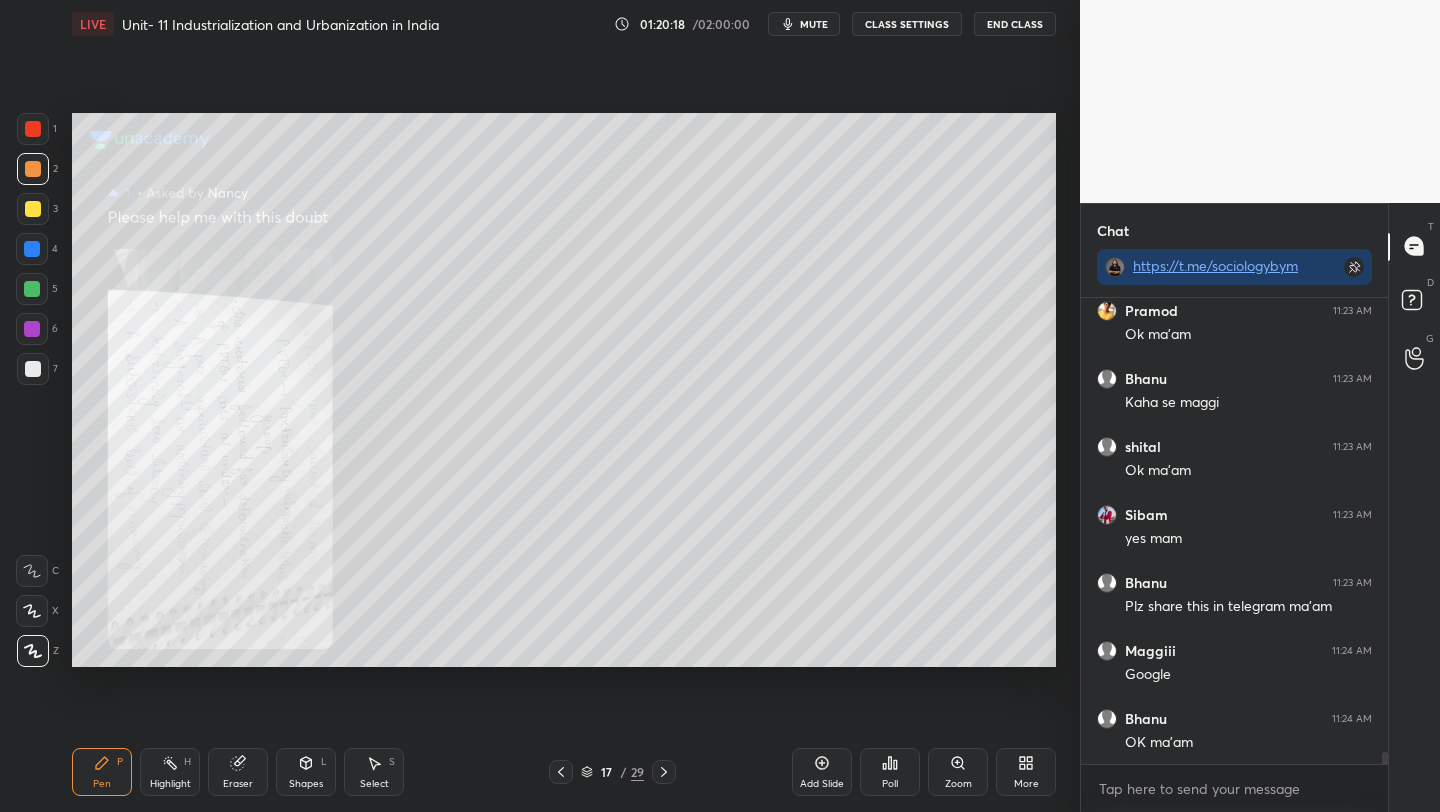 click 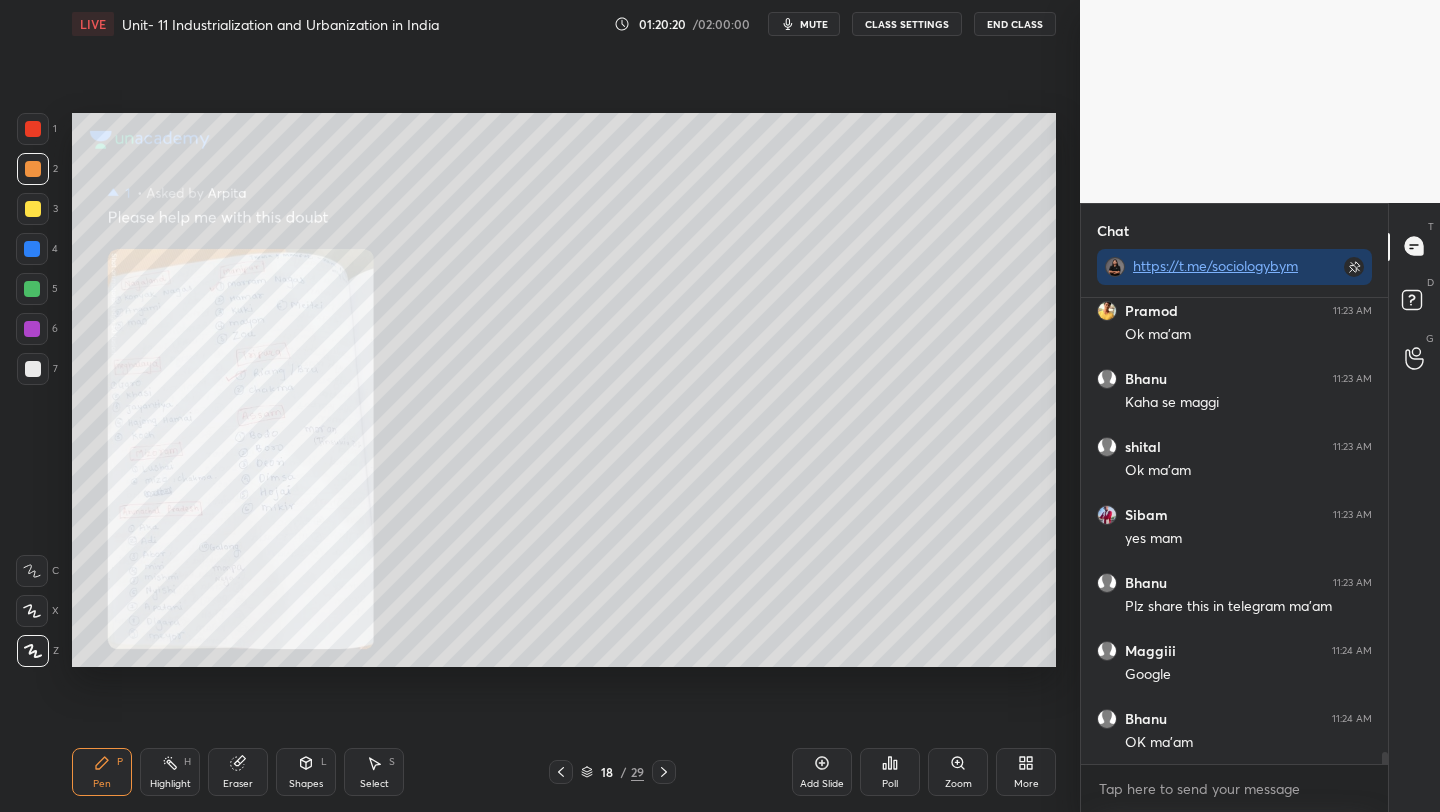 click 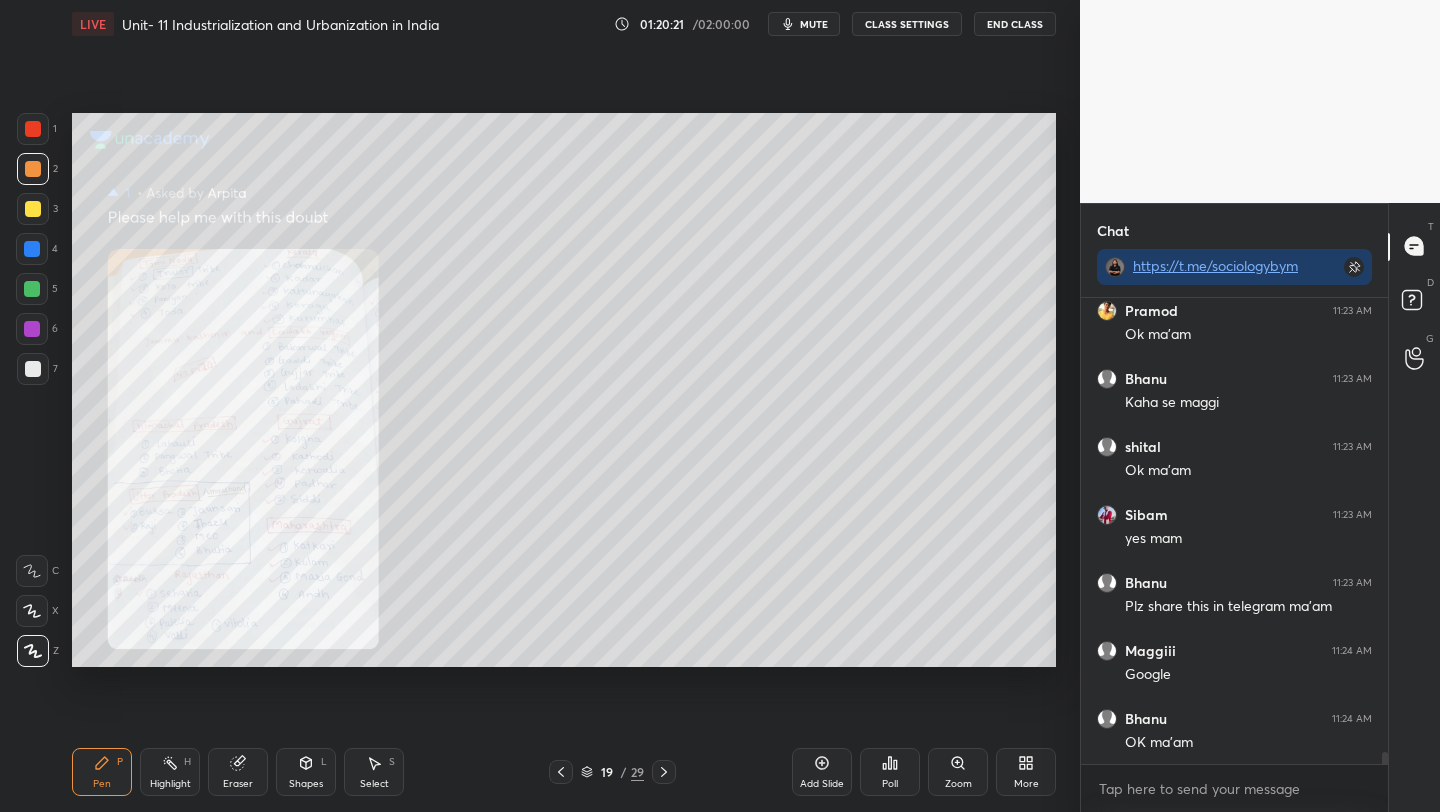 click 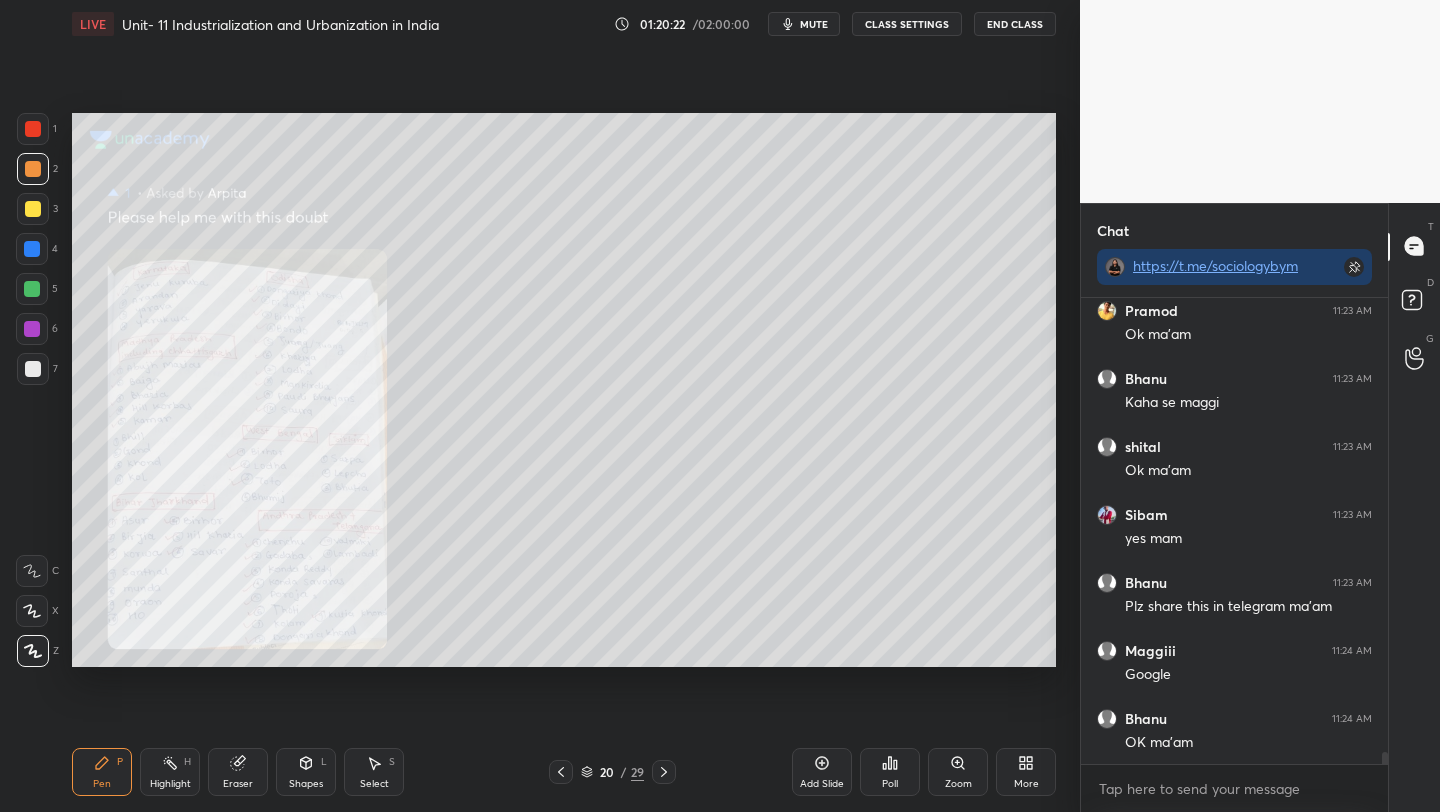 click 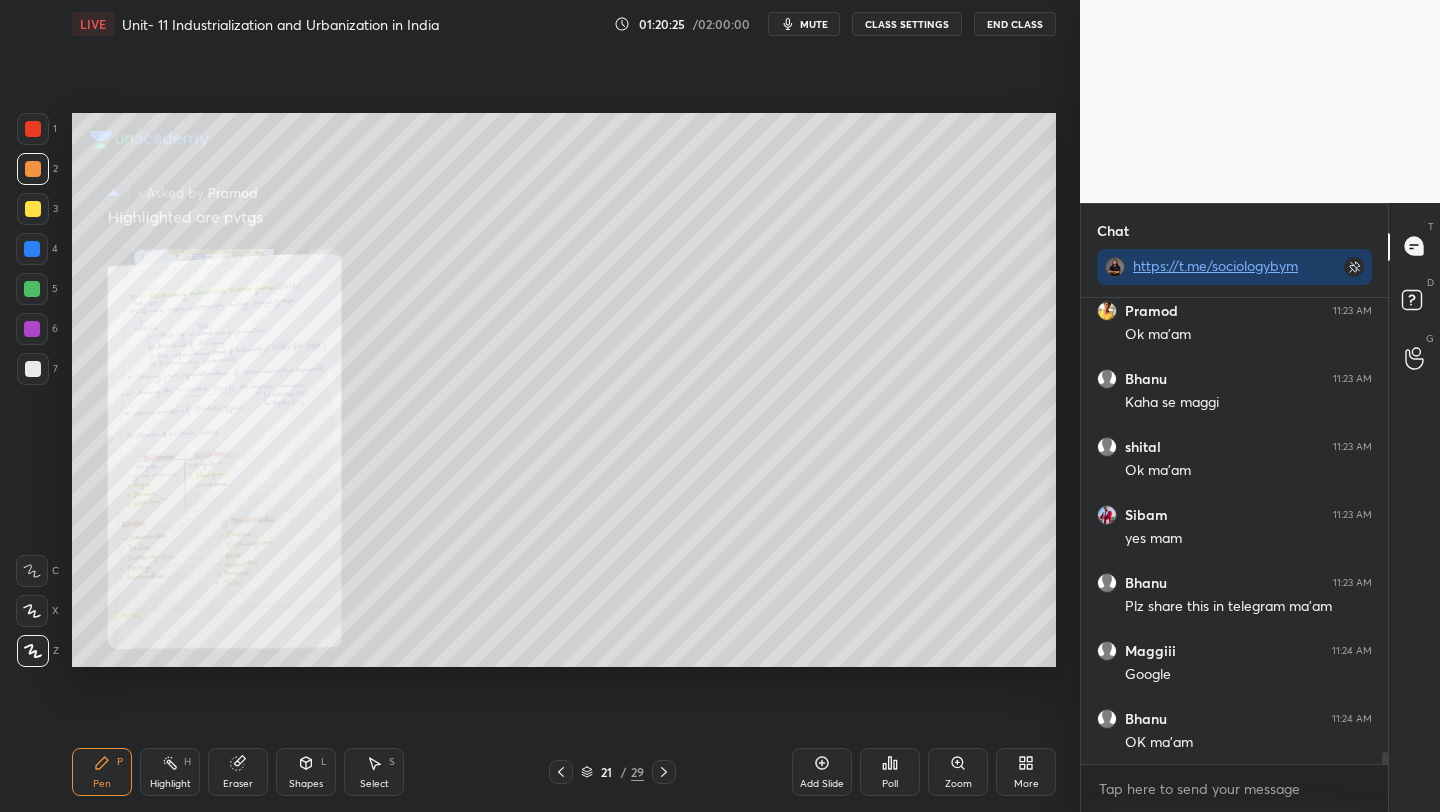 scroll, scrollTop: 17388, scrollLeft: 0, axis: vertical 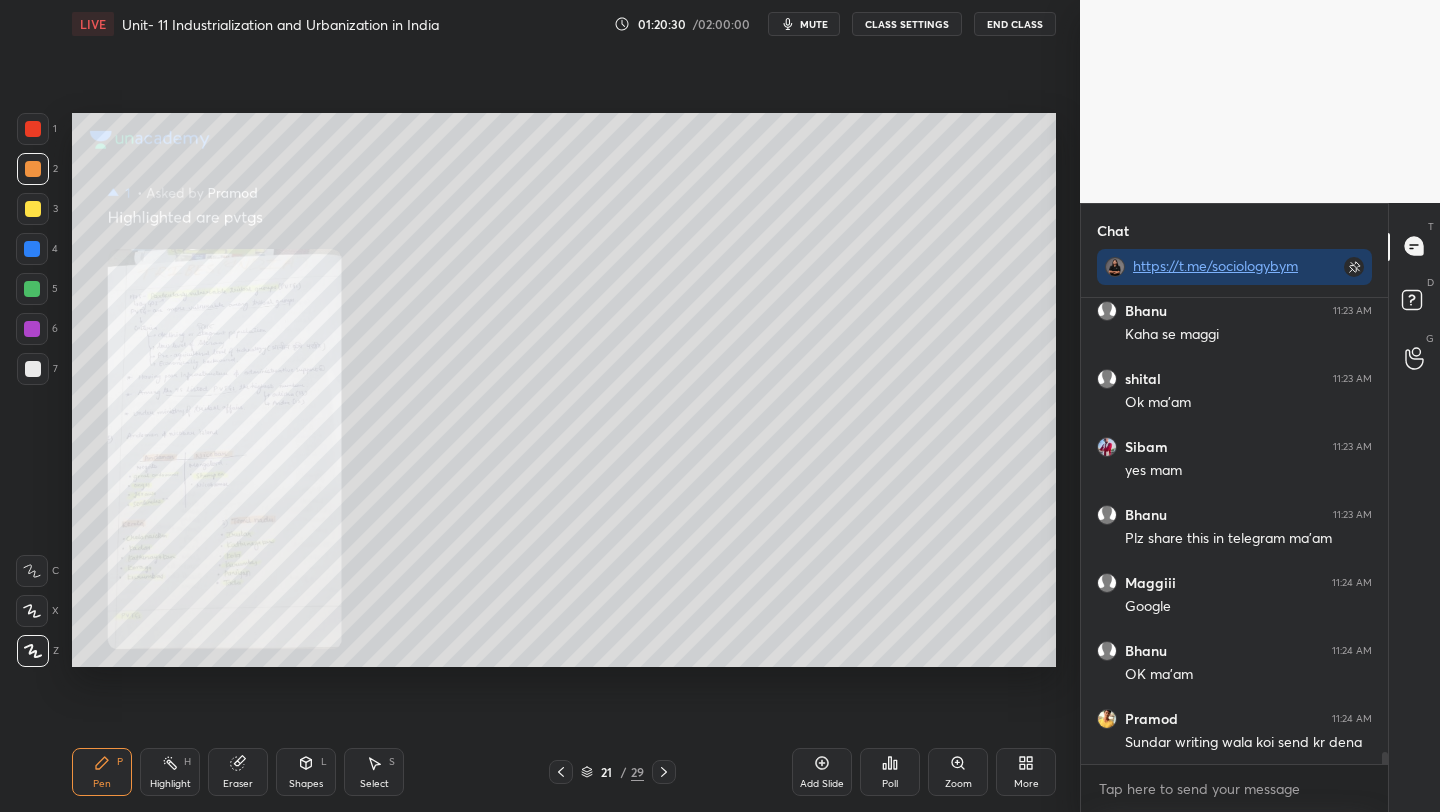 click 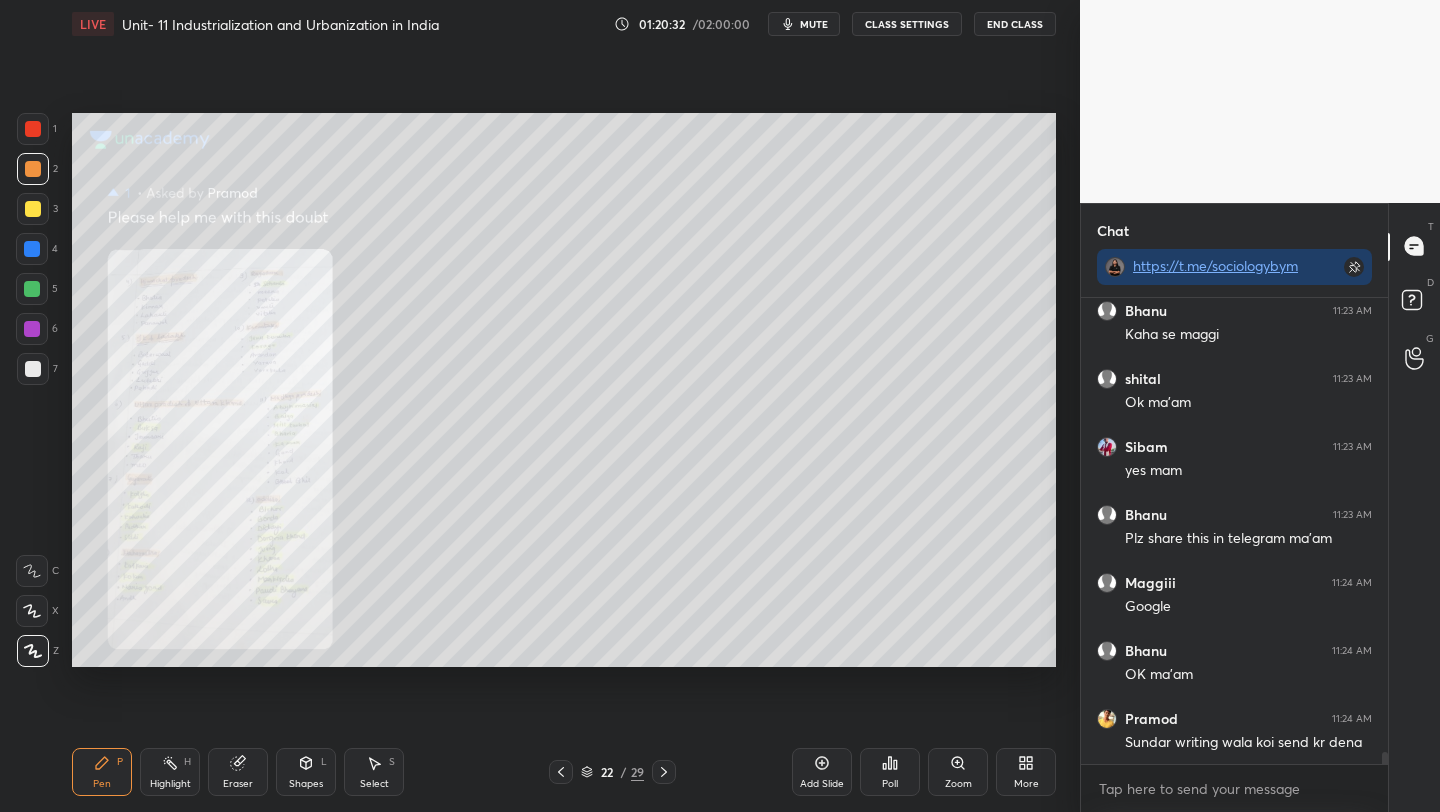 click 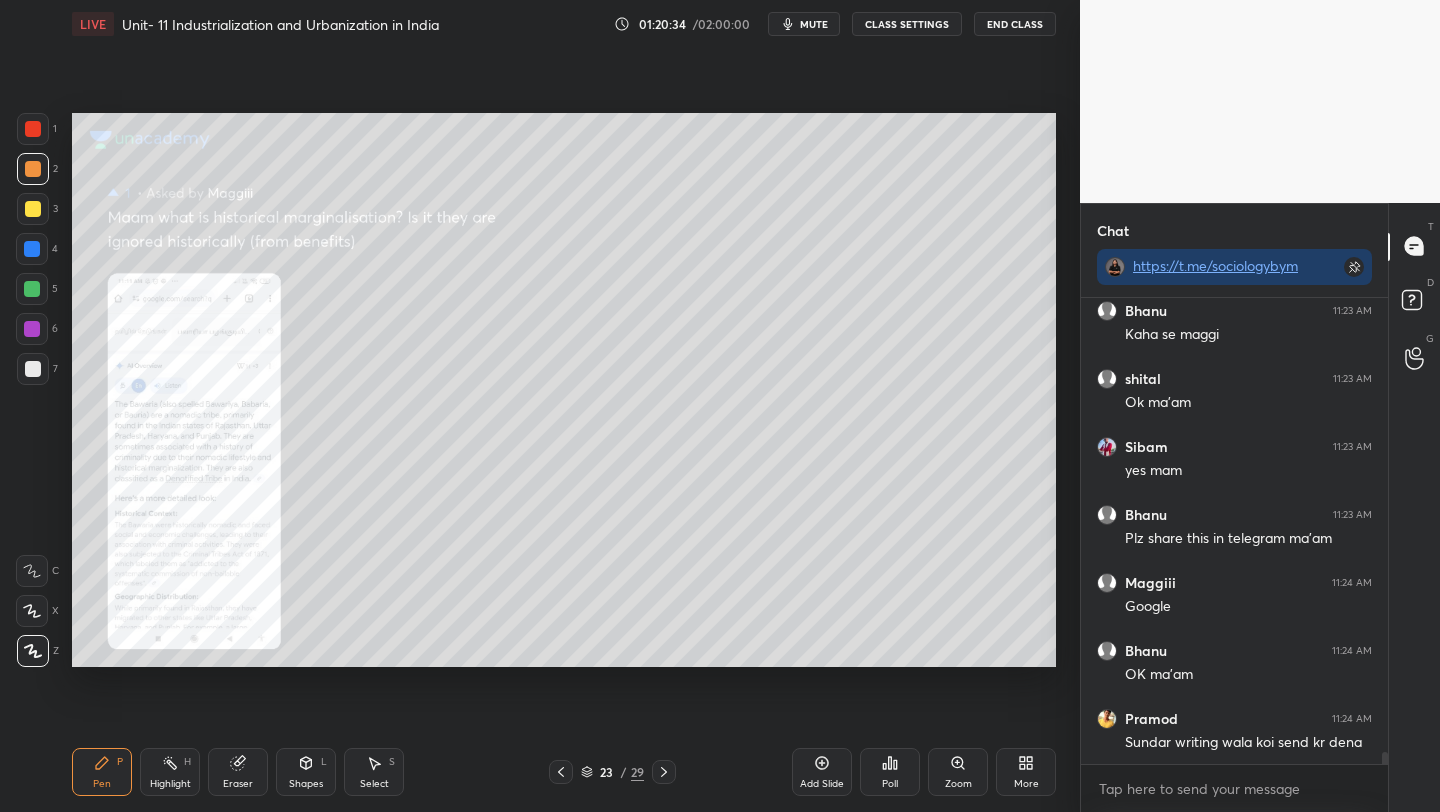 scroll, scrollTop: 17456, scrollLeft: 0, axis: vertical 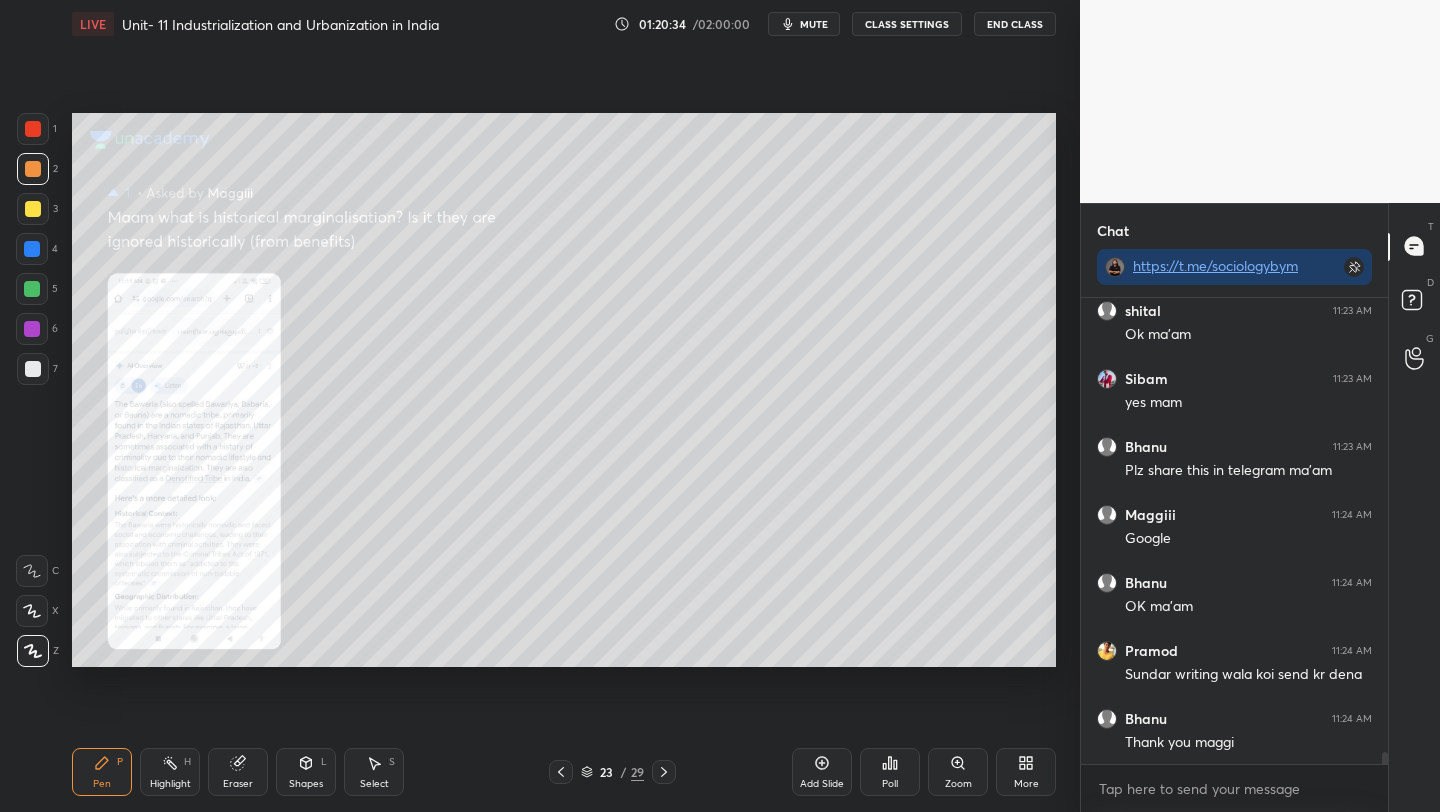 click 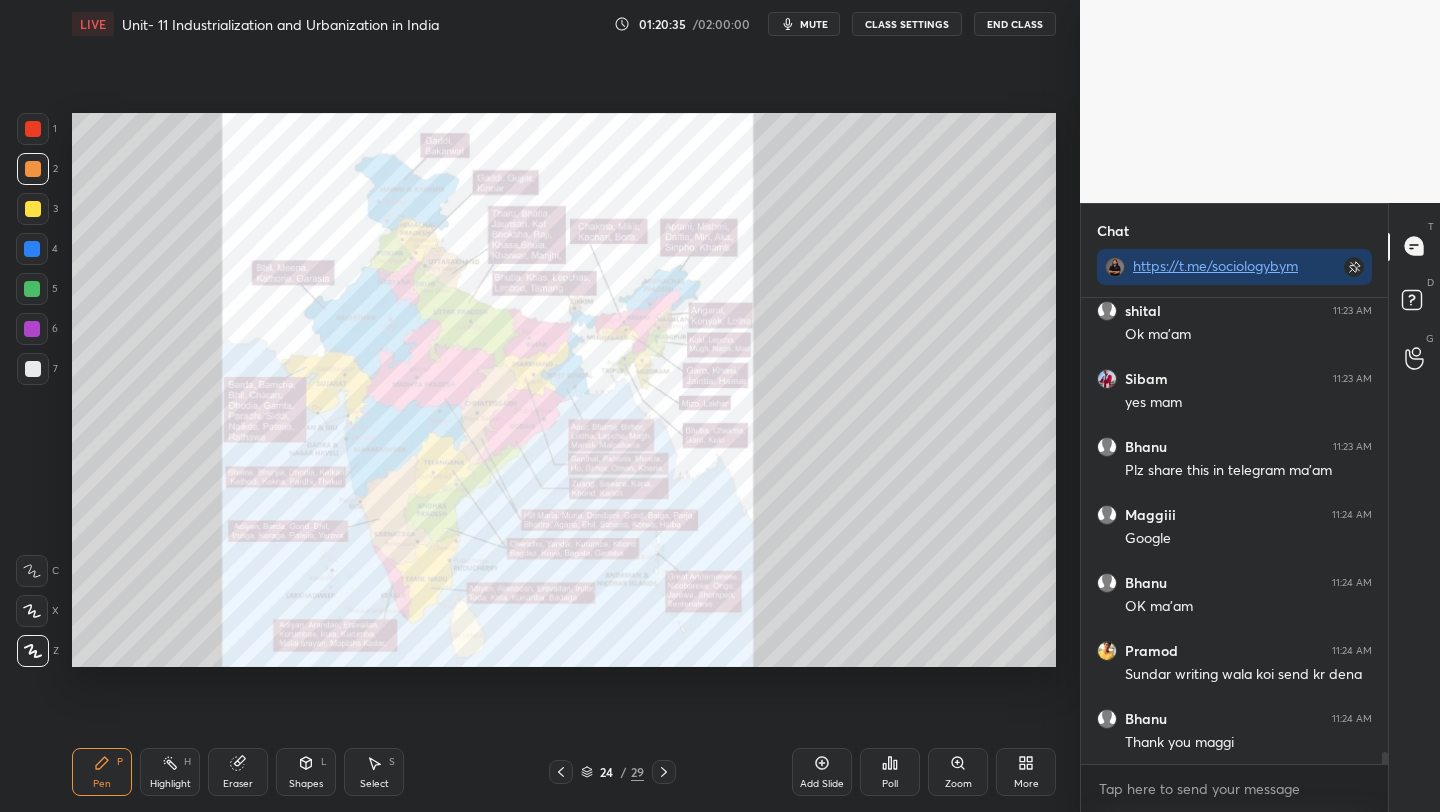 scroll, scrollTop: 17524, scrollLeft: 0, axis: vertical 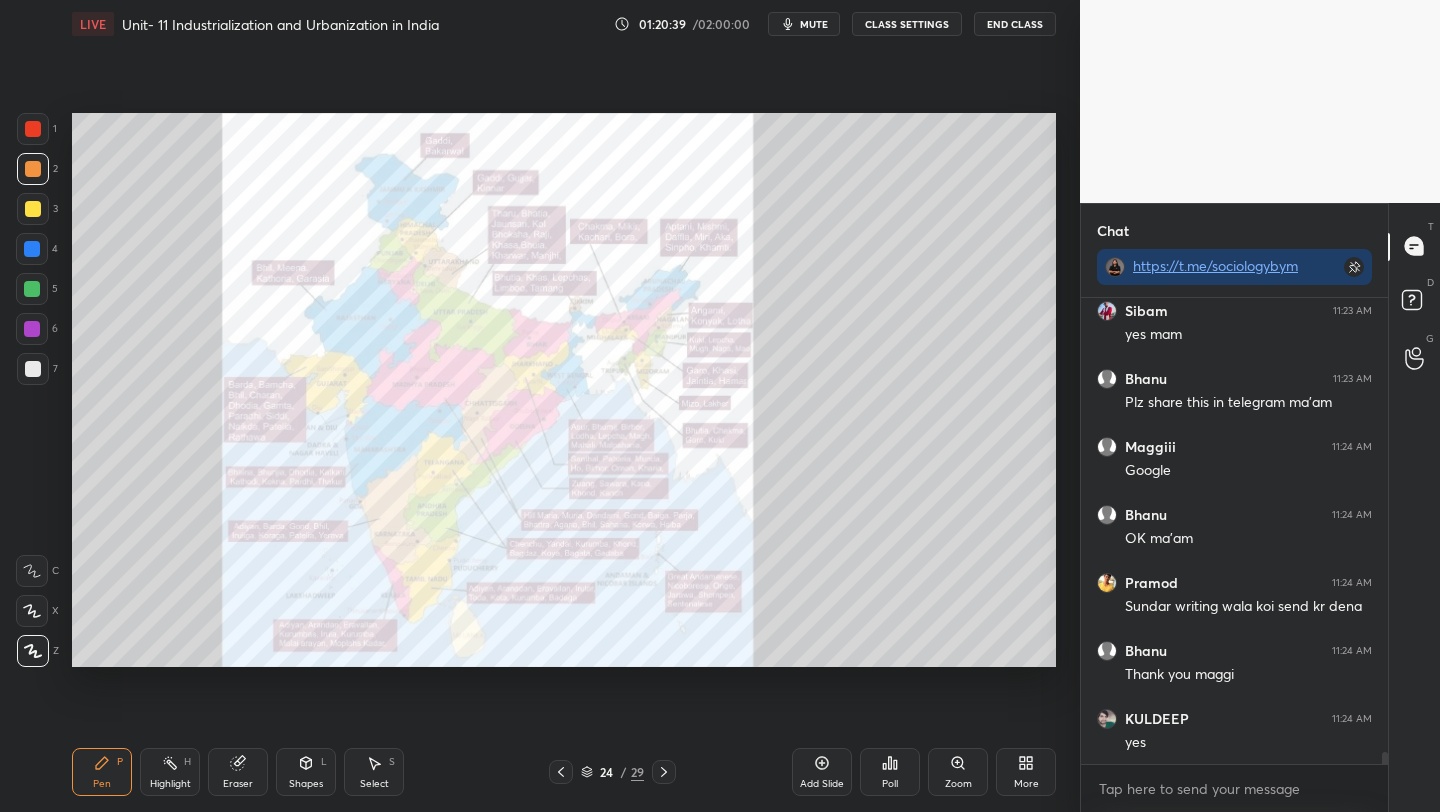 click 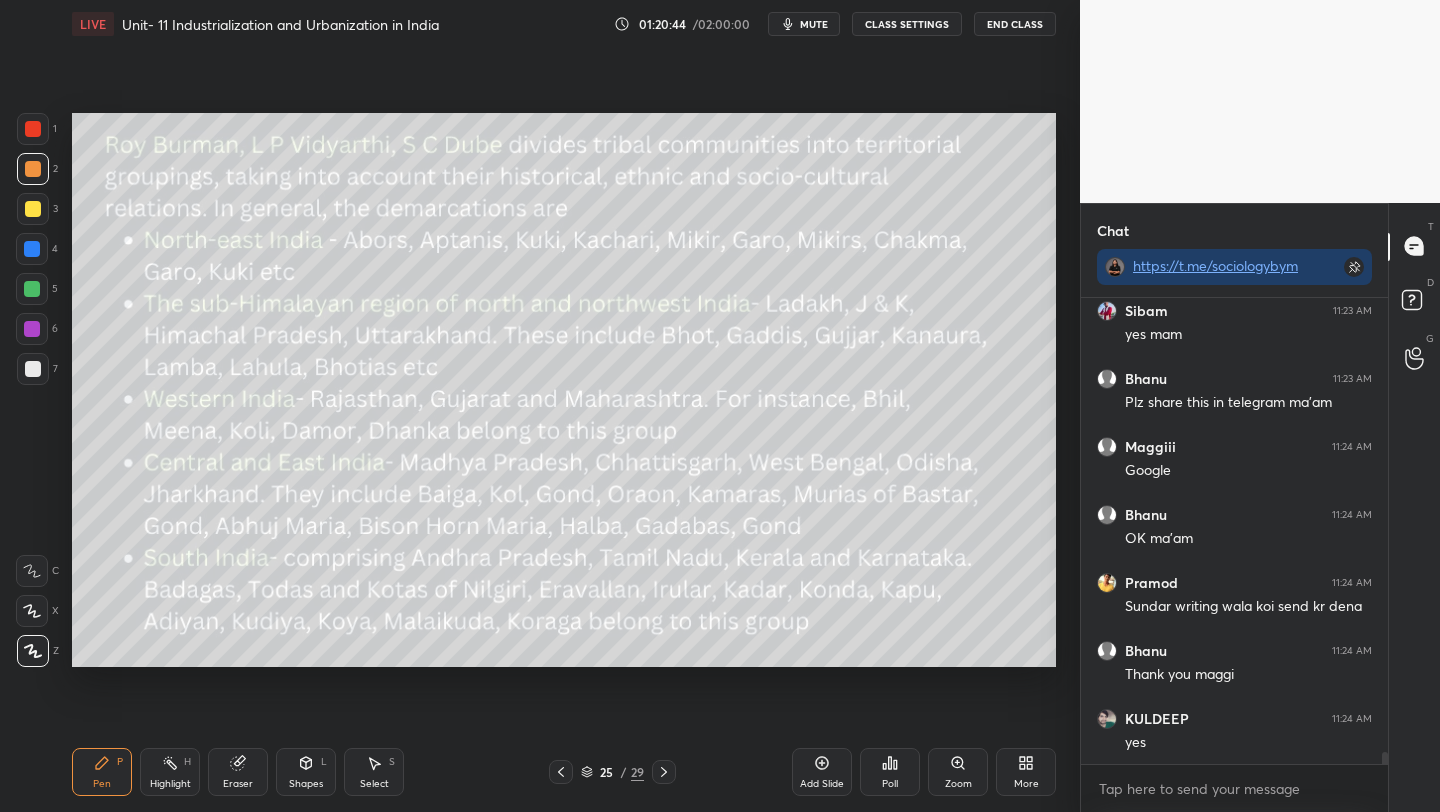 scroll, scrollTop: 17592, scrollLeft: 0, axis: vertical 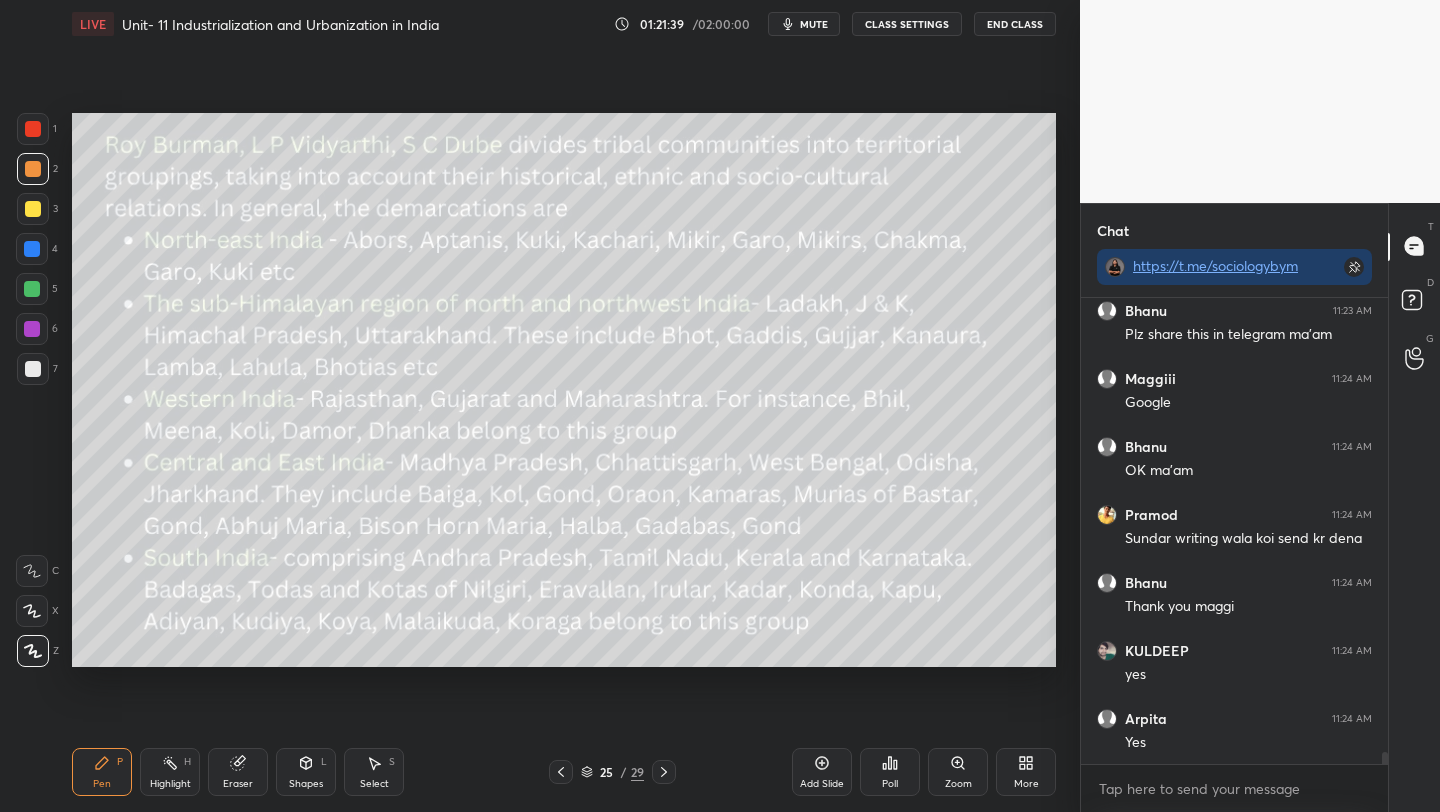 click 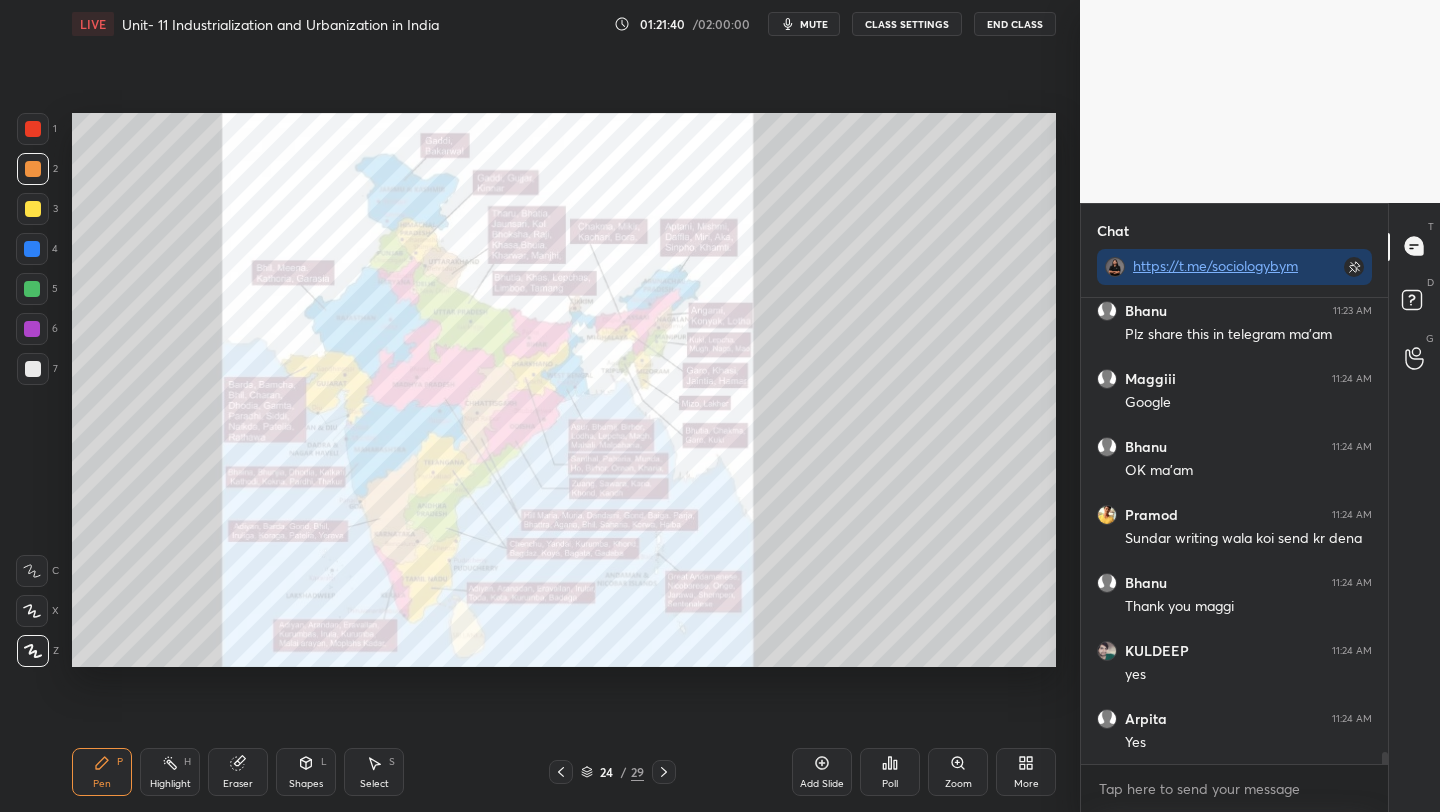 click 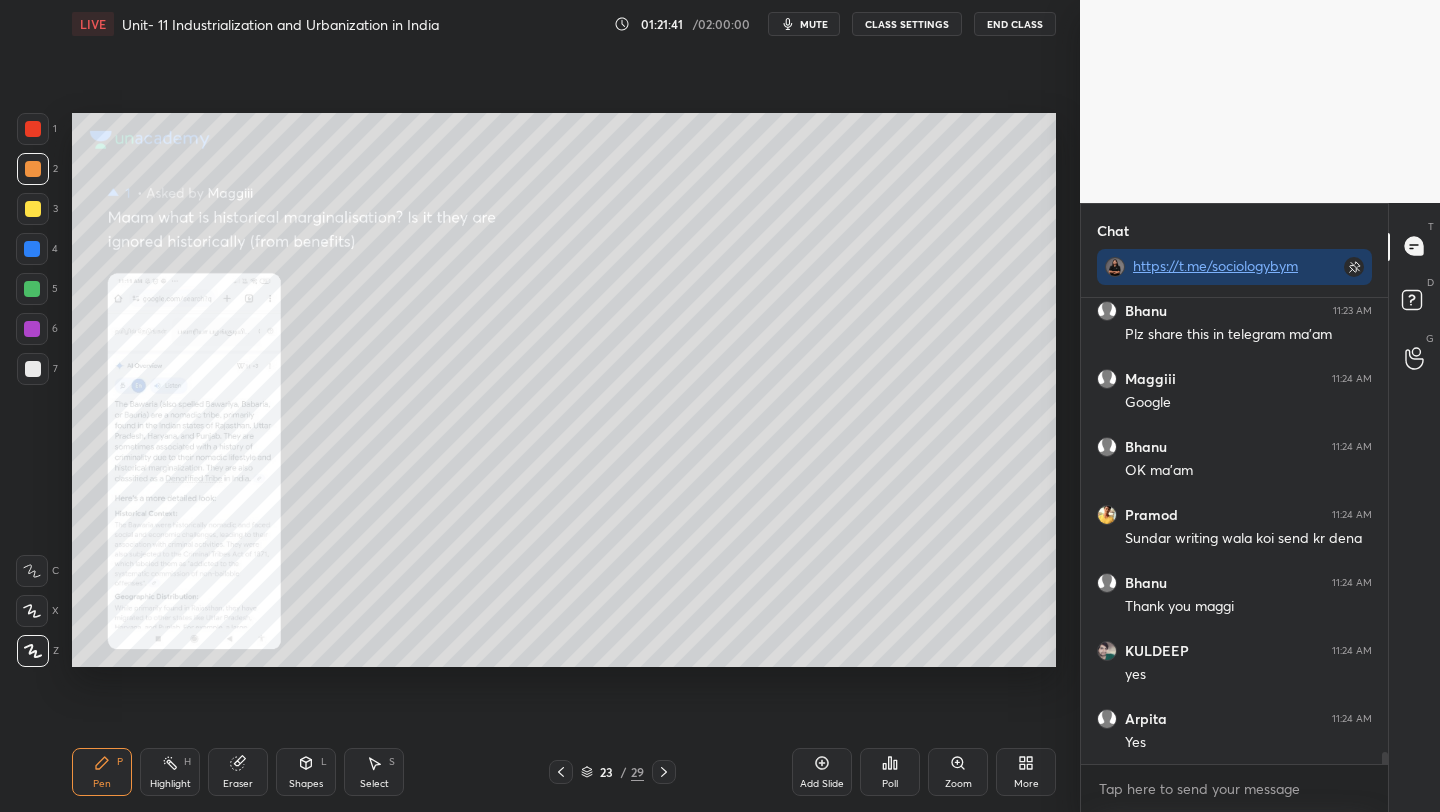 click 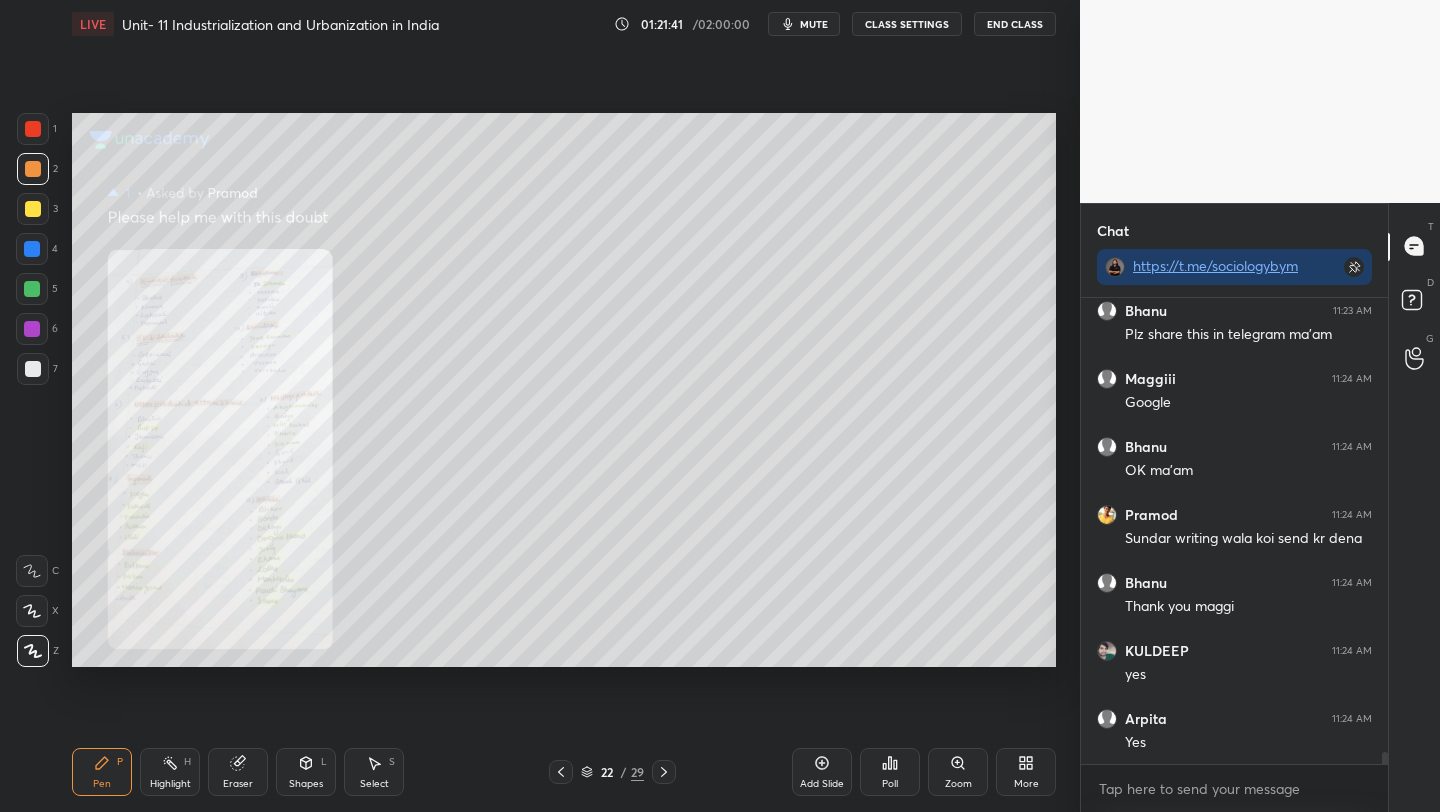 click 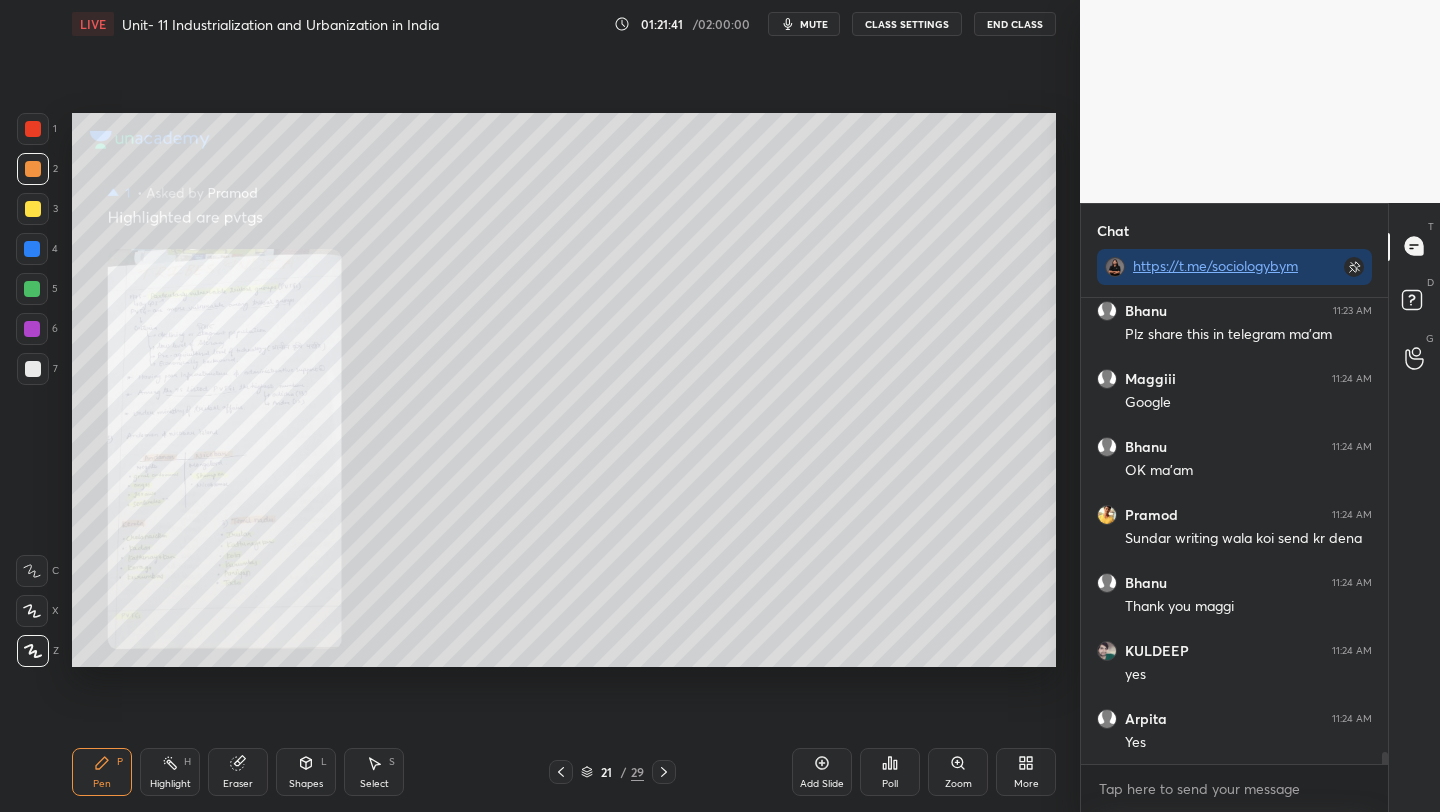 click 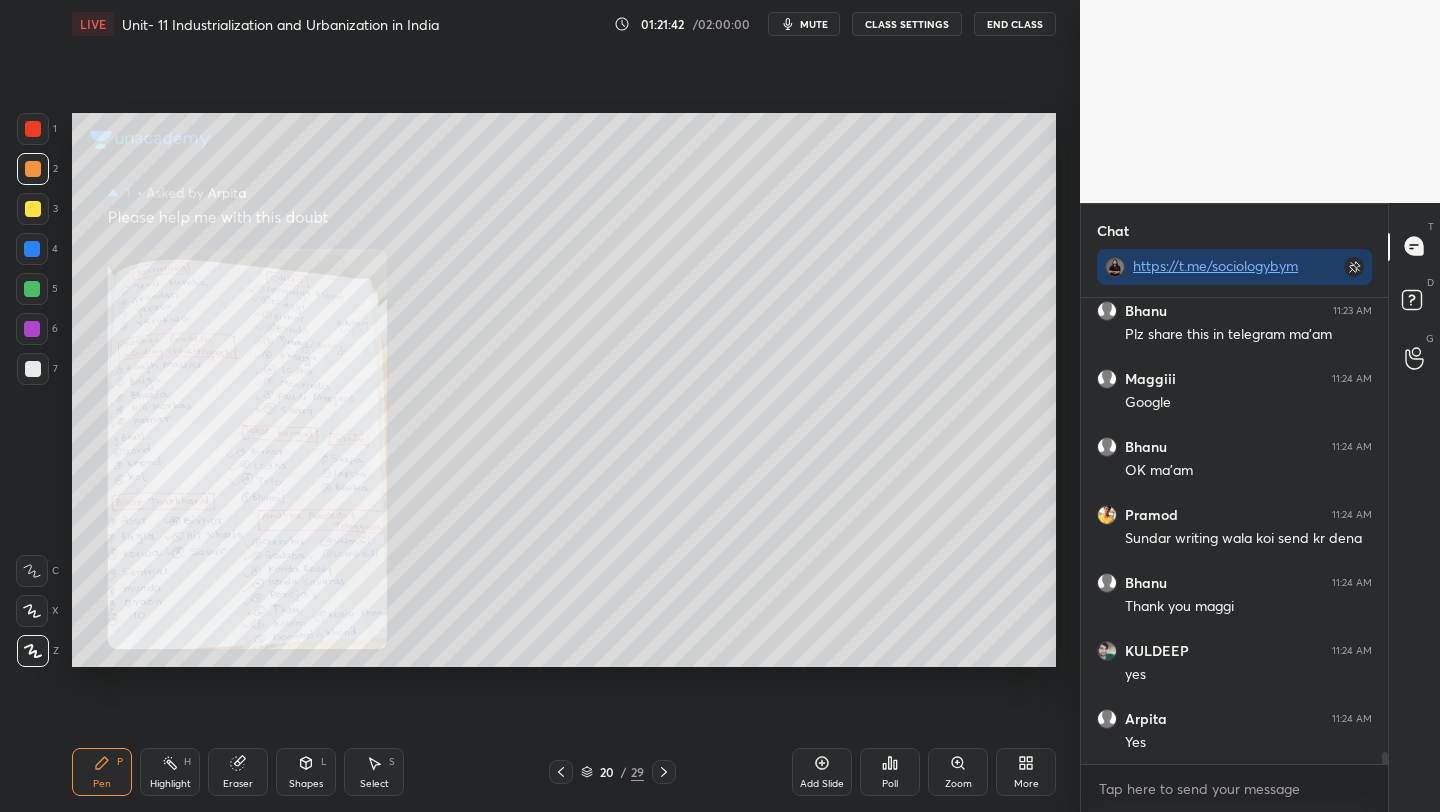 click 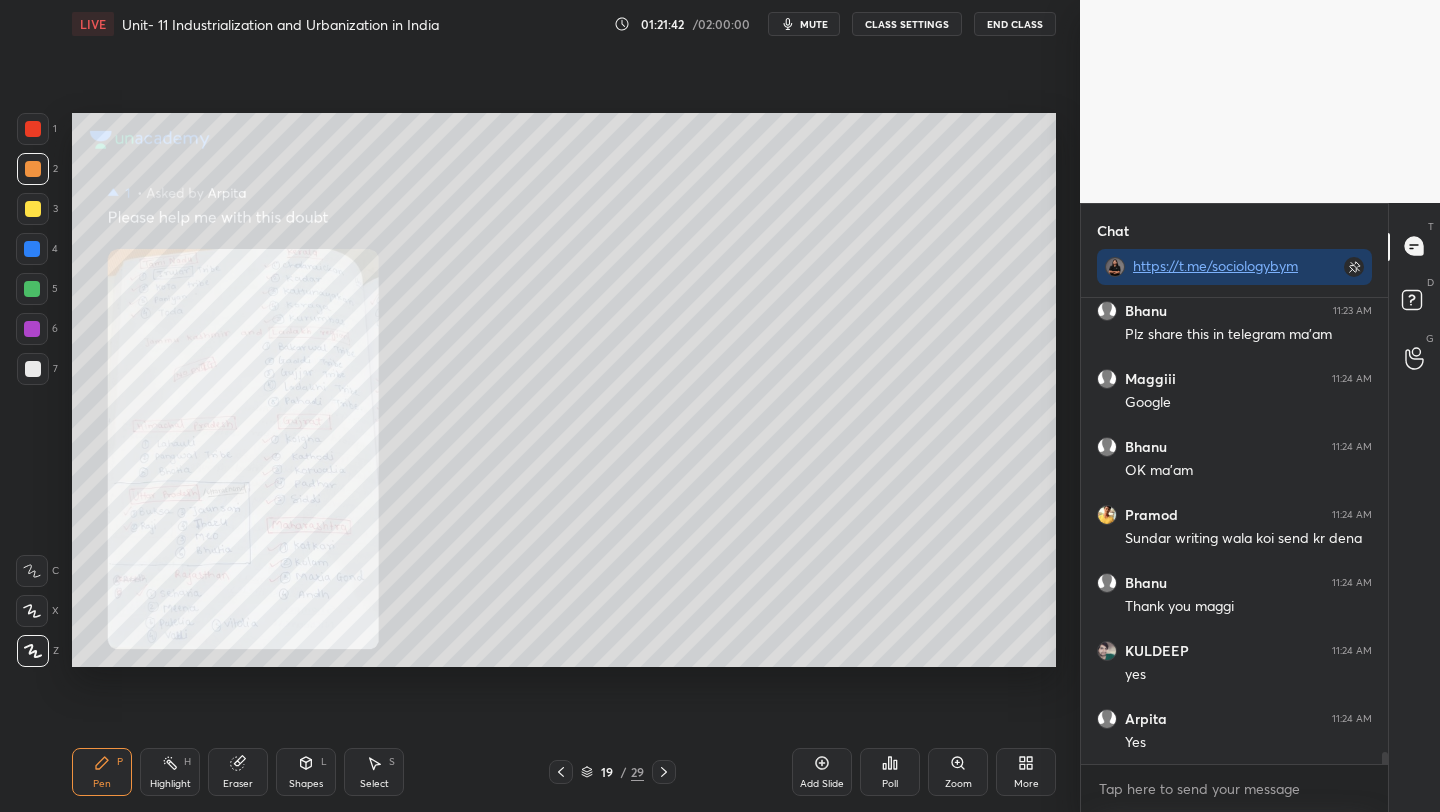 click 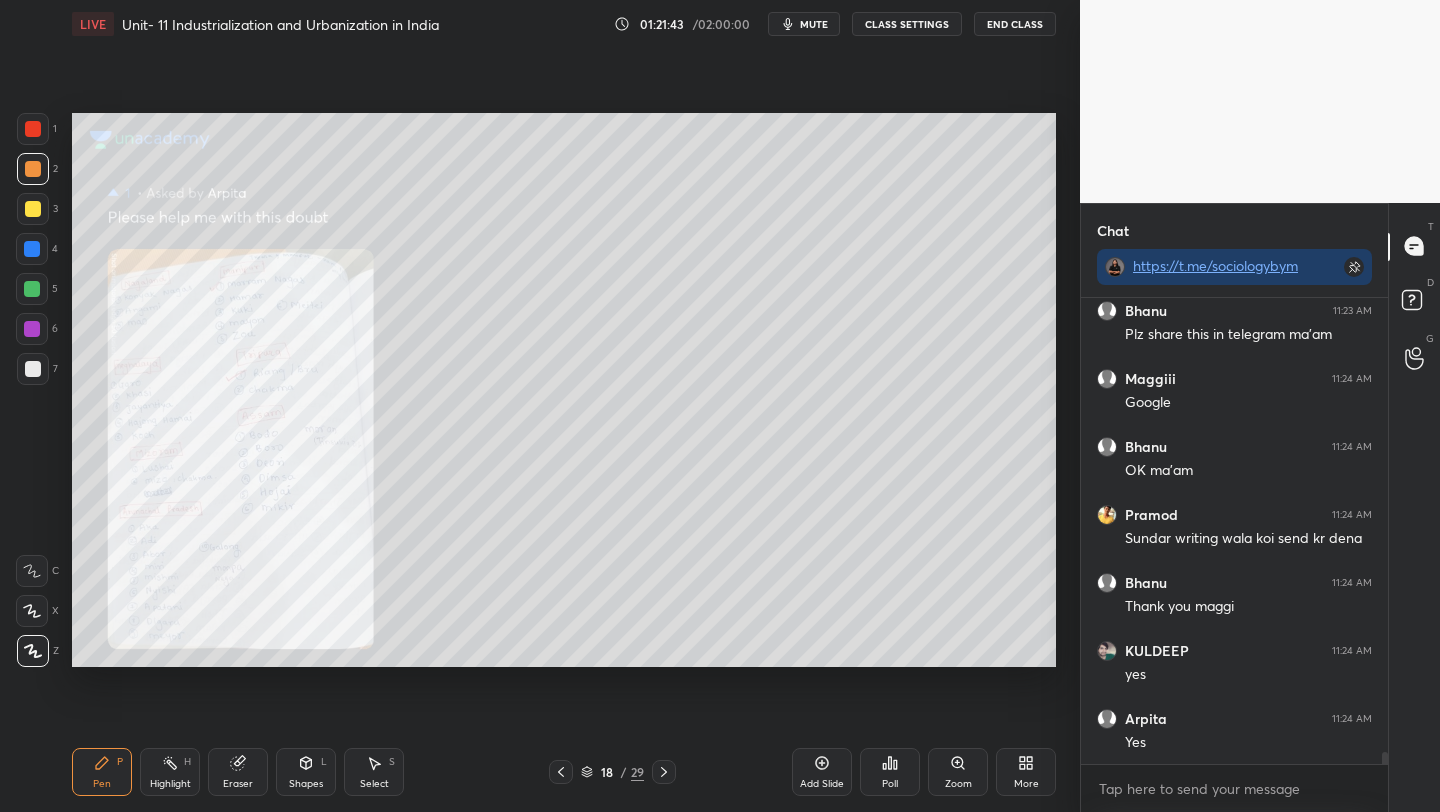 click 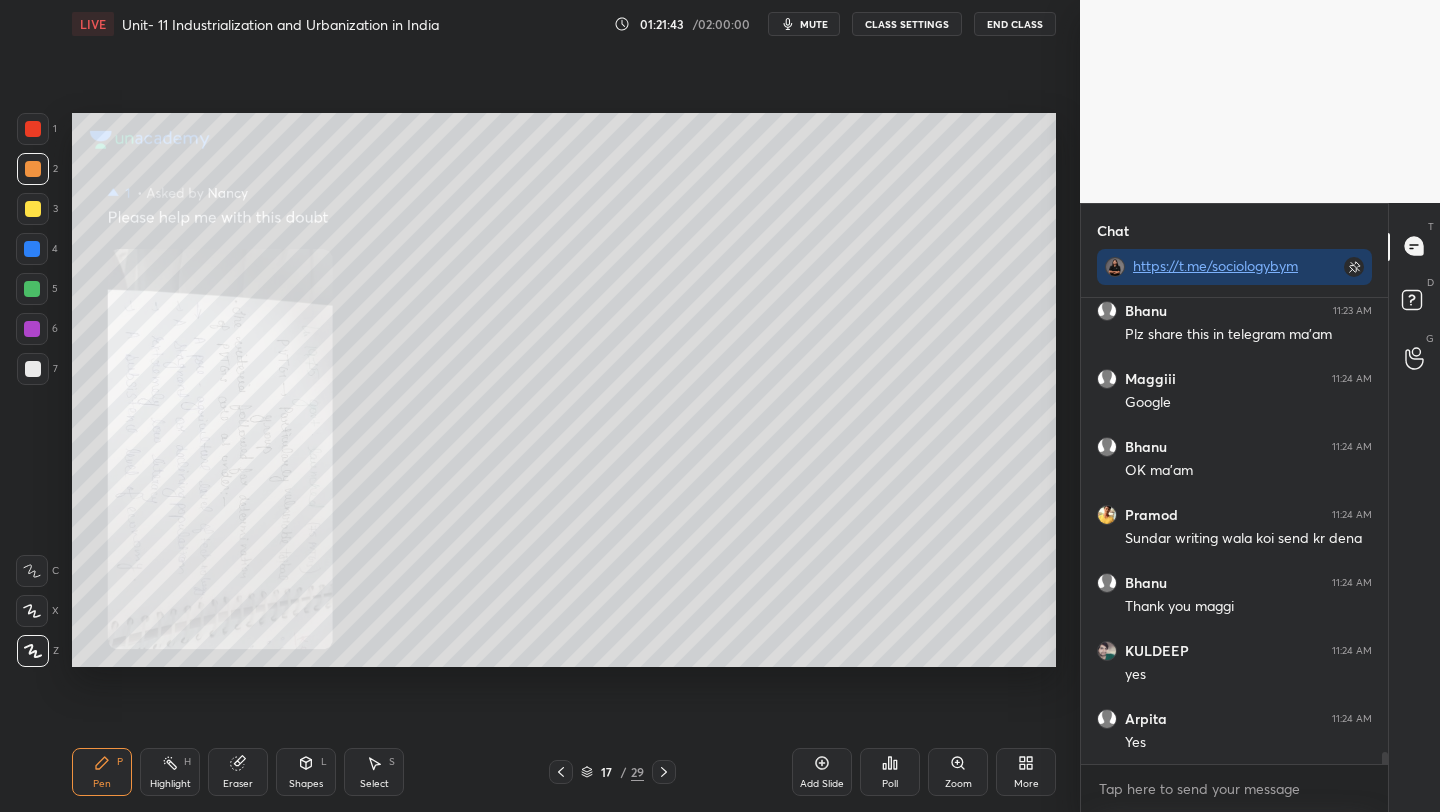 click 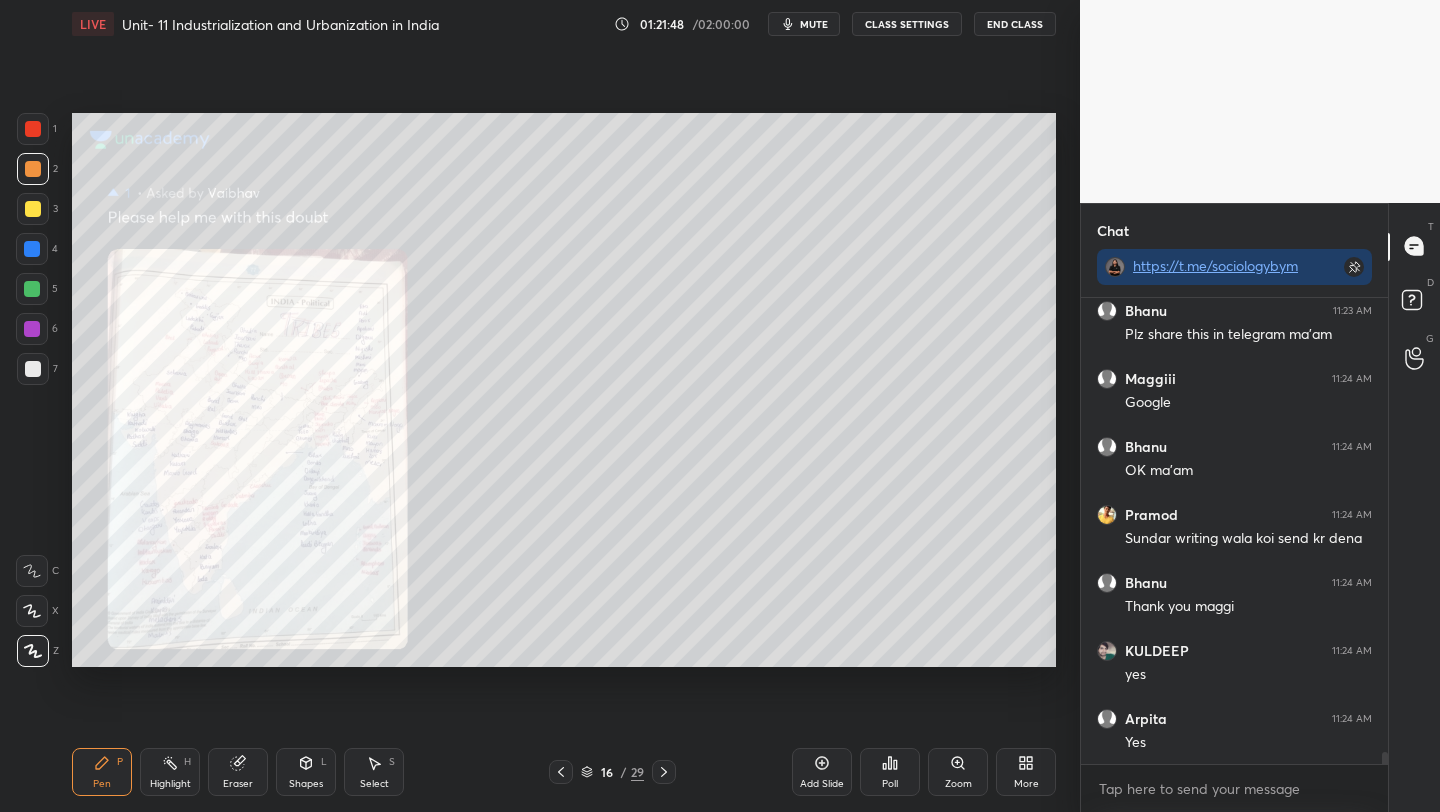 drag, startPoint x: 33, startPoint y: 130, endPoint x: 38, endPoint y: 139, distance: 10.29563 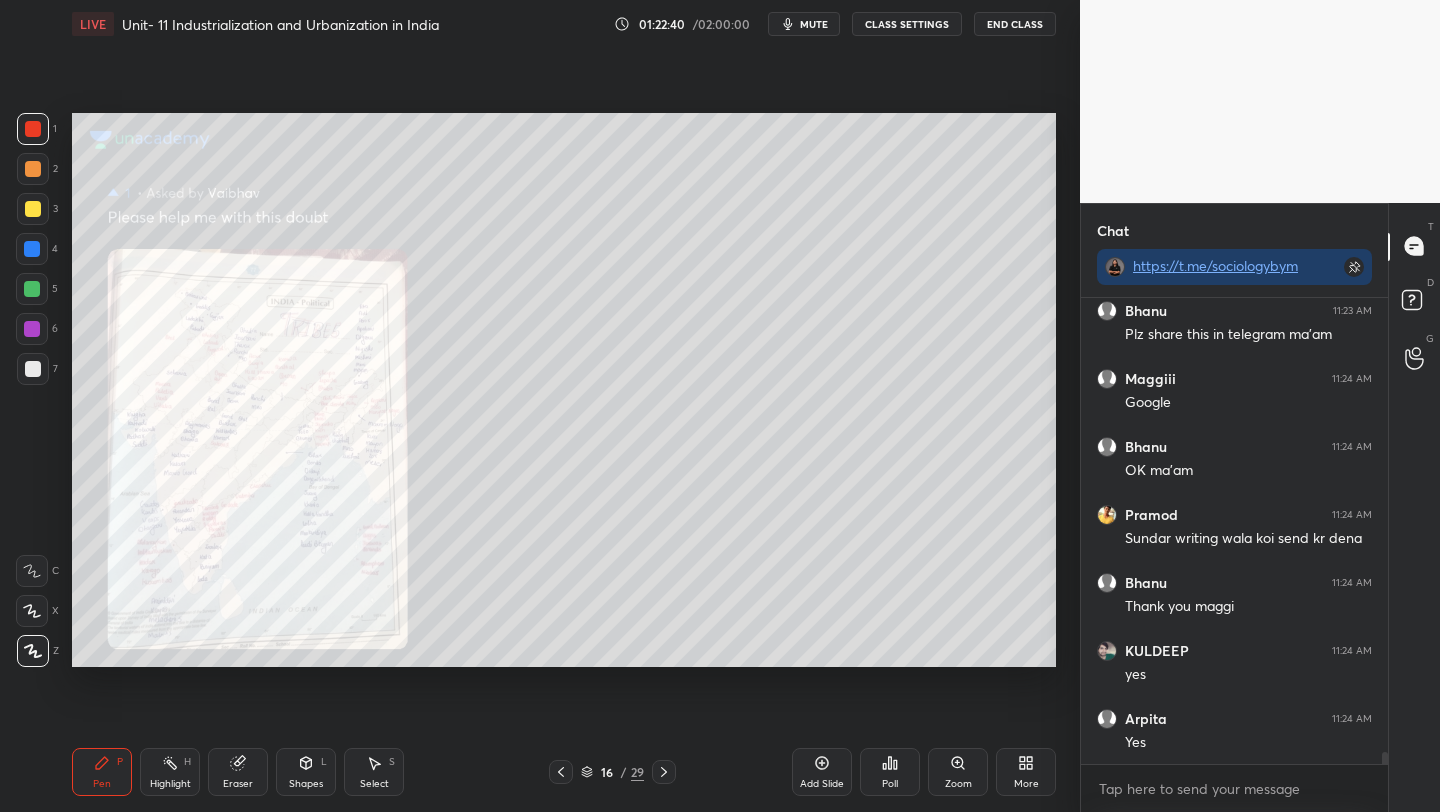 scroll, scrollTop: 17678, scrollLeft: 0, axis: vertical 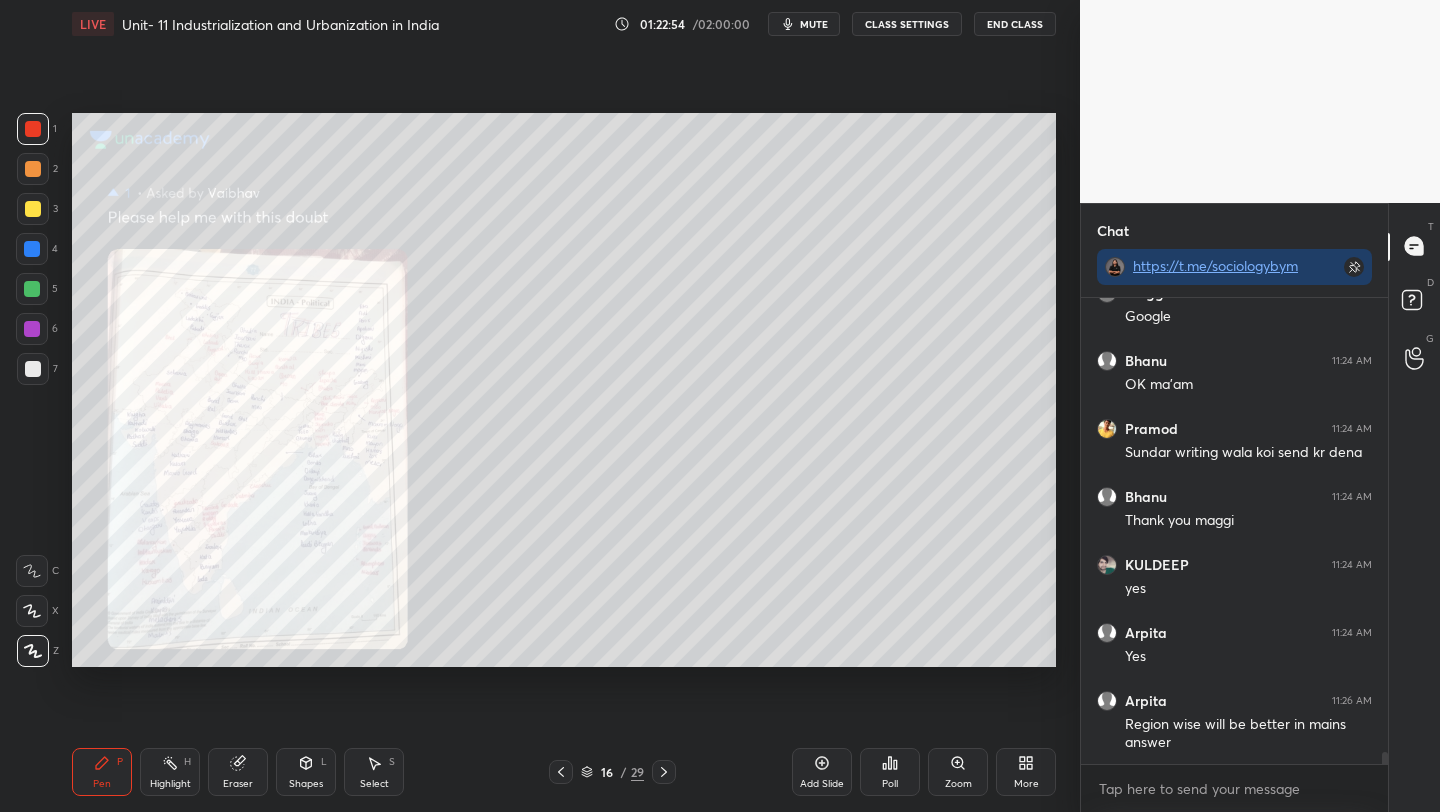 click 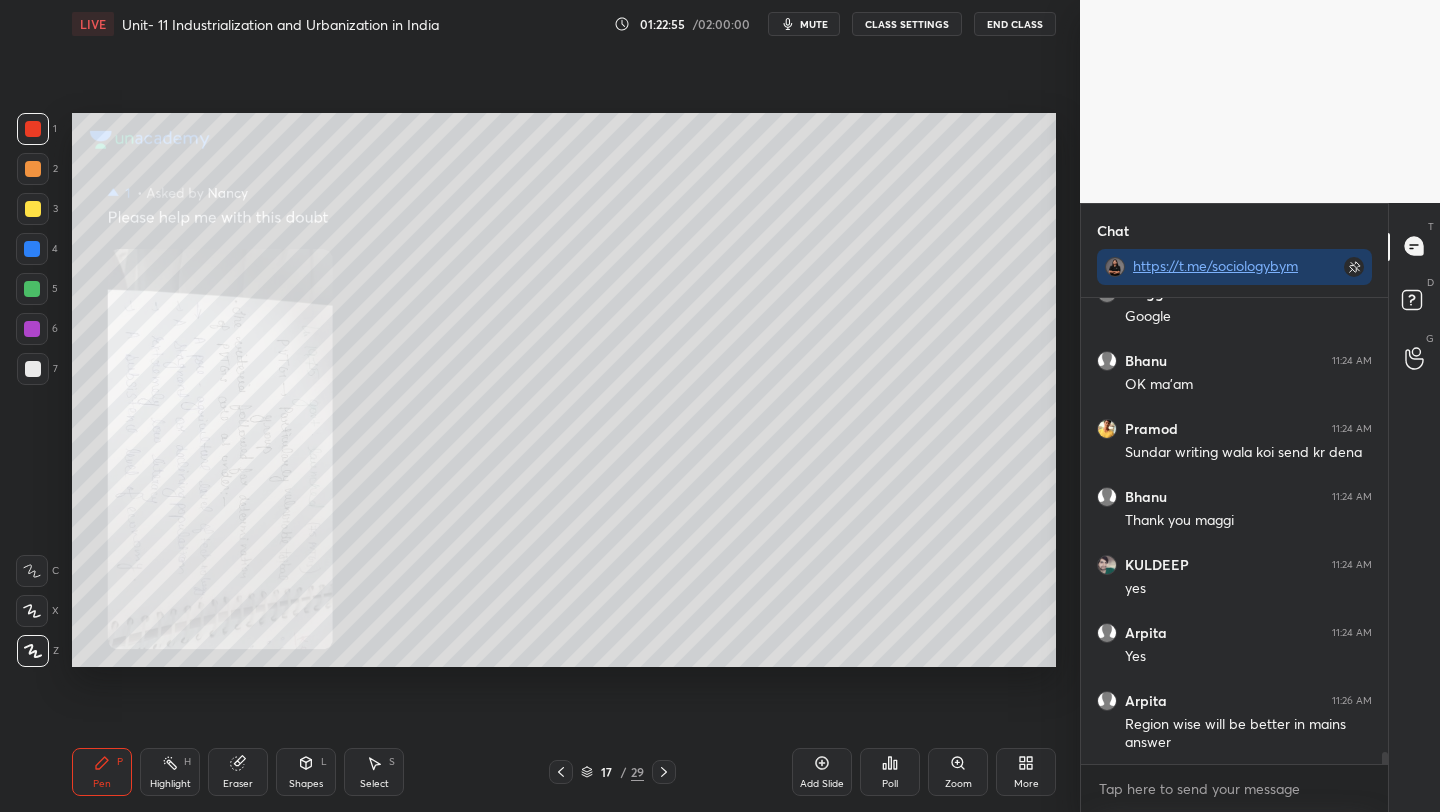 click 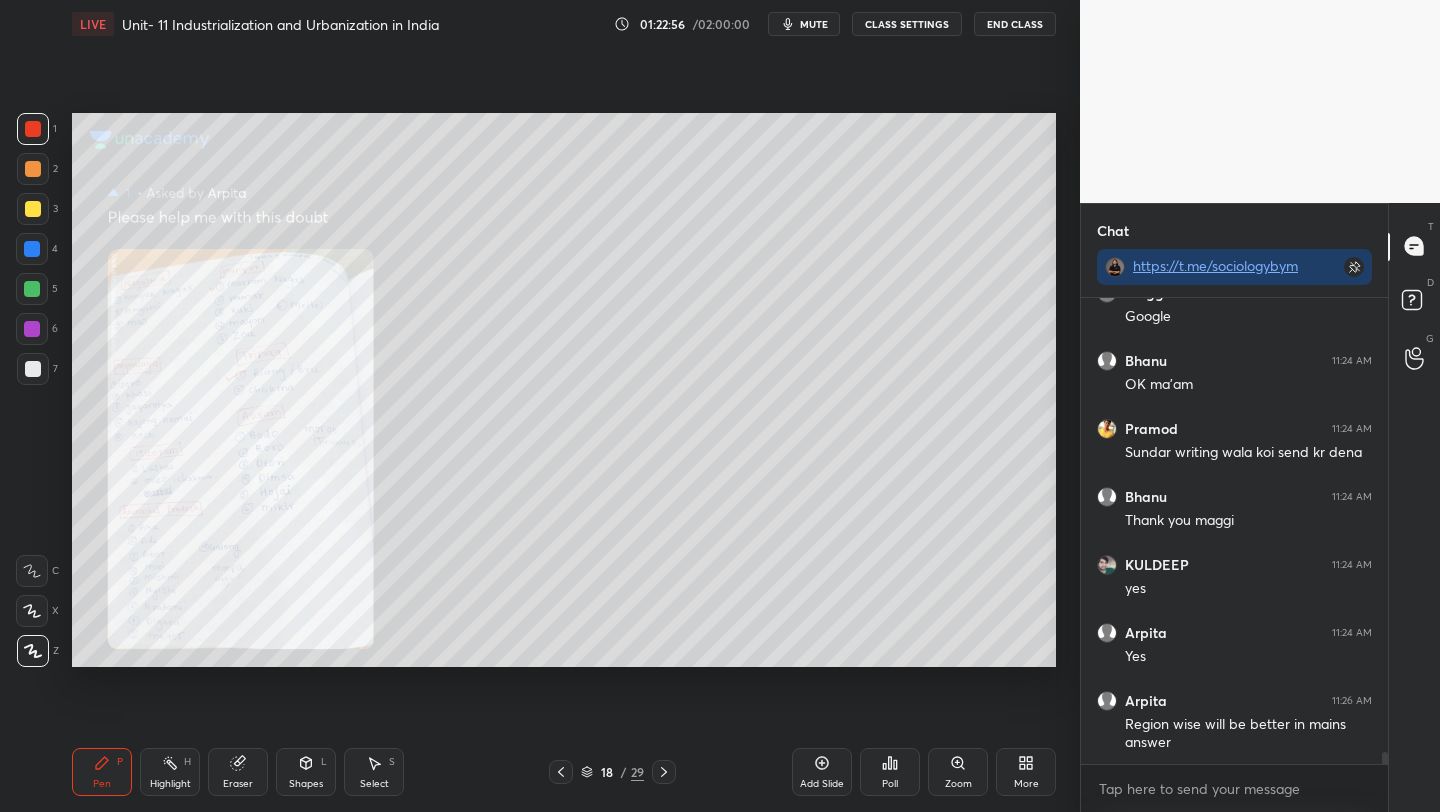 click 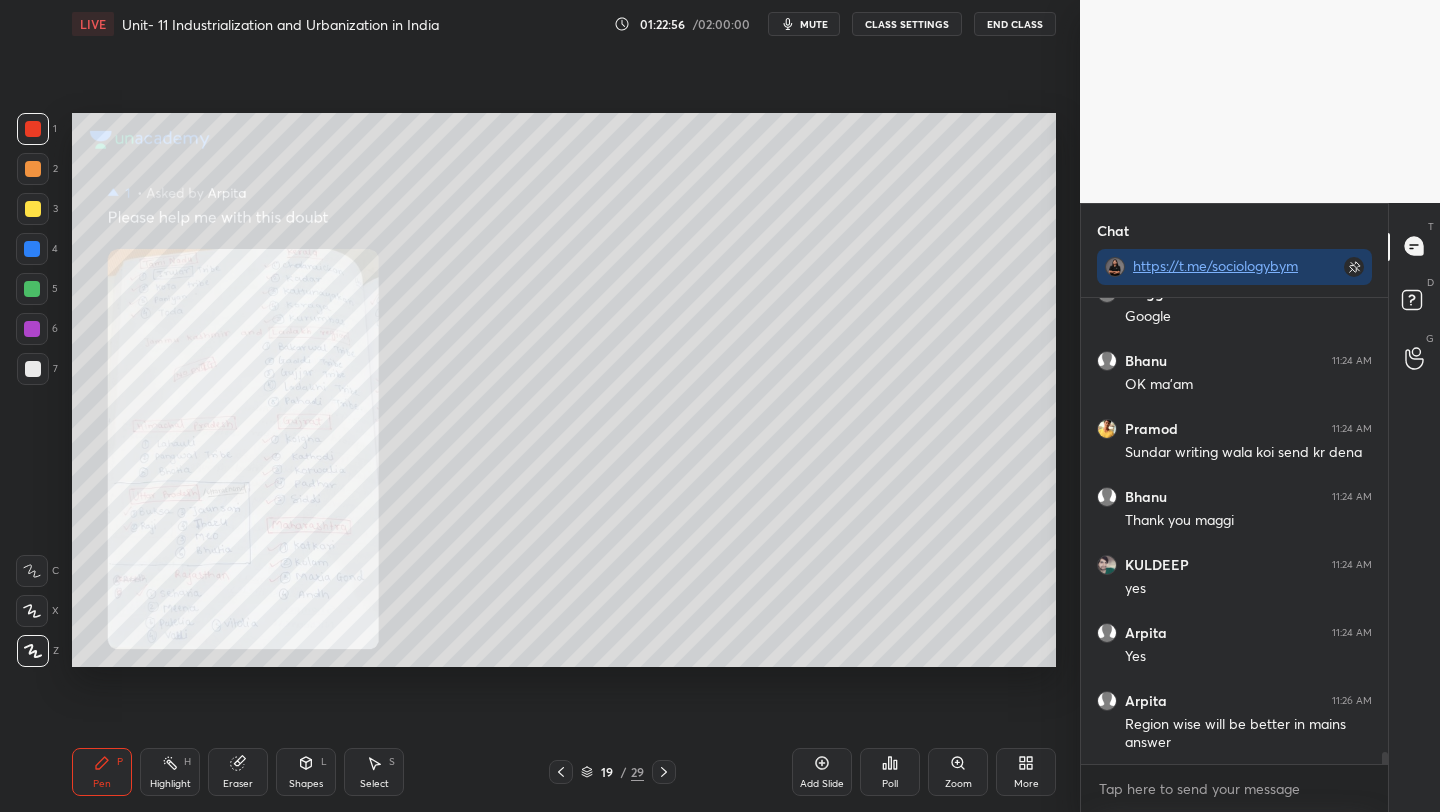 click 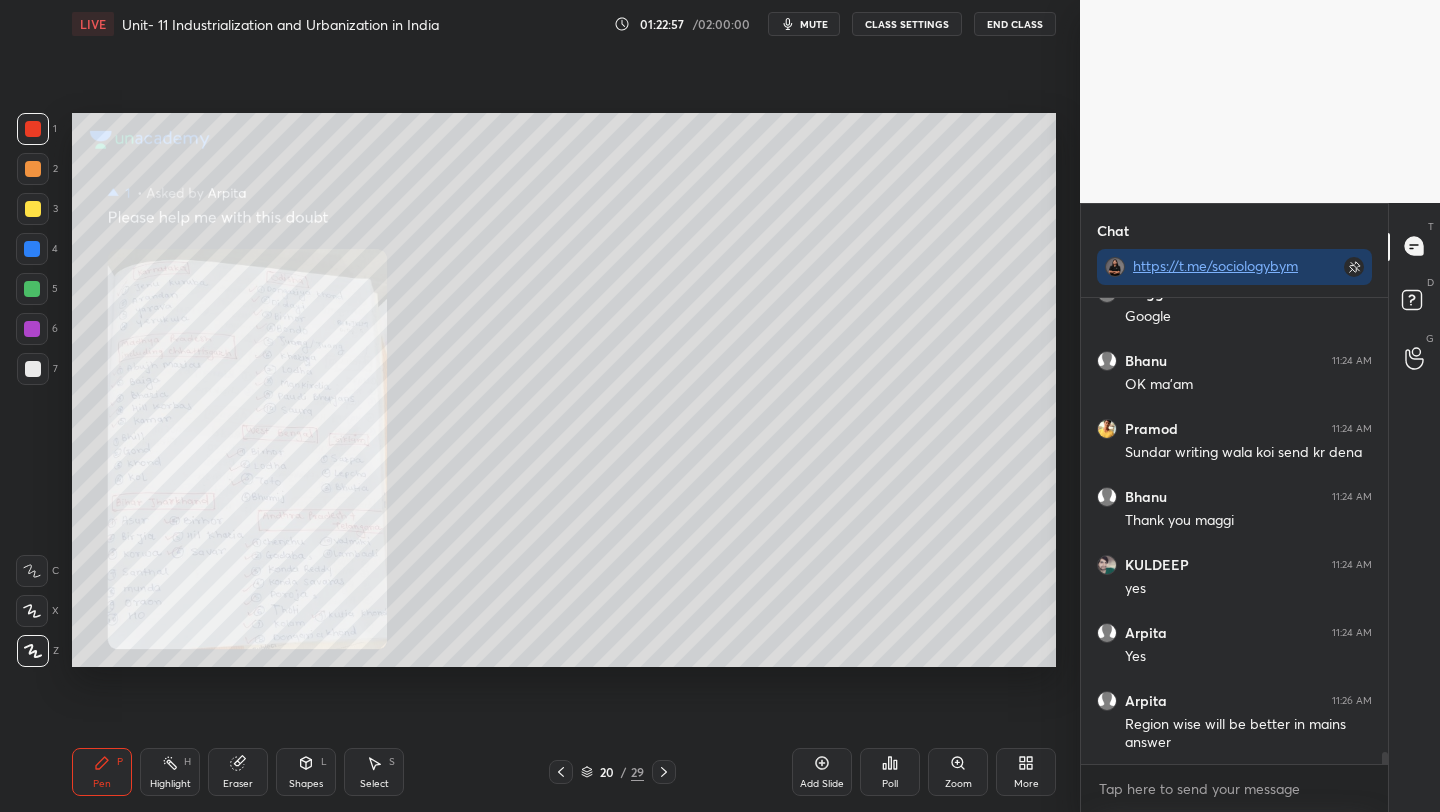 click at bounding box center [664, 772] 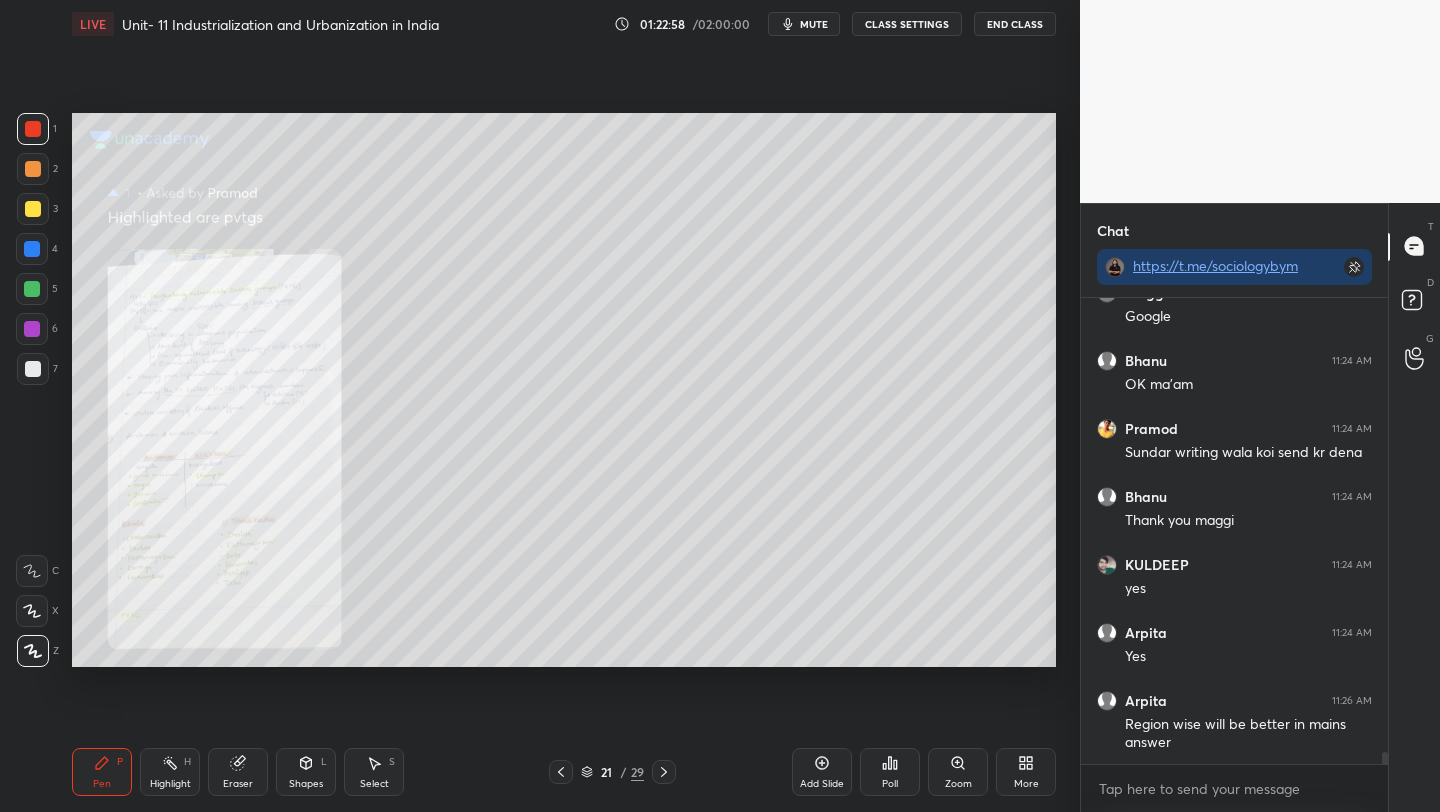 click at bounding box center (664, 772) 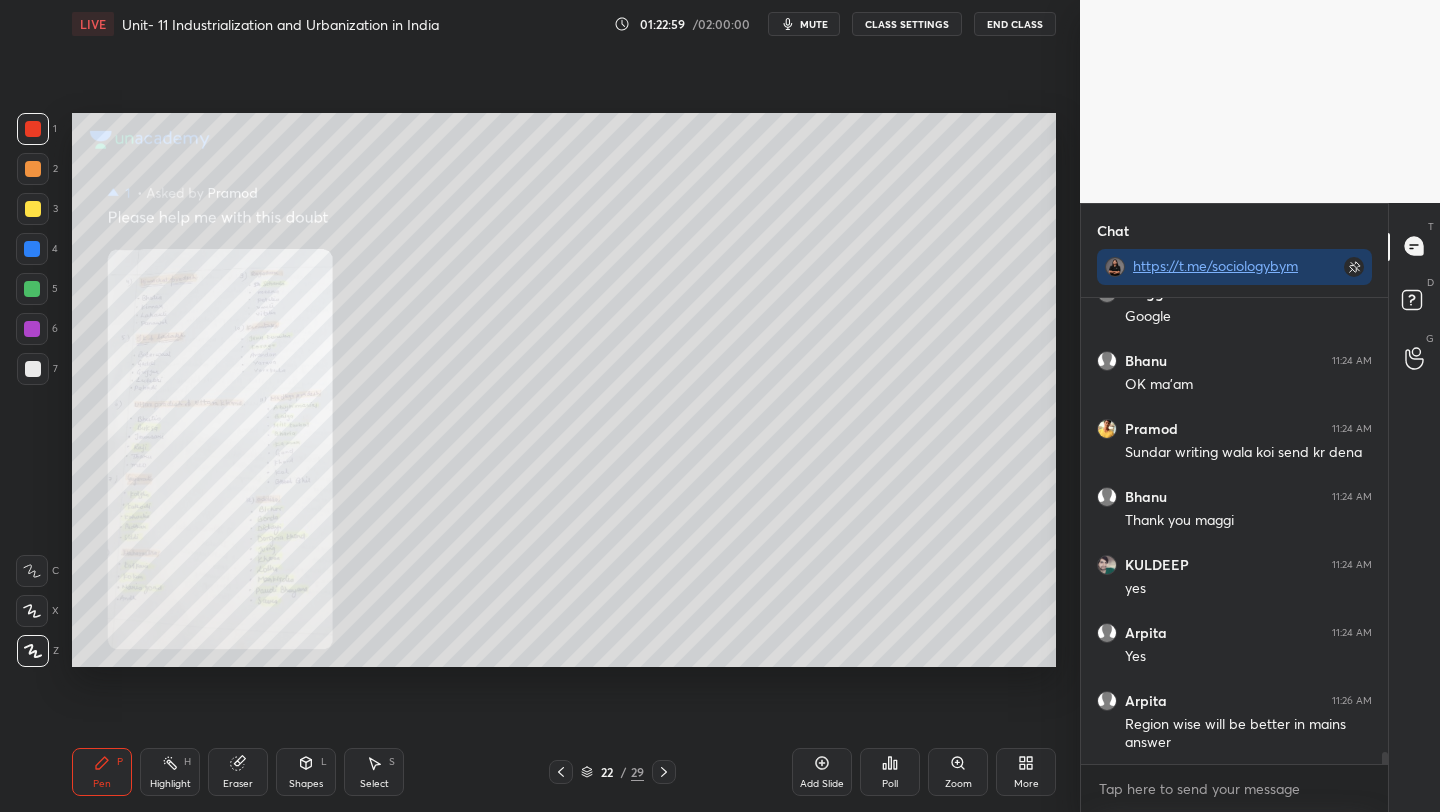 click 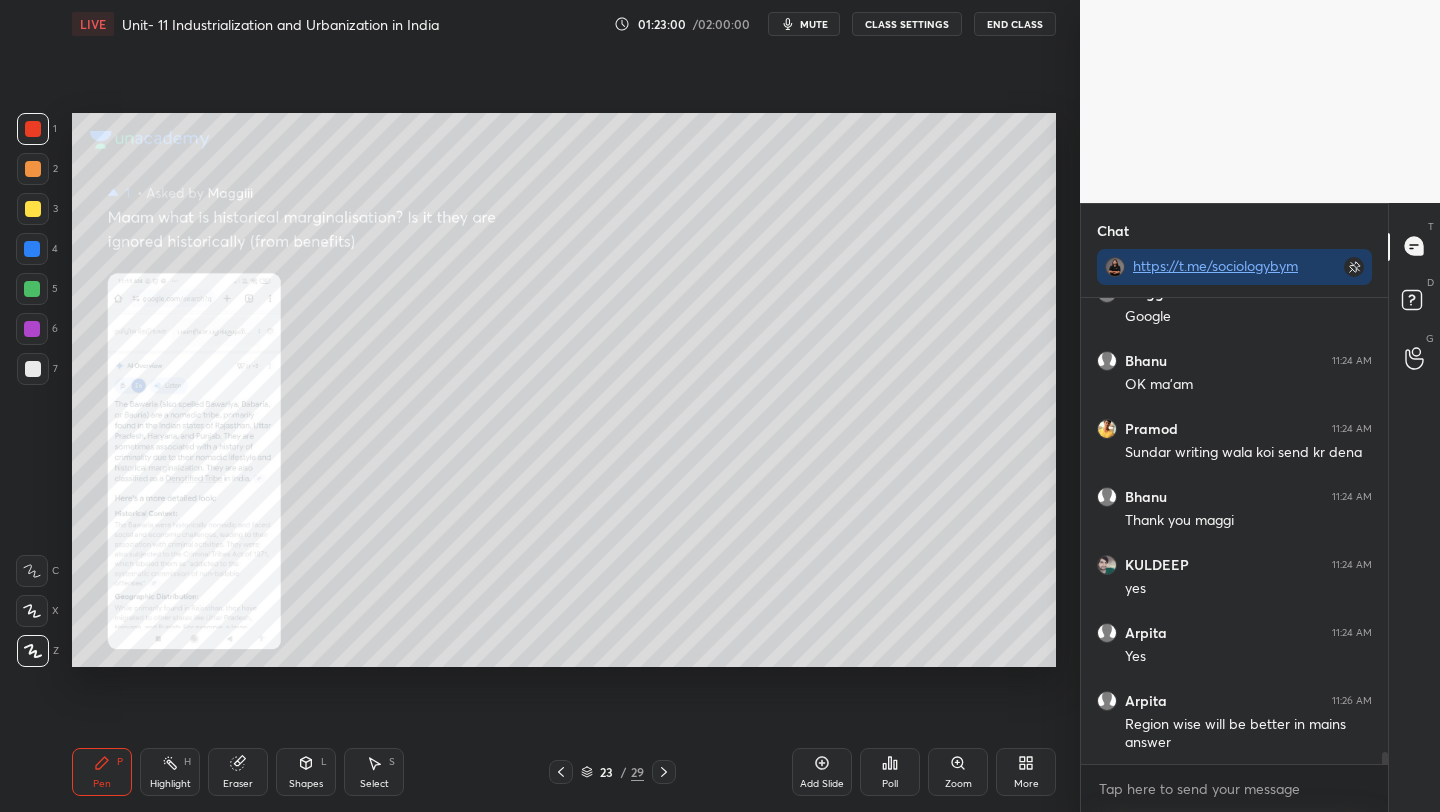 click 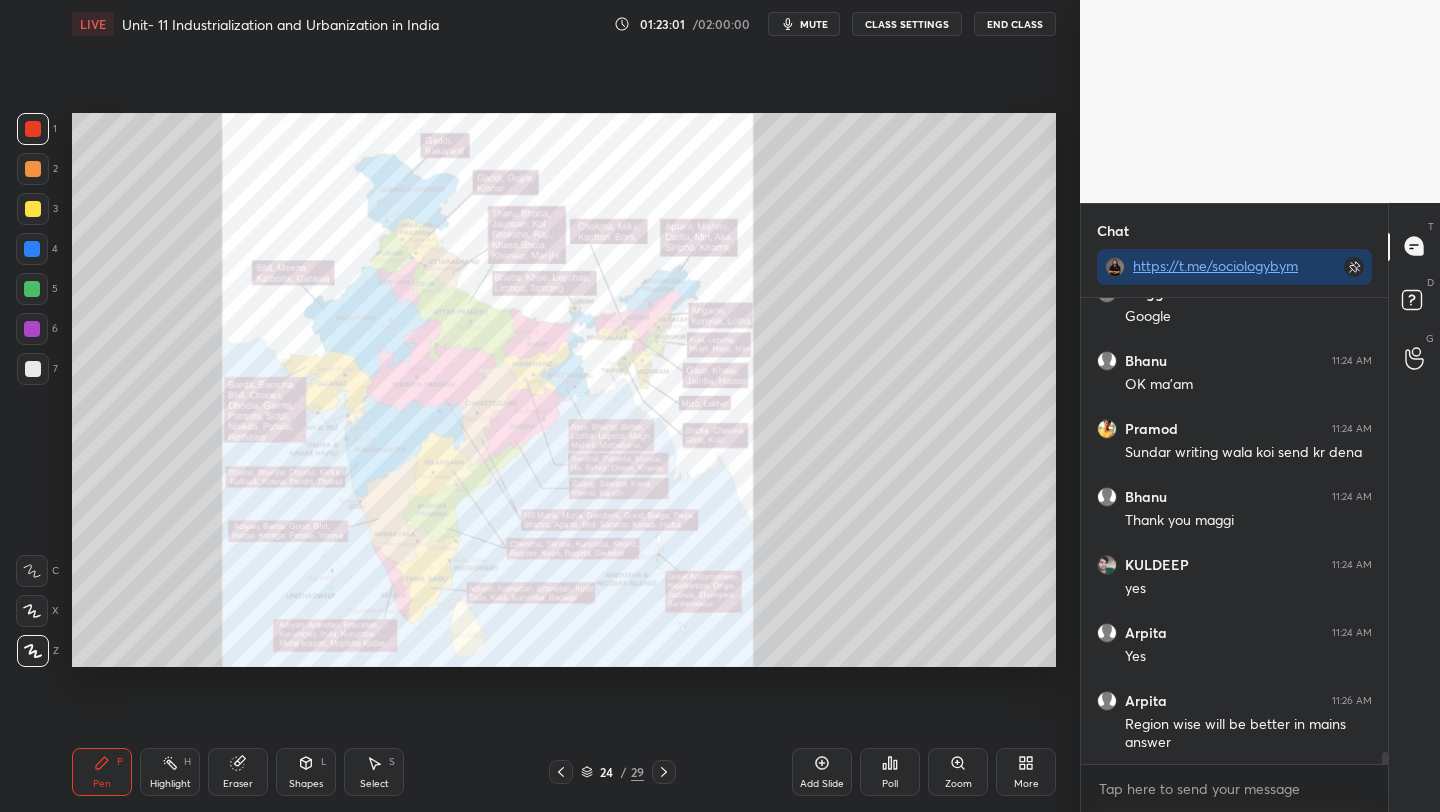 click 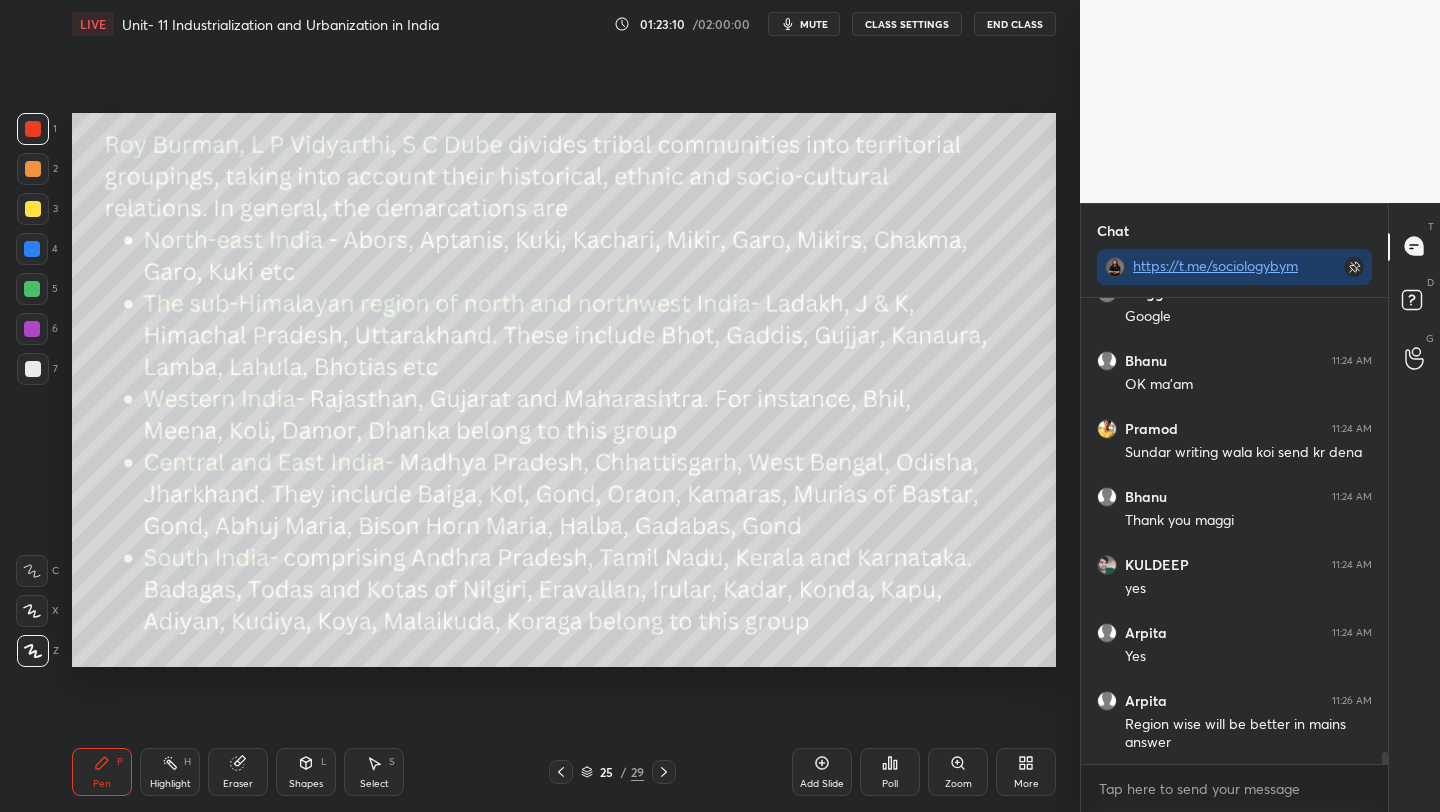 scroll, scrollTop: 17746, scrollLeft: 0, axis: vertical 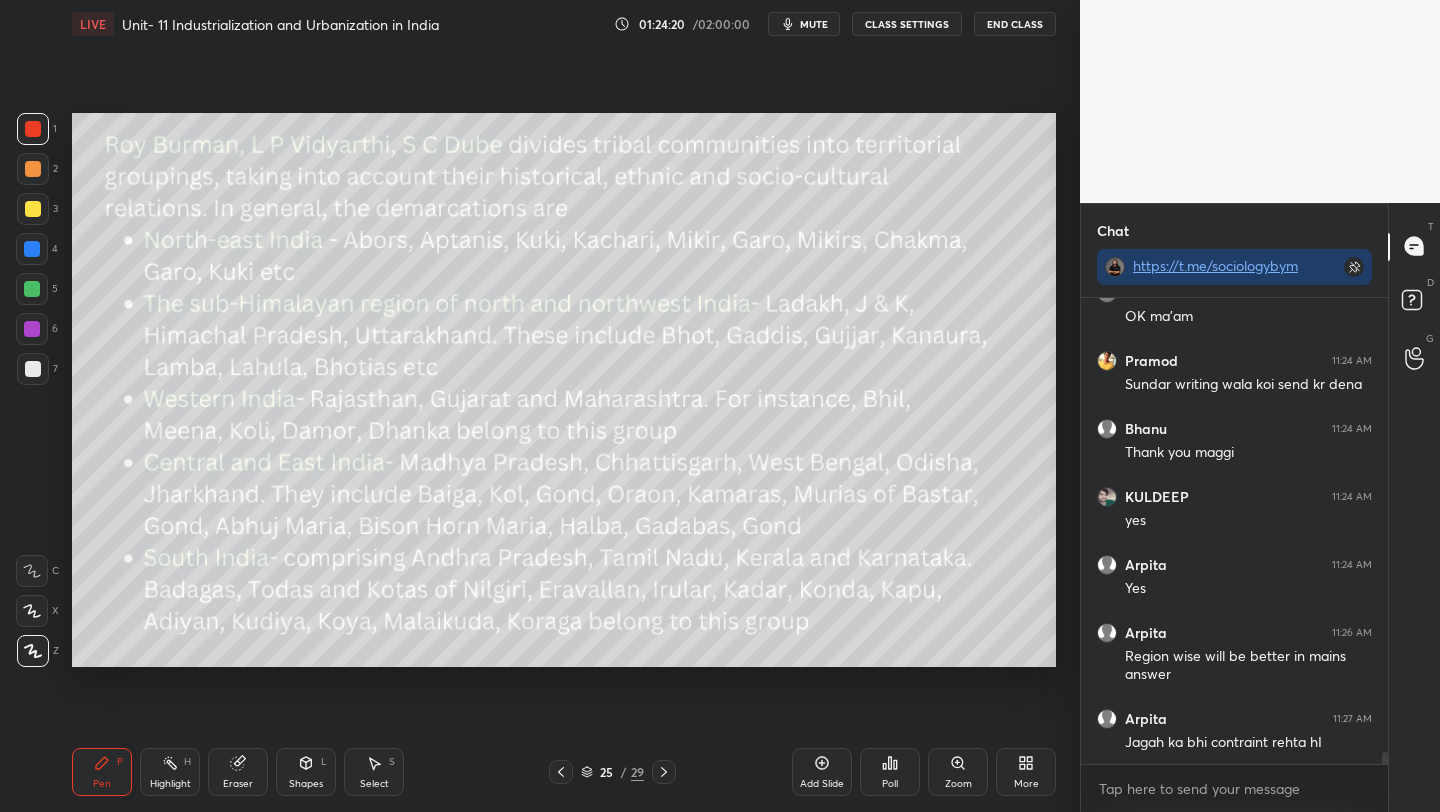 click 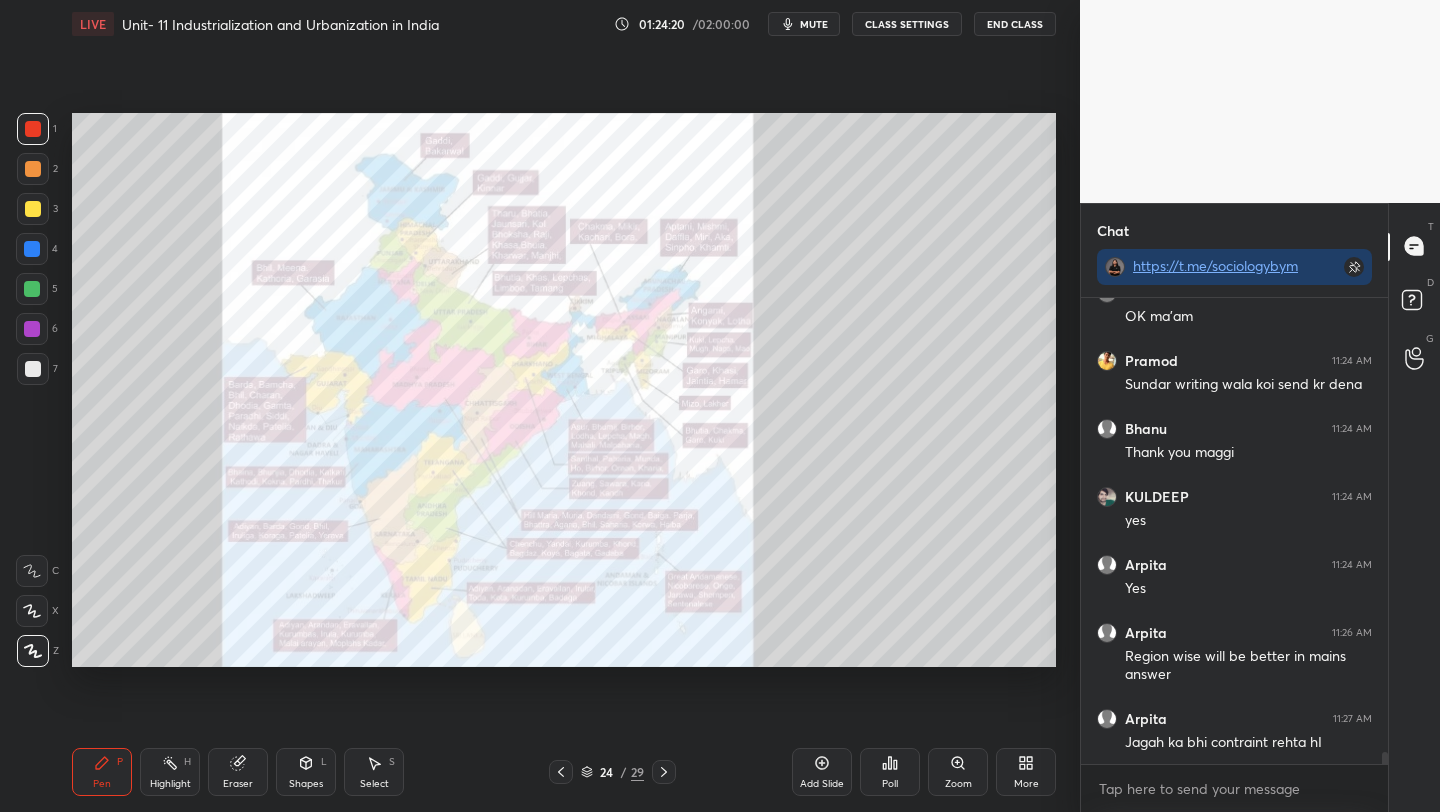 click 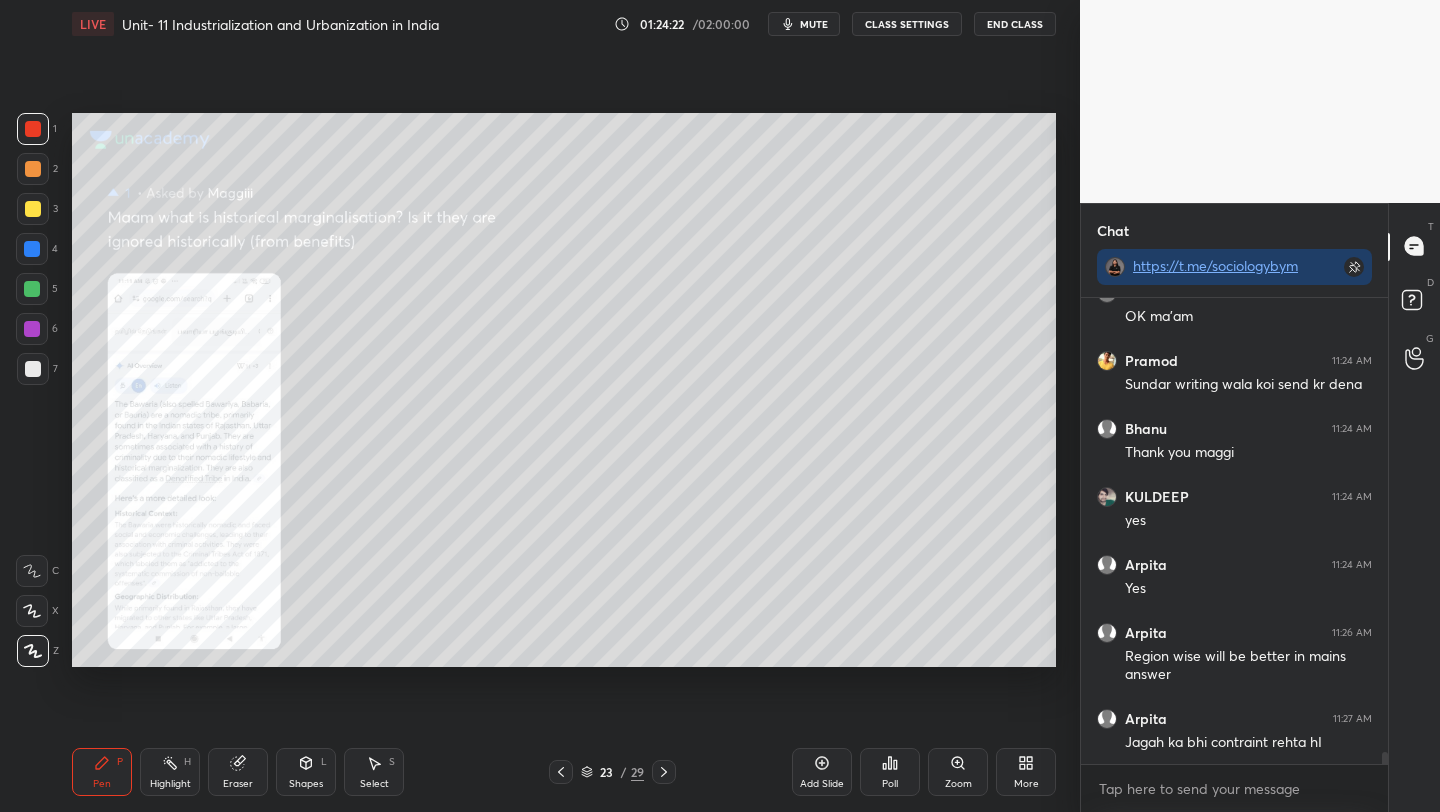 click 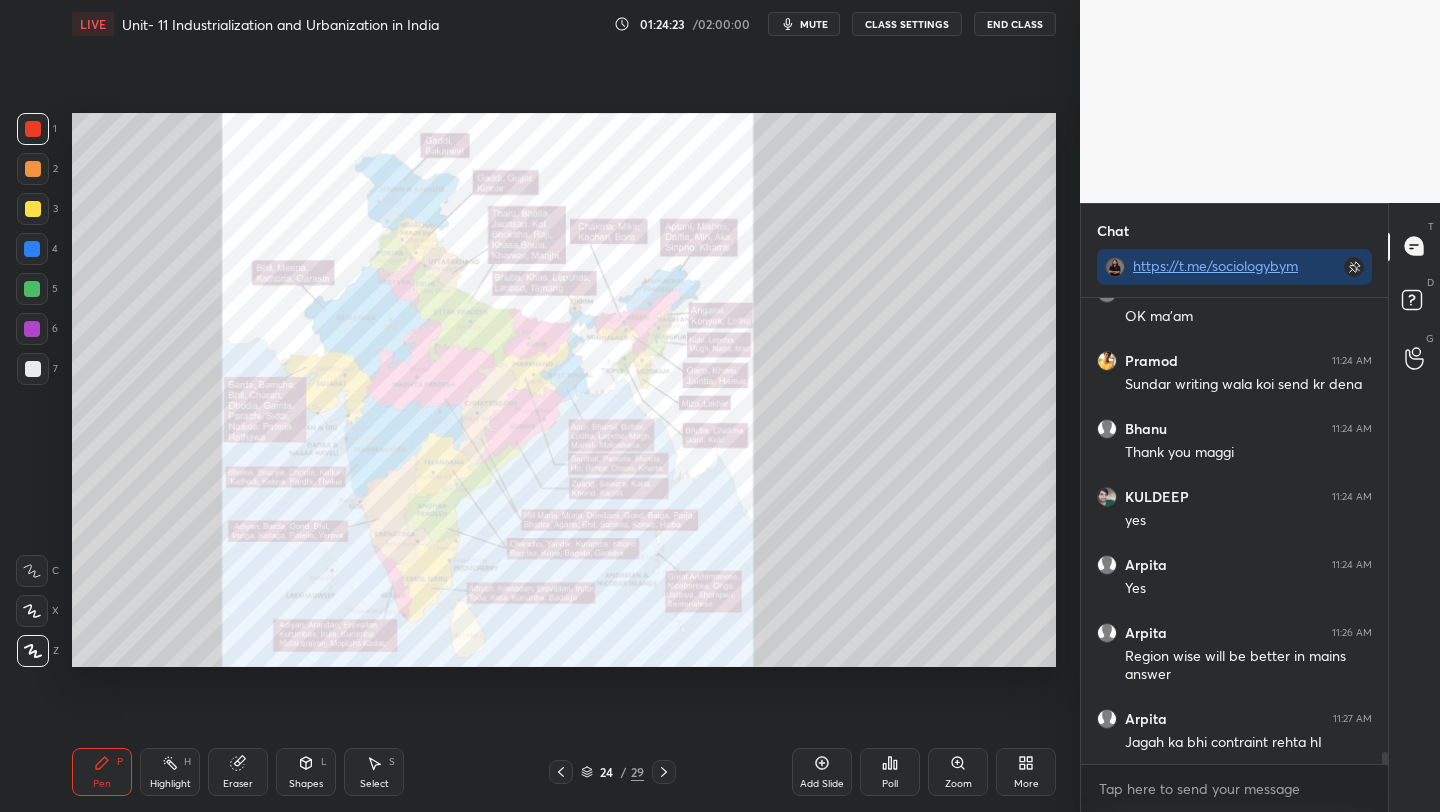 click 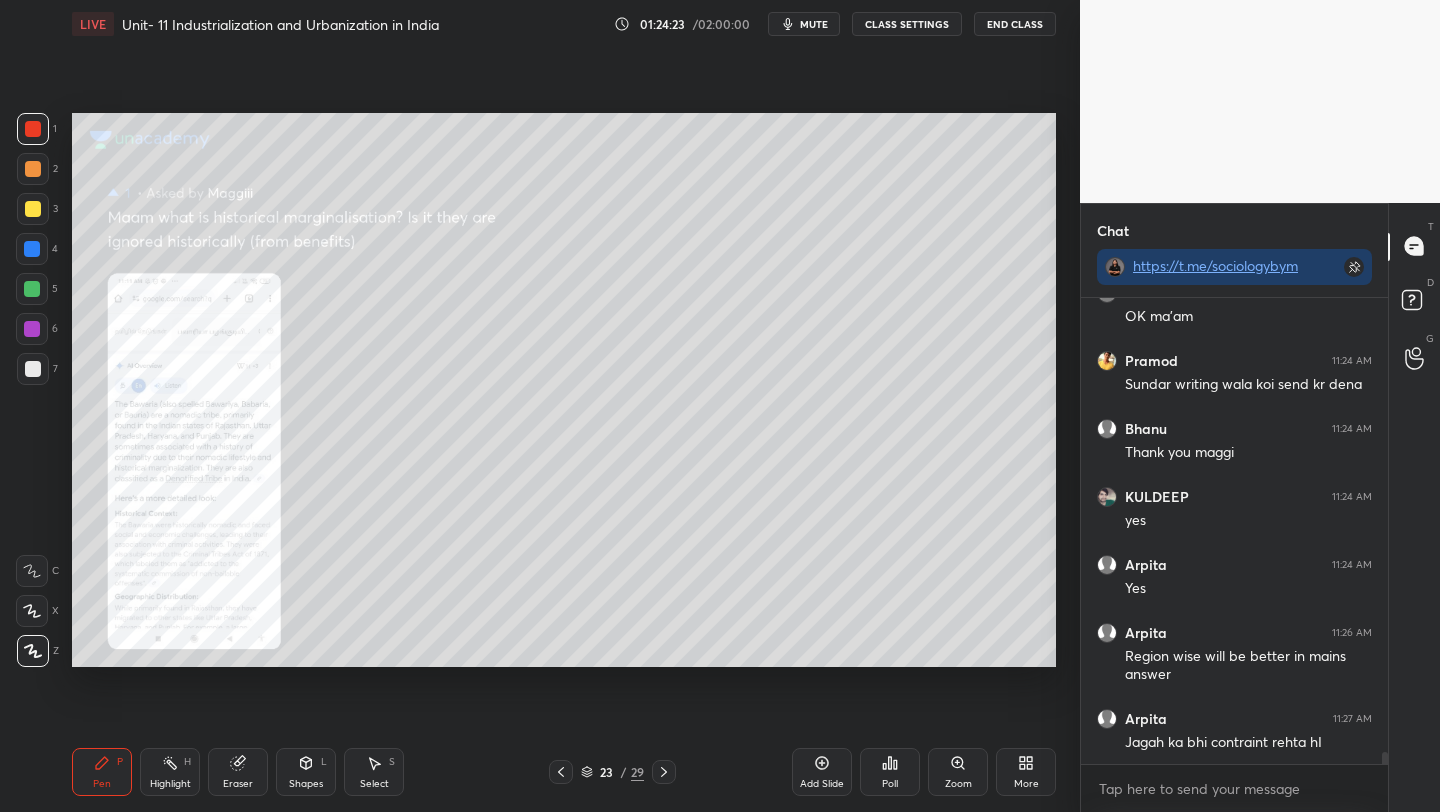 click 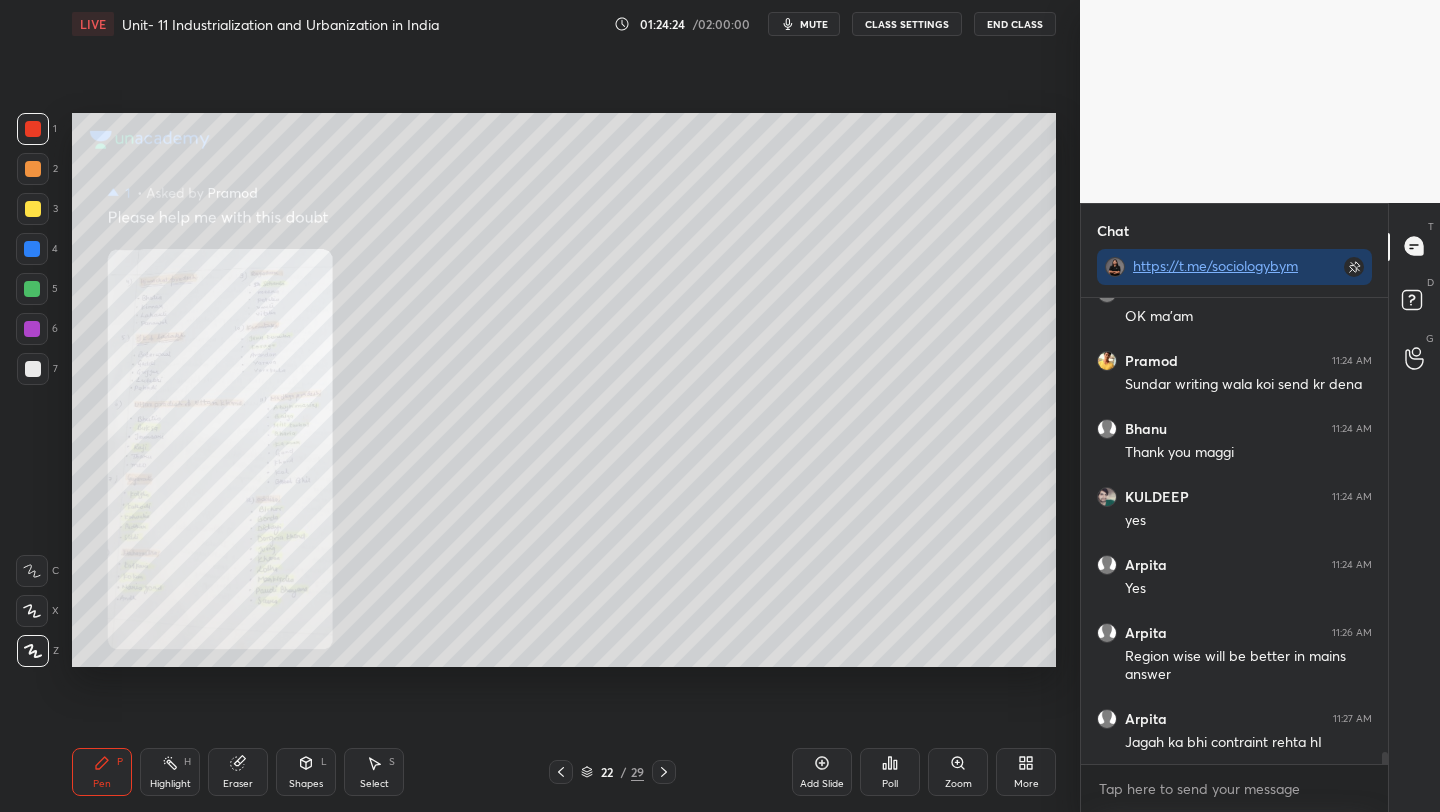 click 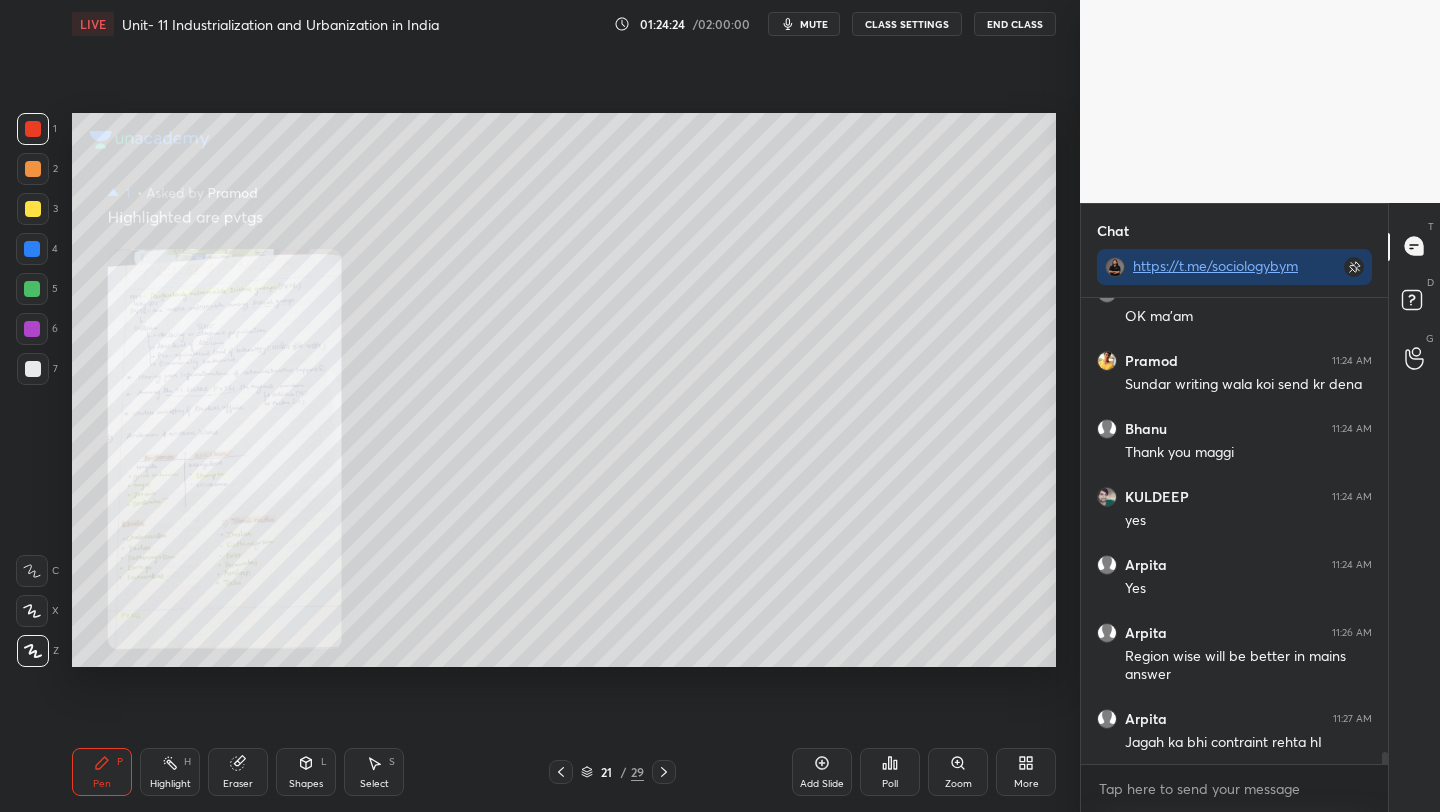click 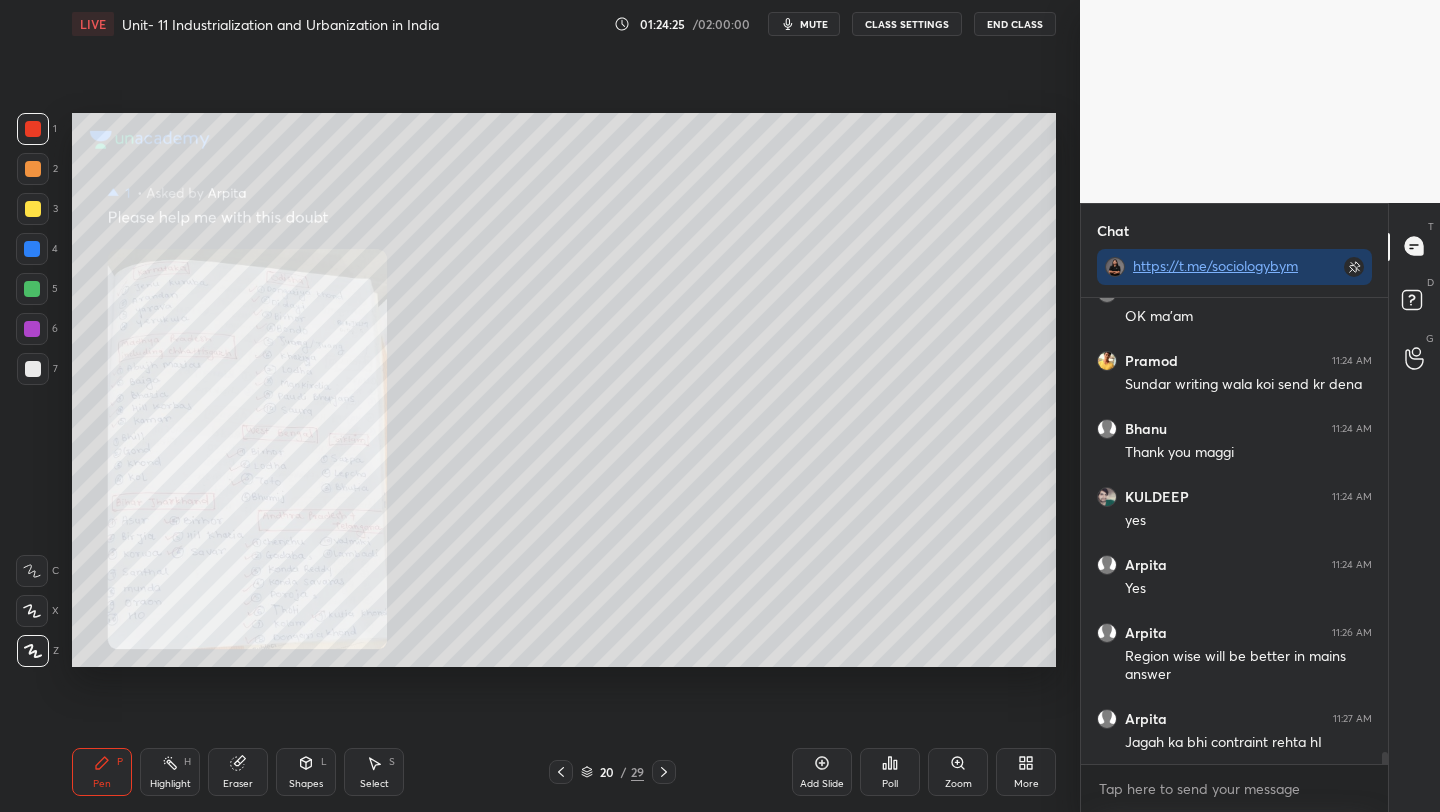 click 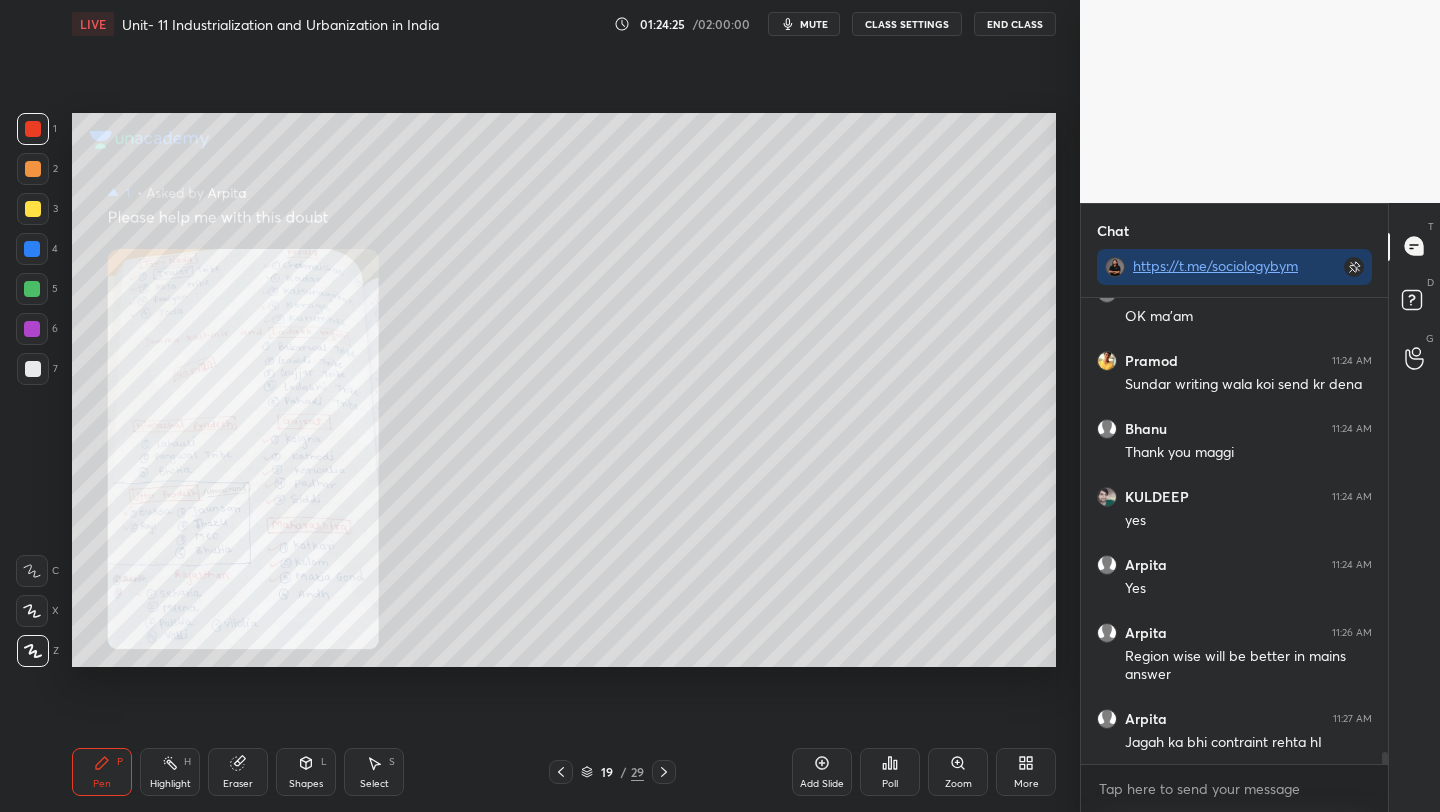 click 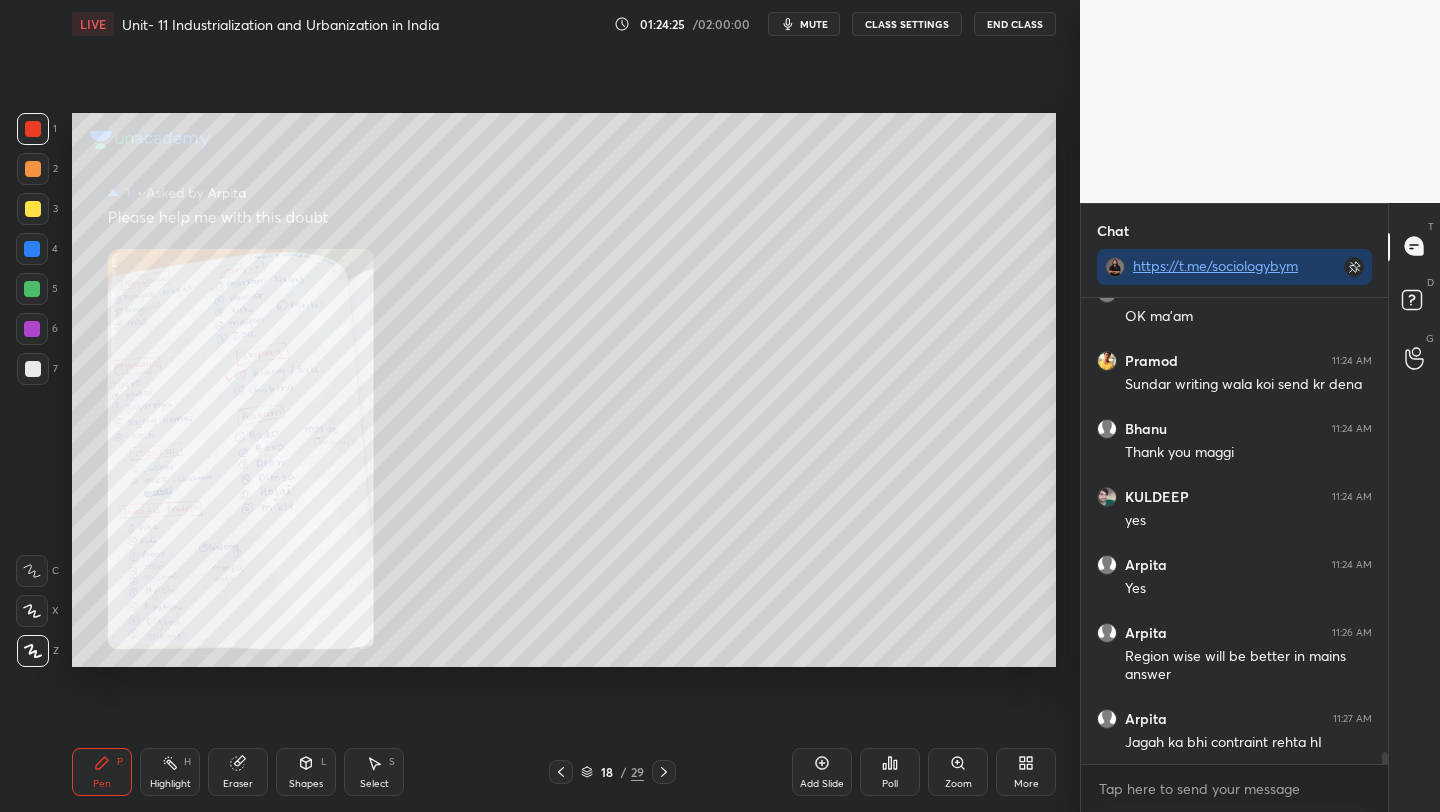 click 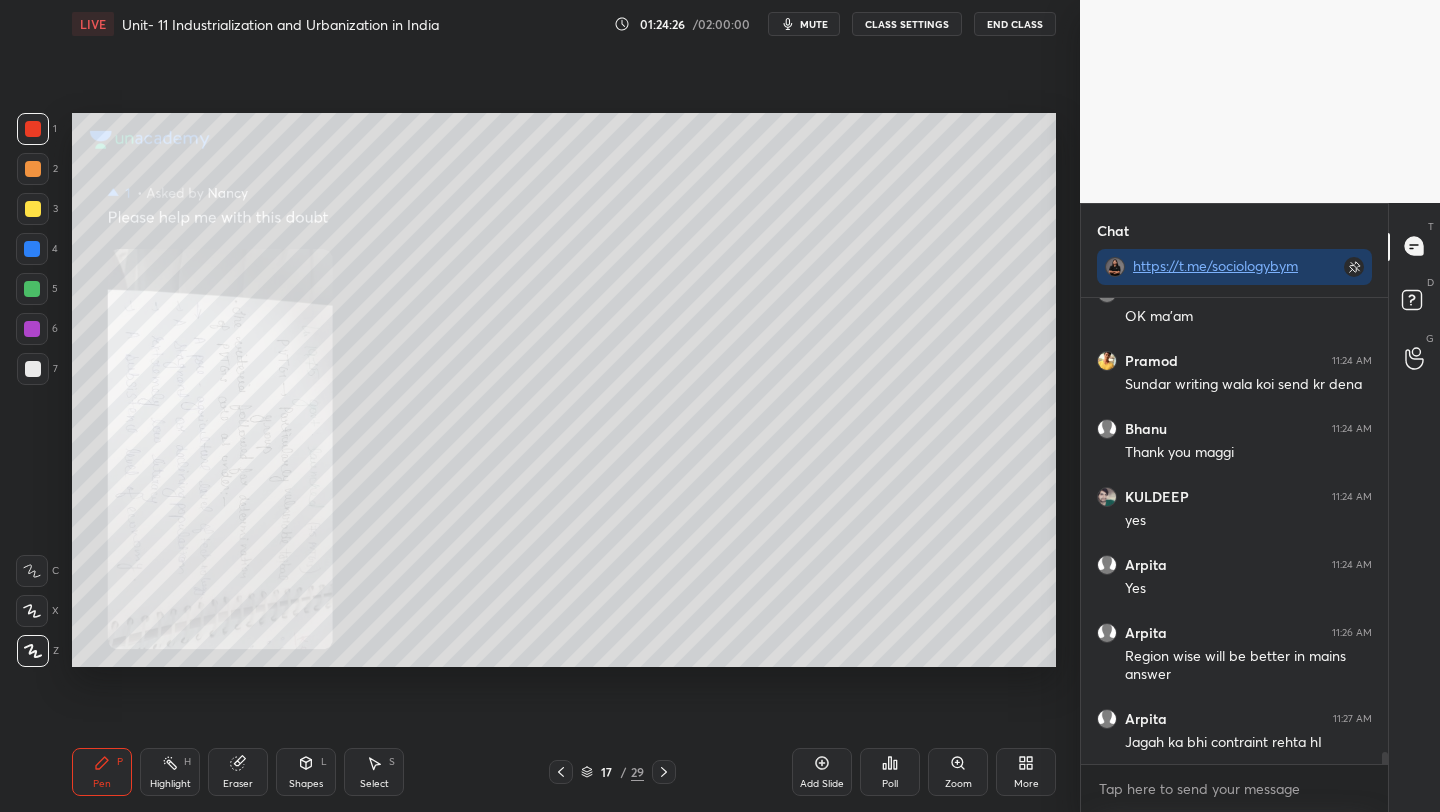 click 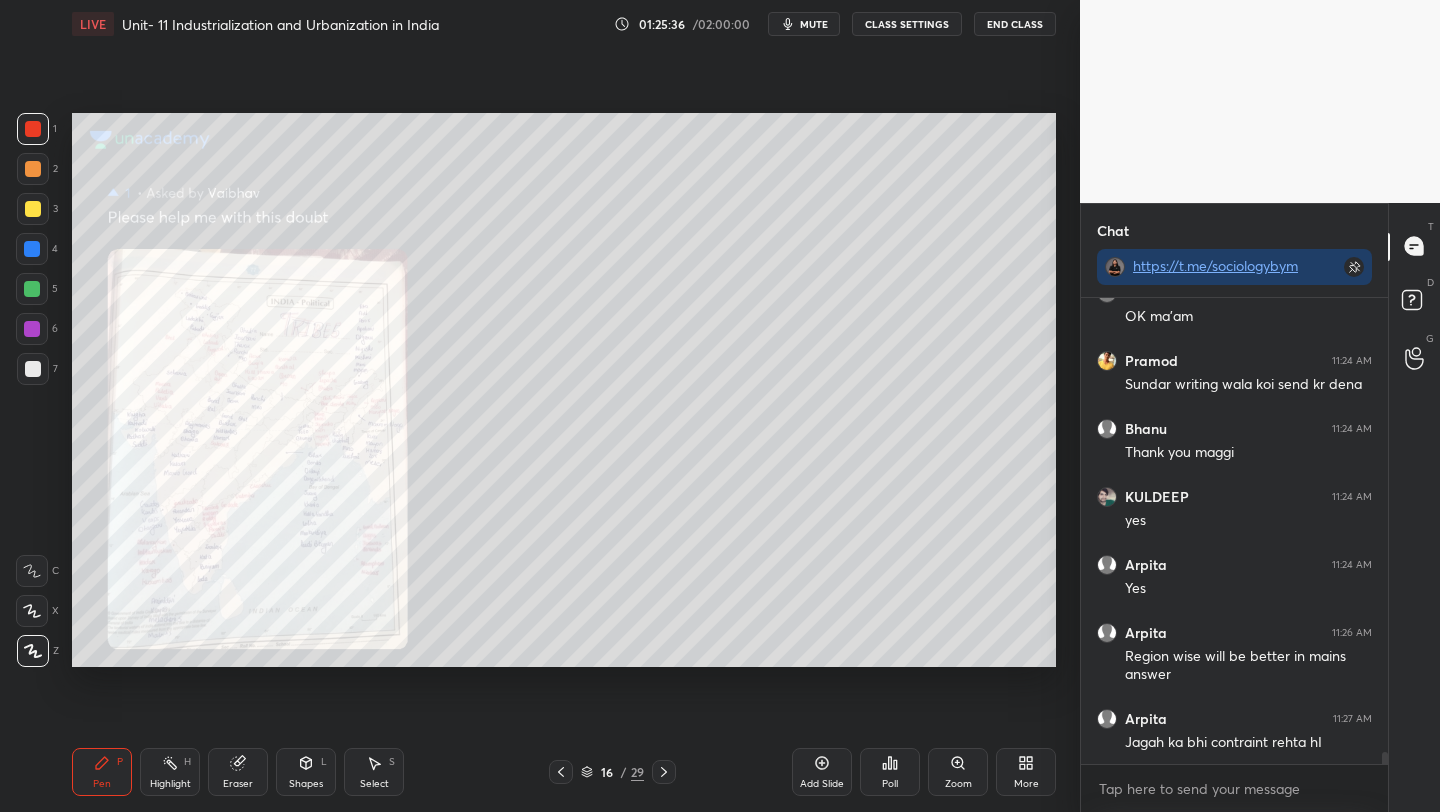 click 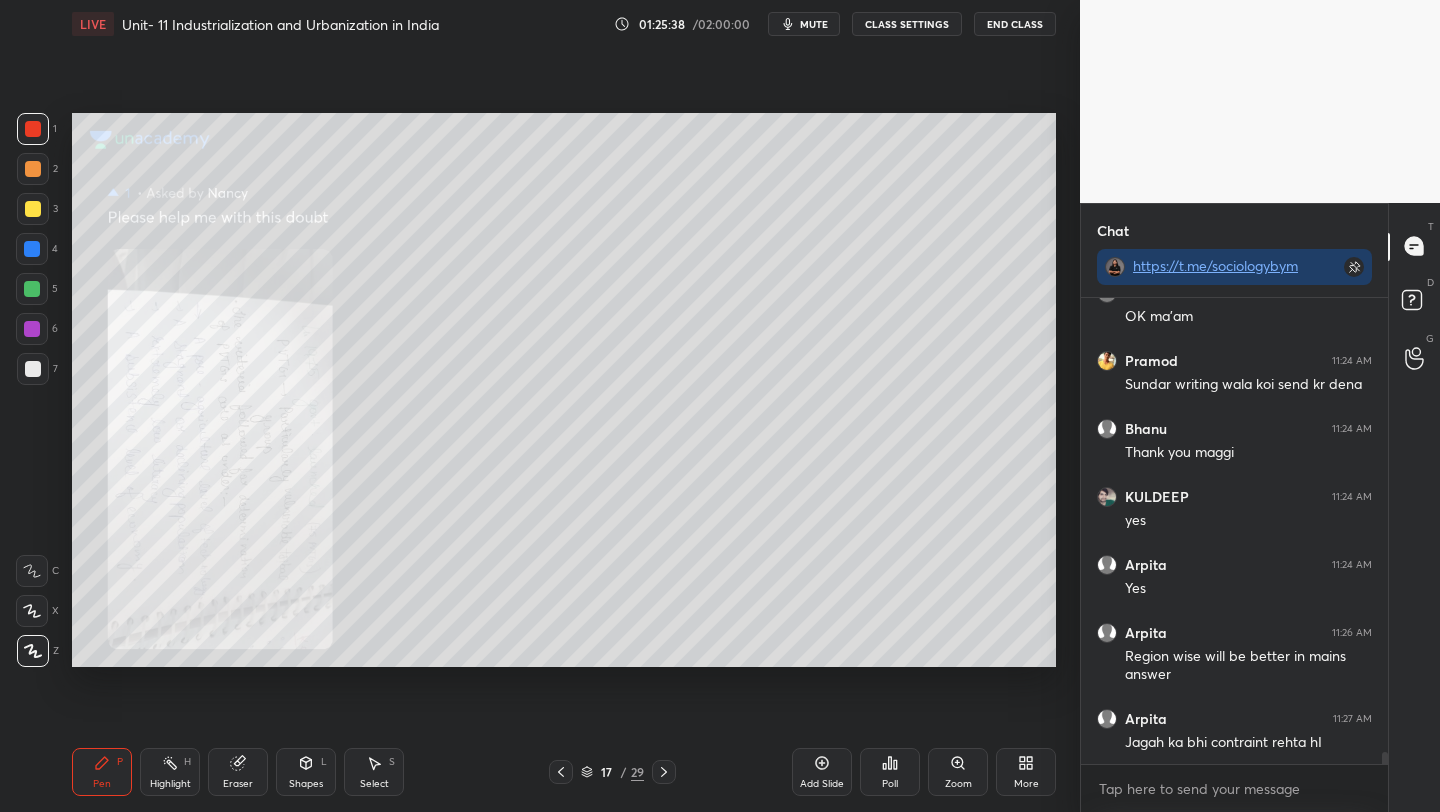 click 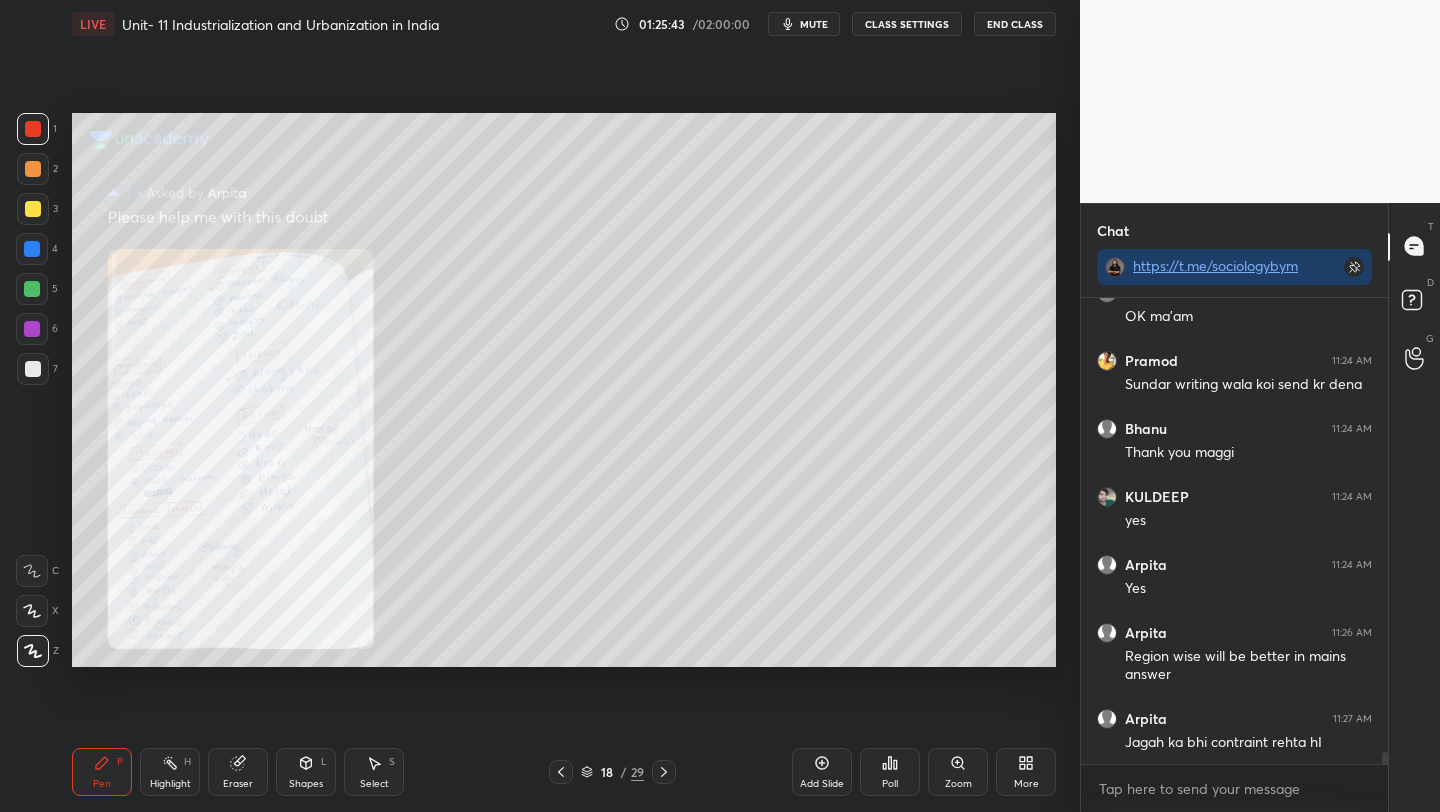 click 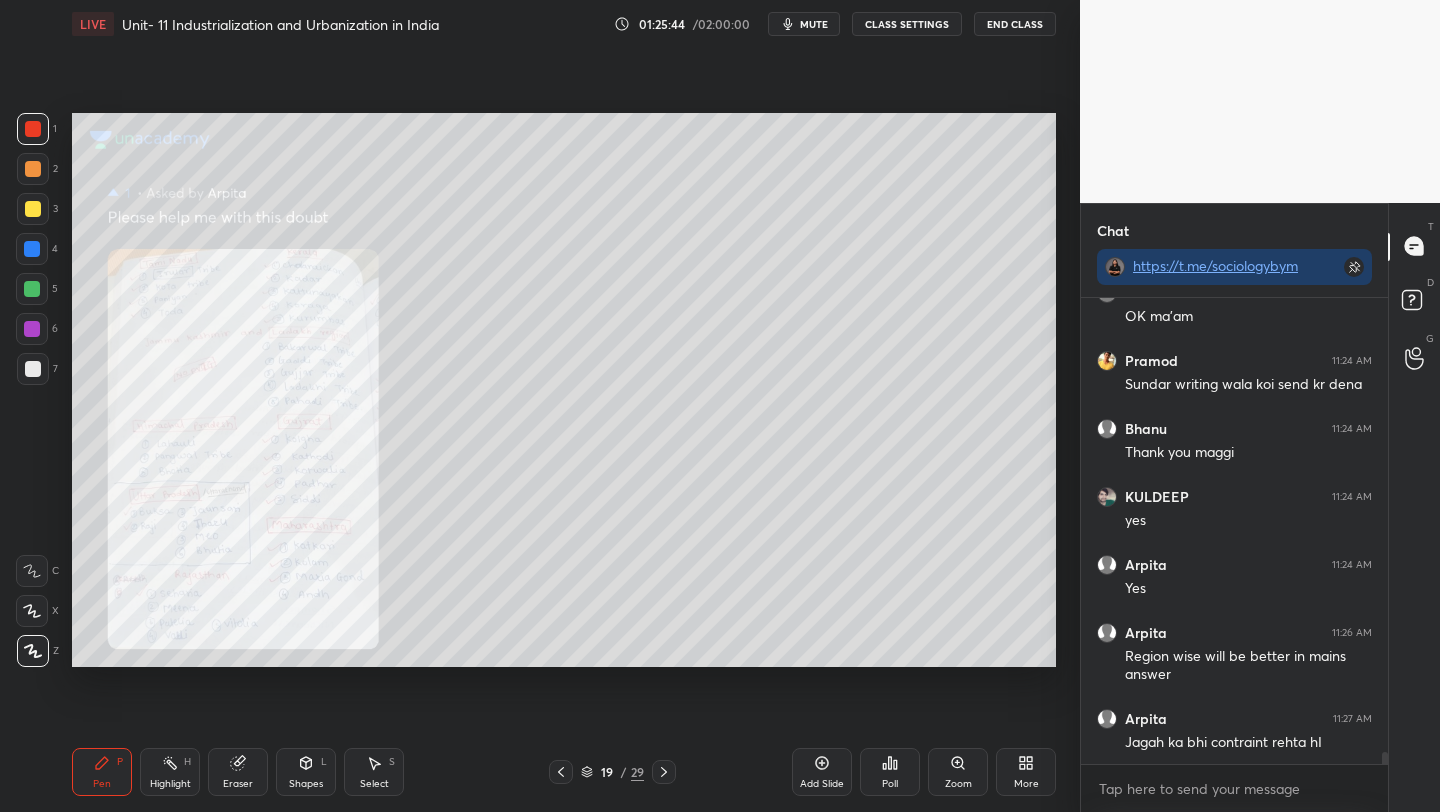 click 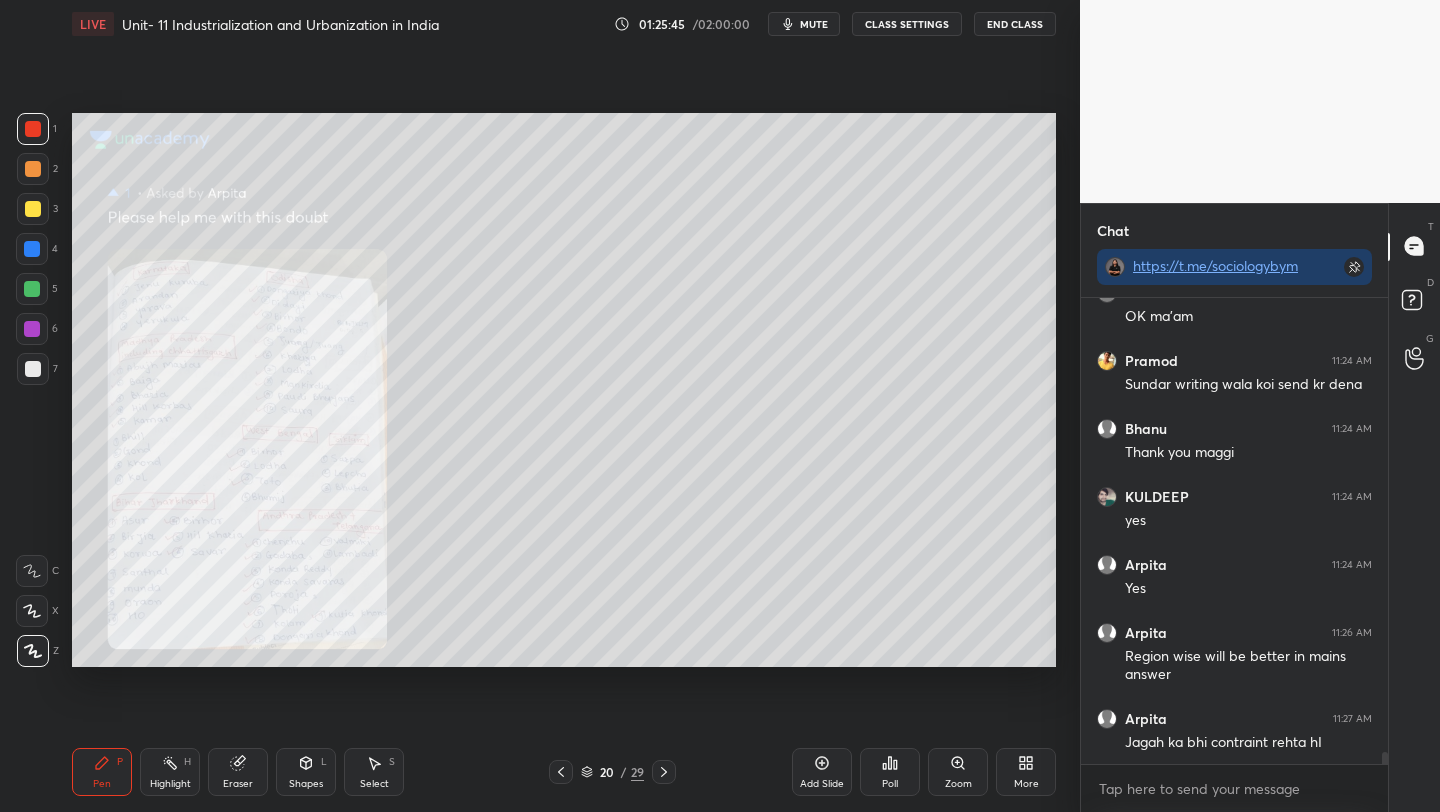 click at bounding box center [664, 772] 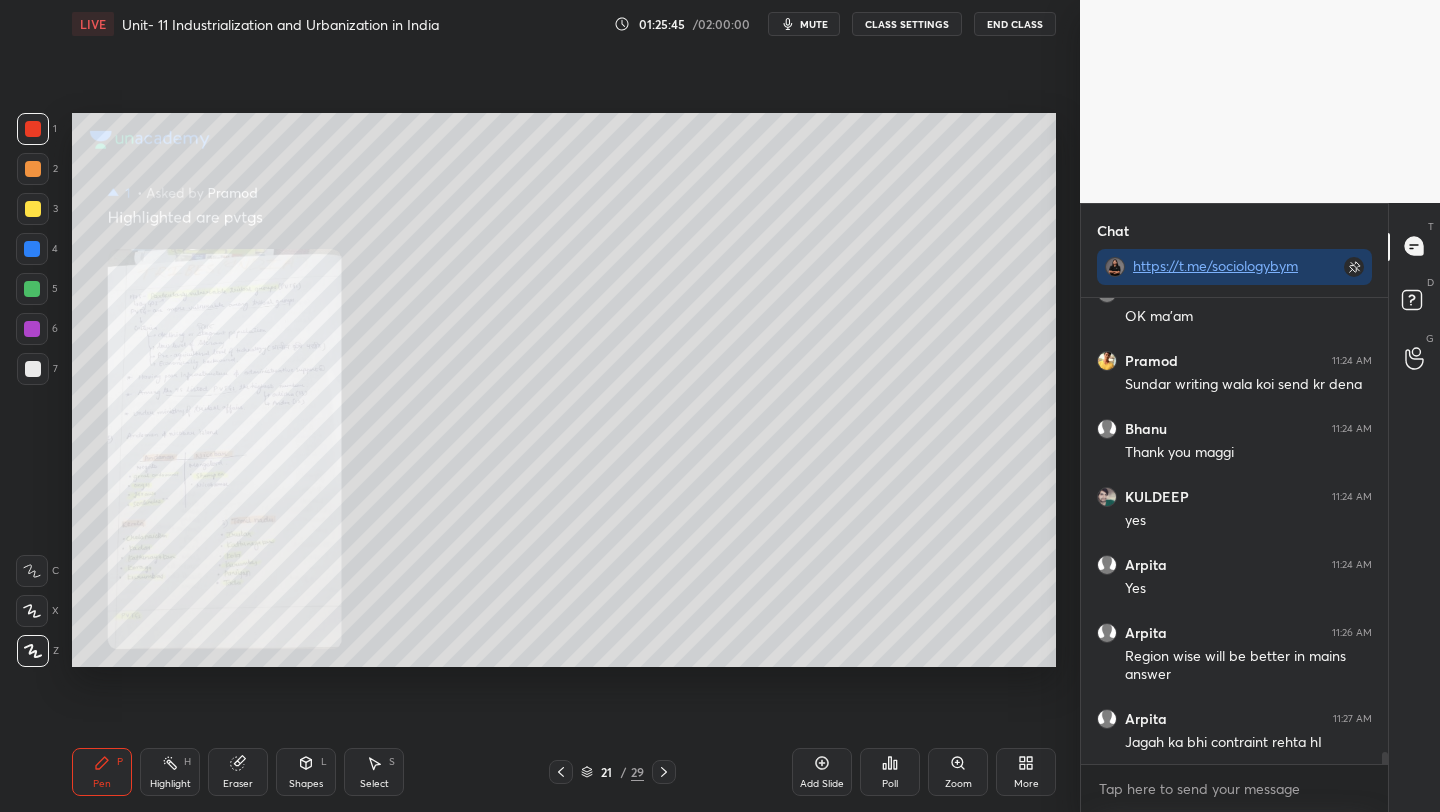 click at bounding box center (664, 772) 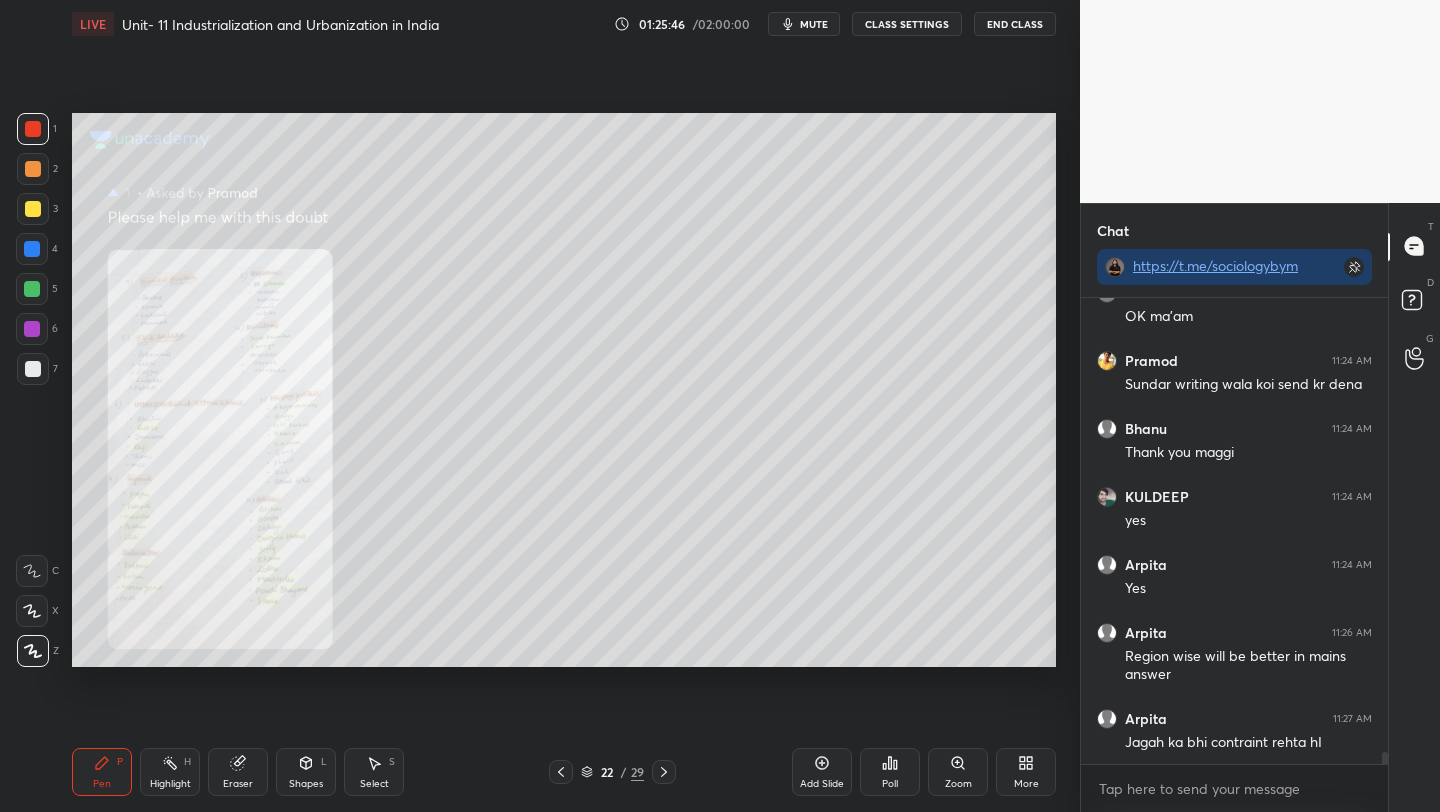 click 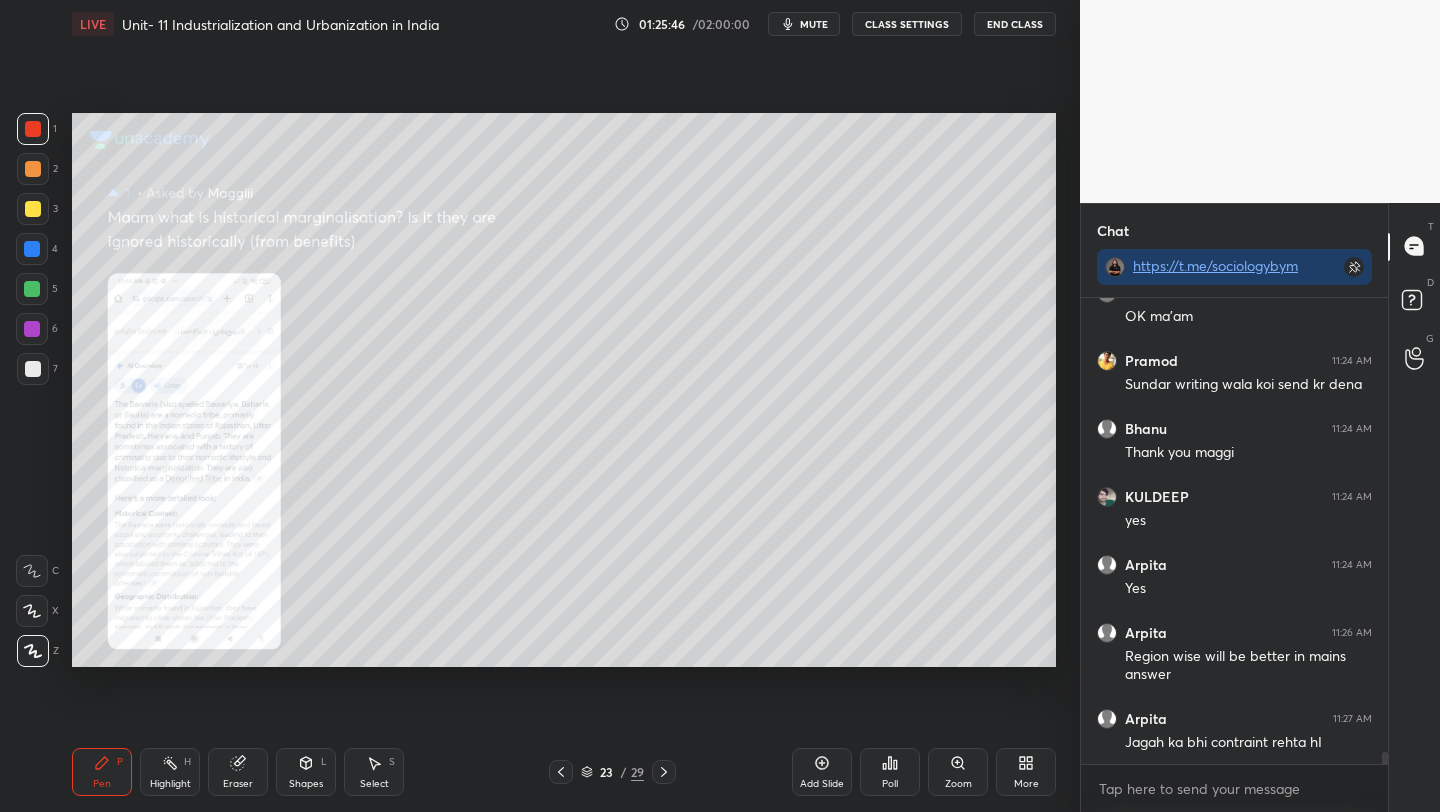 click at bounding box center (664, 772) 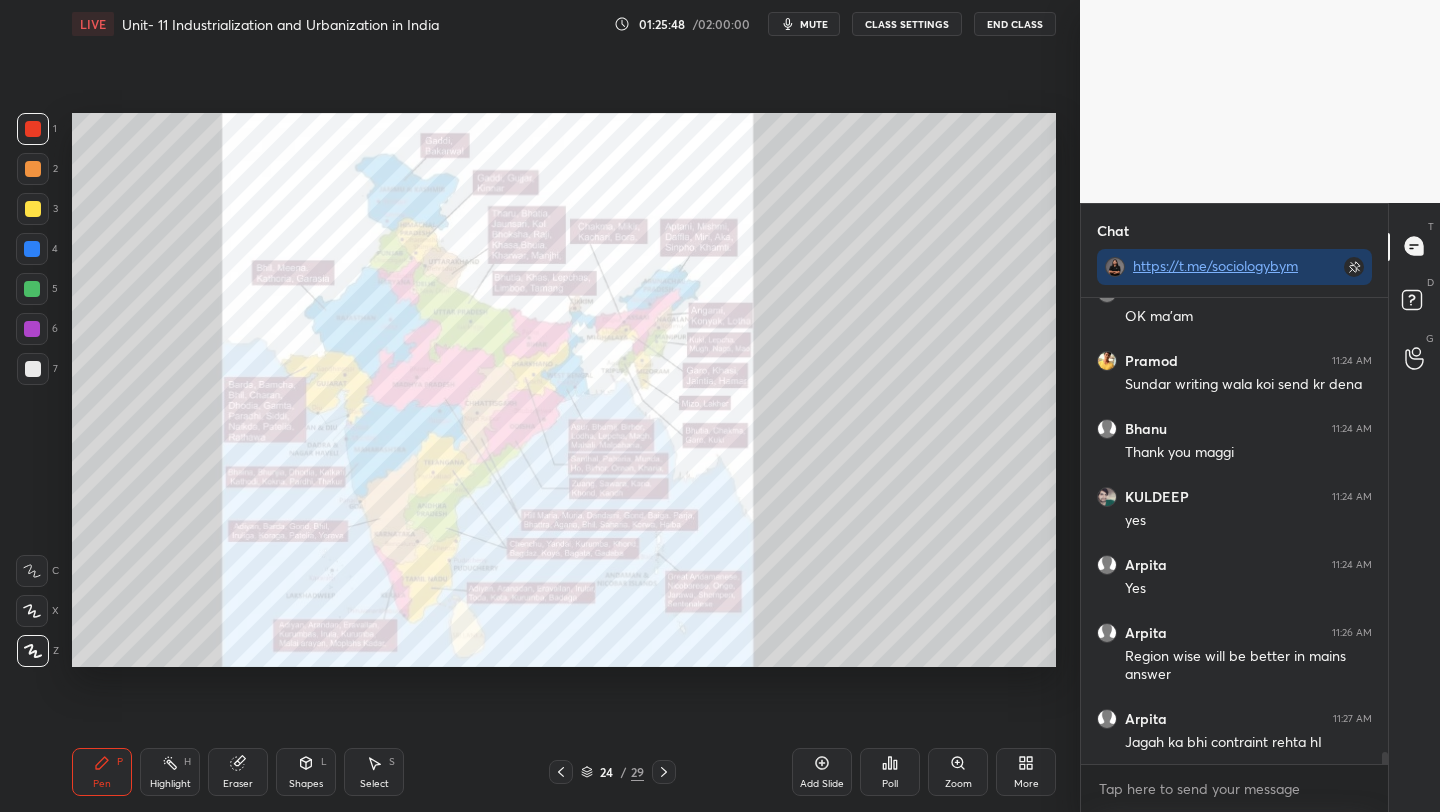 click 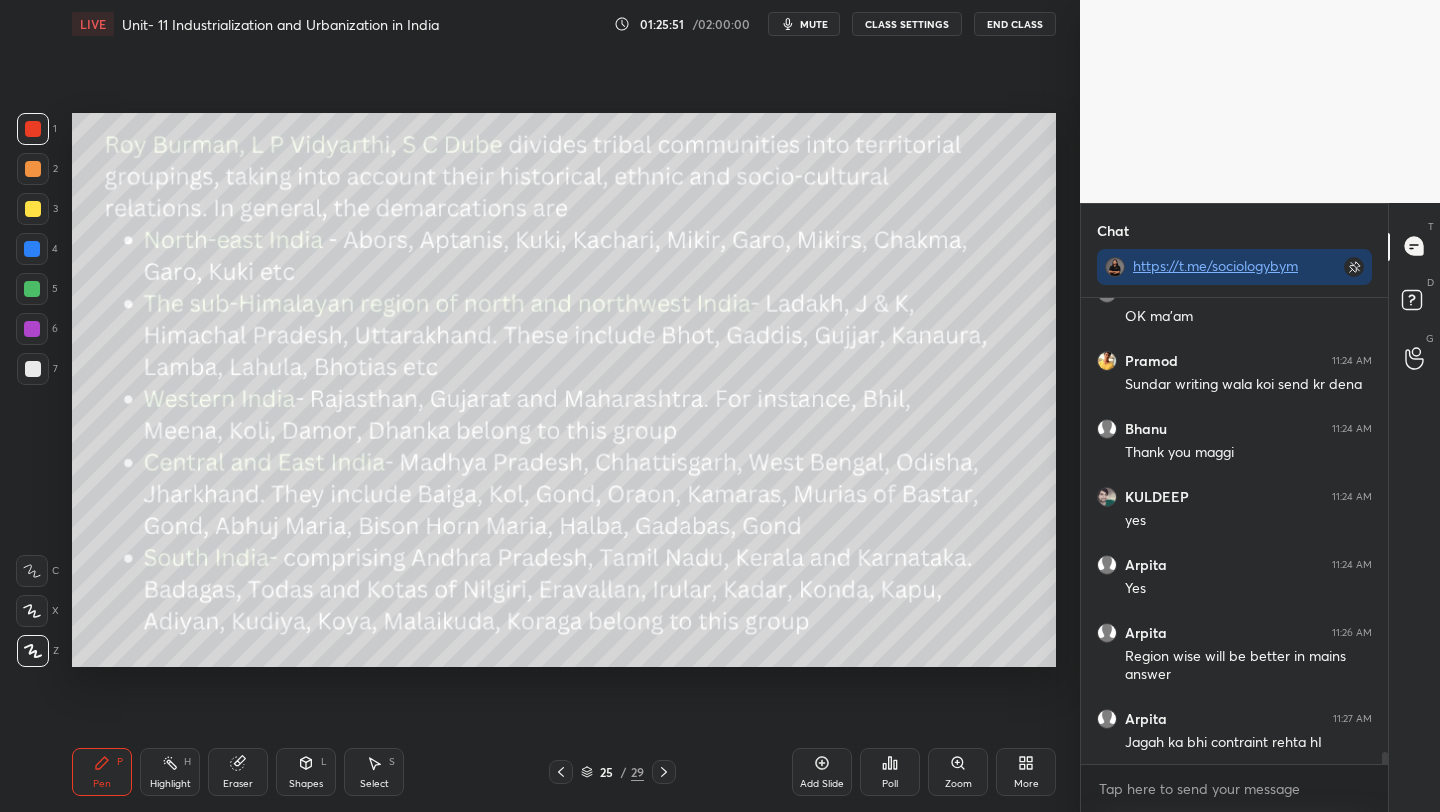 scroll, scrollTop: 17814, scrollLeft: 0, axis: vertical 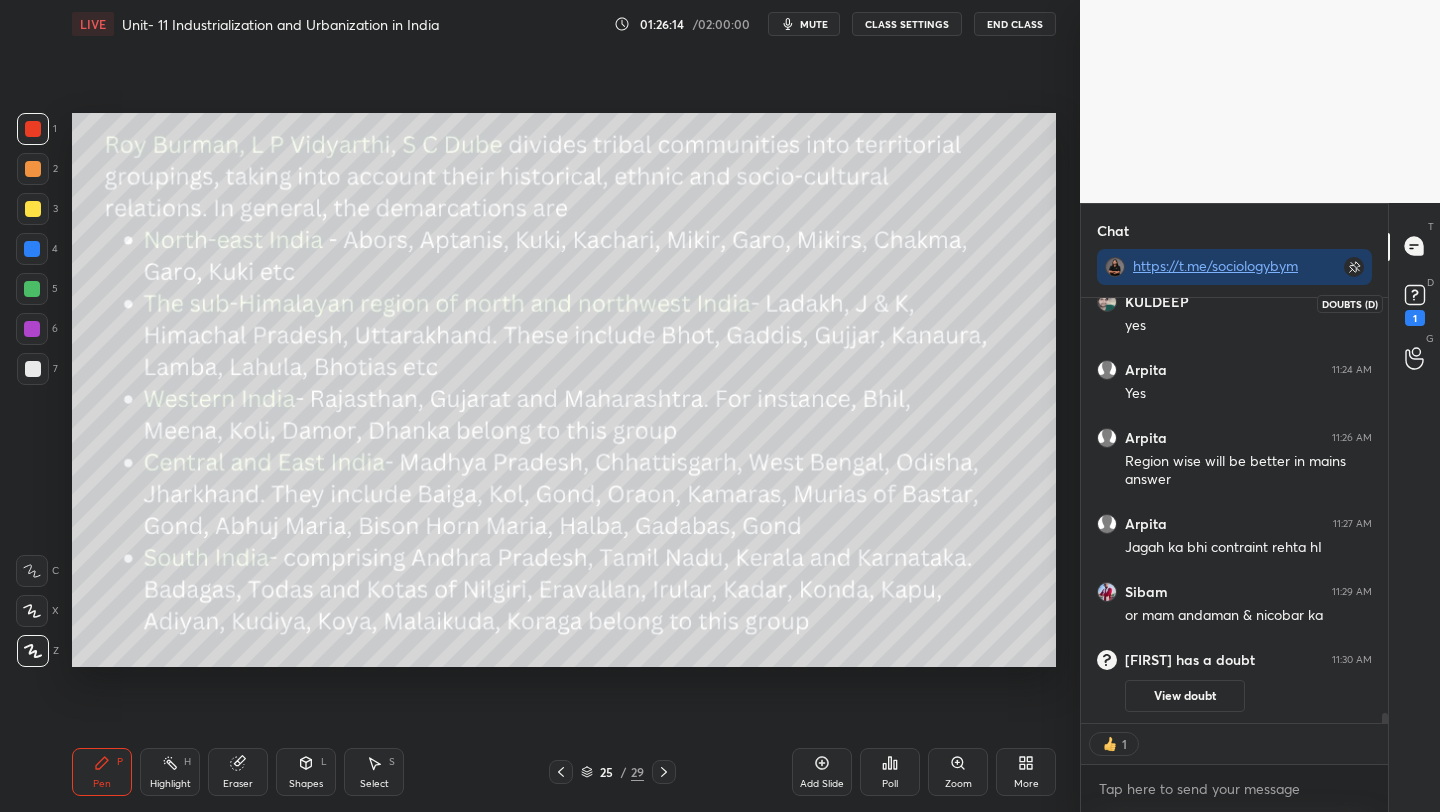 click 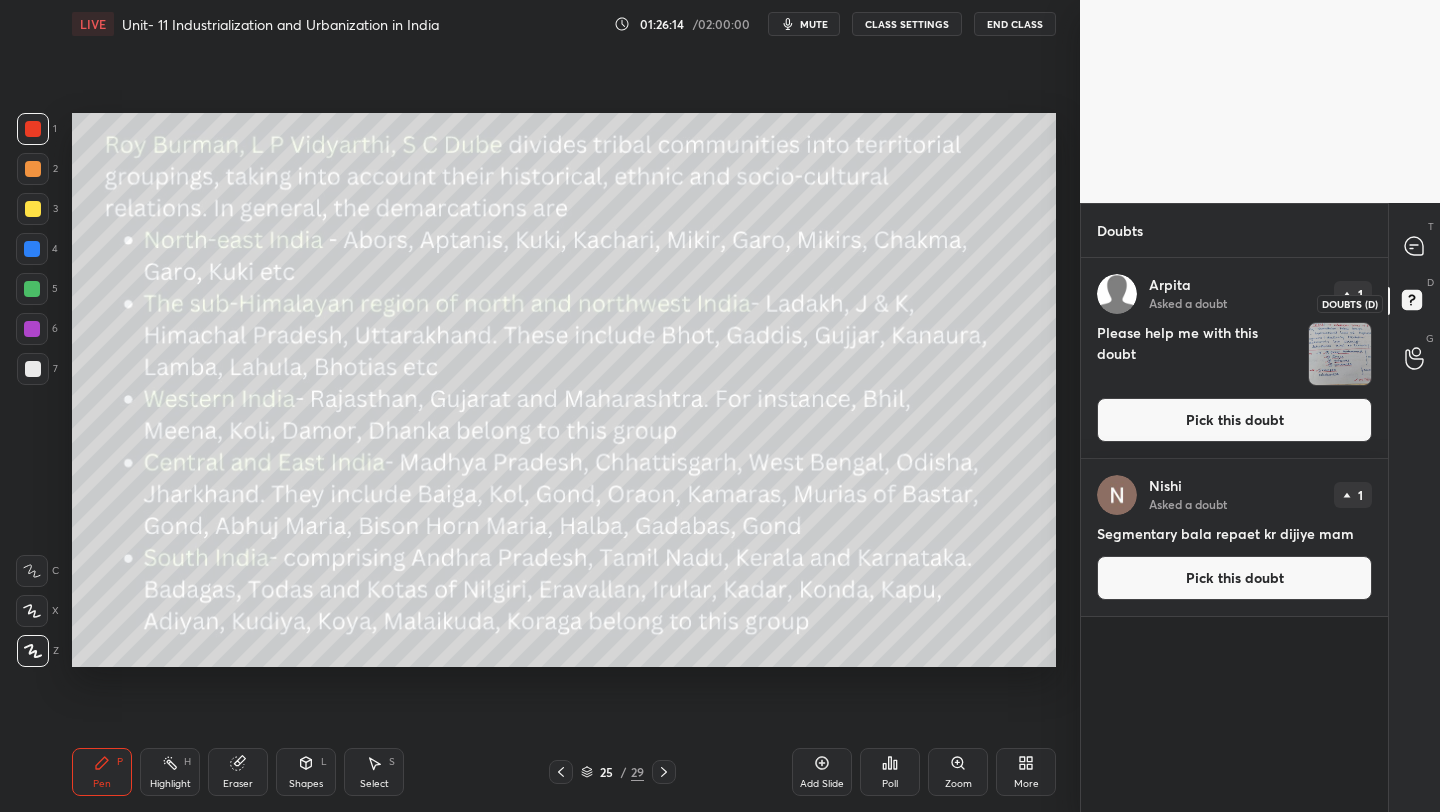 scroll, scrollTop: 7, scrollLeft: 7, axis: both 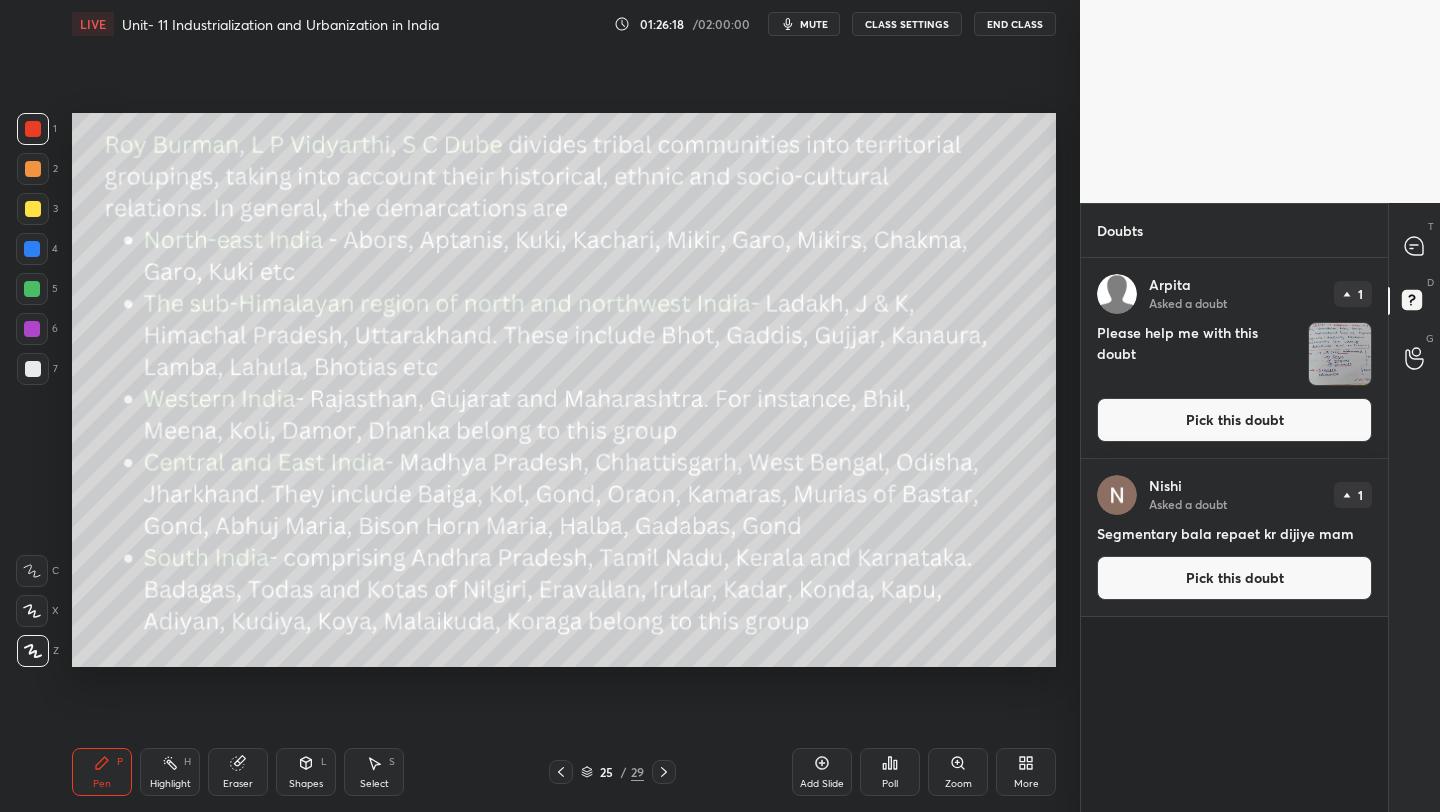 click on "Pick this doubt" at bounding box center [1234, 420] 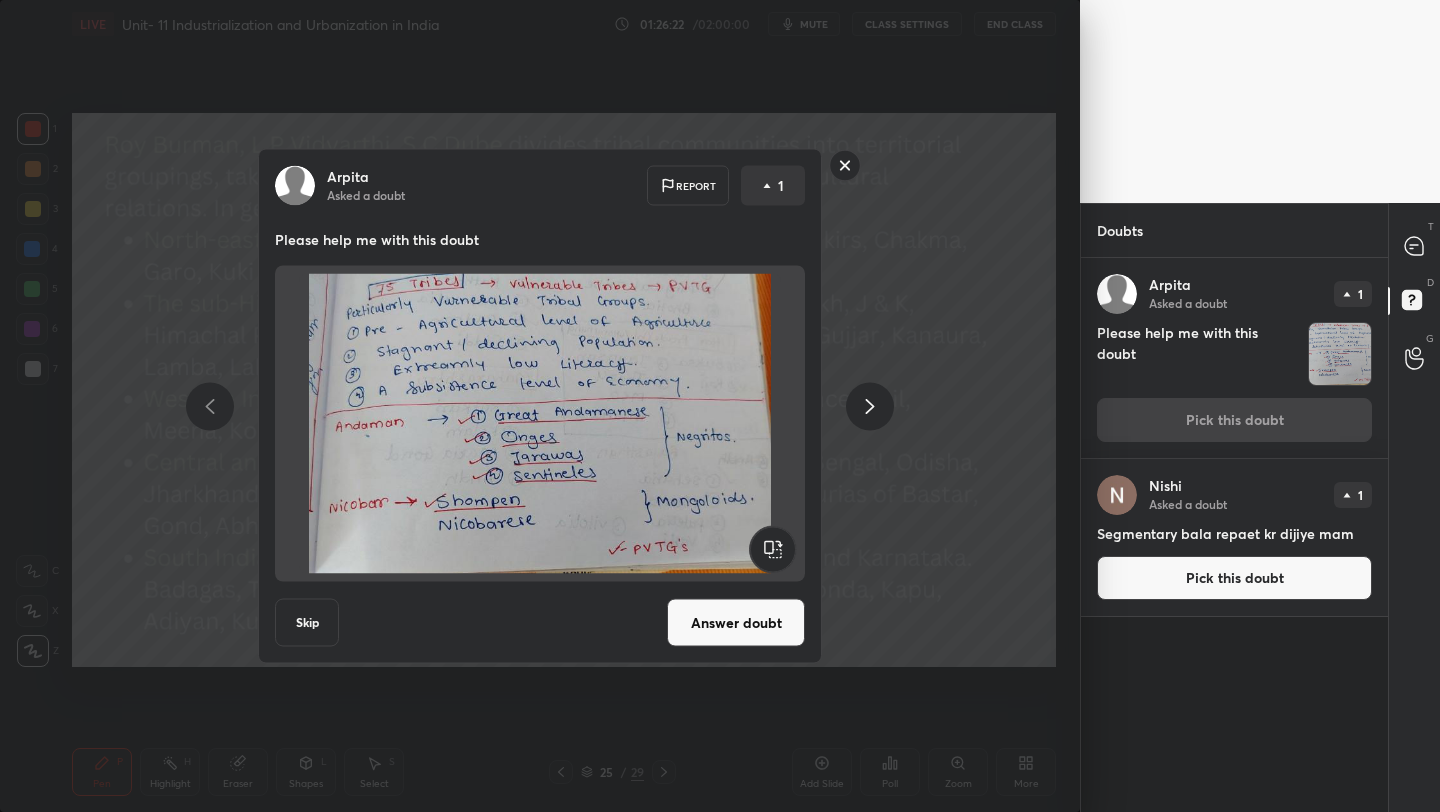 click on "Answer doubt" at bounding box center (736, 623) 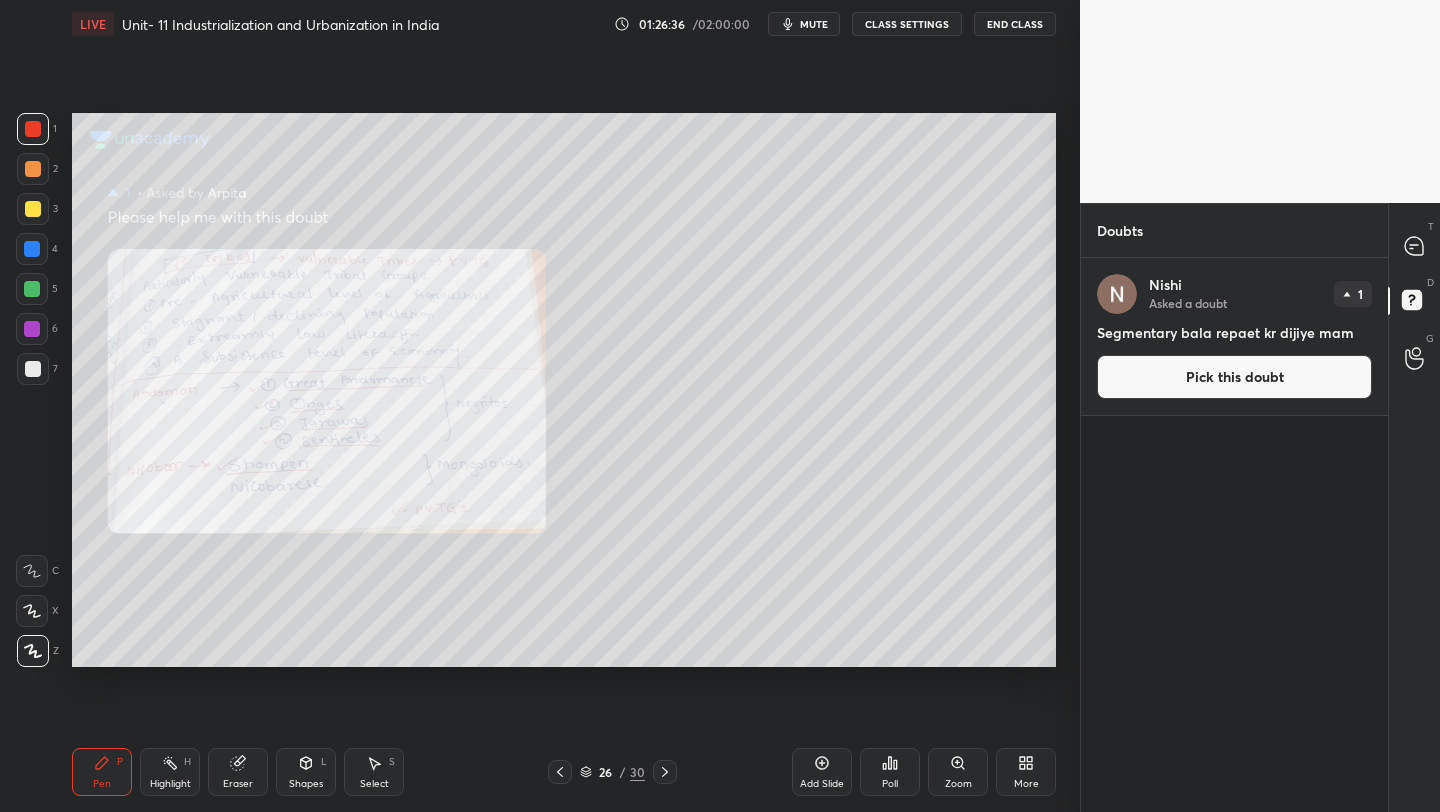 drag, startPoint x: 238, startPoint y: 778, endPoint x: 220, endPoint y: 723, distance: 57.870544 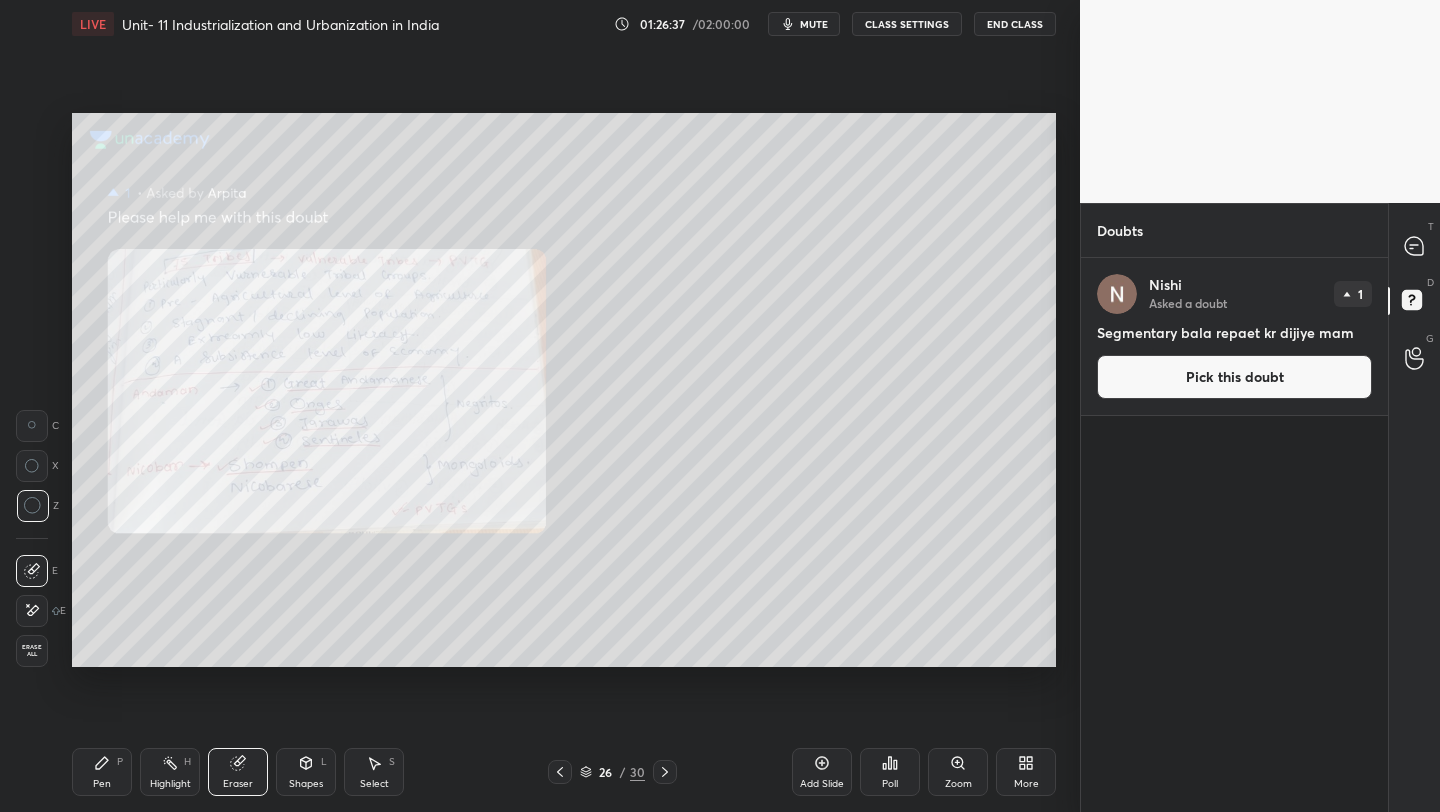 click at bounding box center [33, 506] 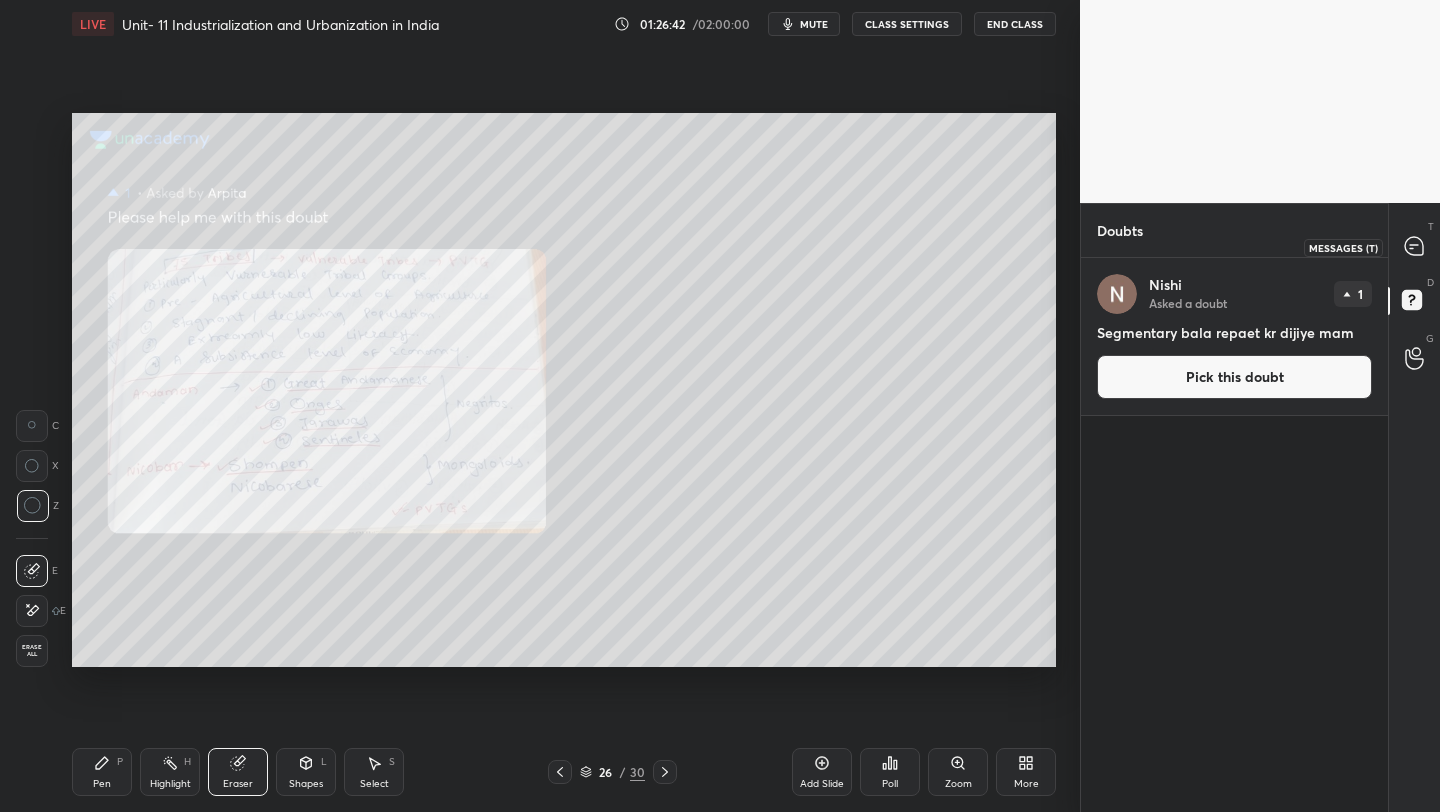 click 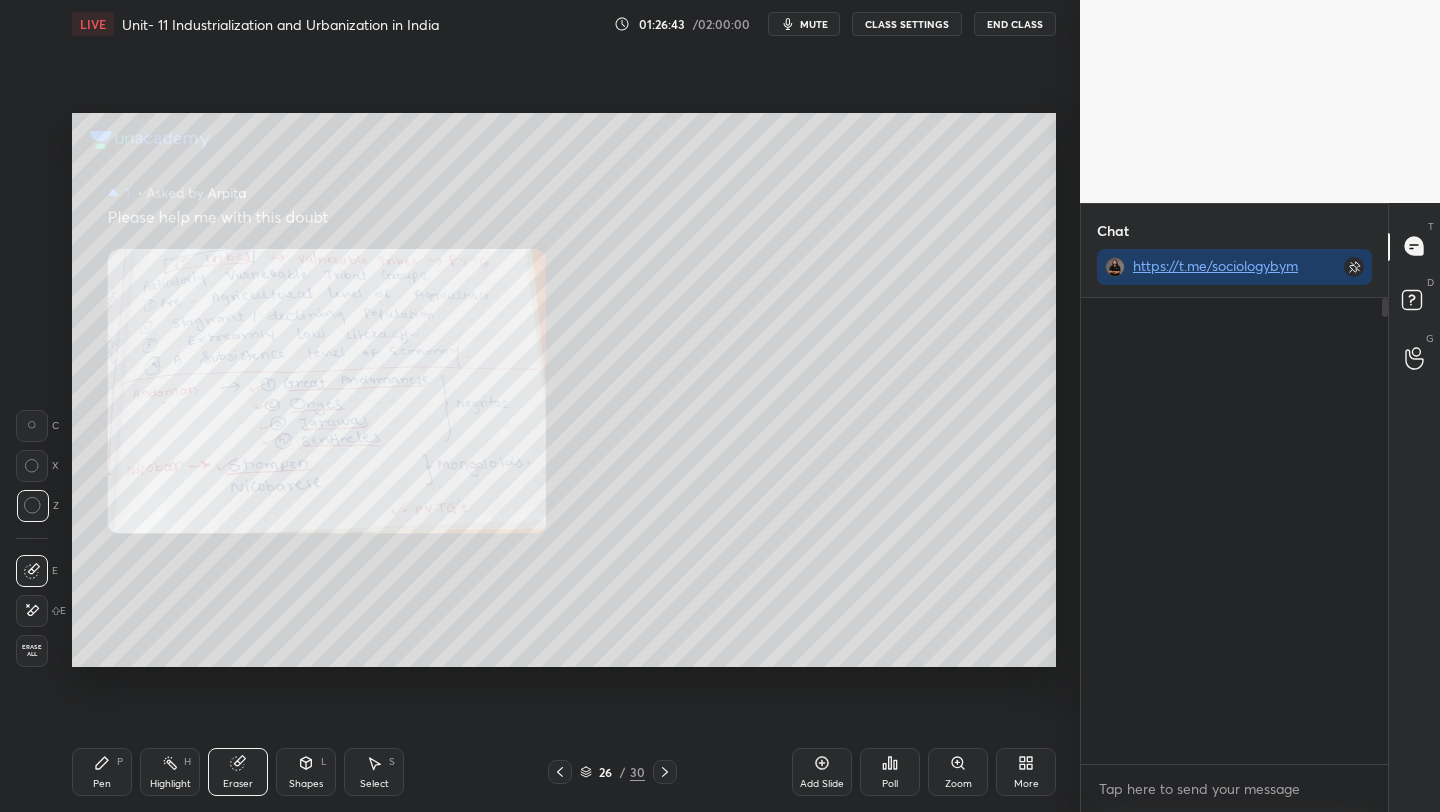 scroll, scrollTop: 508, scrollLeft: 301, axis: both 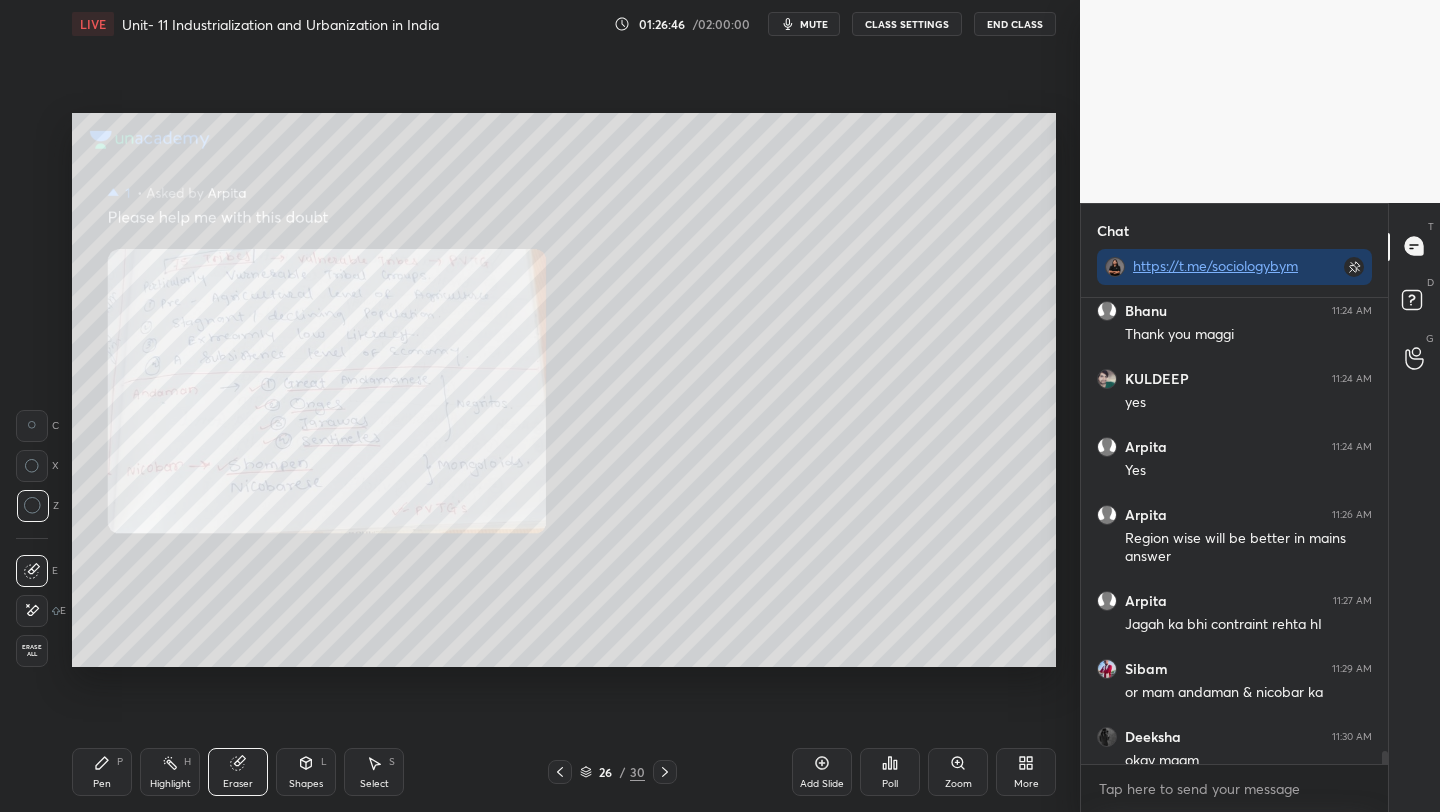 click 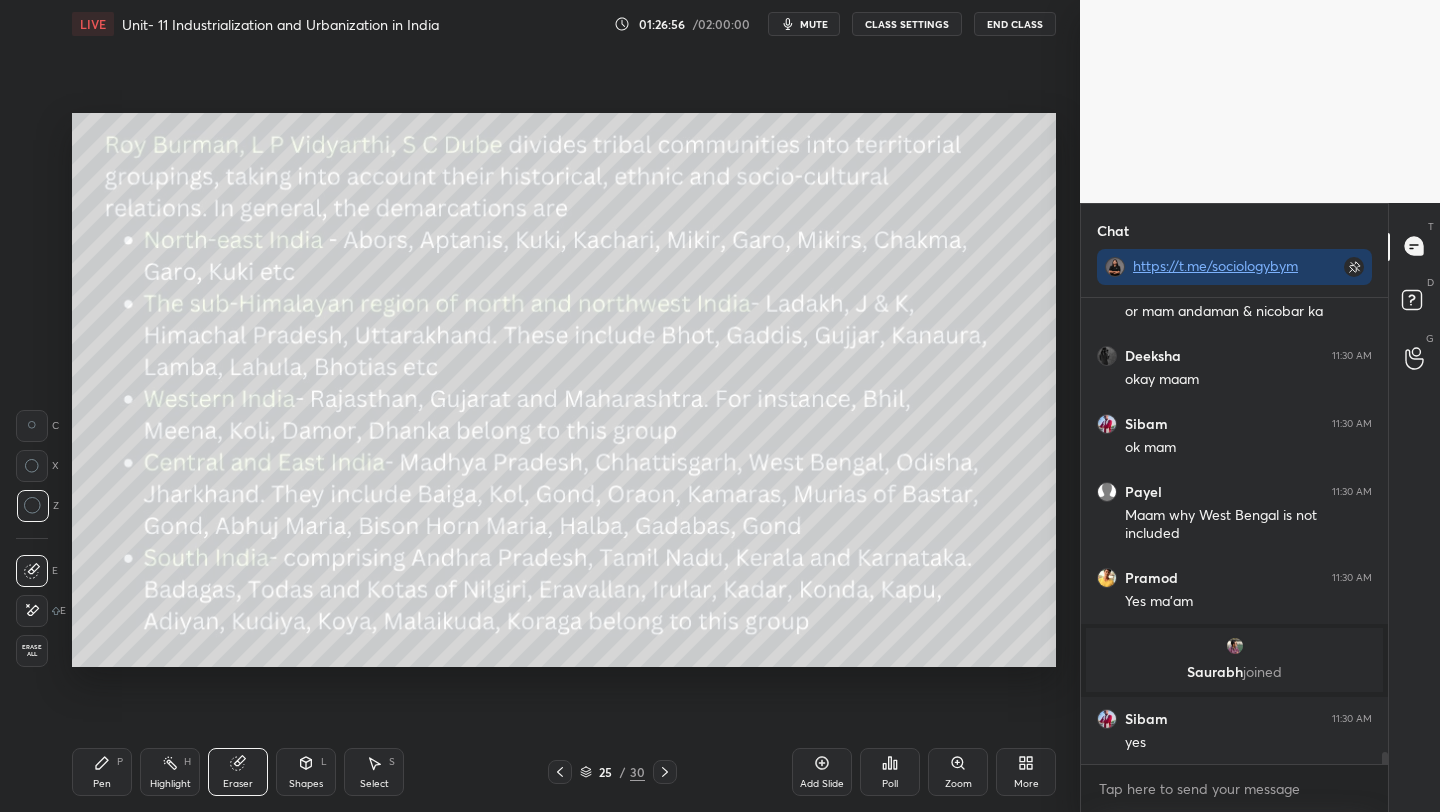 scroll, scrollTop: 17434, scrollLeft: 0, axis: vertical 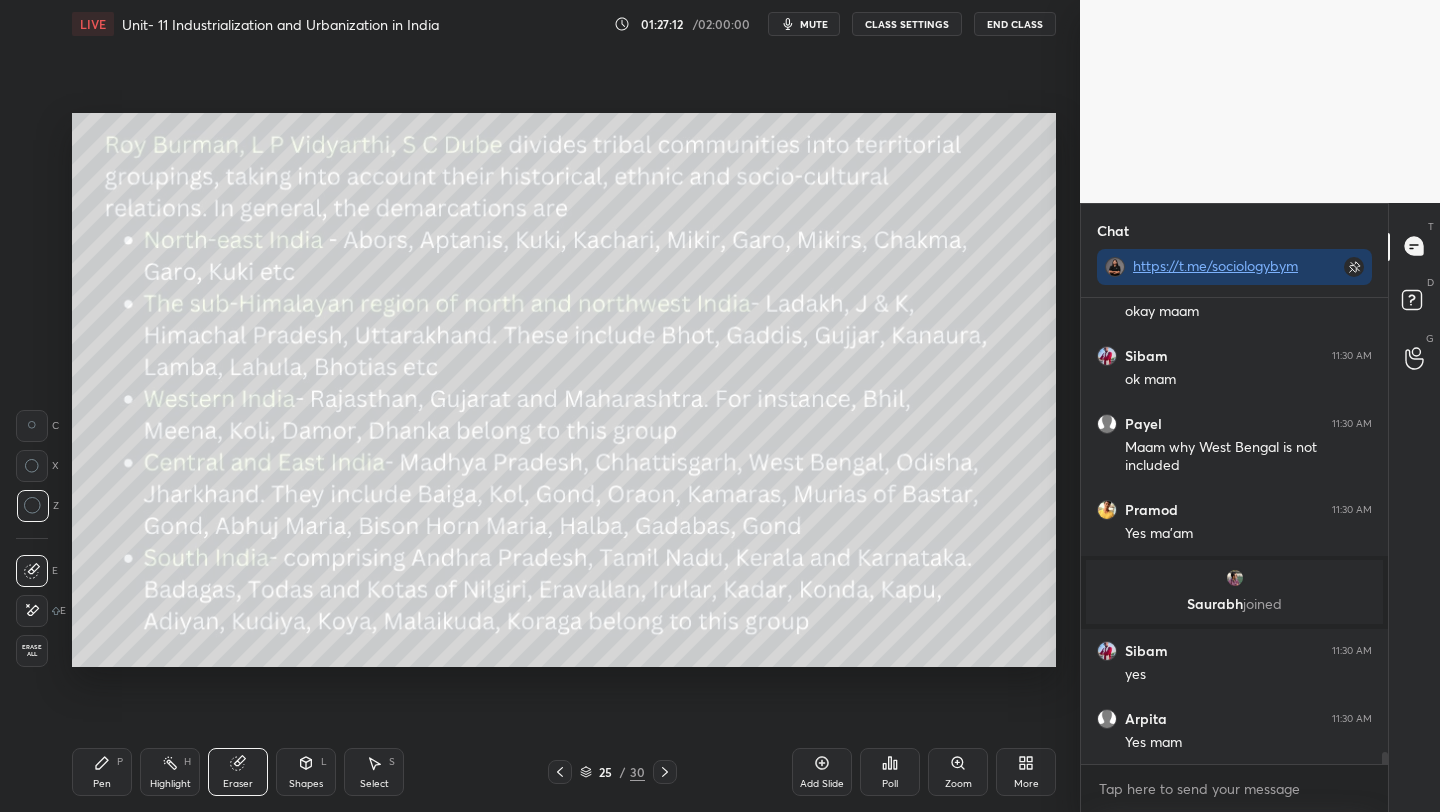 click on "Pen P Highlight H Eraser Shapes L Select S 25 / 30 Add Slide Poll Zoom More" at bounding box center (564, 772) 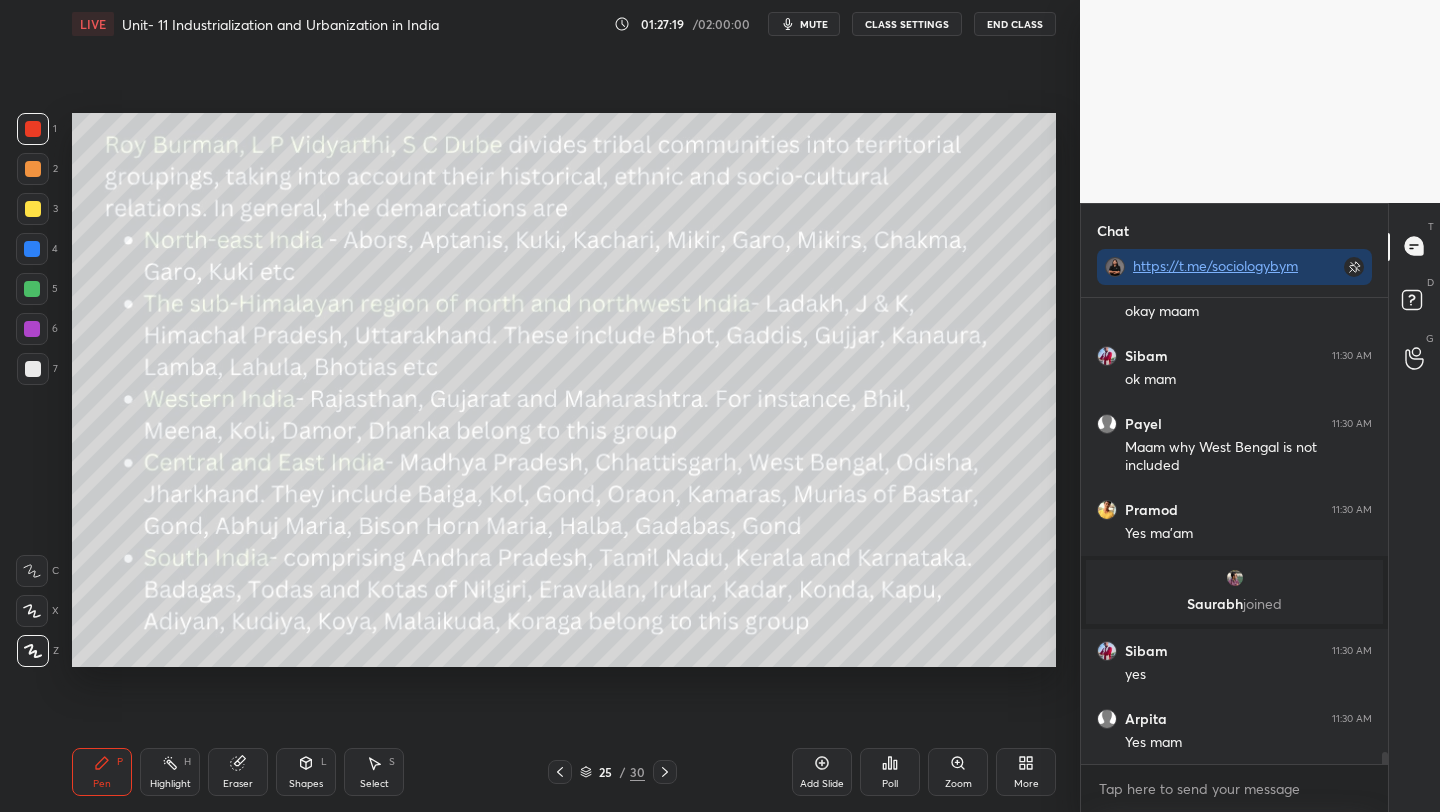 click 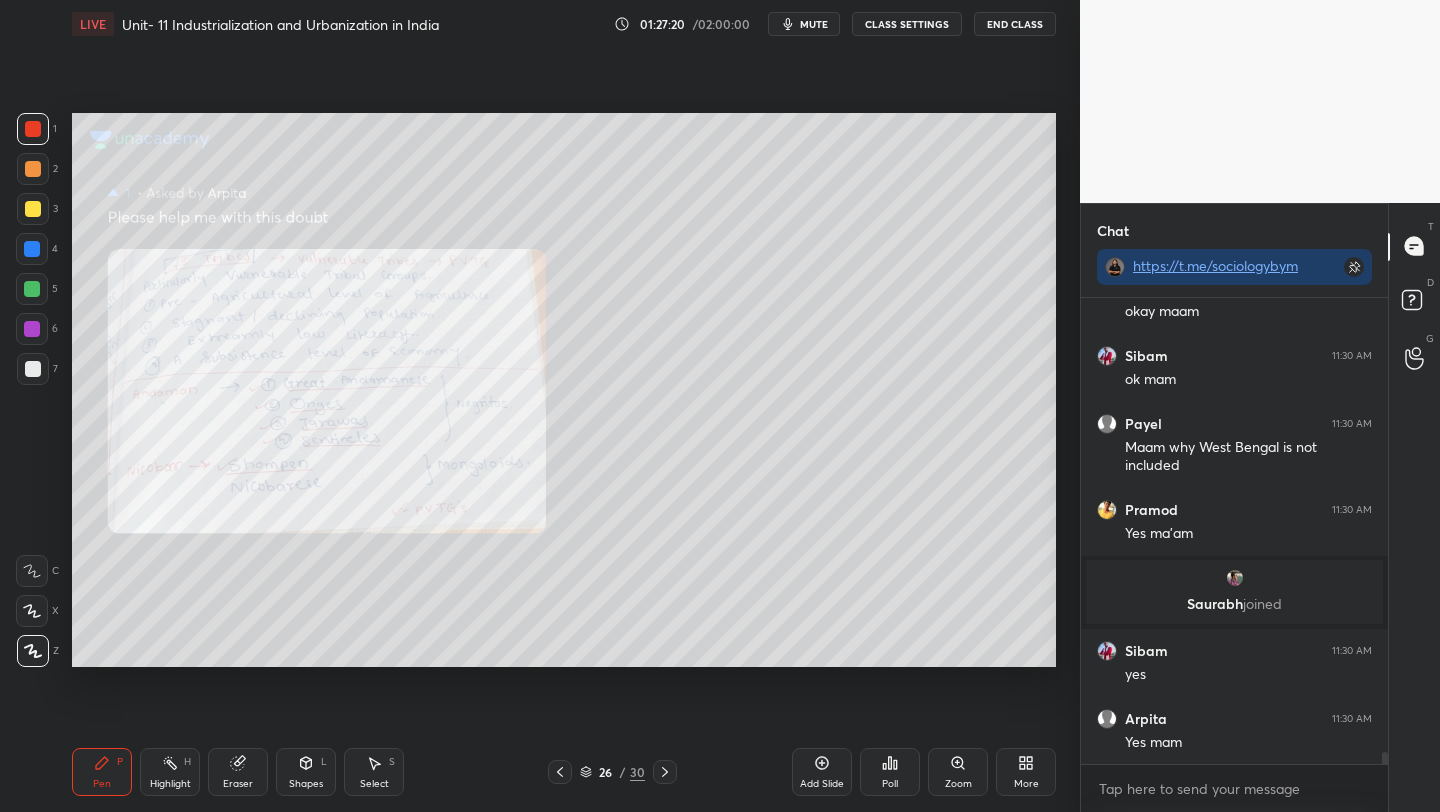 click 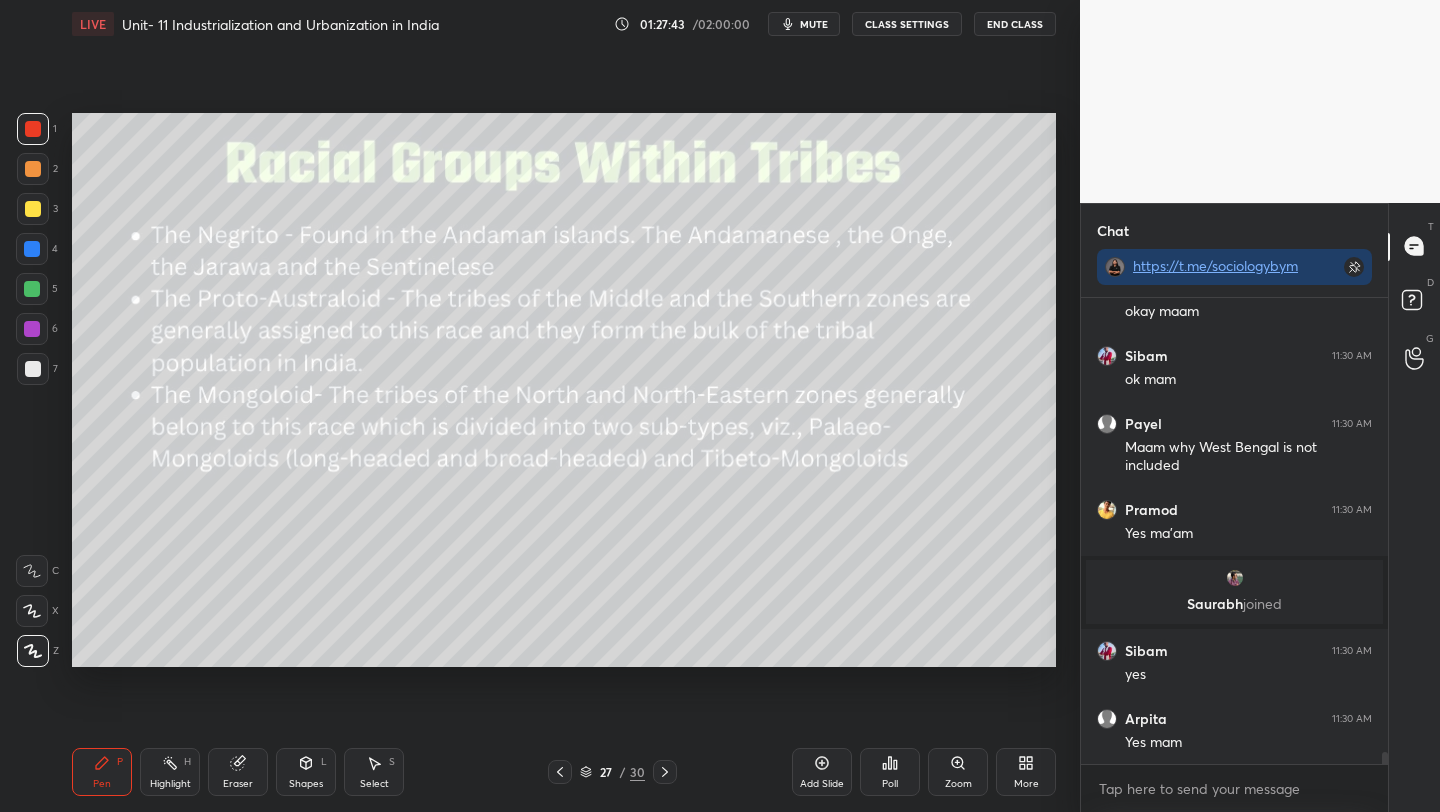 scroll, scrollTop: 17502, scrollLeft: 0, axis: vertical 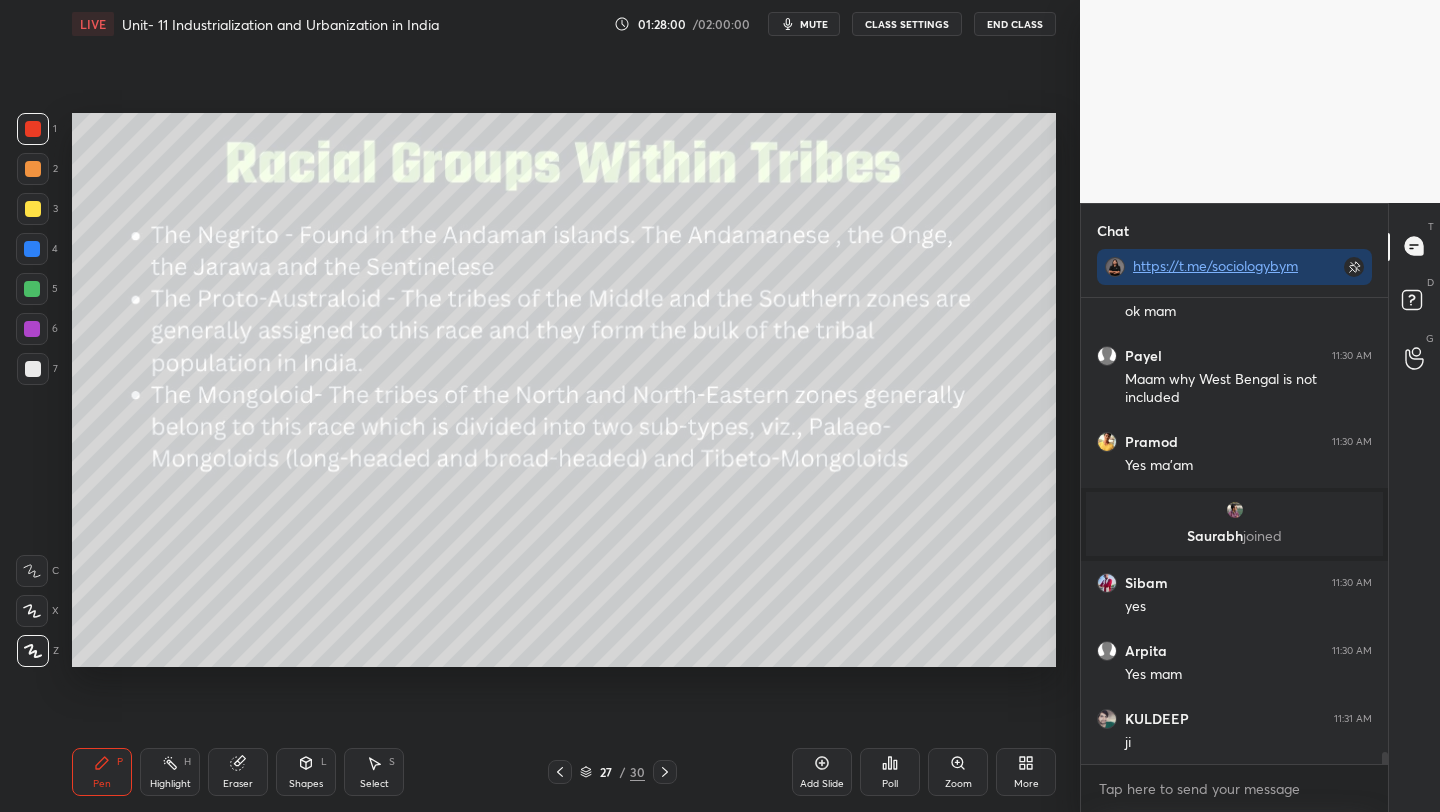 click on "Setting up your live class Poll for   secs No correct answer Start poll" at bounding box center [564, 390] 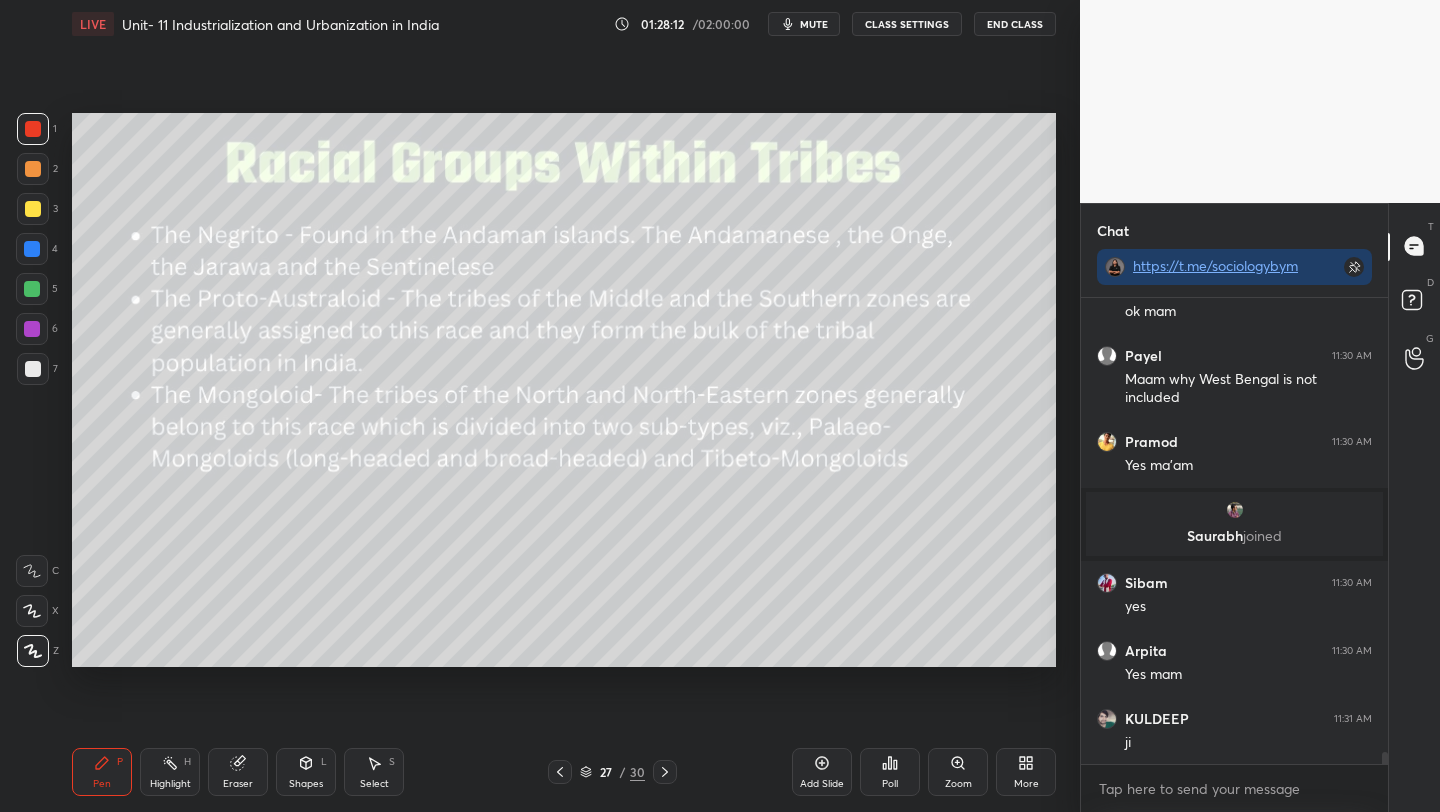 click at bounding box center (33, 209) 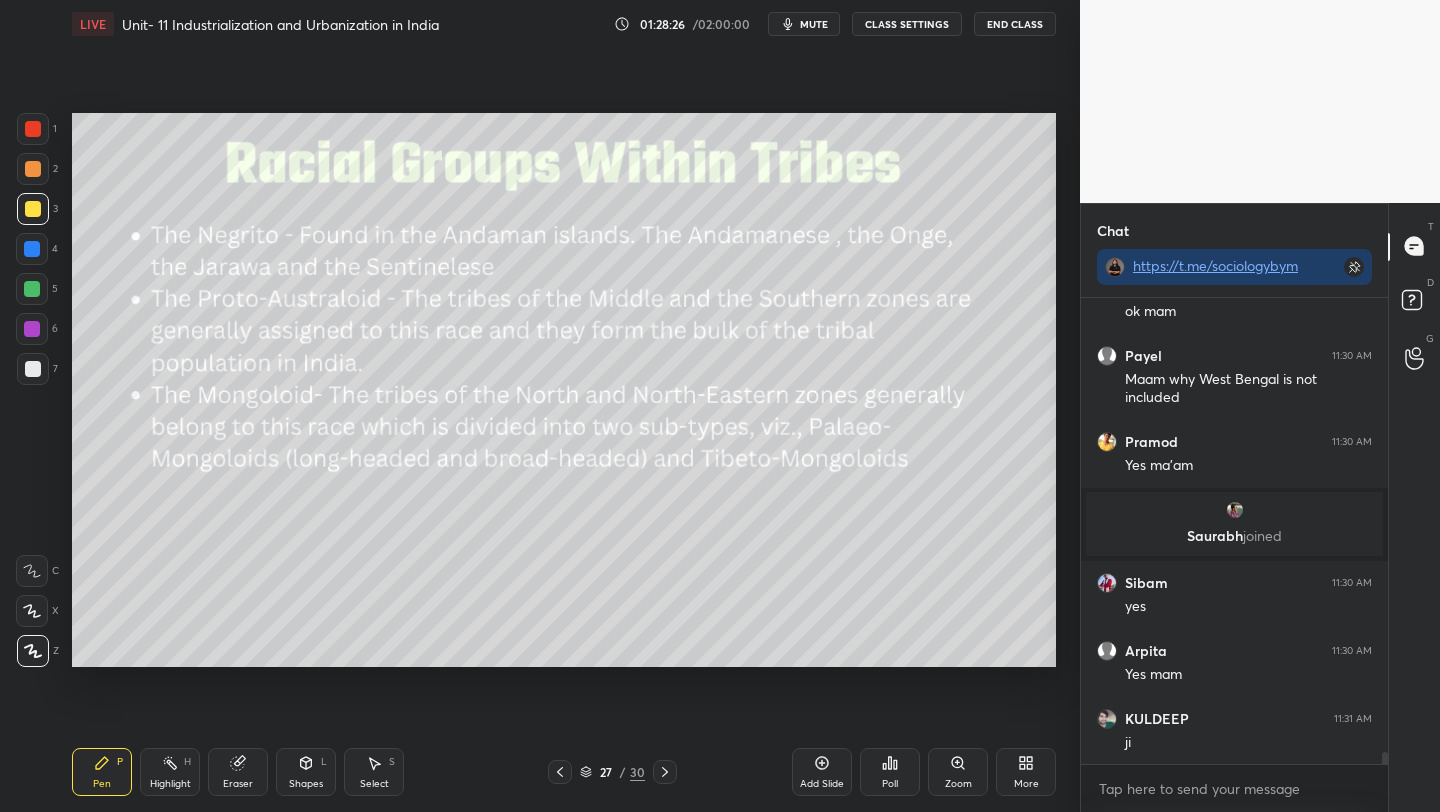click at bounding box center [560, 772] 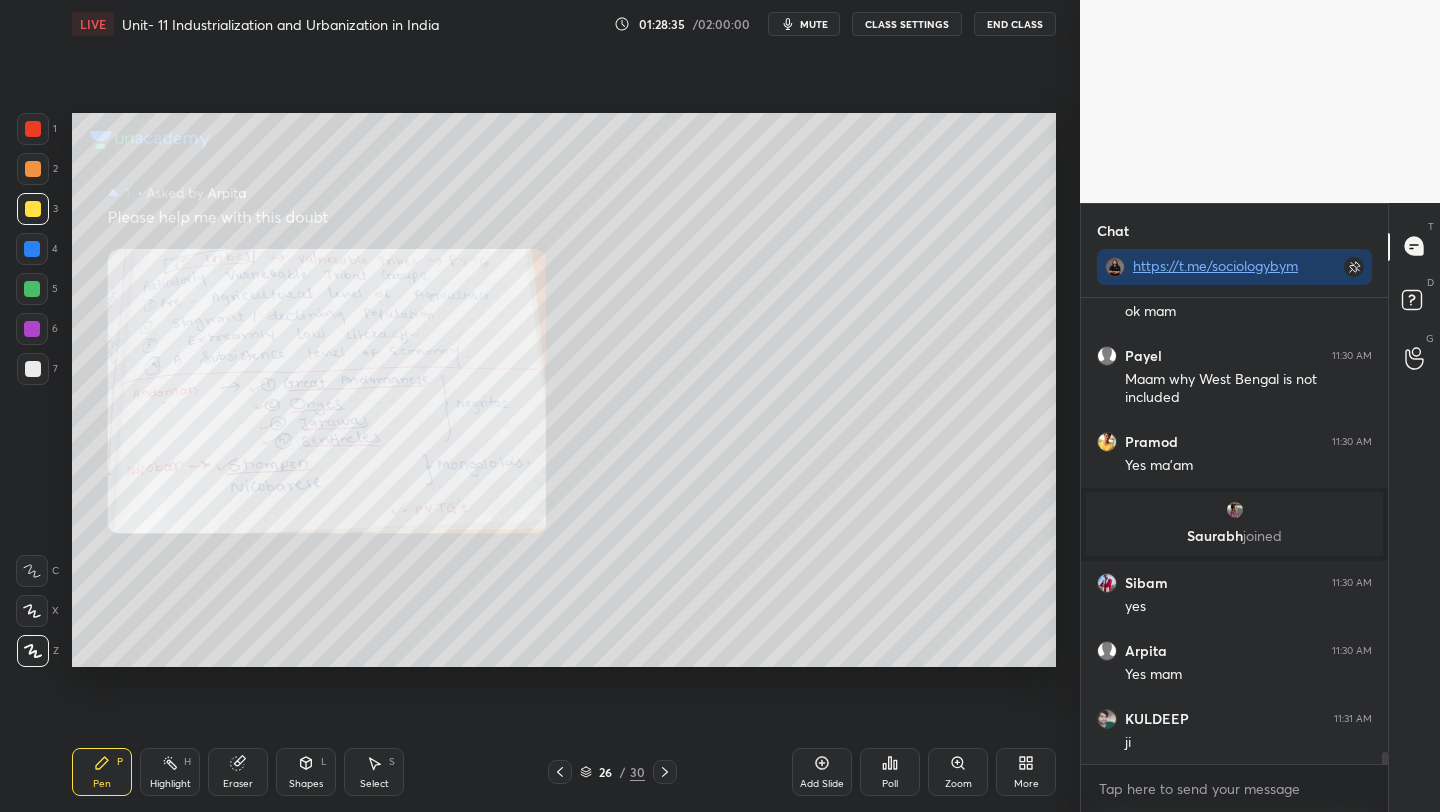 click 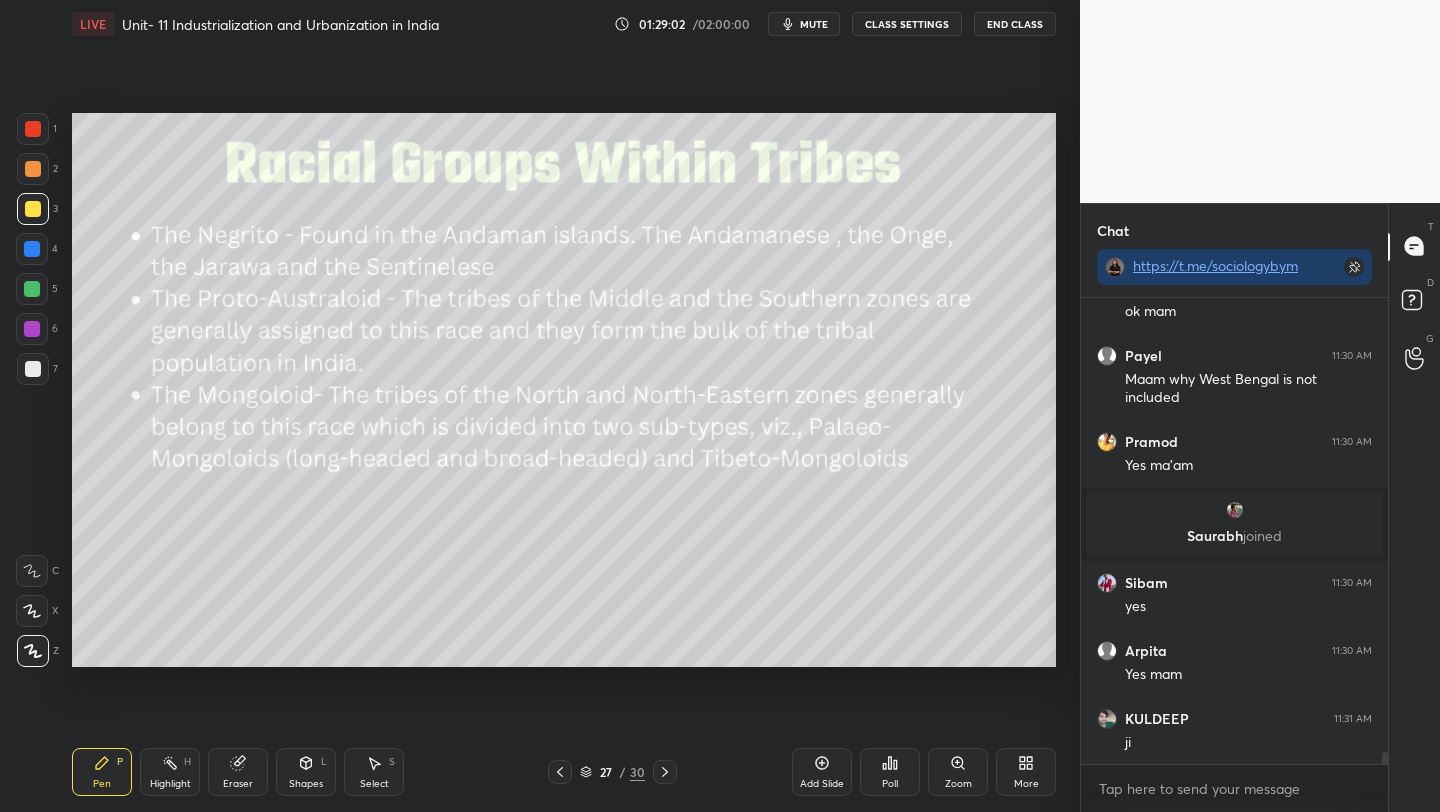 click 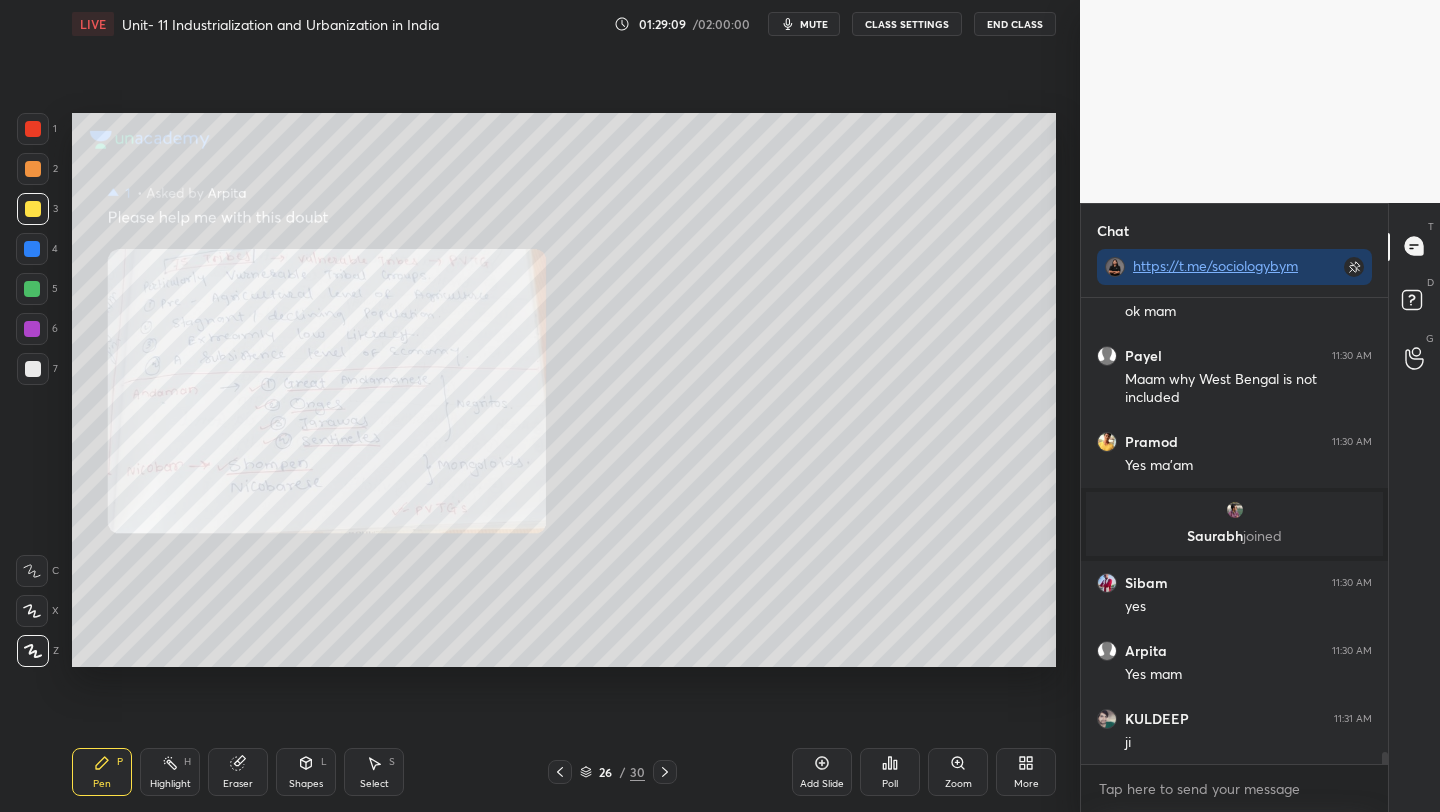 click at bounding box center [665, 772] 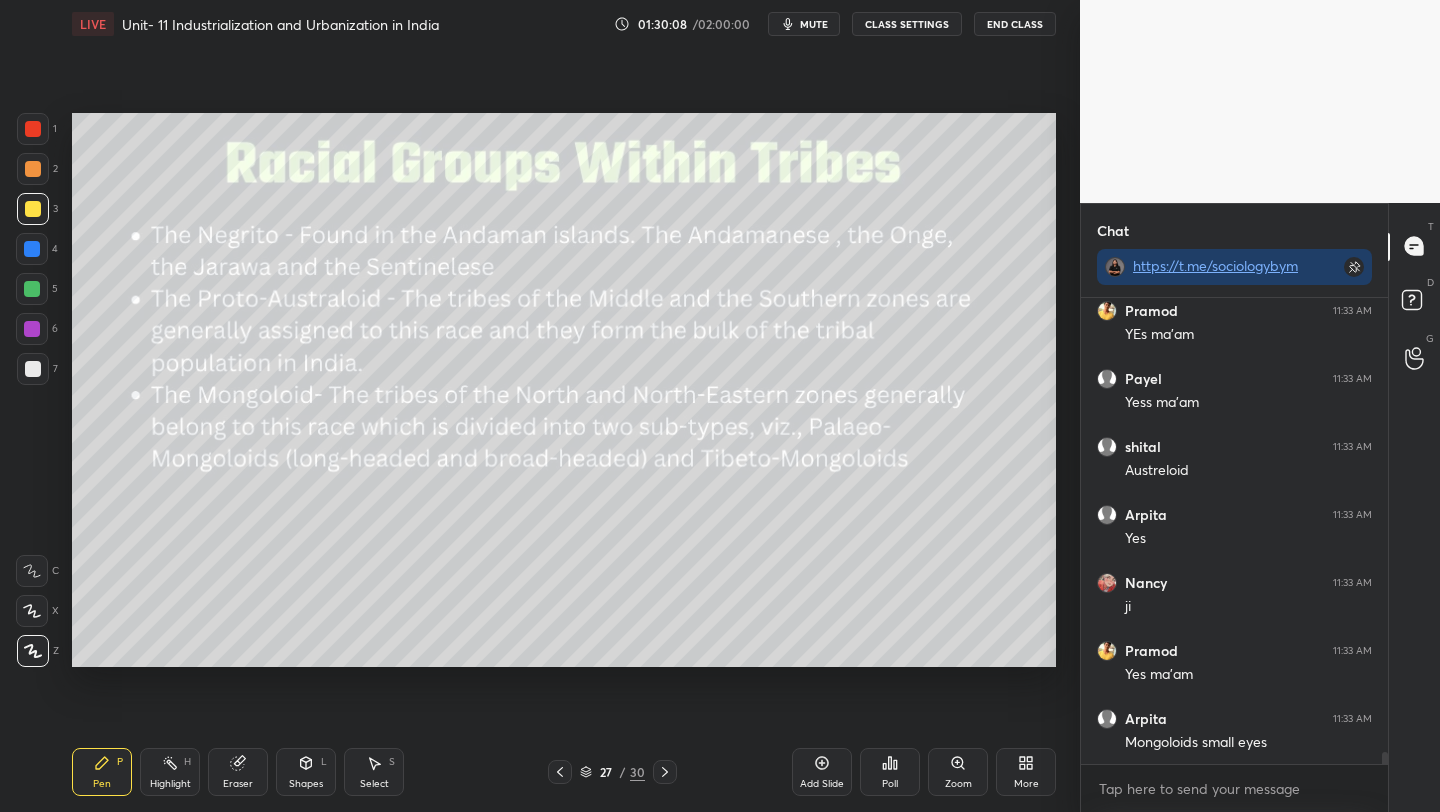 scroll, scrollTop: 18064, scrollLeft: 0, axis: vertical 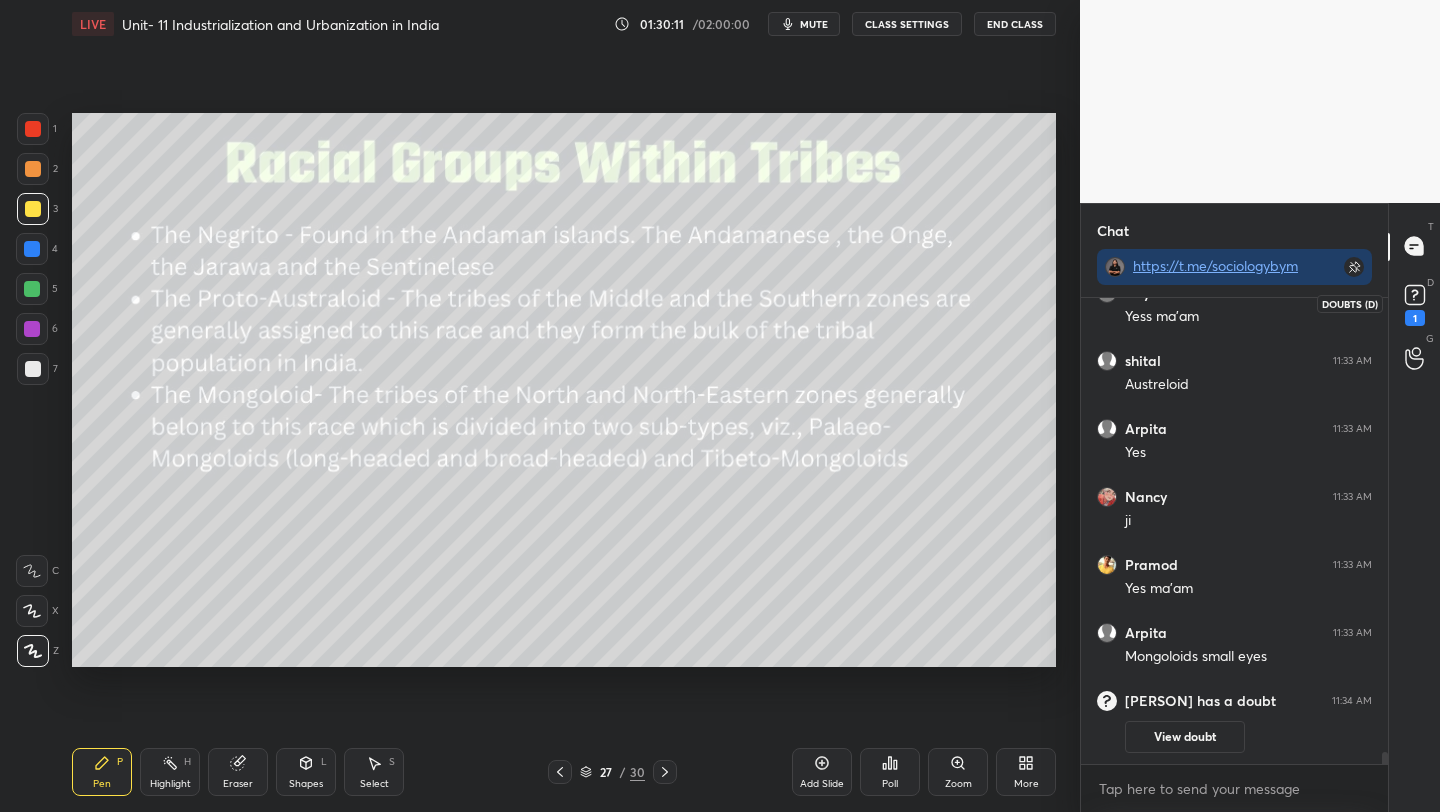 click 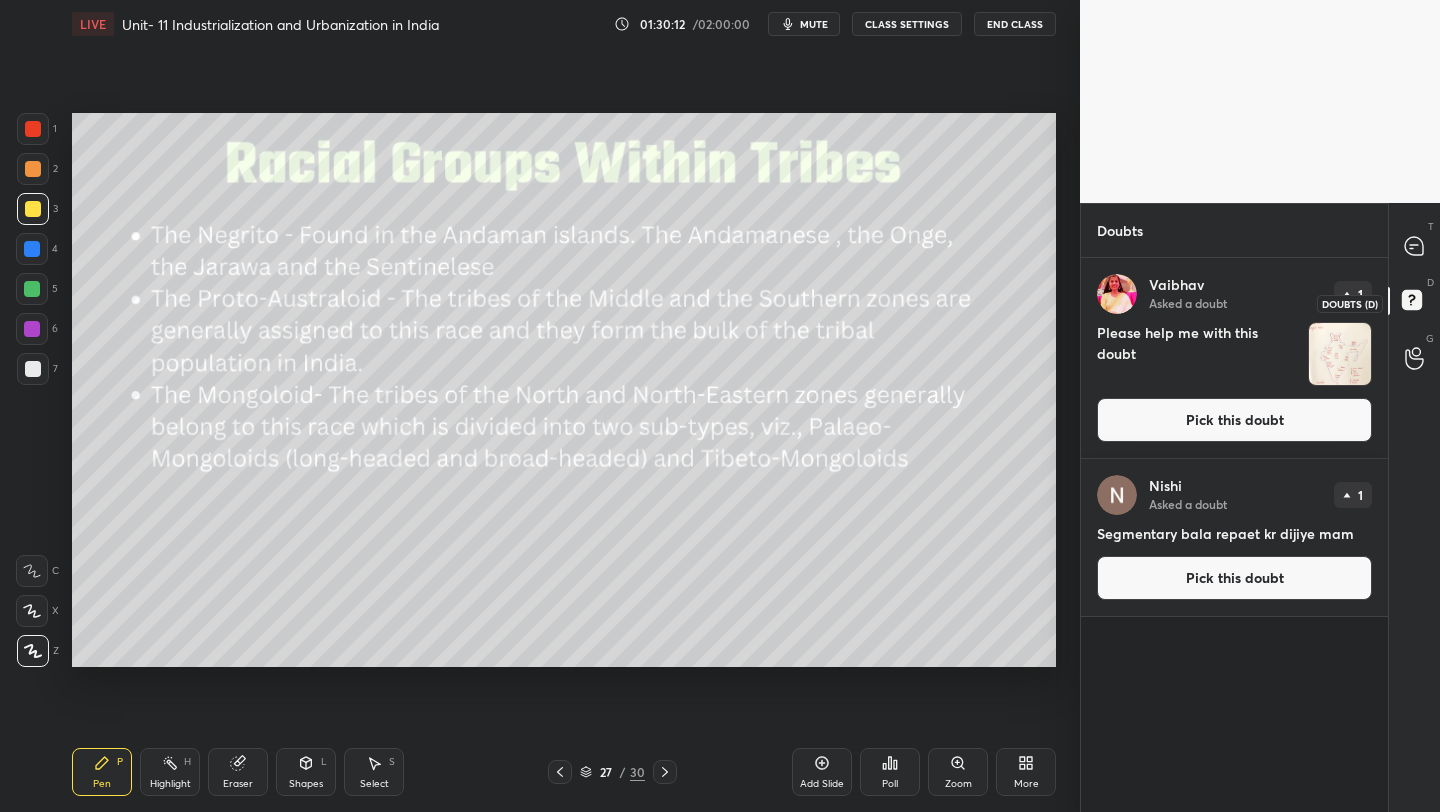 scroll, scrollTop: 7, scrollLeft: 7, axis: both 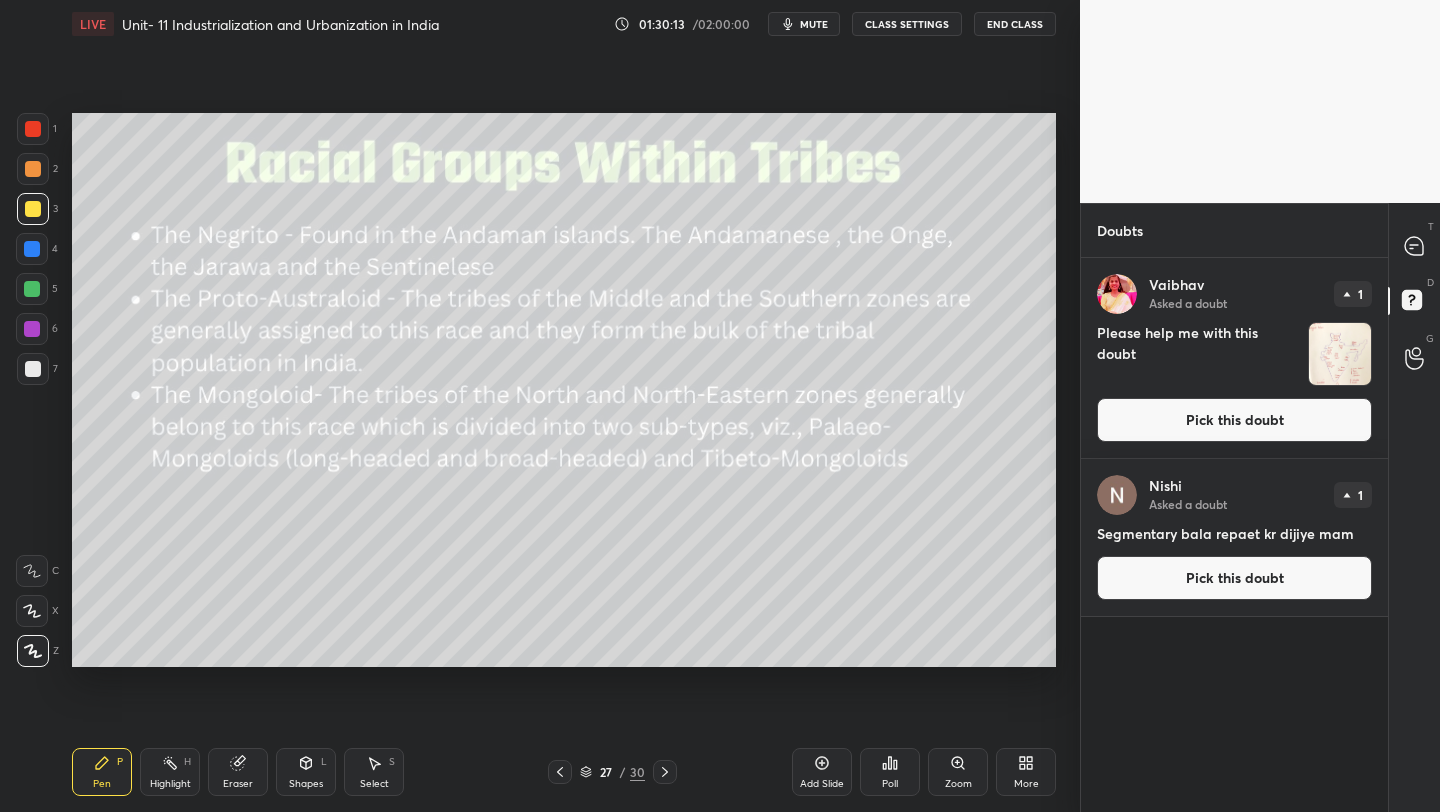 click on "Pick this doubt" at bounding box center [1234, 420] 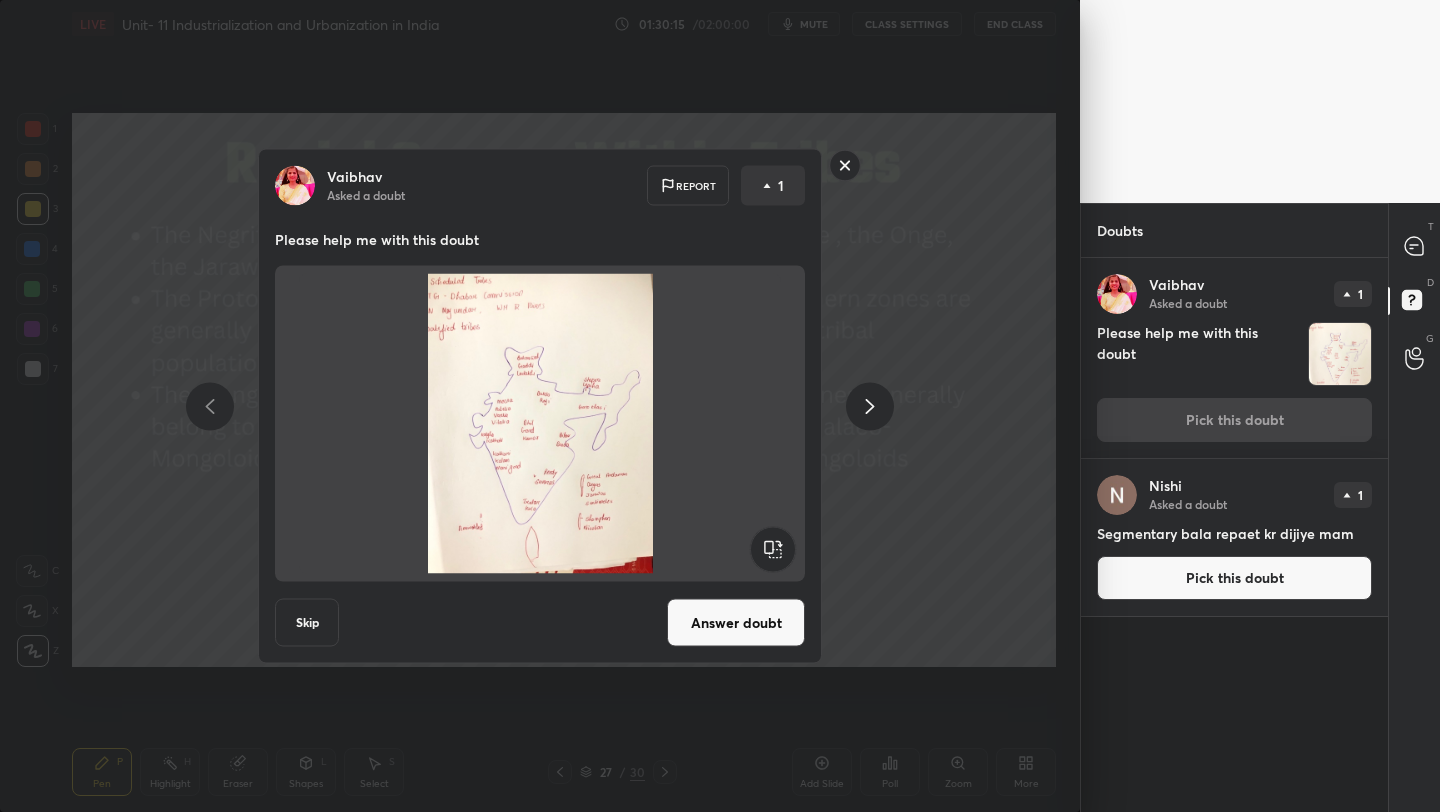 click on "Answer doubt" at bounding box center [736, 623] 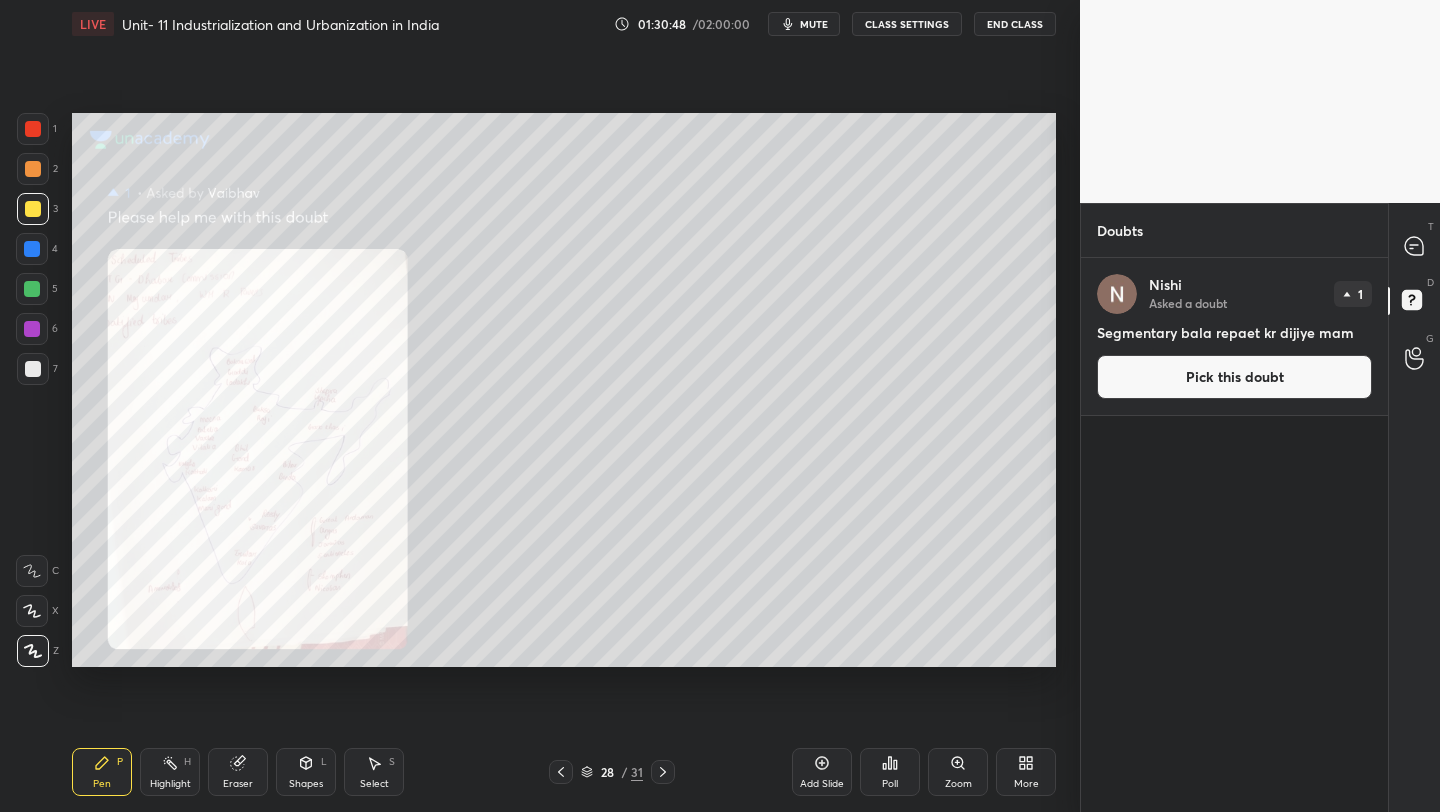 click 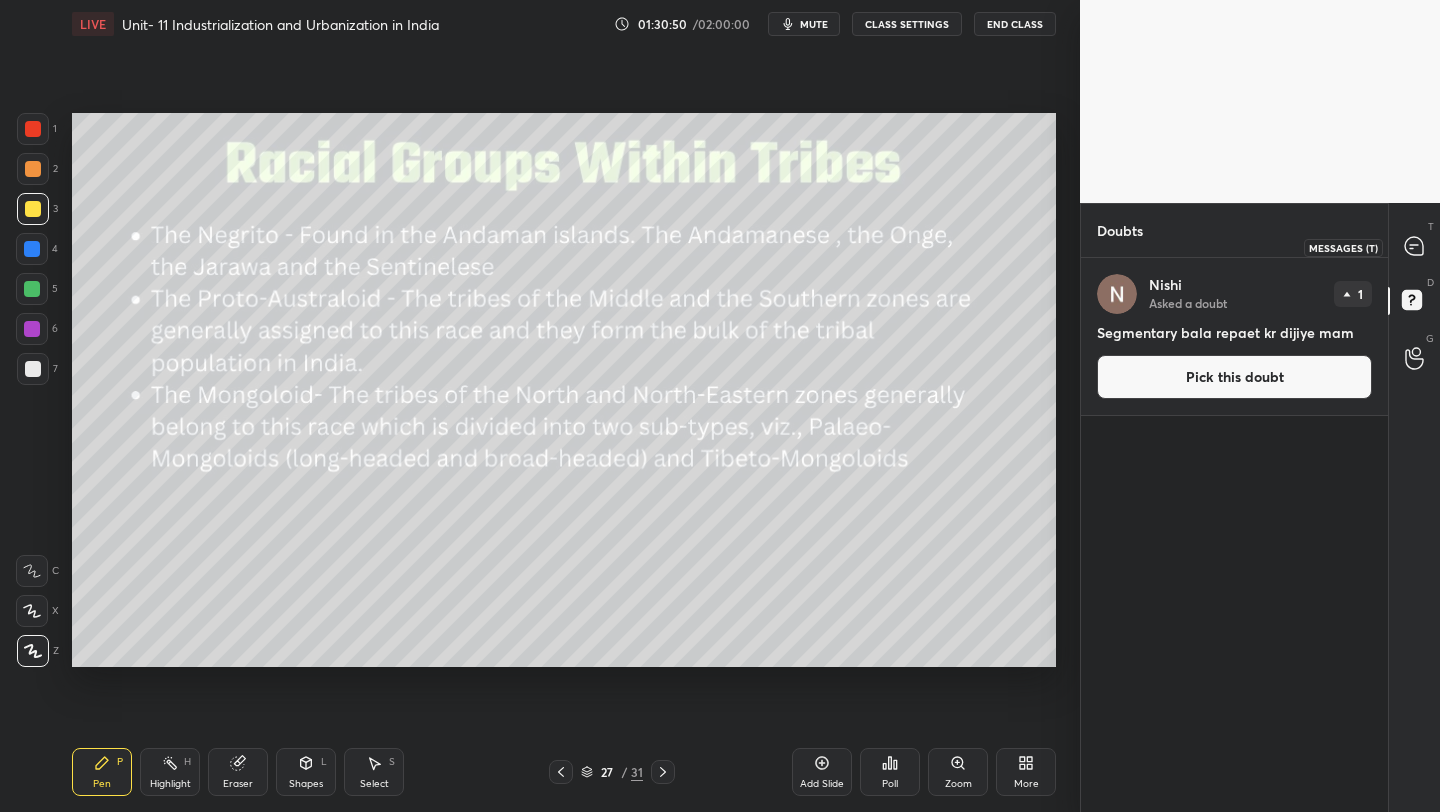 click 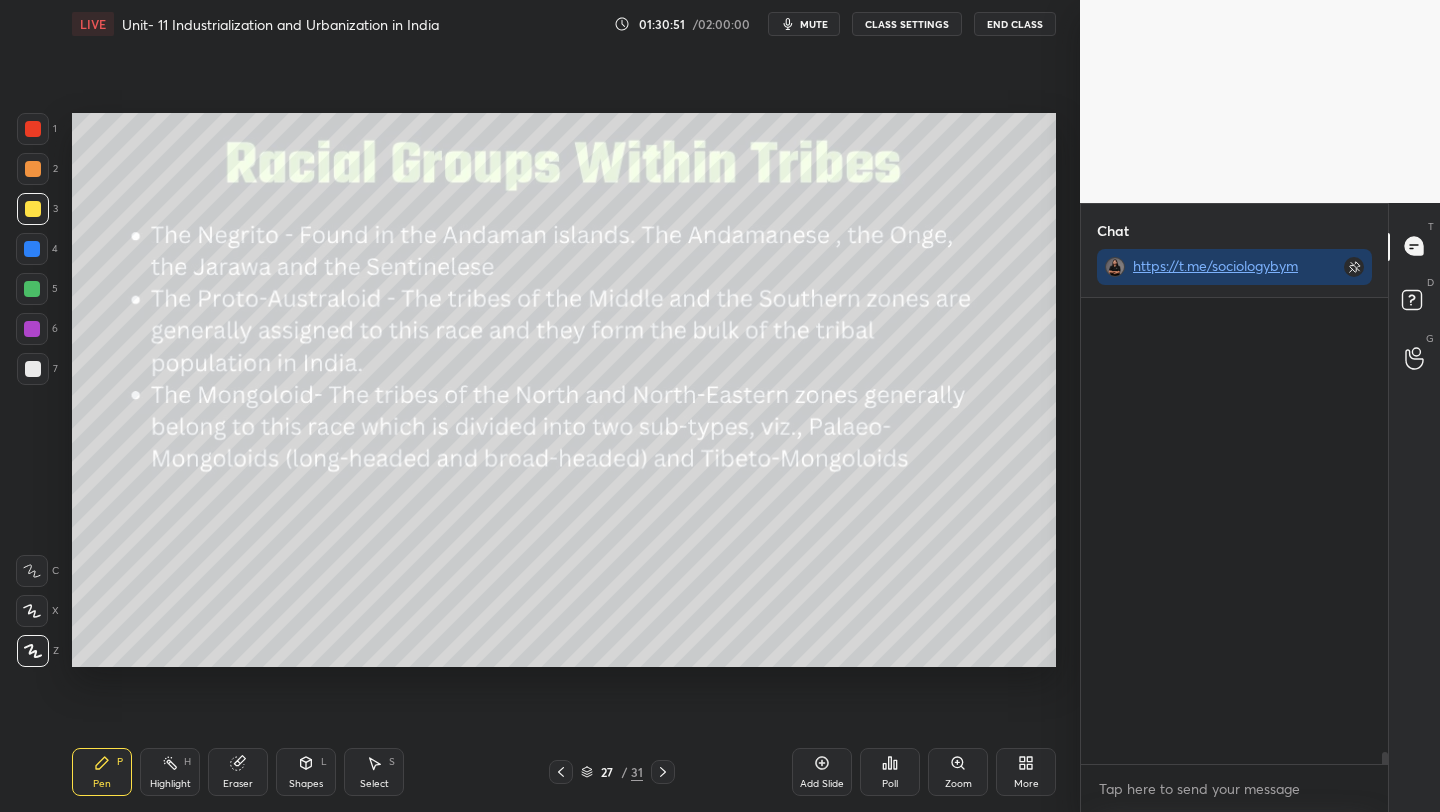 scroll, scrollTop: 508, scrollLeft: 301, axis: both 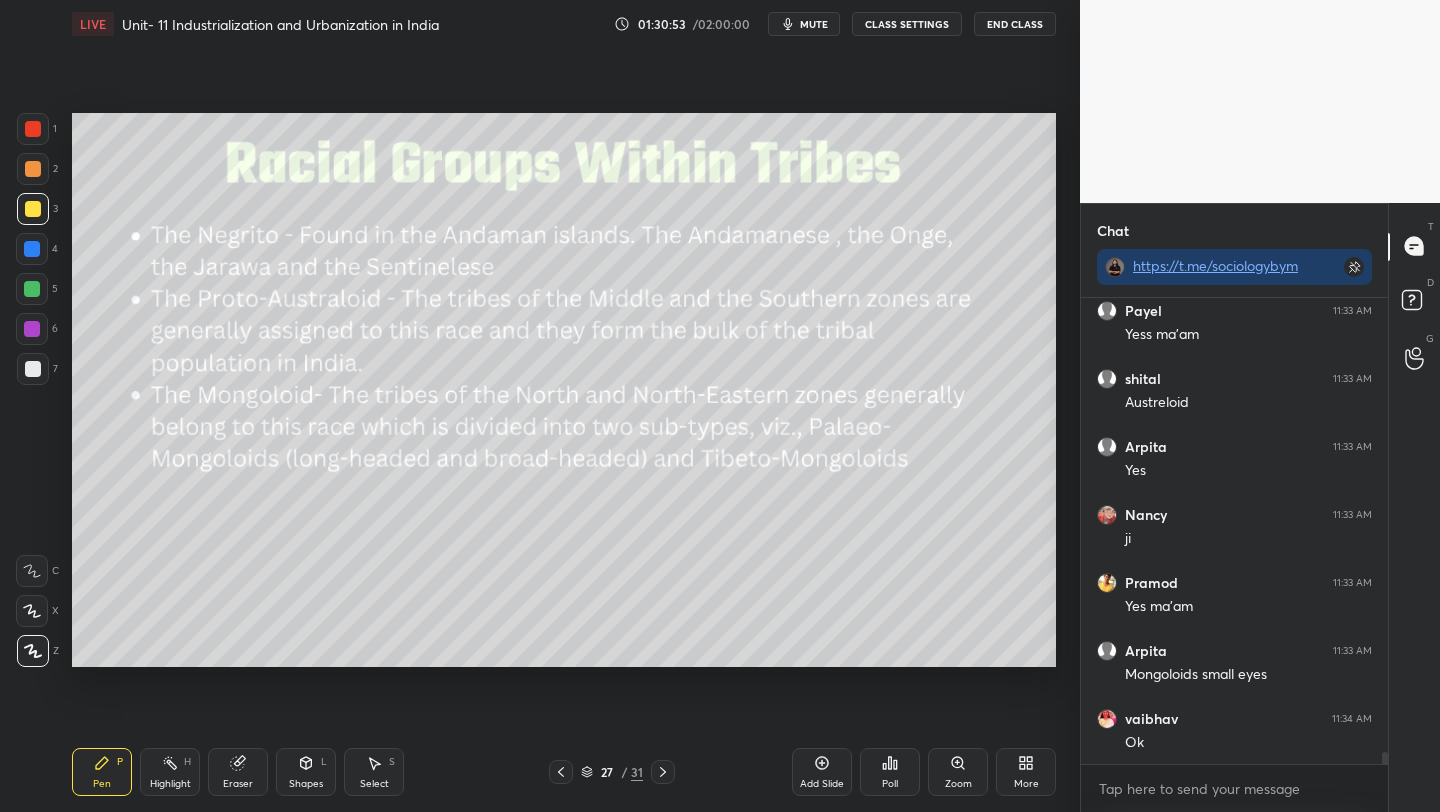 drag, startPoint x: 1385, startPoint y: 757, endPoint x: 1385, endPoint y: 768, distance: 11 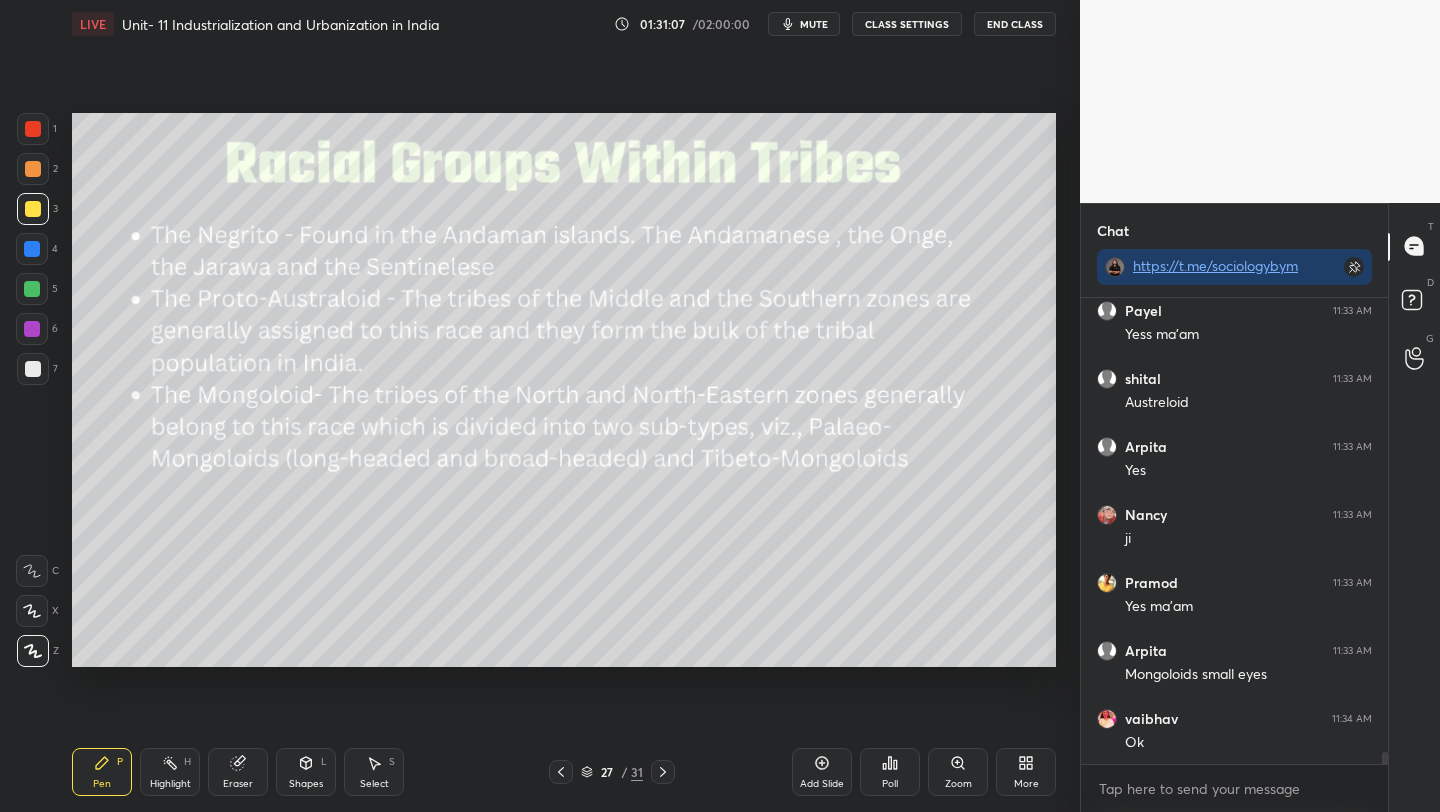 click on "Add Slide" at bounding box center [822, 784] 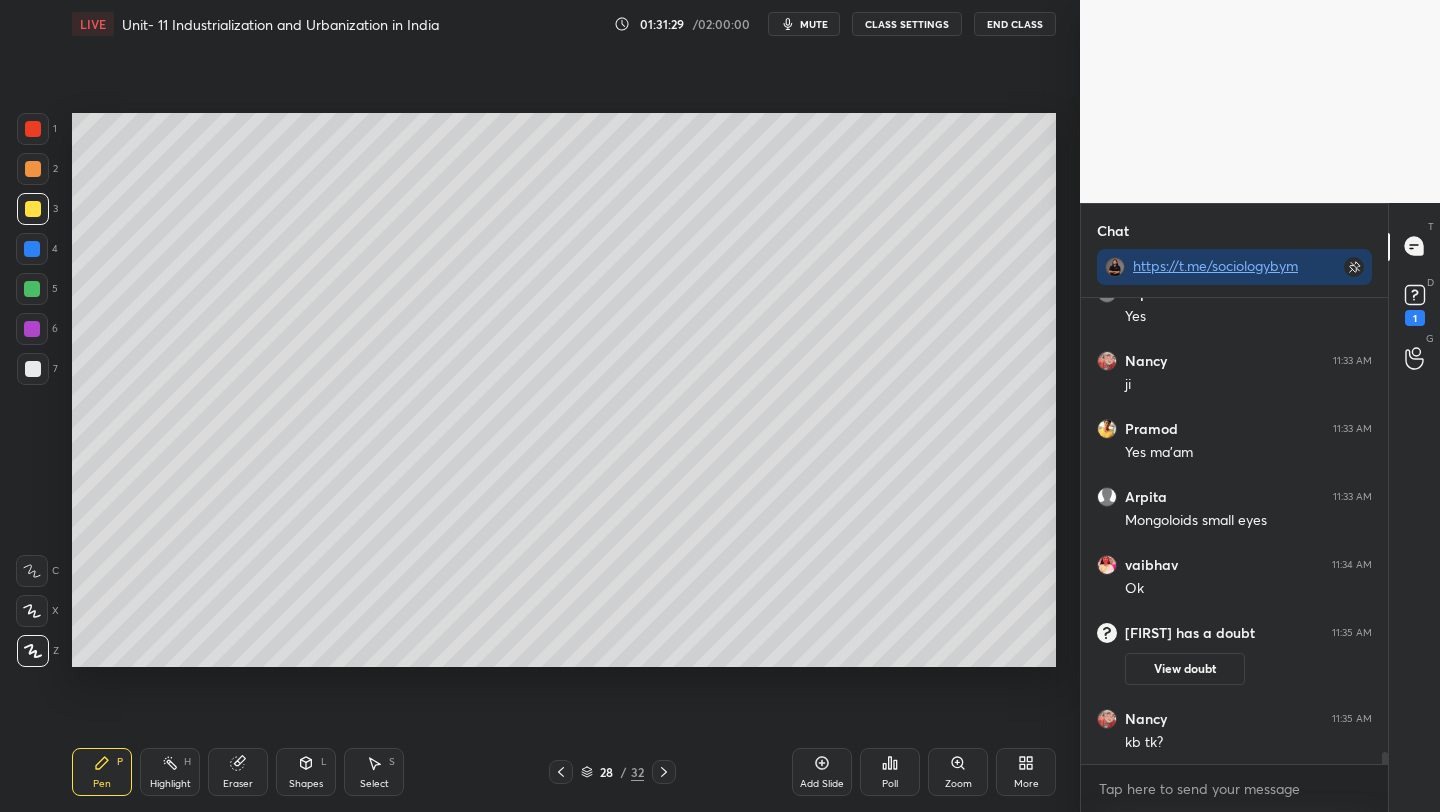 scroll, scrollTop: 17984, scrollLeft: 0, axis: vertical 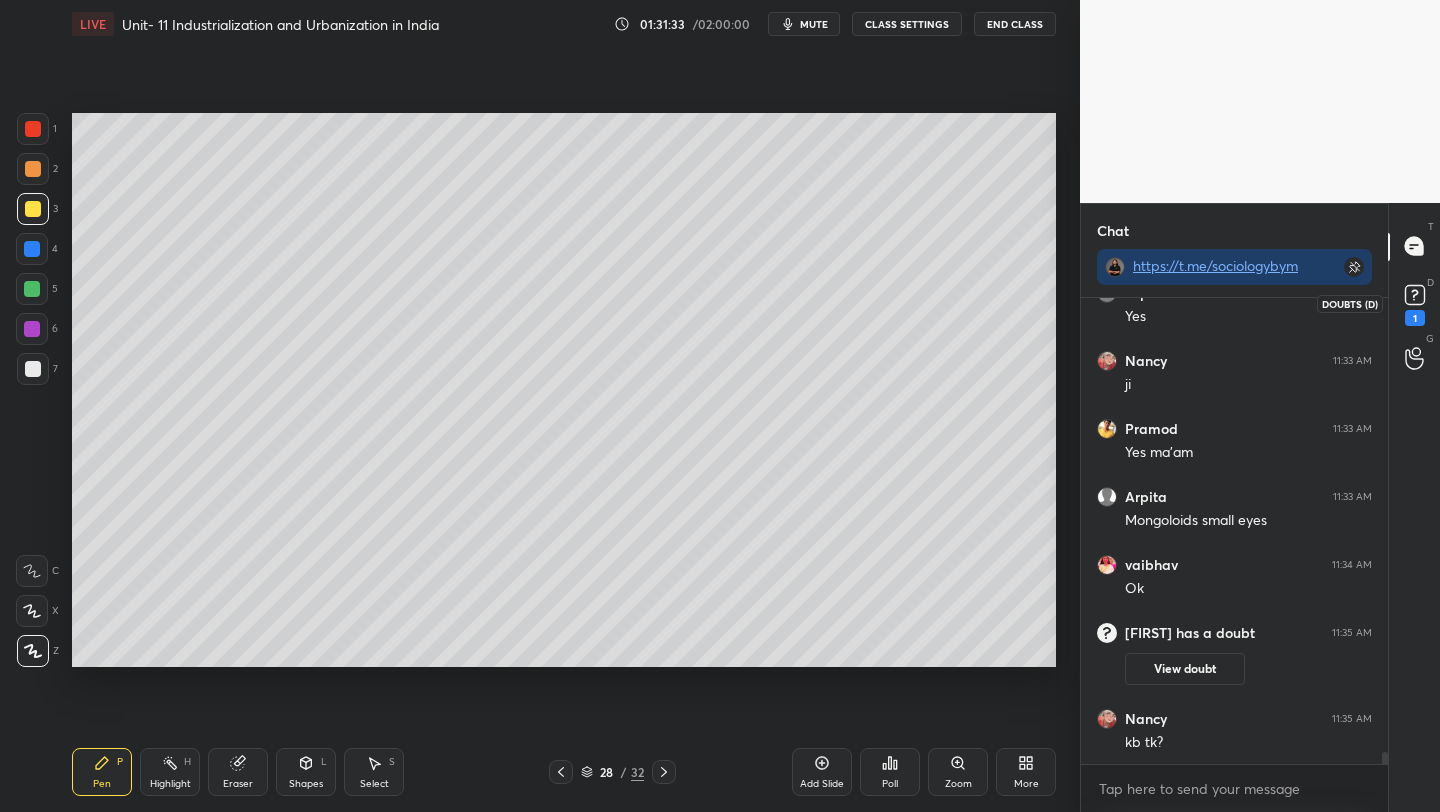 click 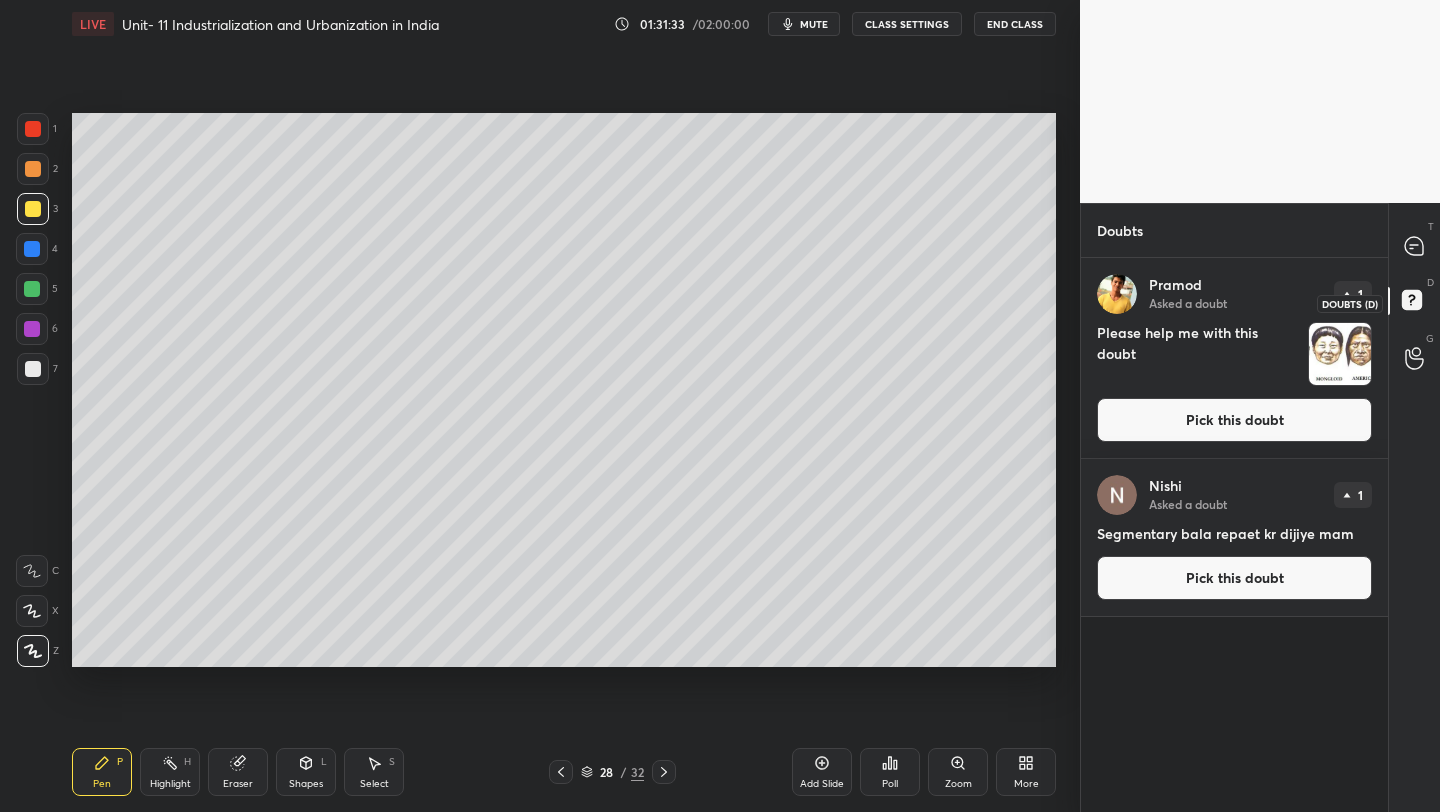 scroll, scrollTop: 7, scrollLeft: 7, axis: both 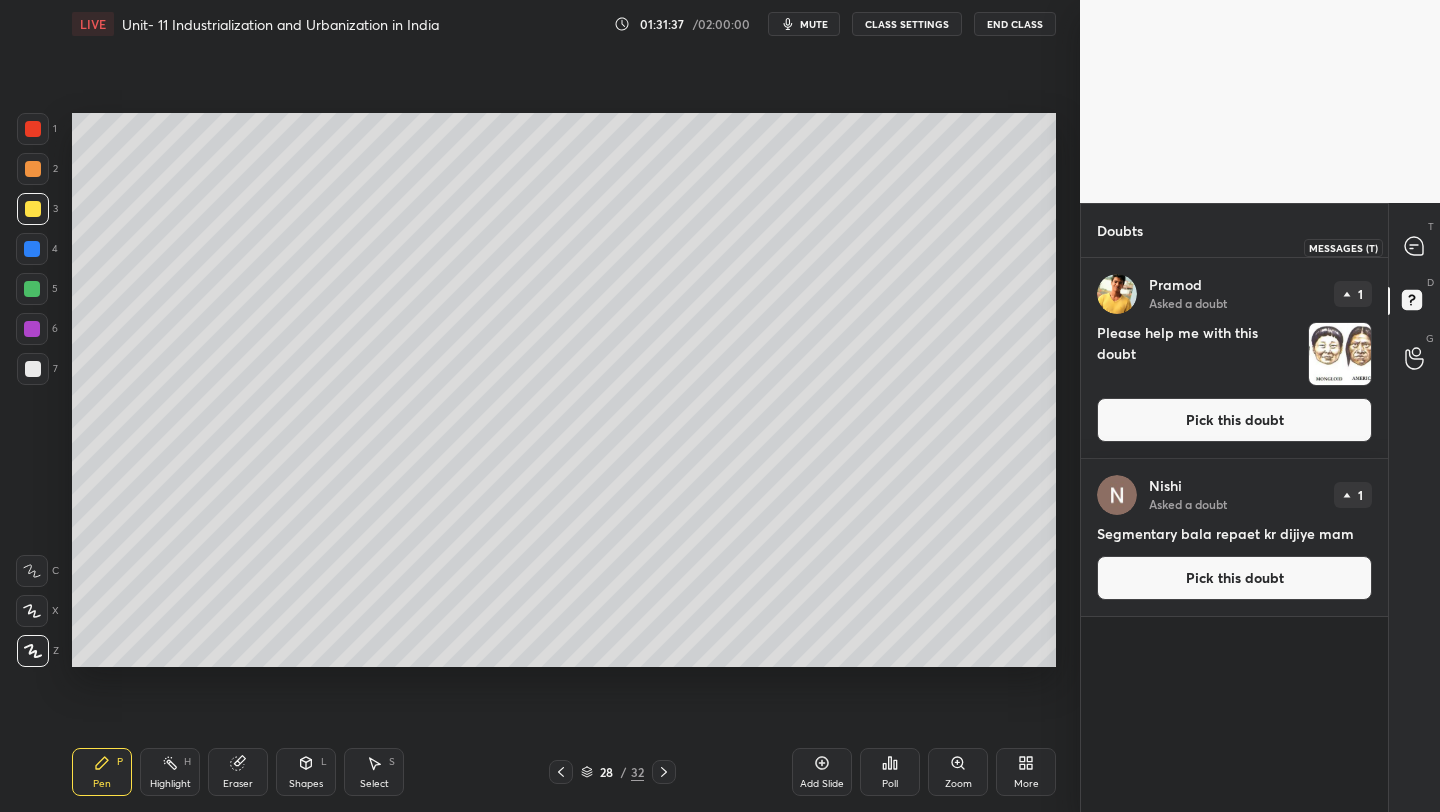 click 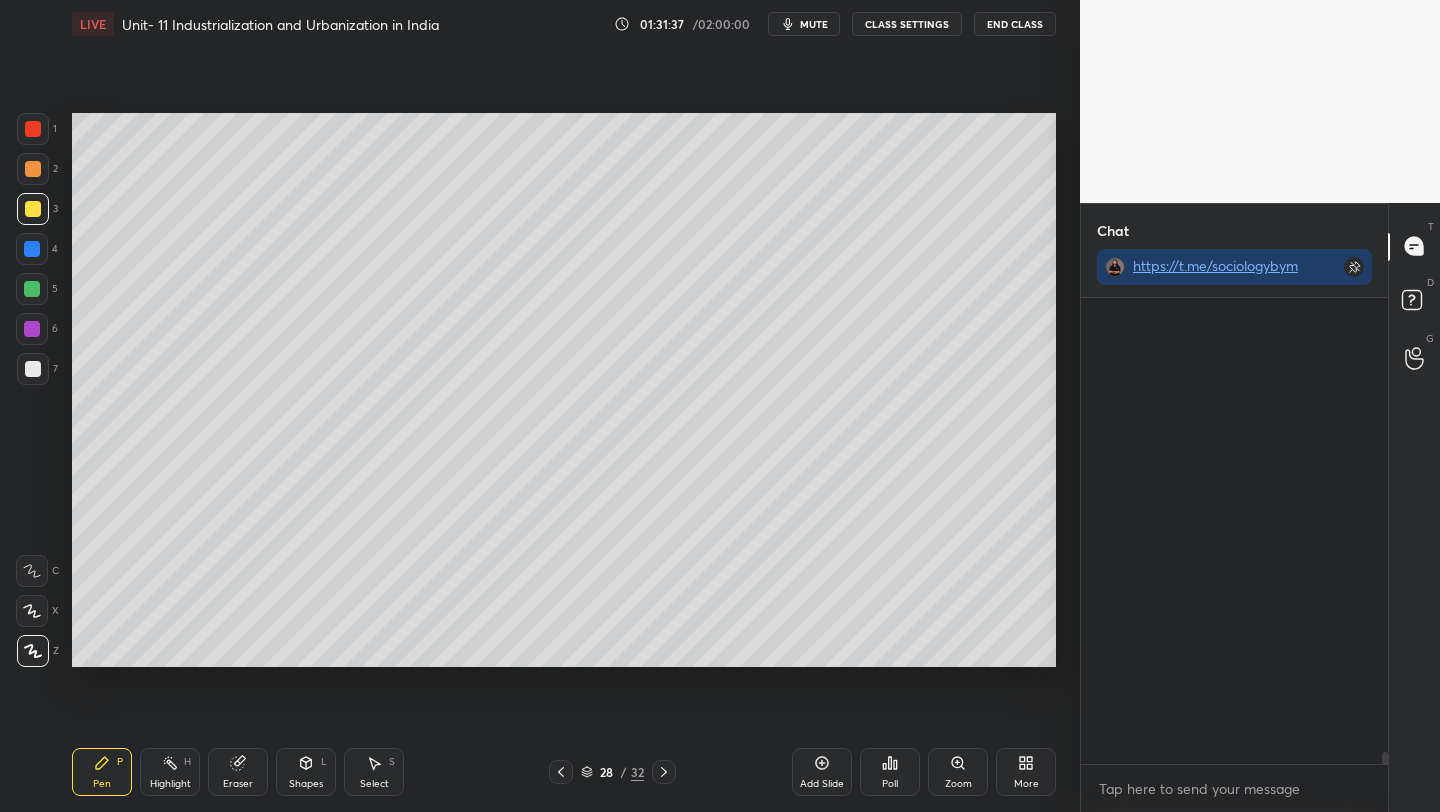 scroll, scrollTop: 508, scrollLeft: 301, axis: both 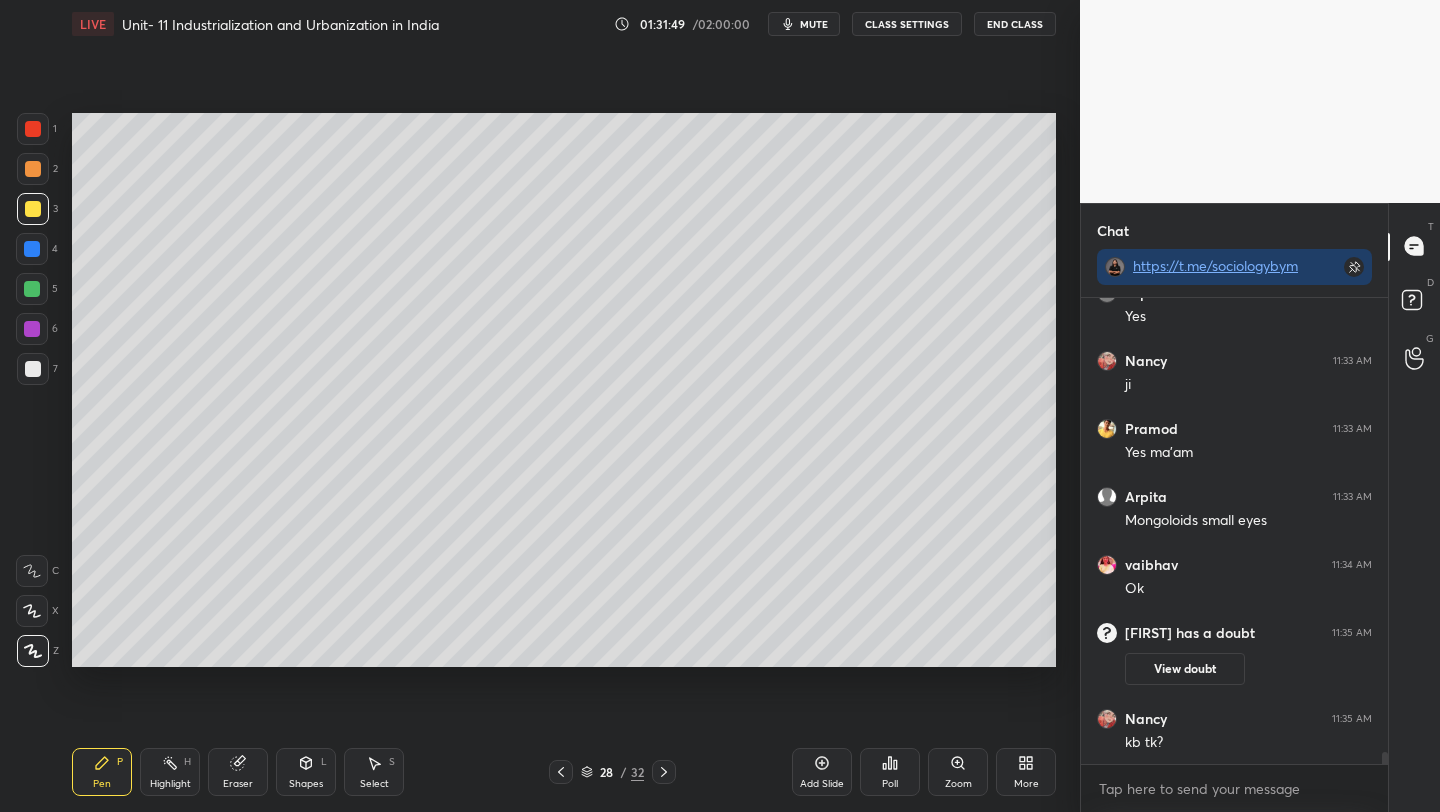 click 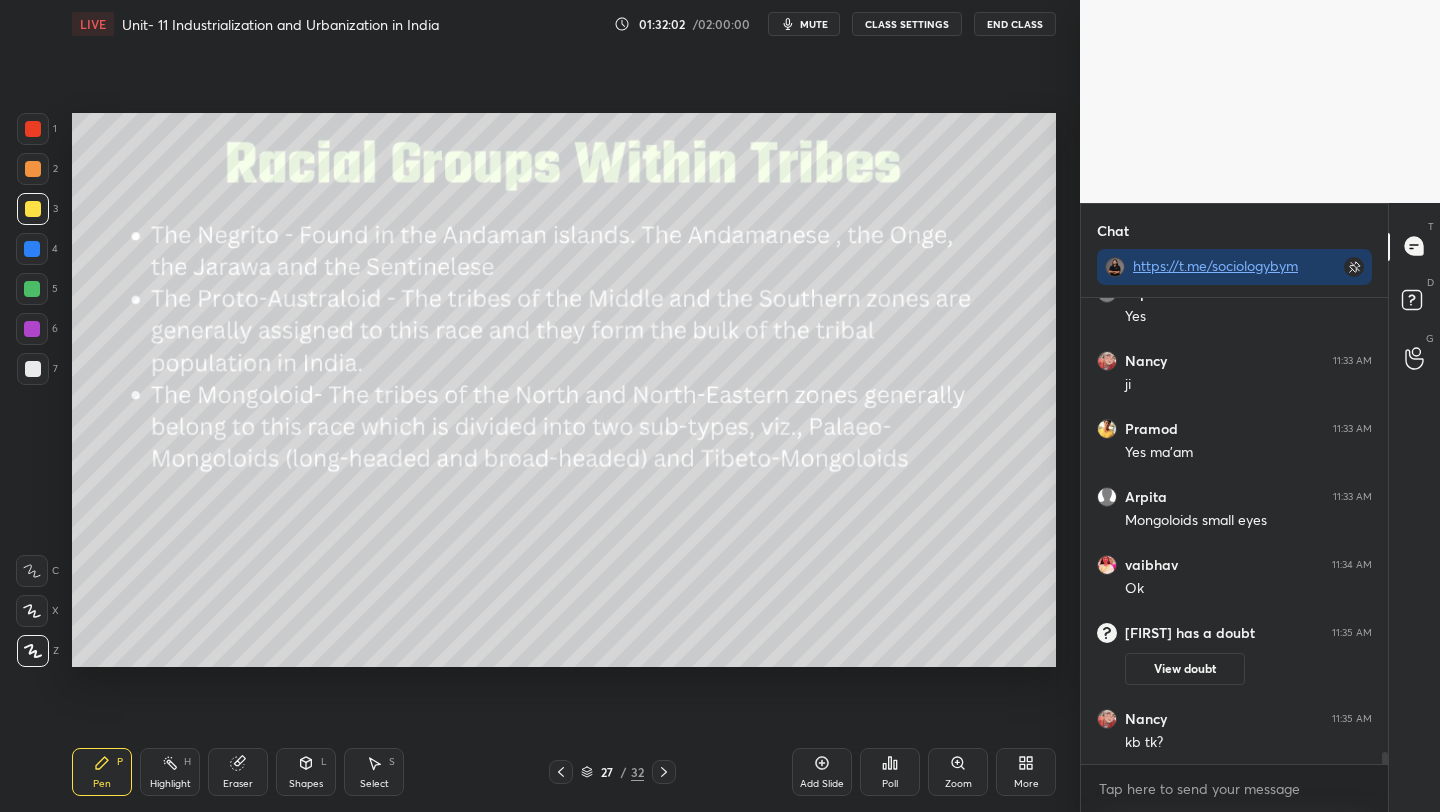 click 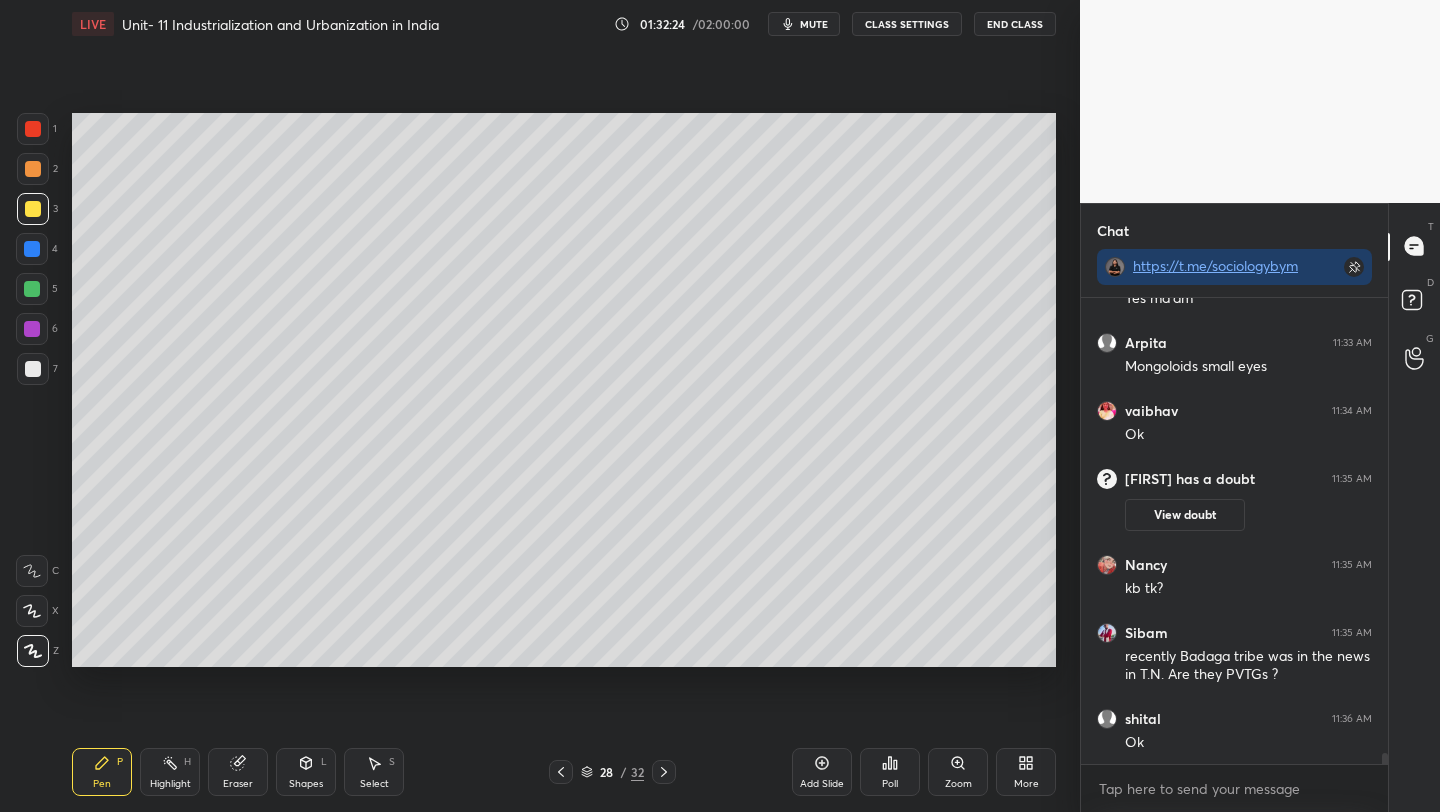 scroll, scrollTop: 18631, scrollLeft: 0, axis: vertical 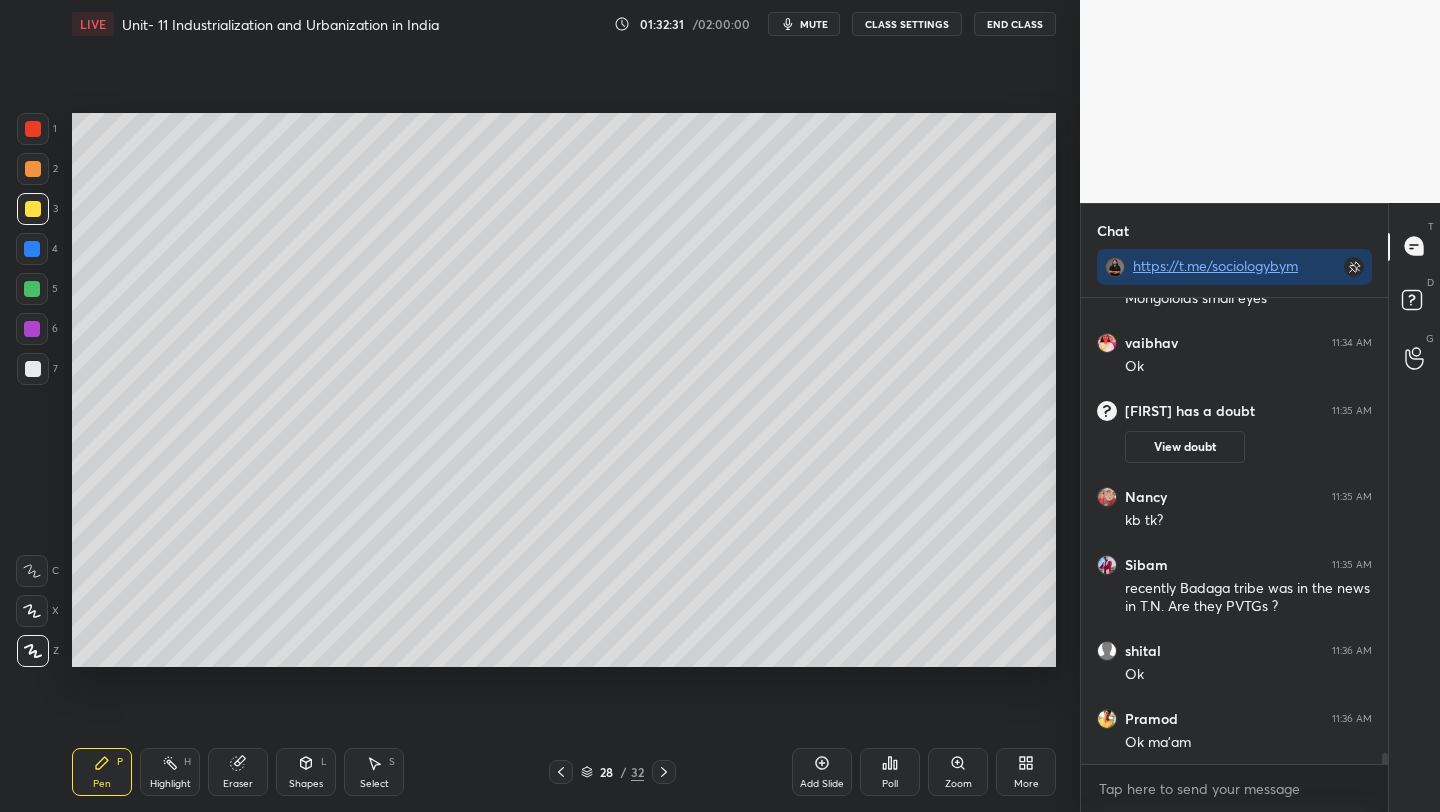 click 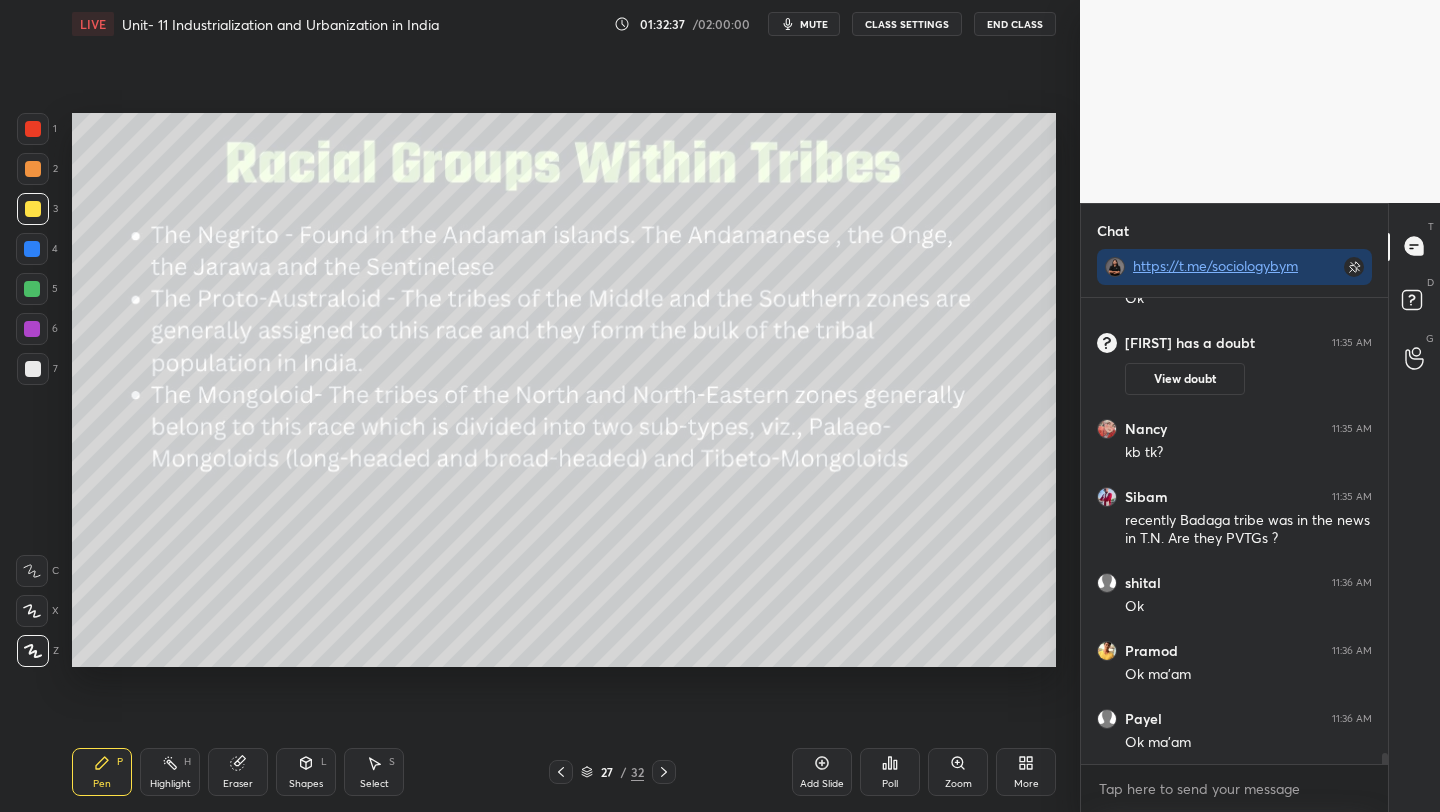 scroll, scrollTop: 18767, scrollLeft: 0, axis: vertical 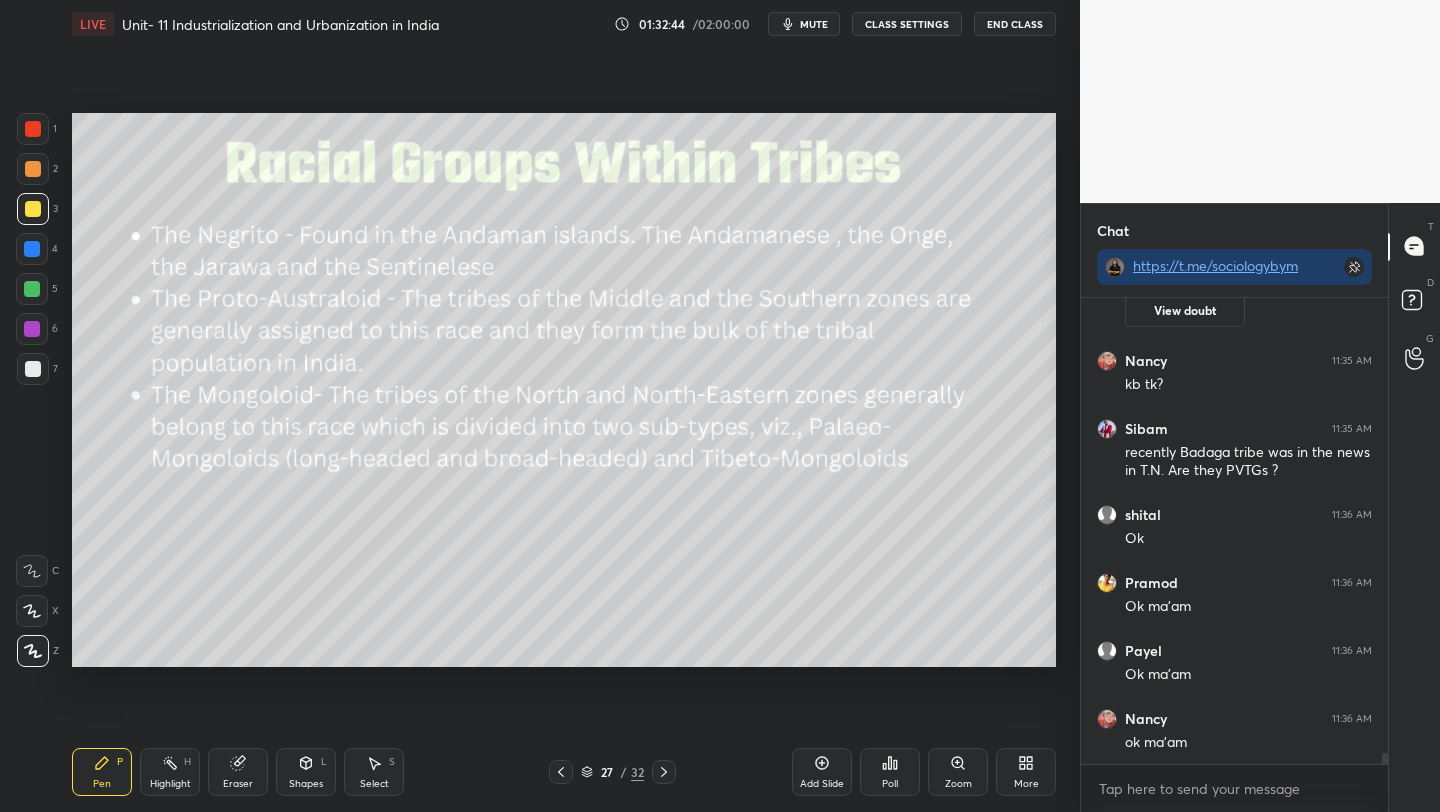click 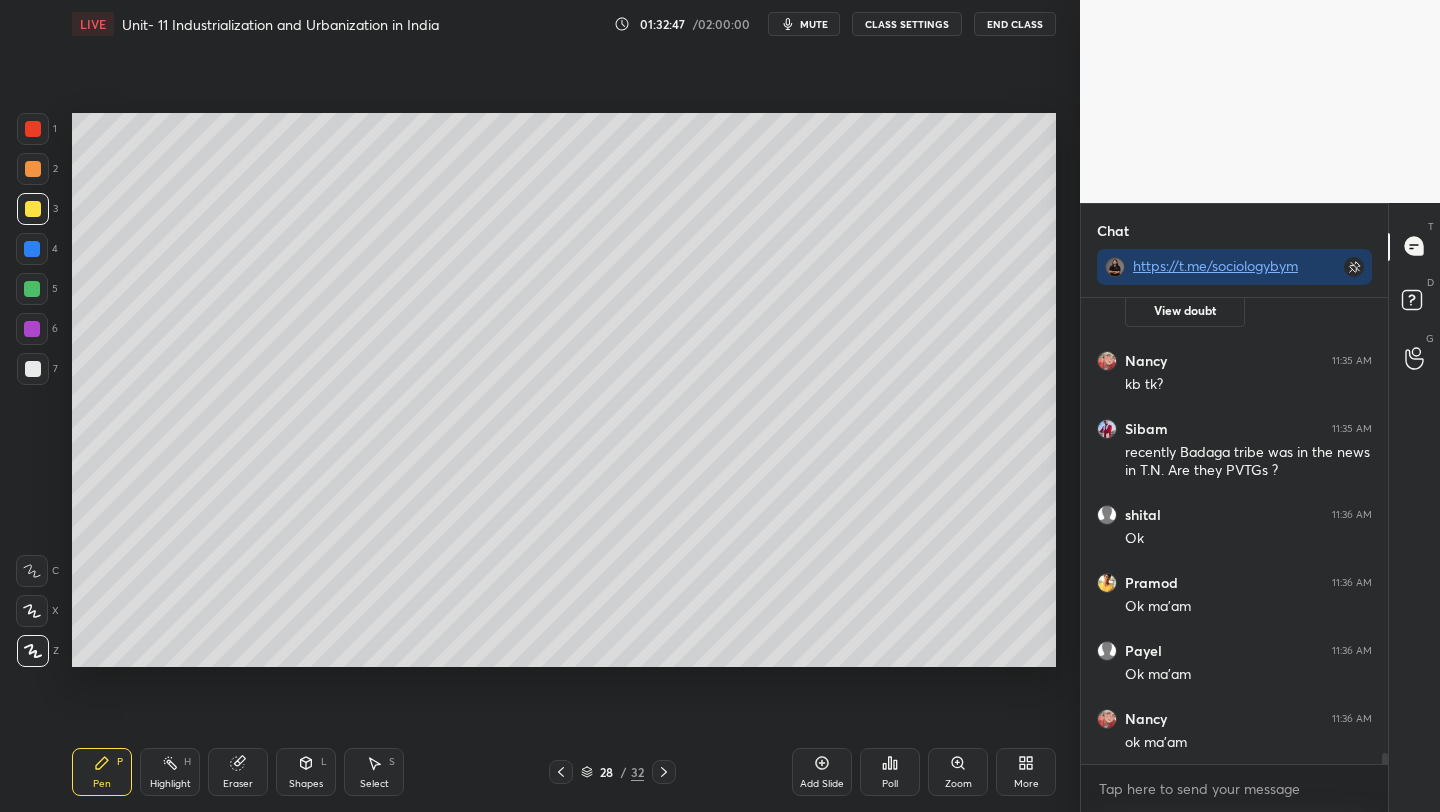 click 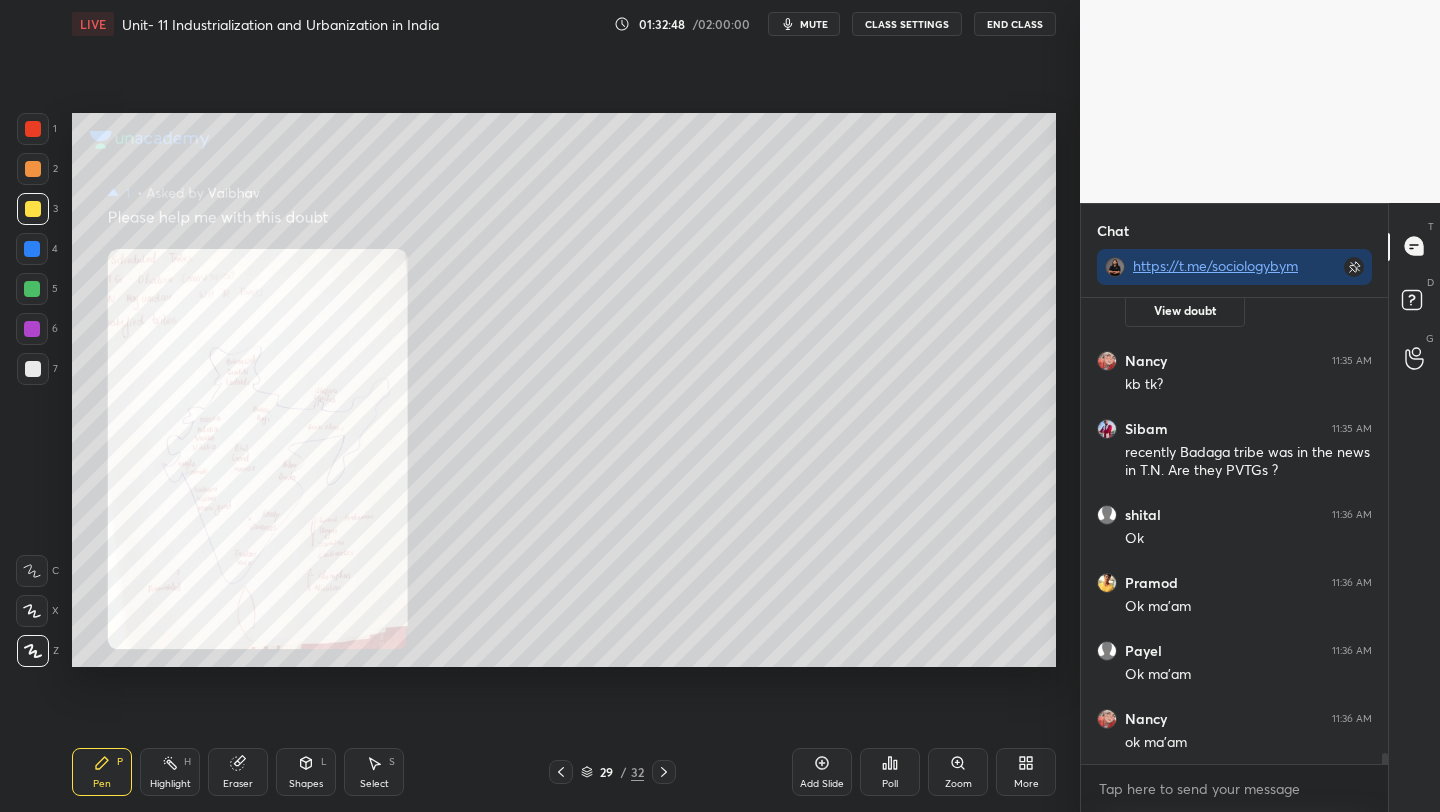 click 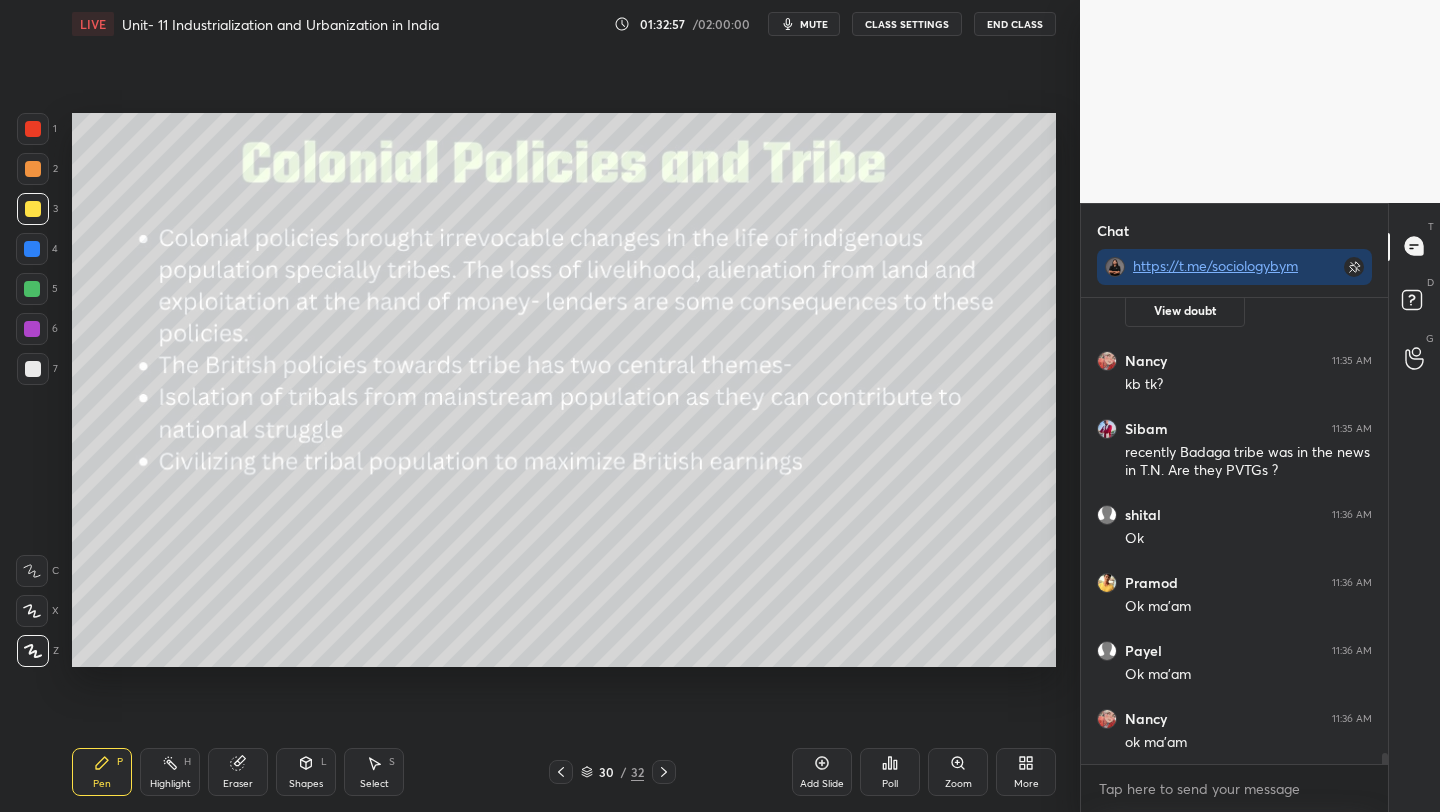 click on "Add Slide" at bounding box center [822, 772] 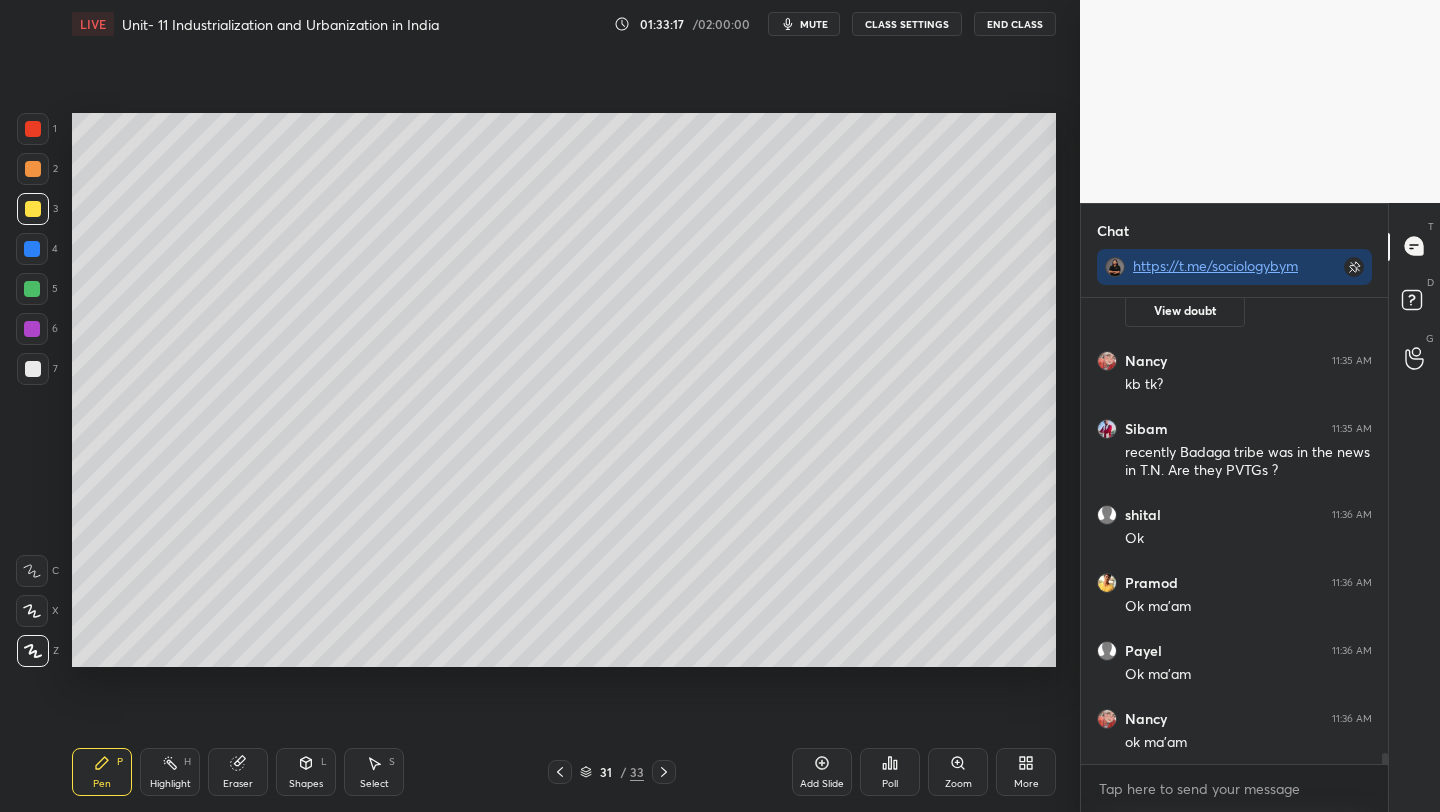 click at bounding box center (32, 289) 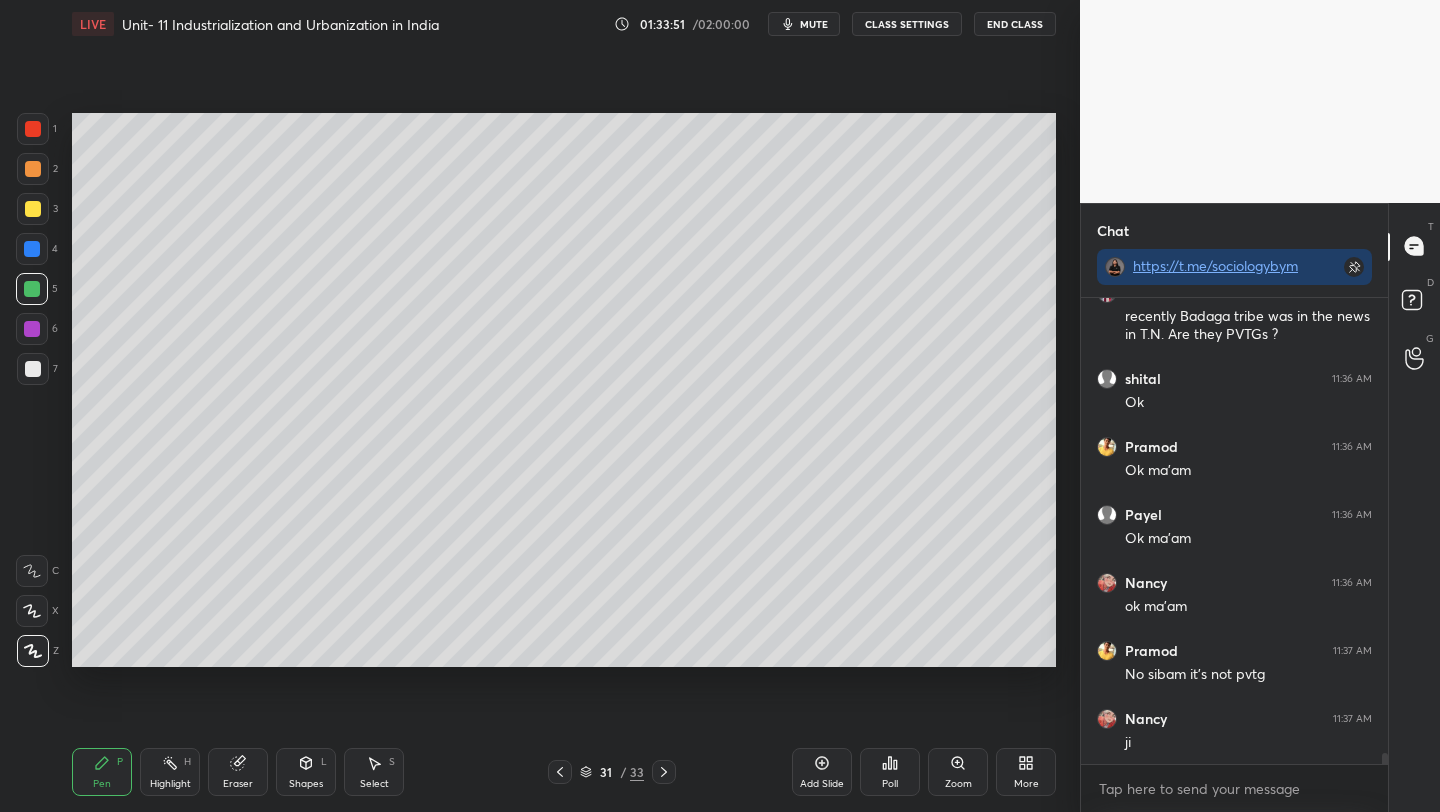 scroll, scrollTop: 18971, scrollLeft: 0, axis: vertical 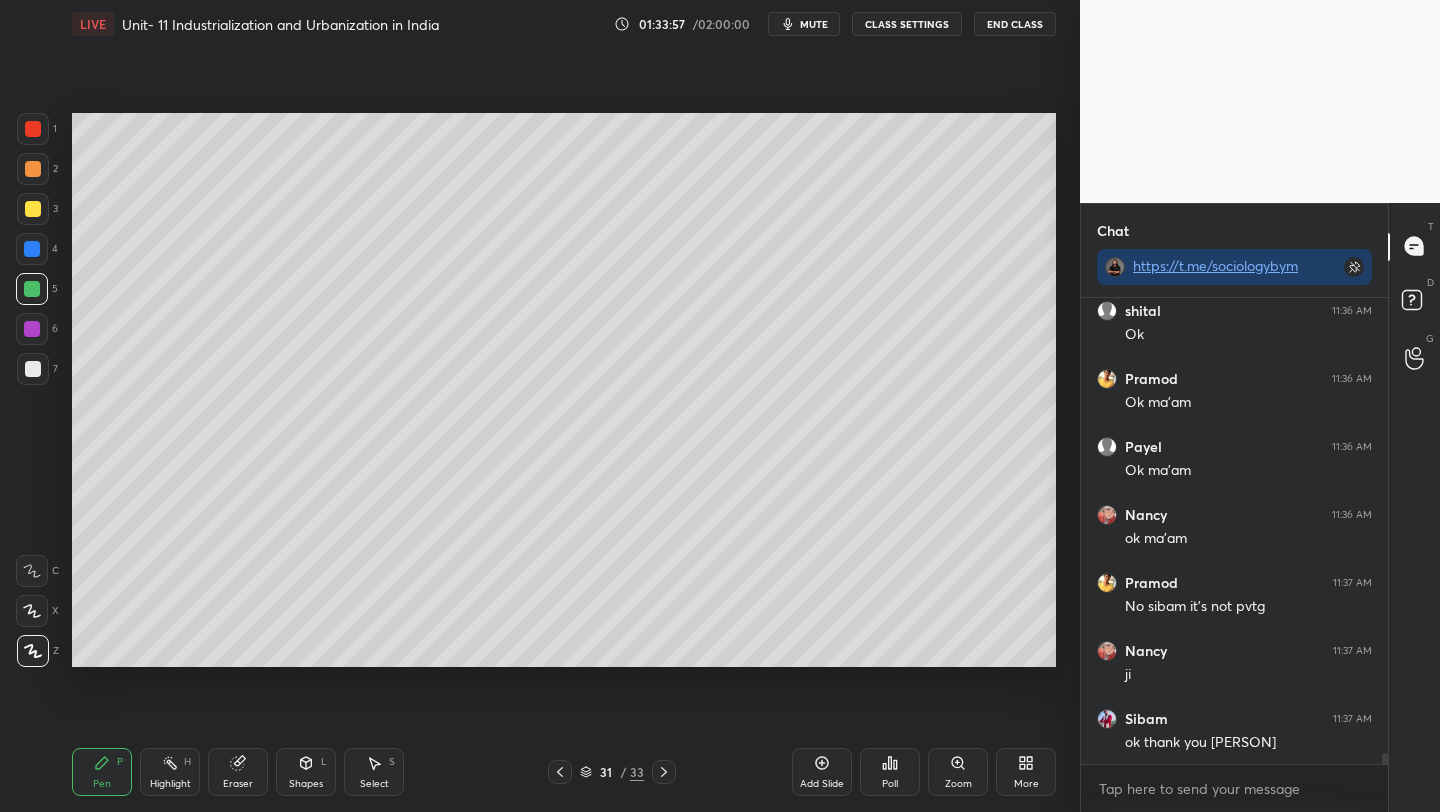 drag, startPoint x: 29, startPoint y: 248, endPoint x: 54, endPoint y: 255, distance: 25.96151 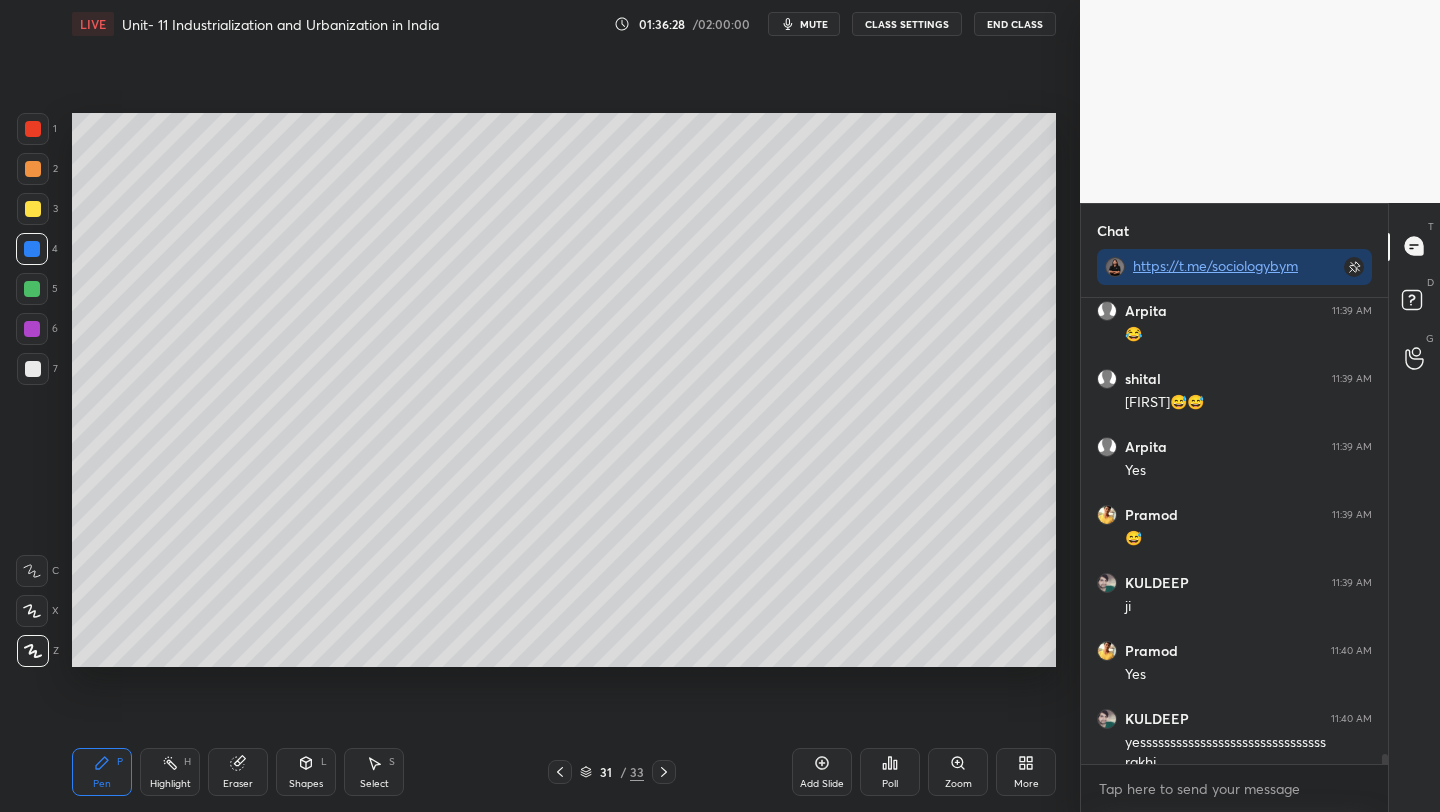 scroll, scrollTop: 20387, scrollLeft: 0, axis: vertical 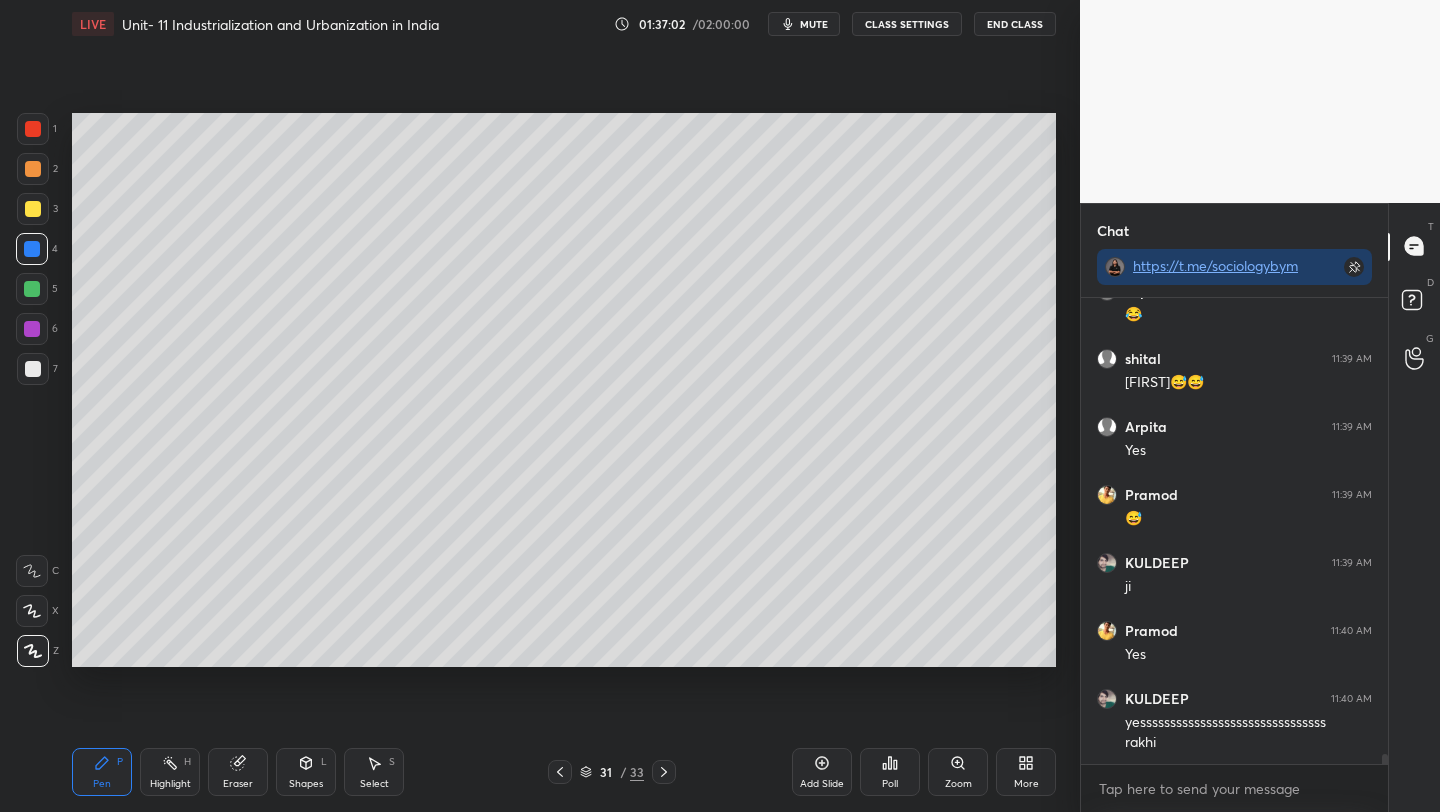 click at bounding box center (33, 209) 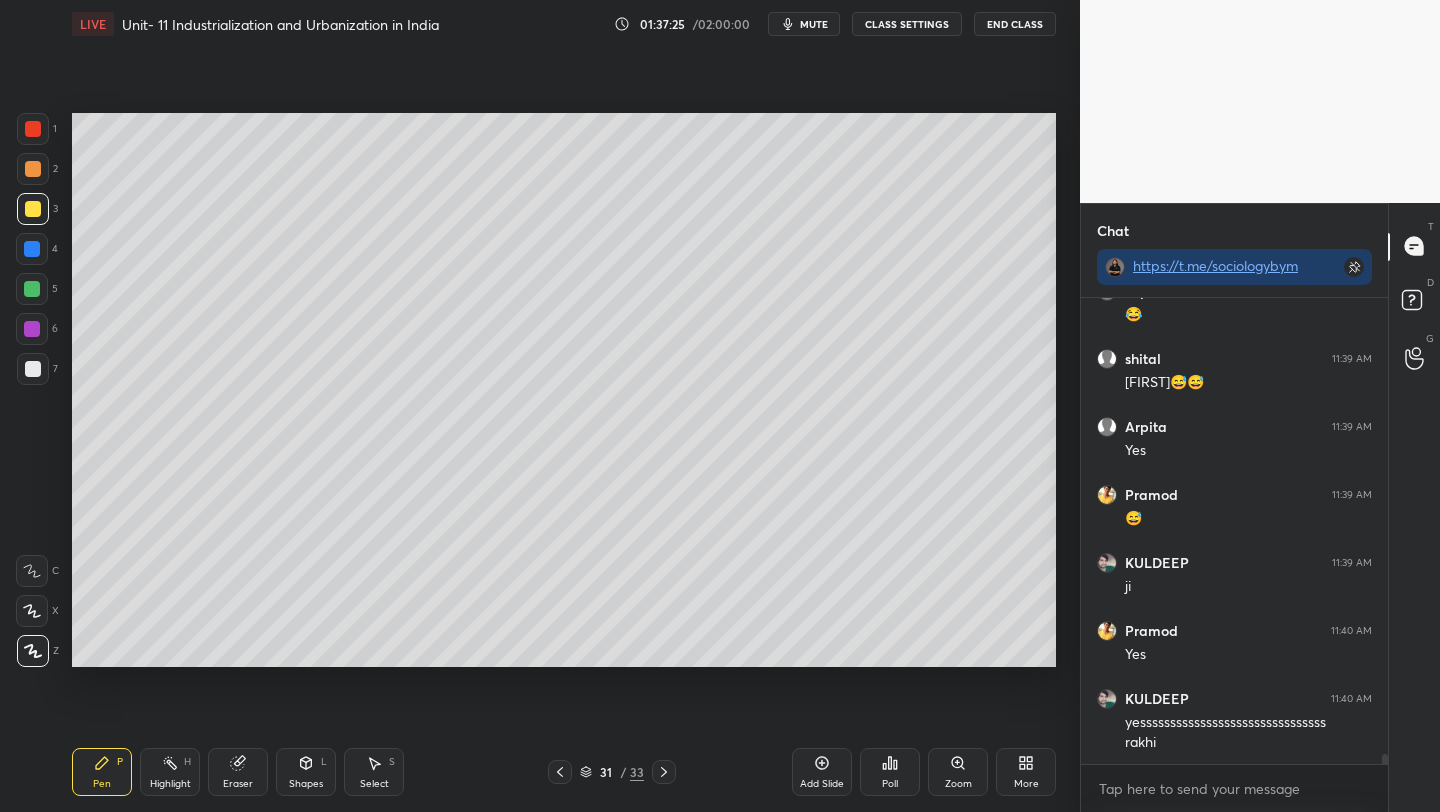 drag, startPoint x: 26, startPoint y: 247, endPoint x: 64, endPoint y: 270, distance: 44.418465 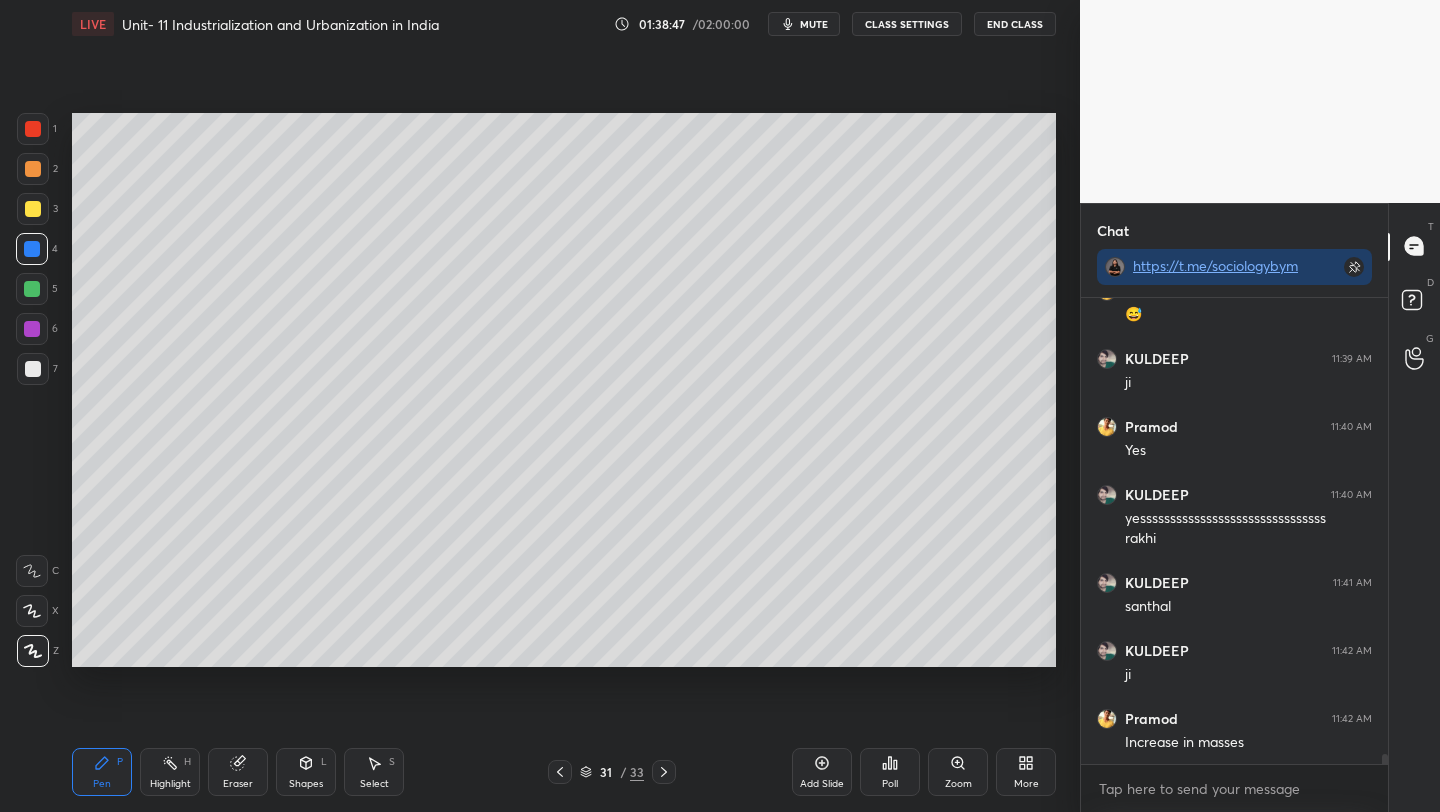 scroll, scrollTop: 20659, scrollLeft: 0, axis: vertical 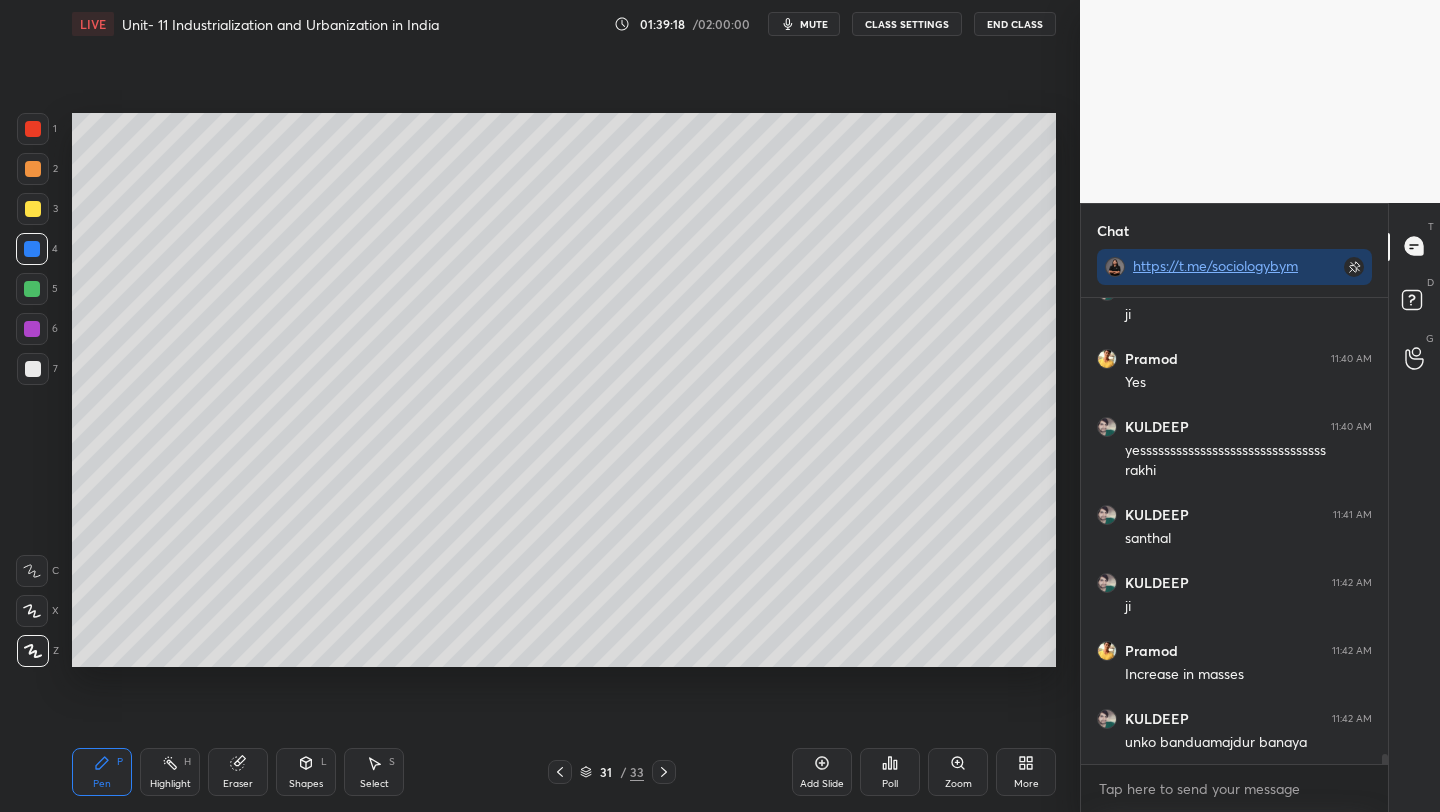 click on "Setting up your live class Poll for   secs No correct answer Start poll" at bounding box center (564, 390) 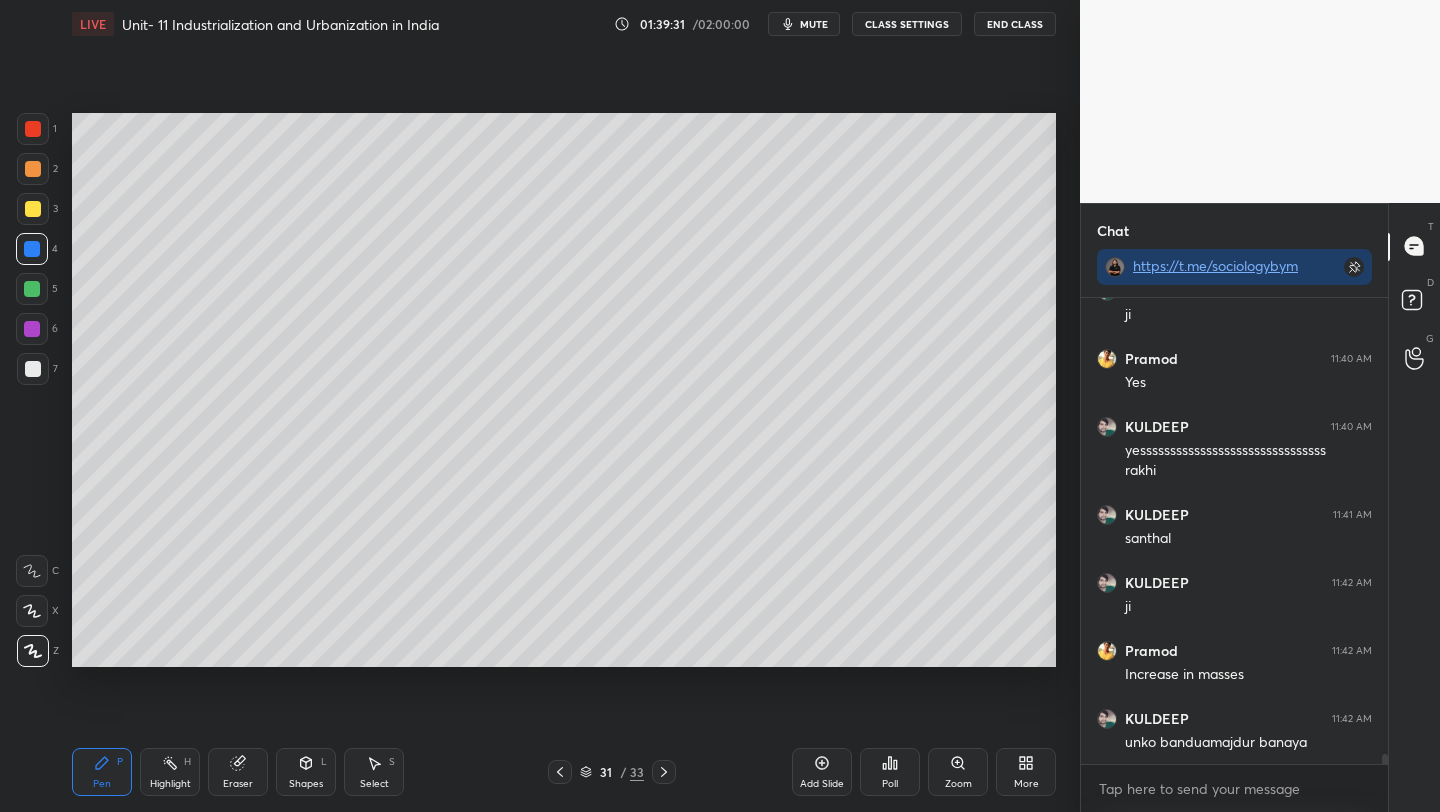 click on "Add Slide" at bounding box center [822, 772] 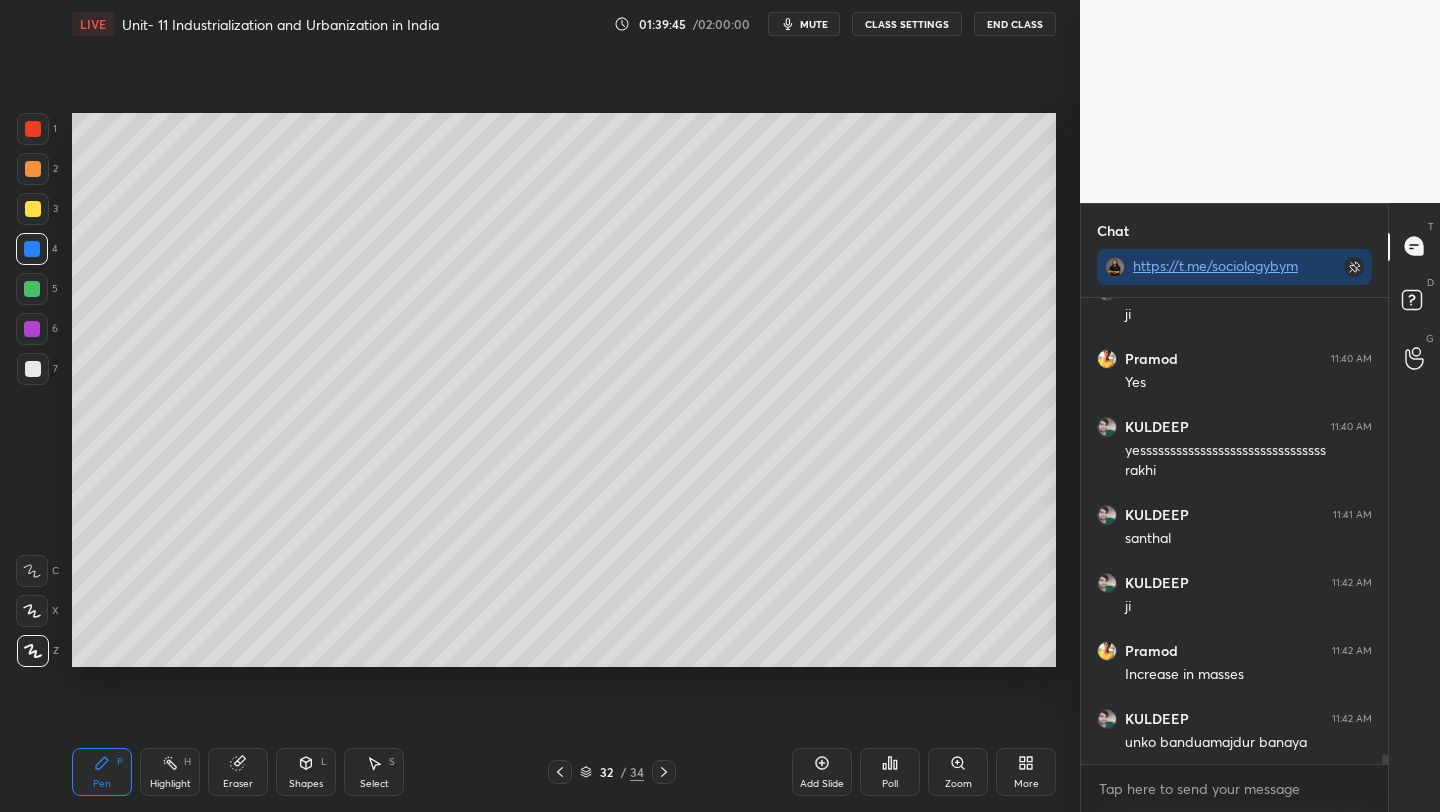 scroll, scrollTop: 20727, scrollLeft: 0, axis: vertical 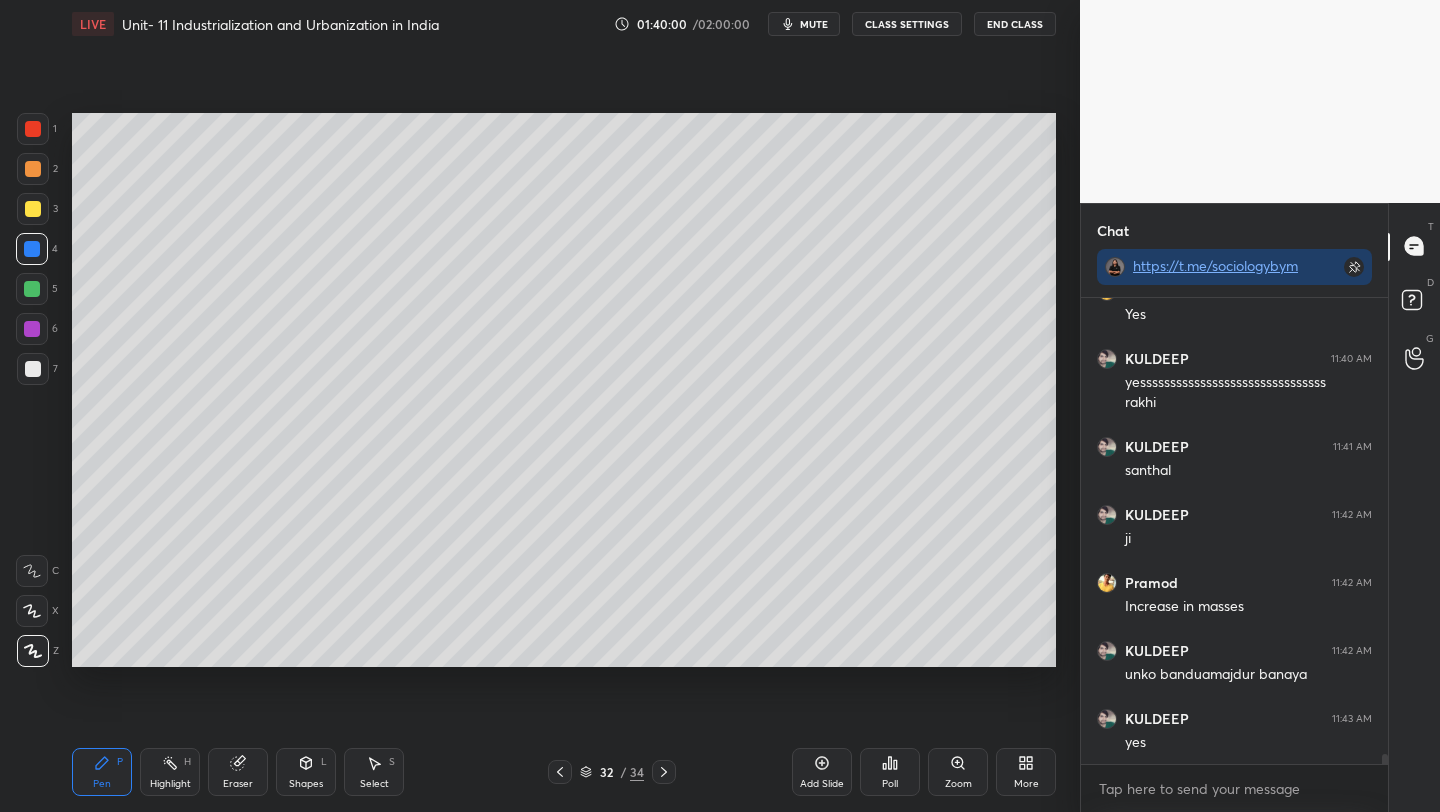 click at bounding box center (33, 209) 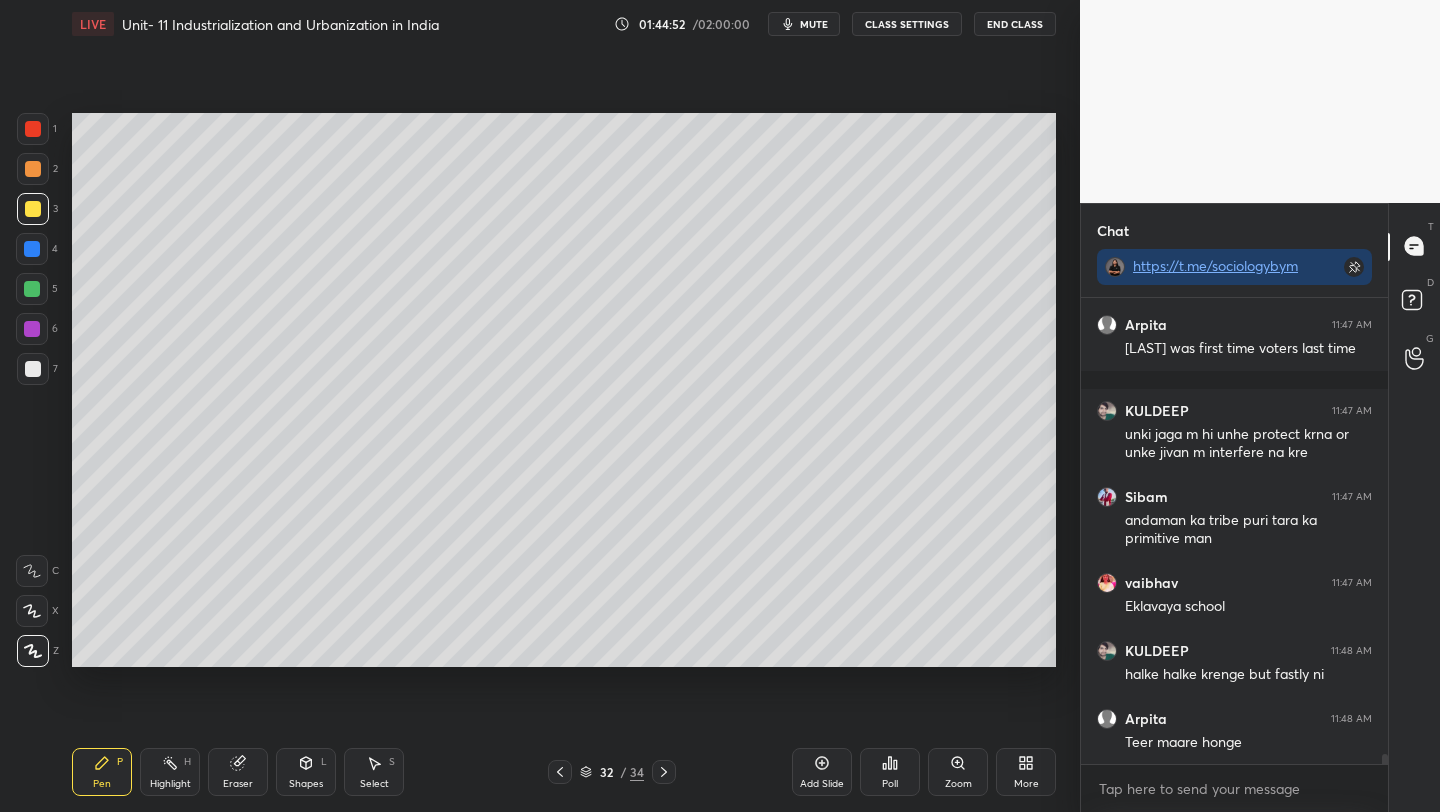 scroll, scrollTop: 21431, scrollLeft: 0, axis: vertical 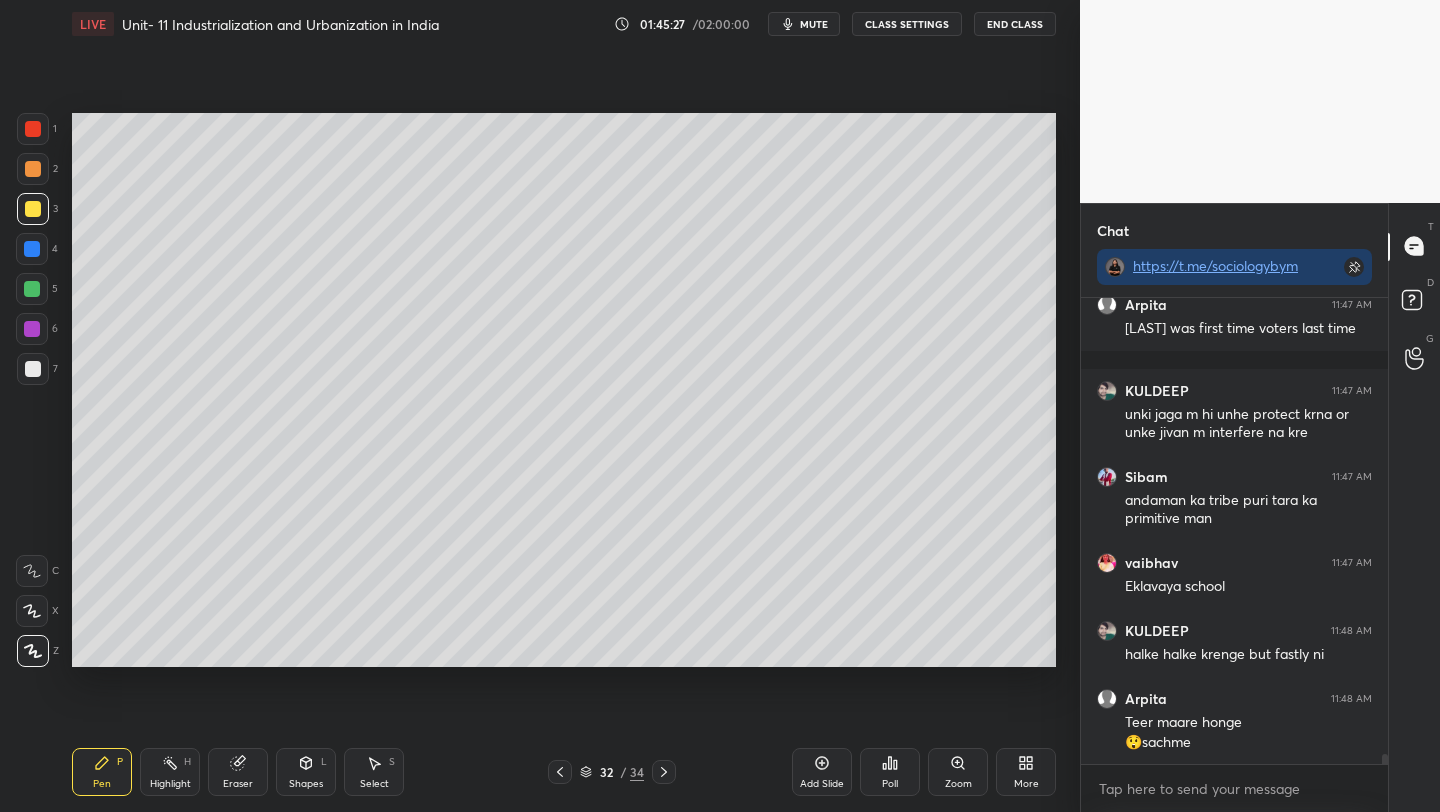 drag, startPoint x: 27, startPoint y: 250, endPoint x: 67, endPoint y: 260, distance: 41.231056 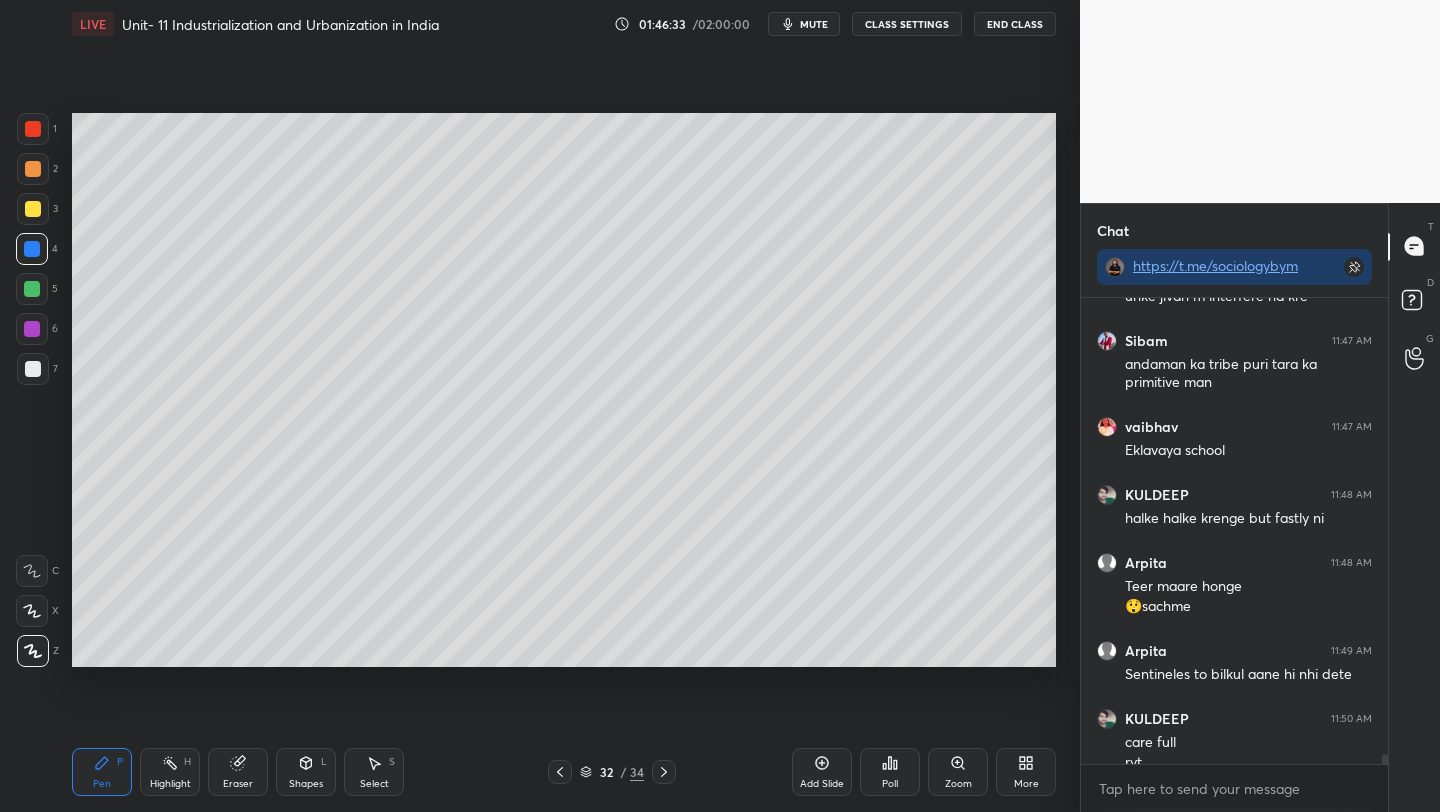 scroll, scrollTop: 21587, scrollLeft: 0, axis: vertical 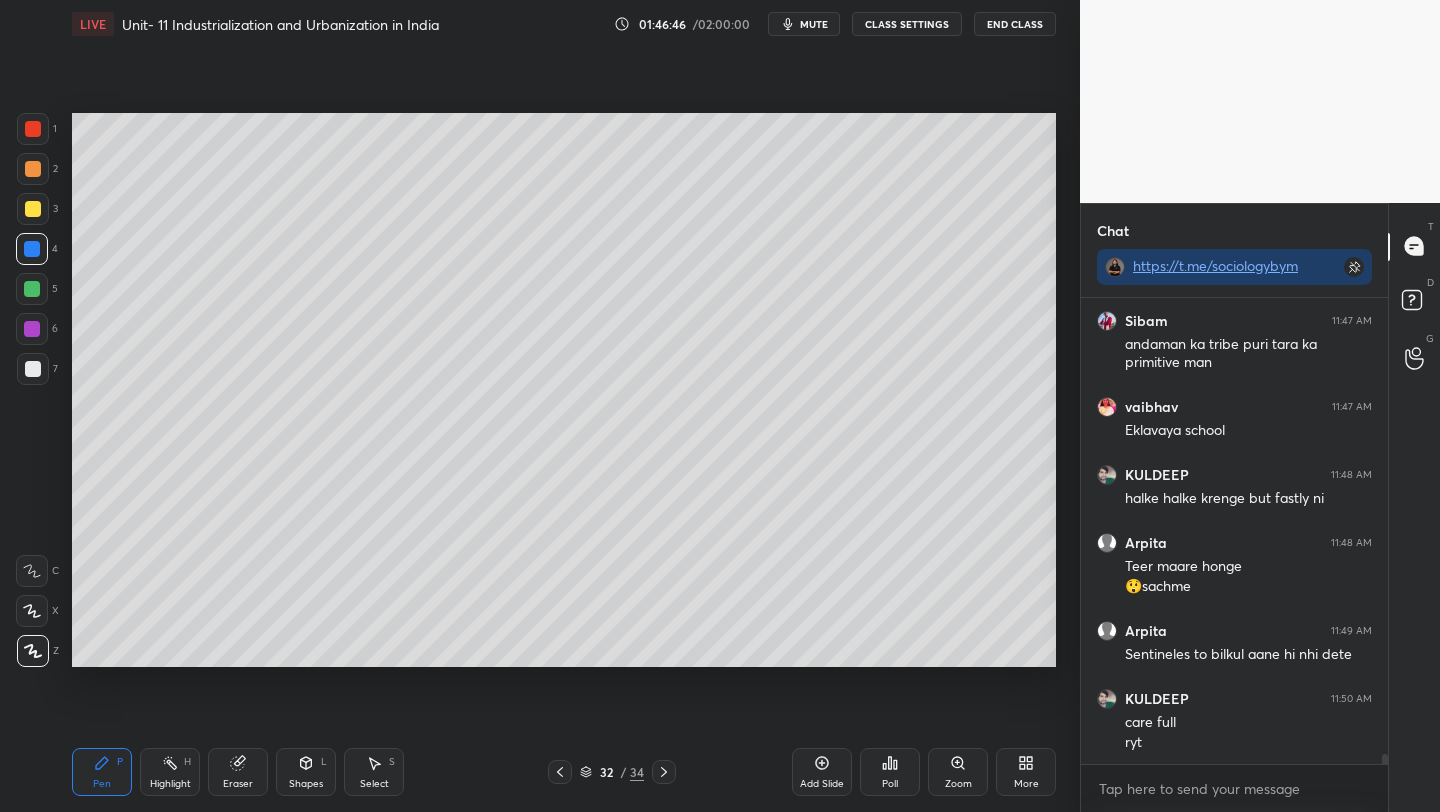 click 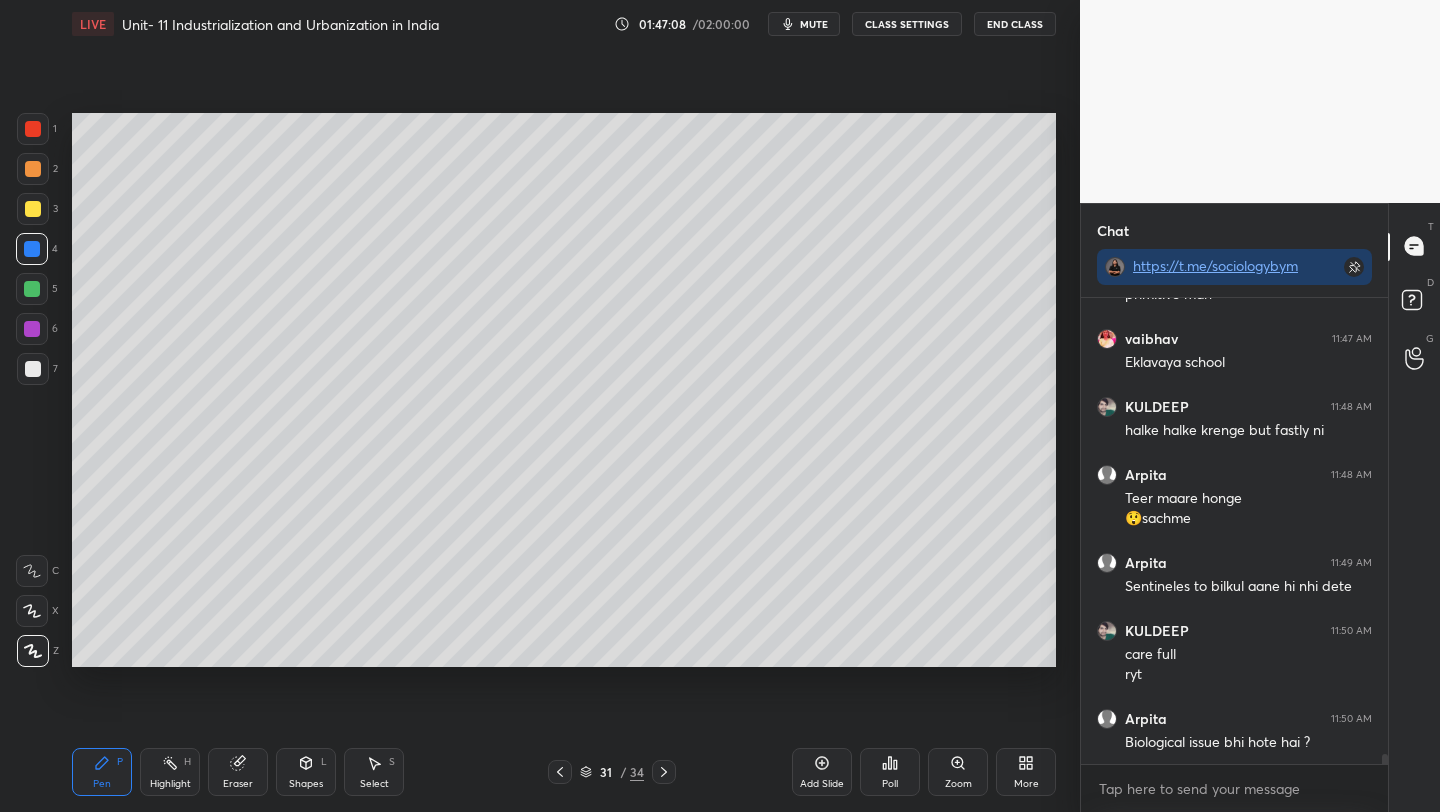 scroll, scrollTop: 21723, scrollLeft: 0, axis: vertical 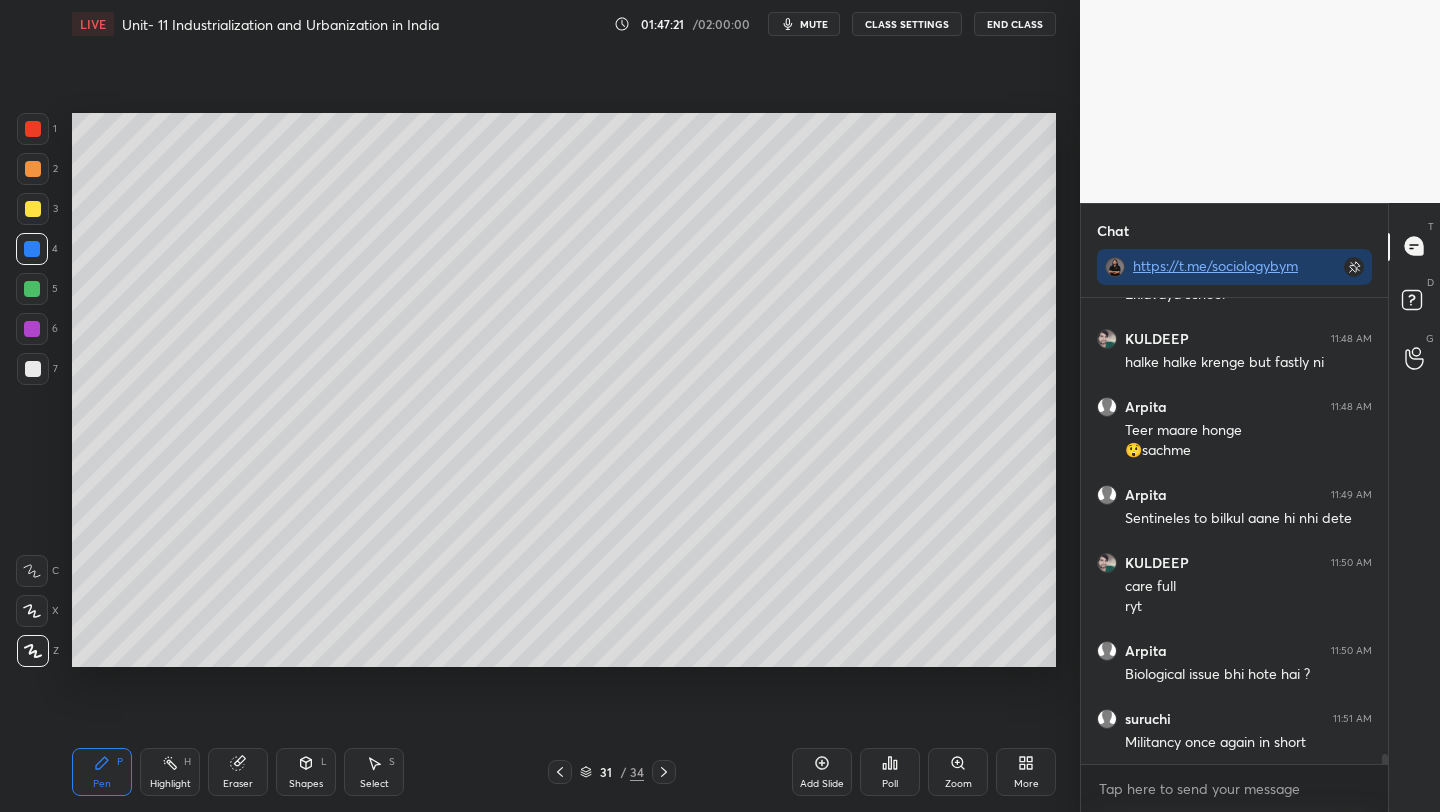click 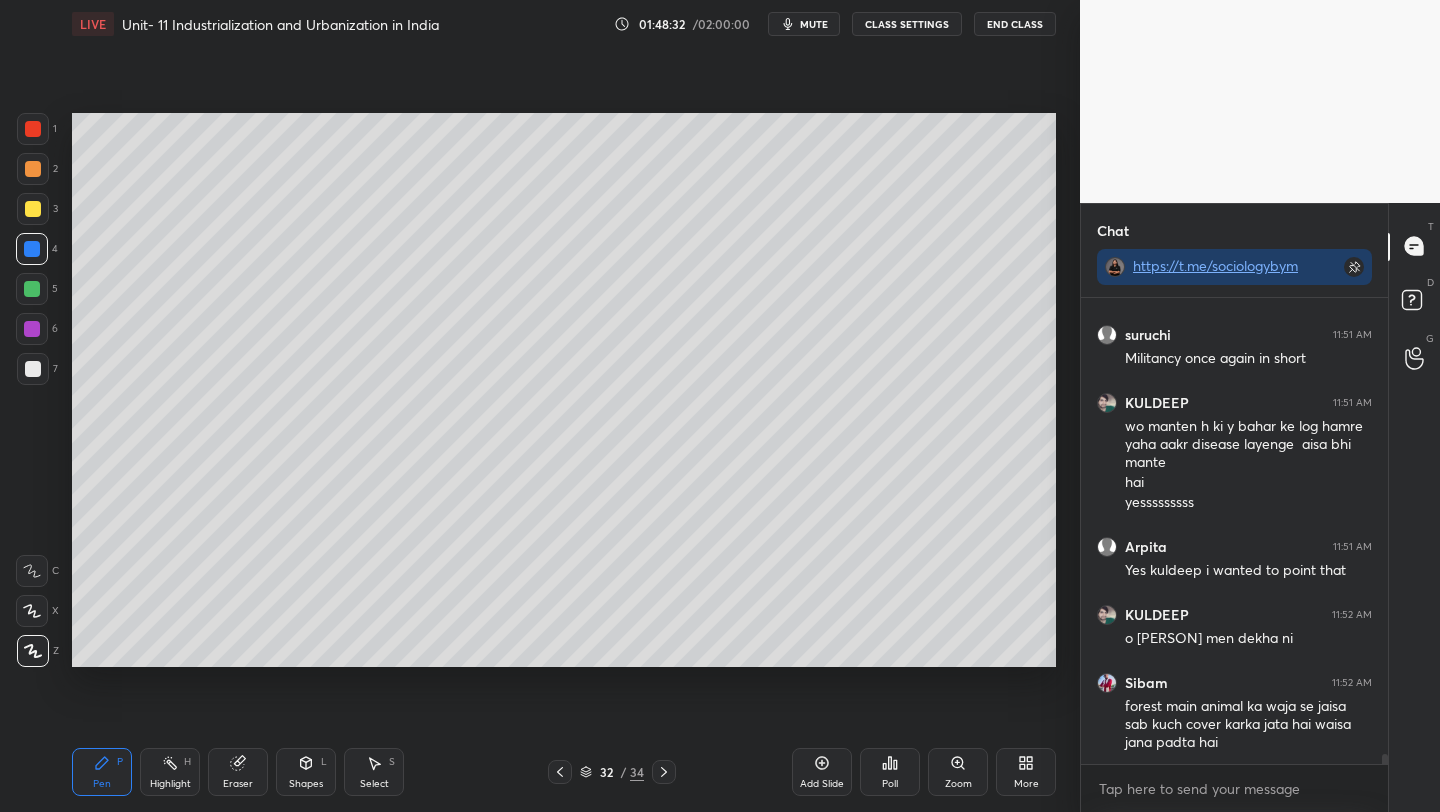 scroll, scrollTop: 22175, scrollLeft: 0, axis: vertical 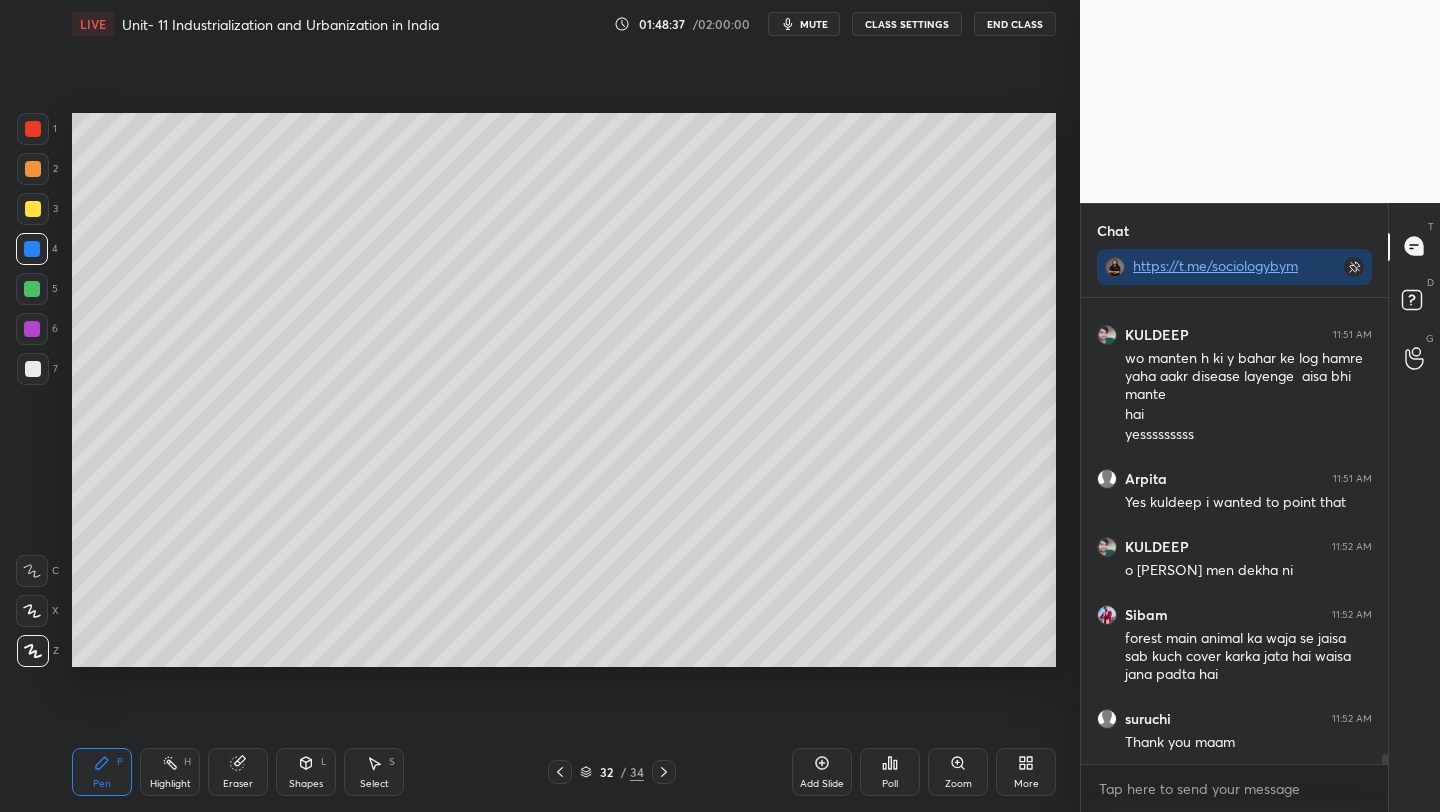 click 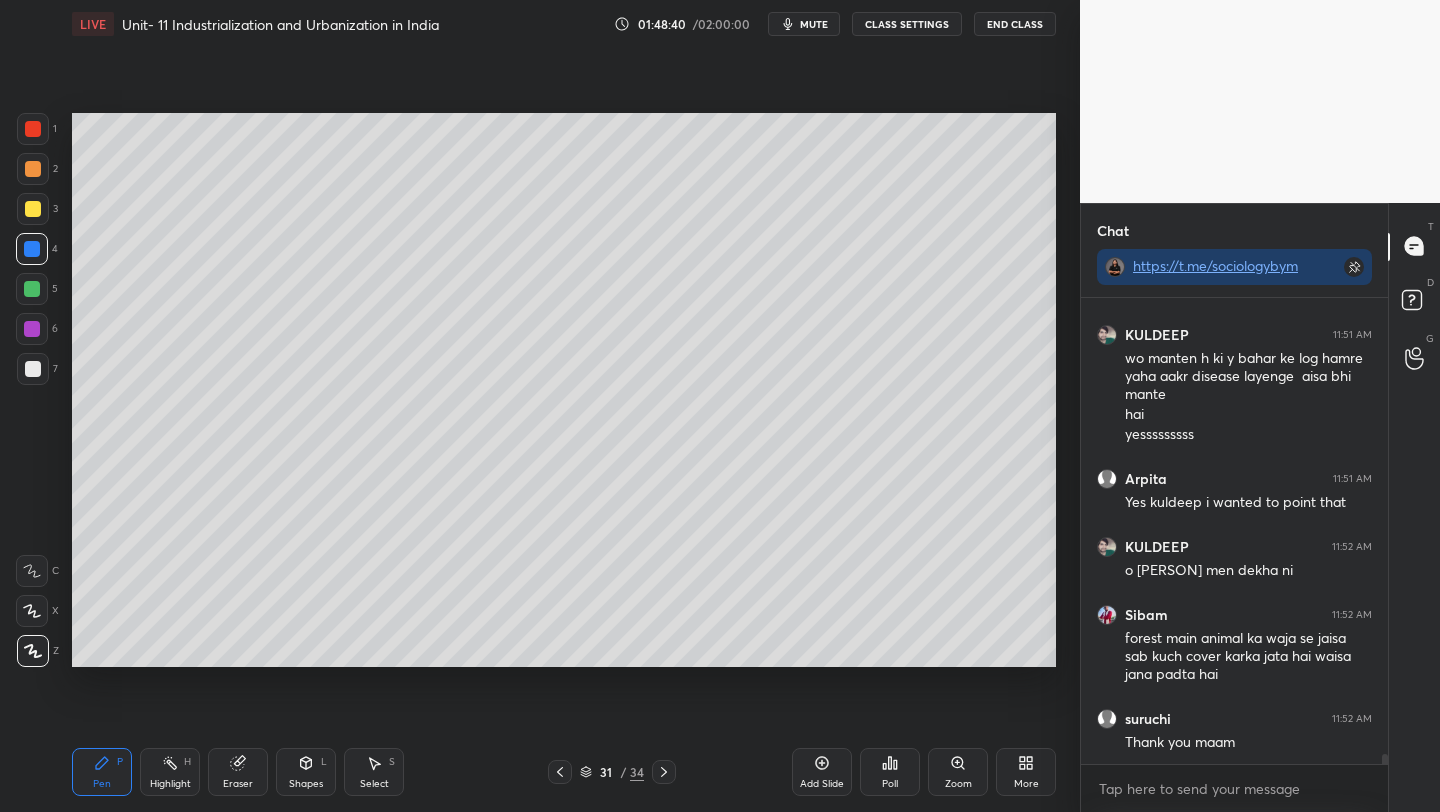 click 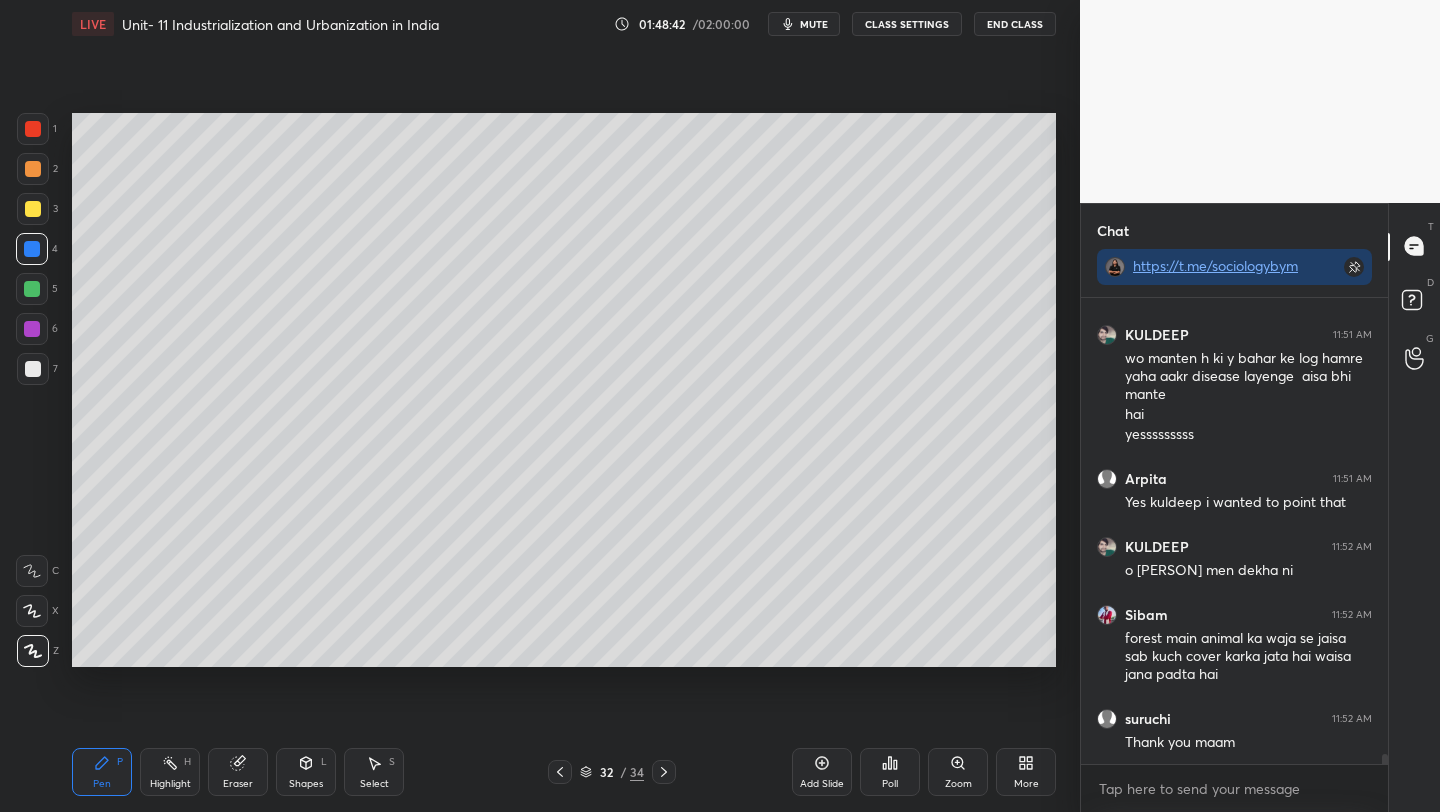 click 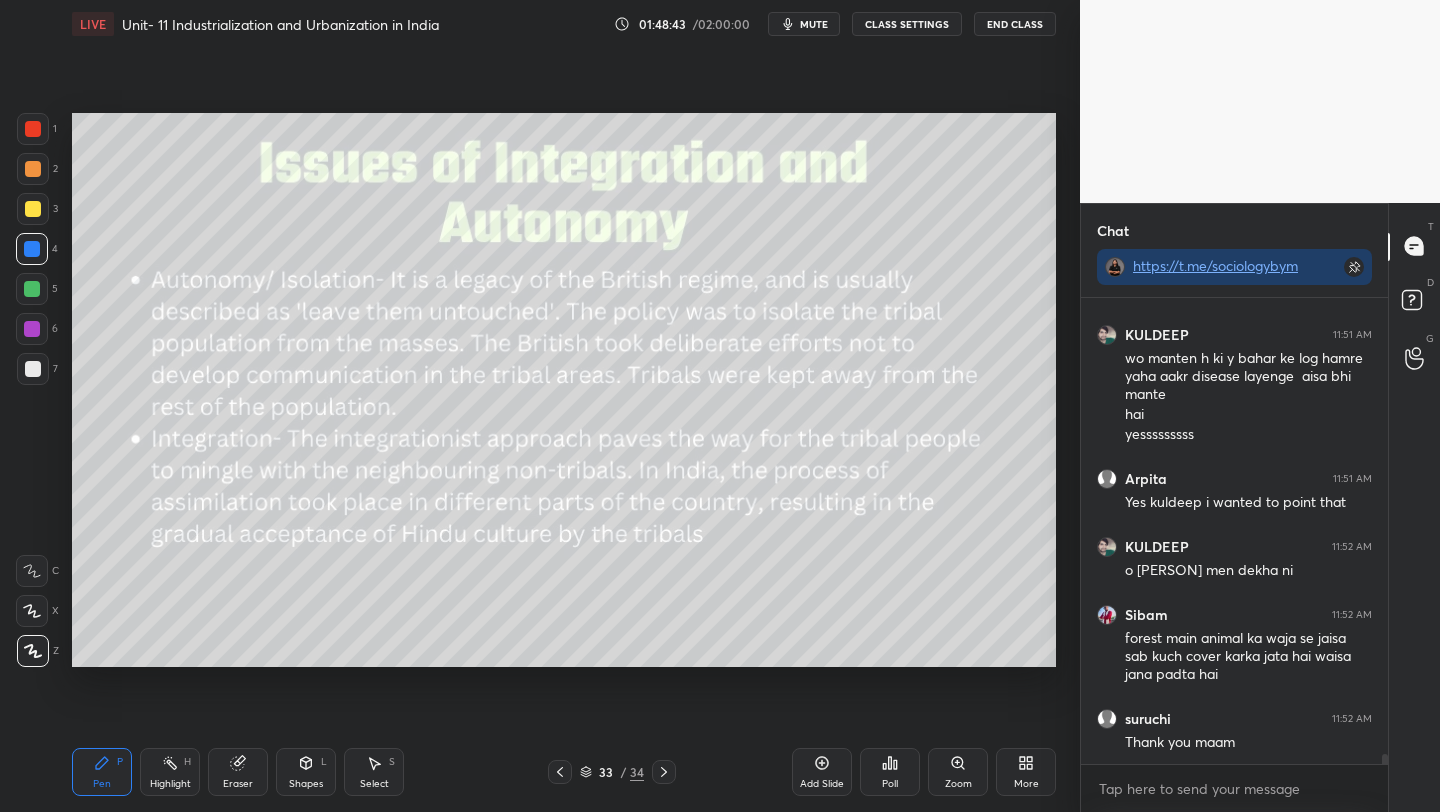 drag, startPoint x: 561, startPoint y: 769, endPoint x: 572, endPoint y: 766, distance: 11.401754 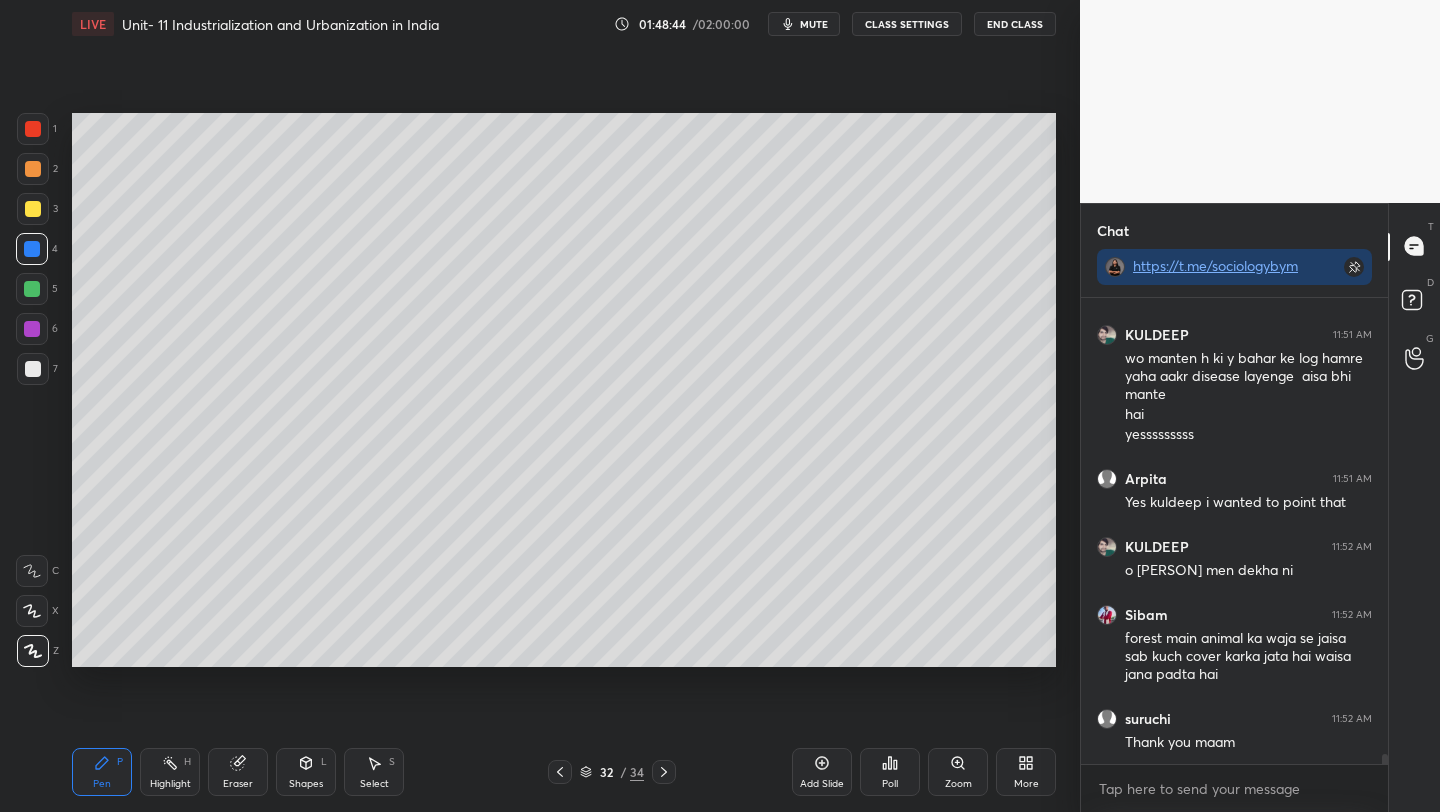 click on "Add Slide" at bounding box center [822, 784] 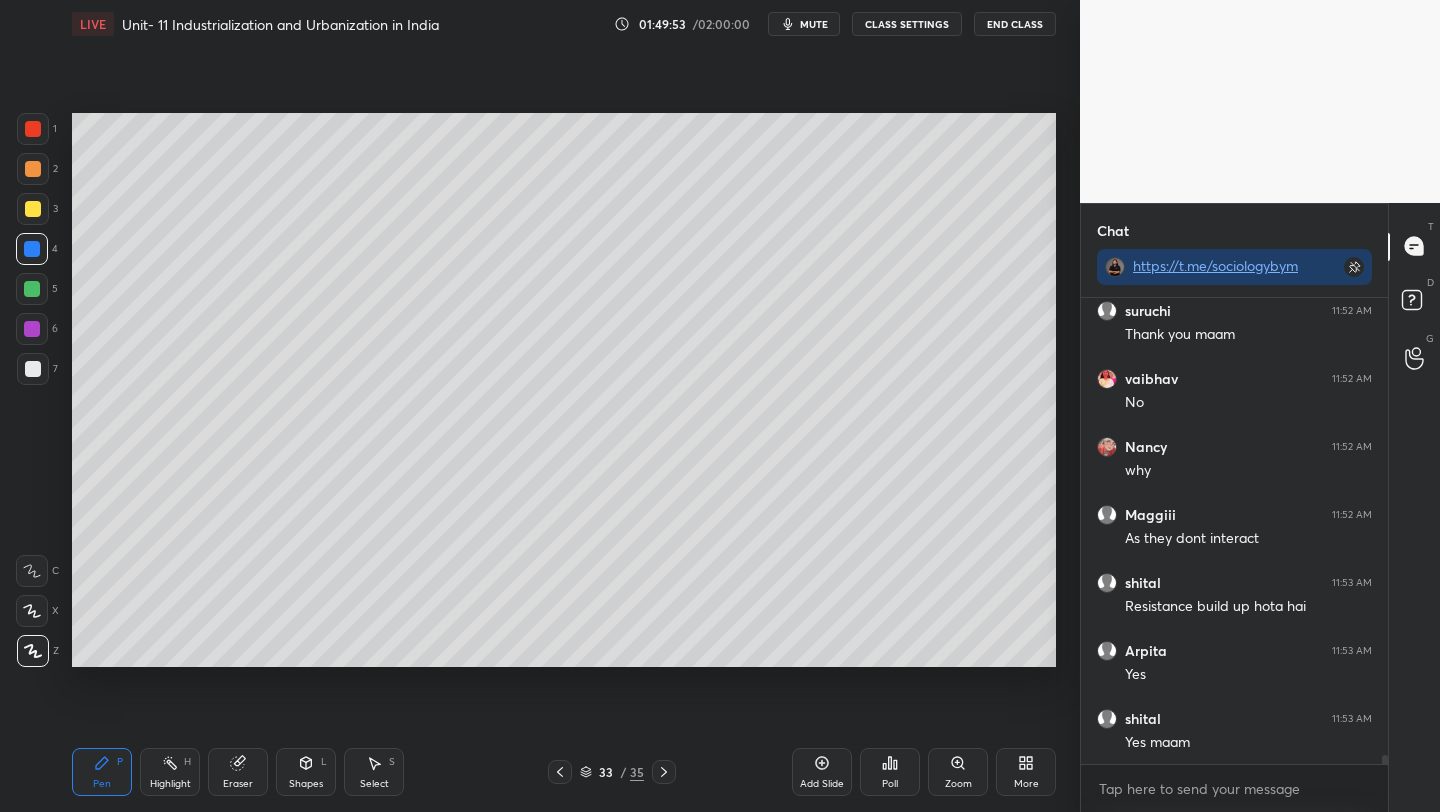 scroll, scrollTop: 22651, scrollLeft: 0, axis: vertical 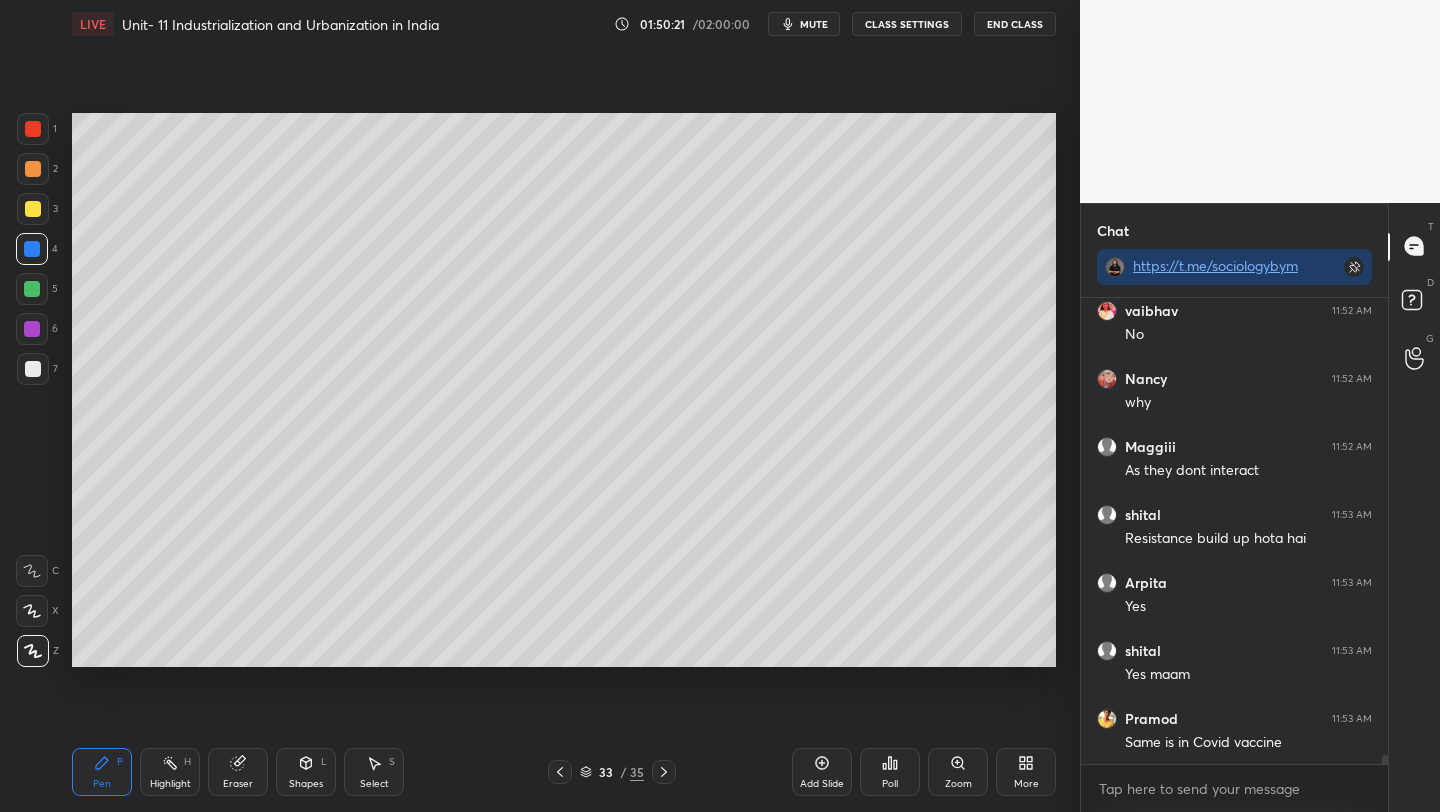 click 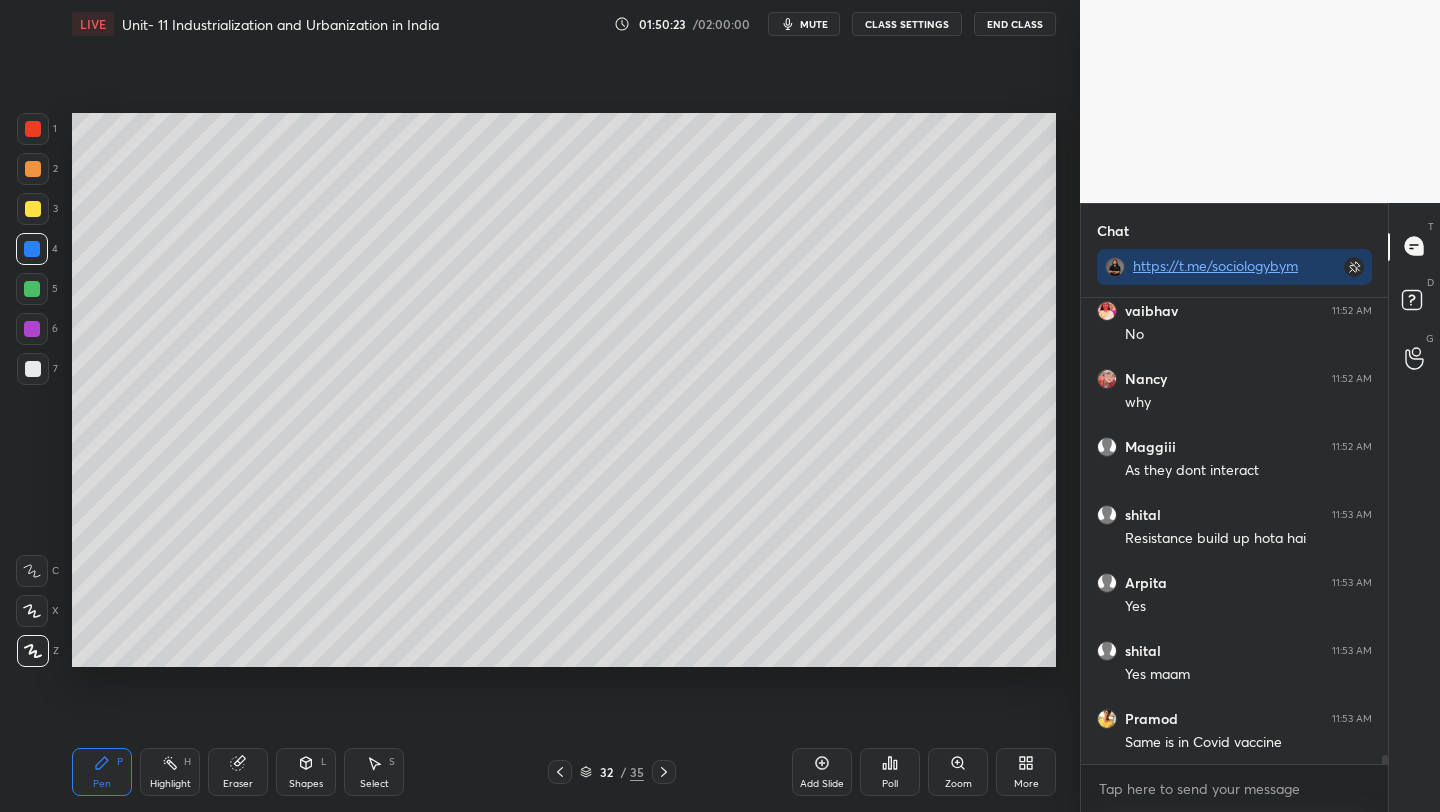 click 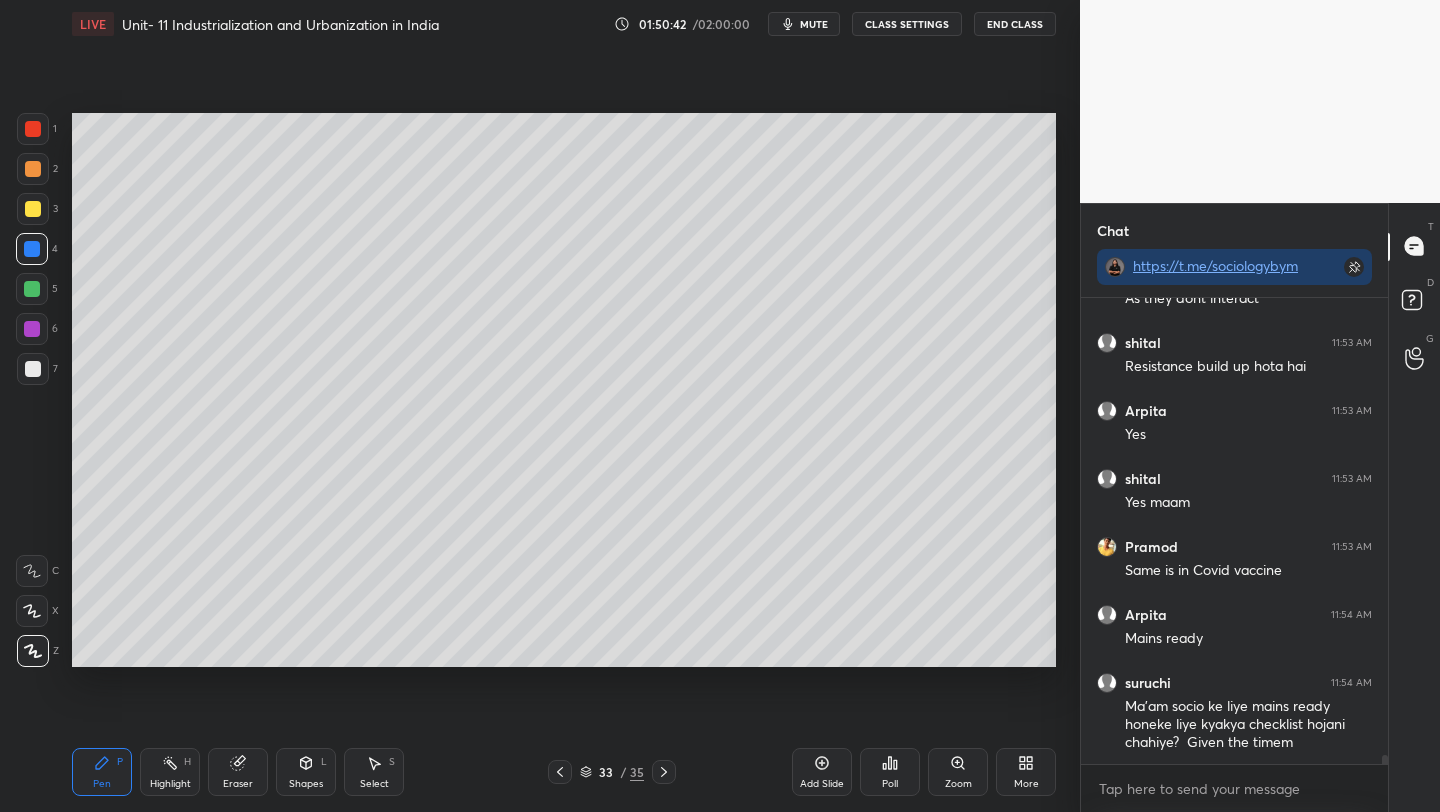 scroll, scrollTop: 22891, scrollLeft: 0, axis: vertical 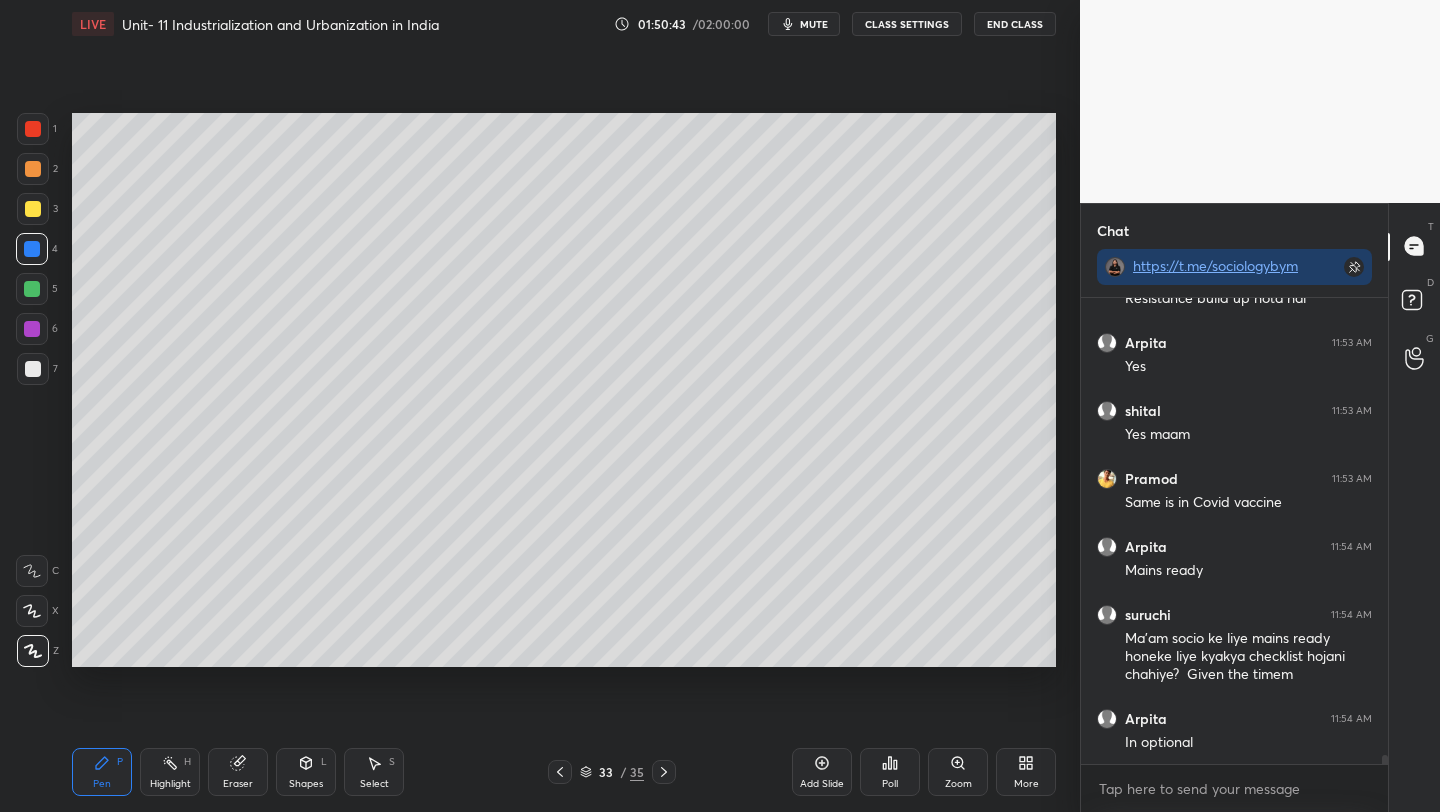 click on "Add Slide" at bounding box center [822, 772] 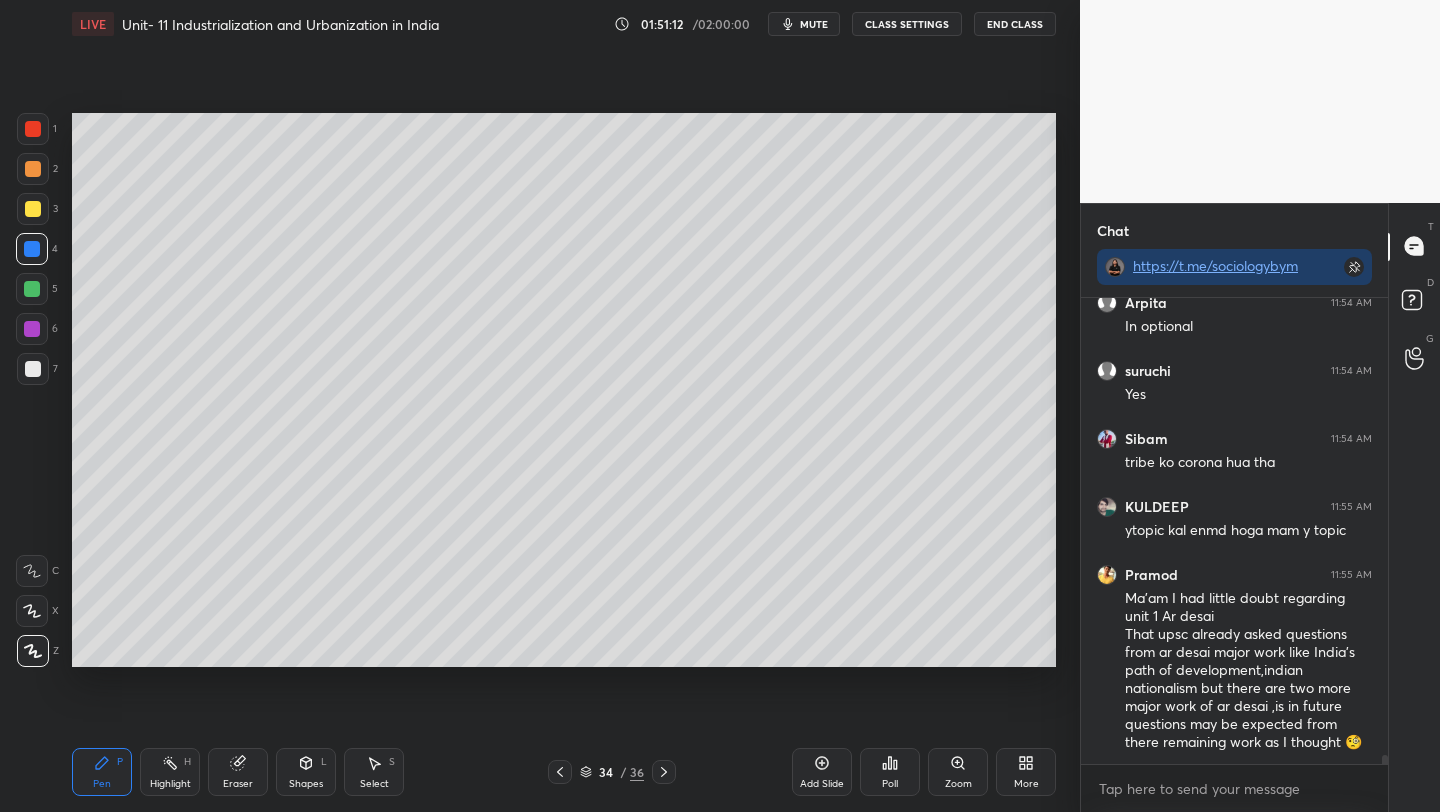 scroll, scrollTop: 23375, scrollLeft: 0, axis: vertical 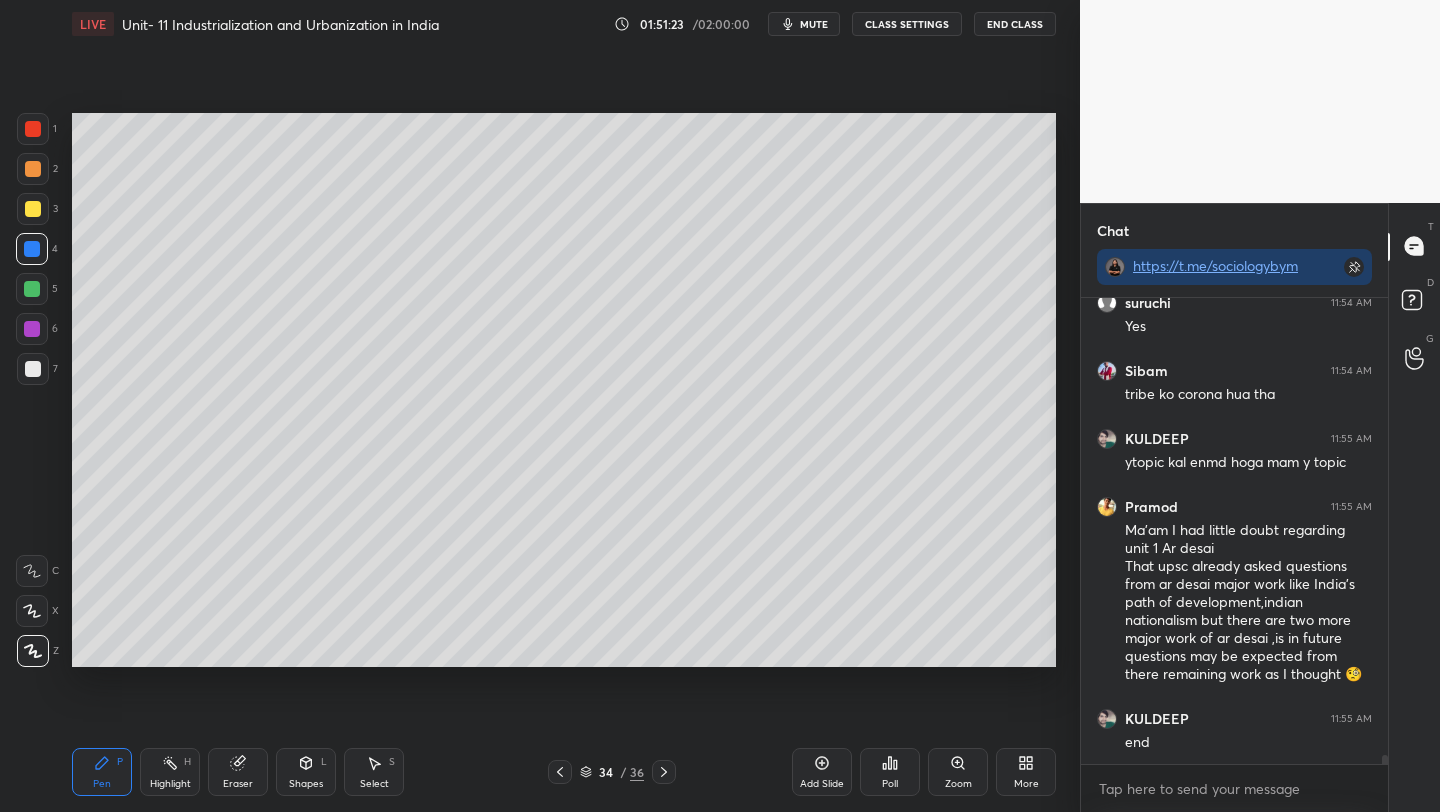 click at bounding box center [33, 209] 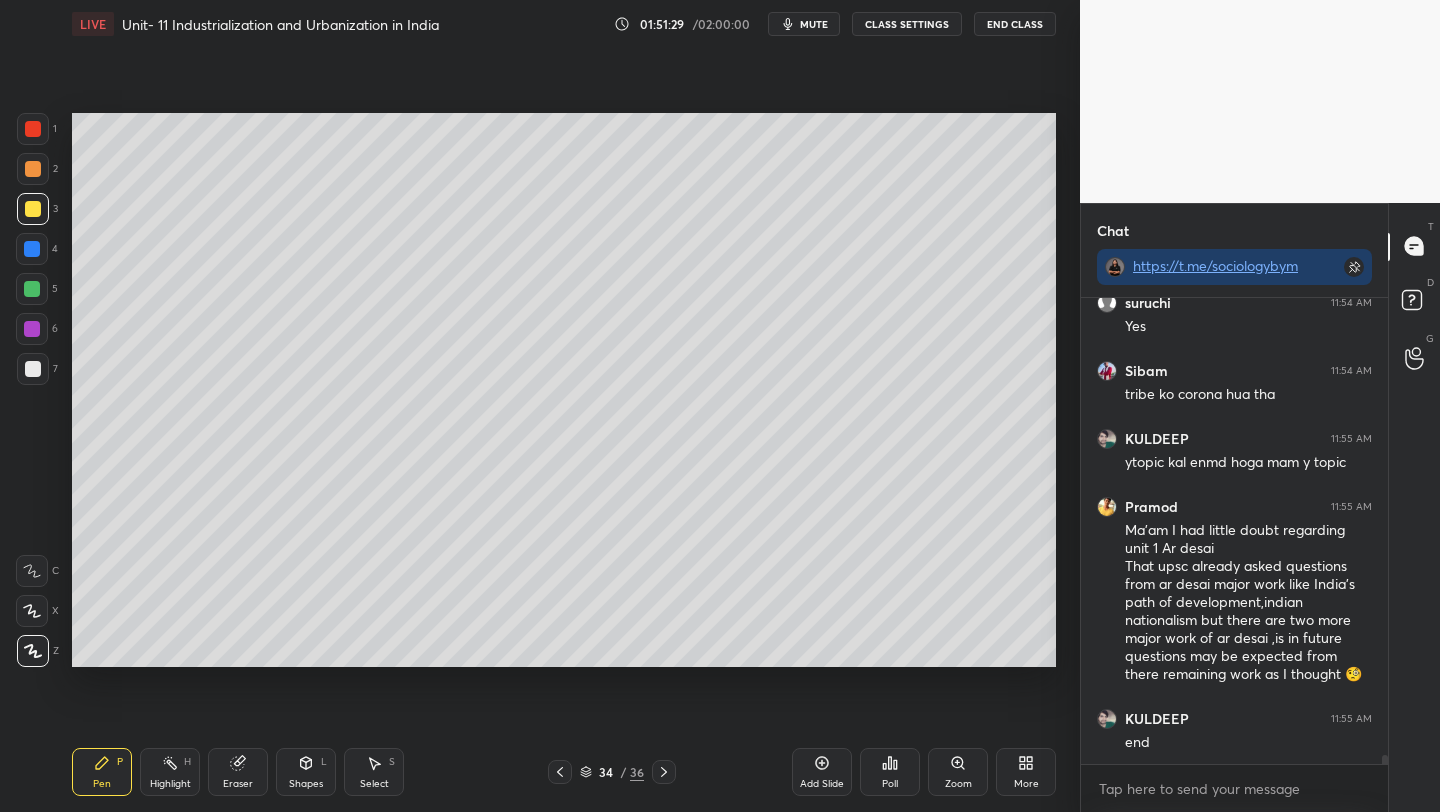 click at bounding box center (32, 289) 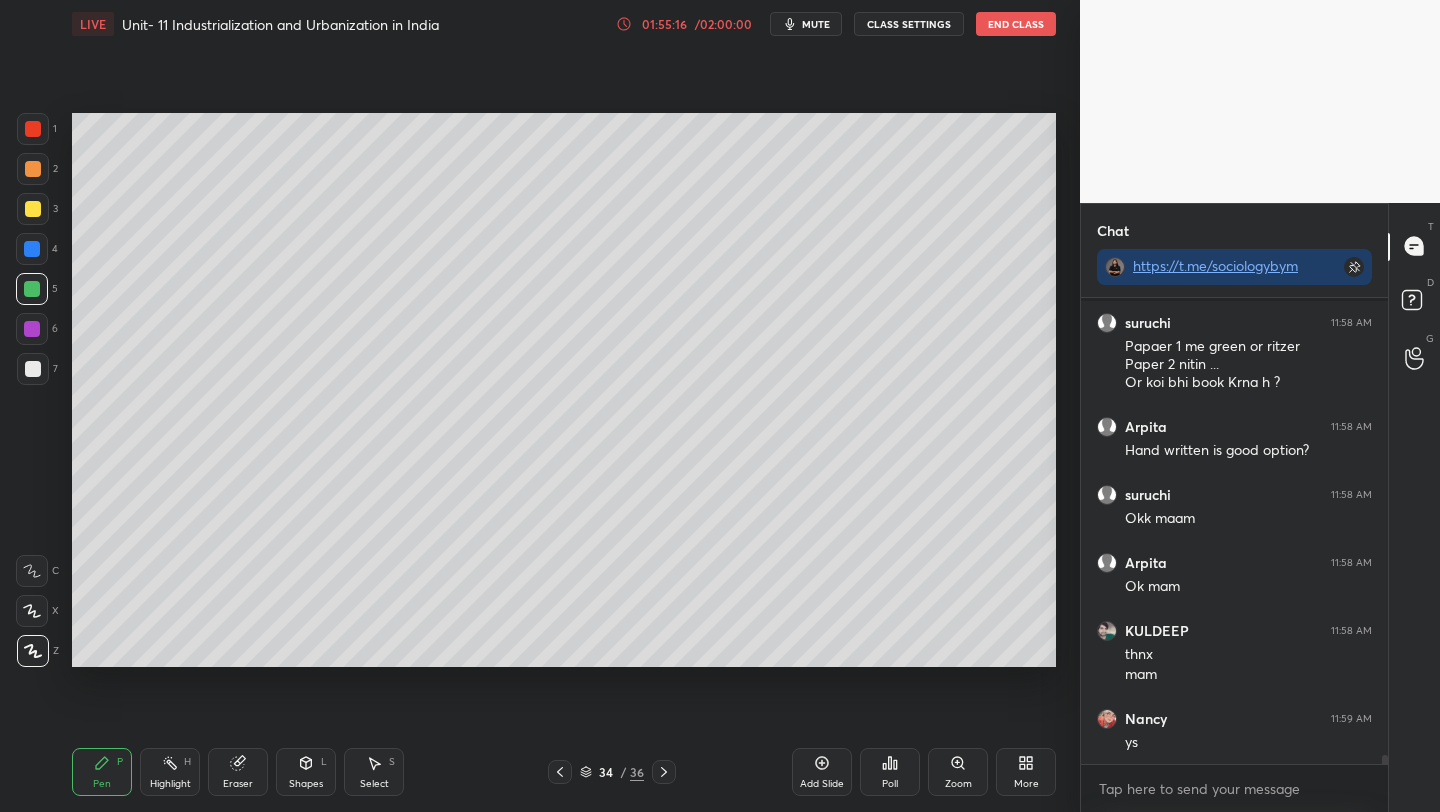 scroll, scrollTop: 24419, scrollLeft: 0, axis: vertical 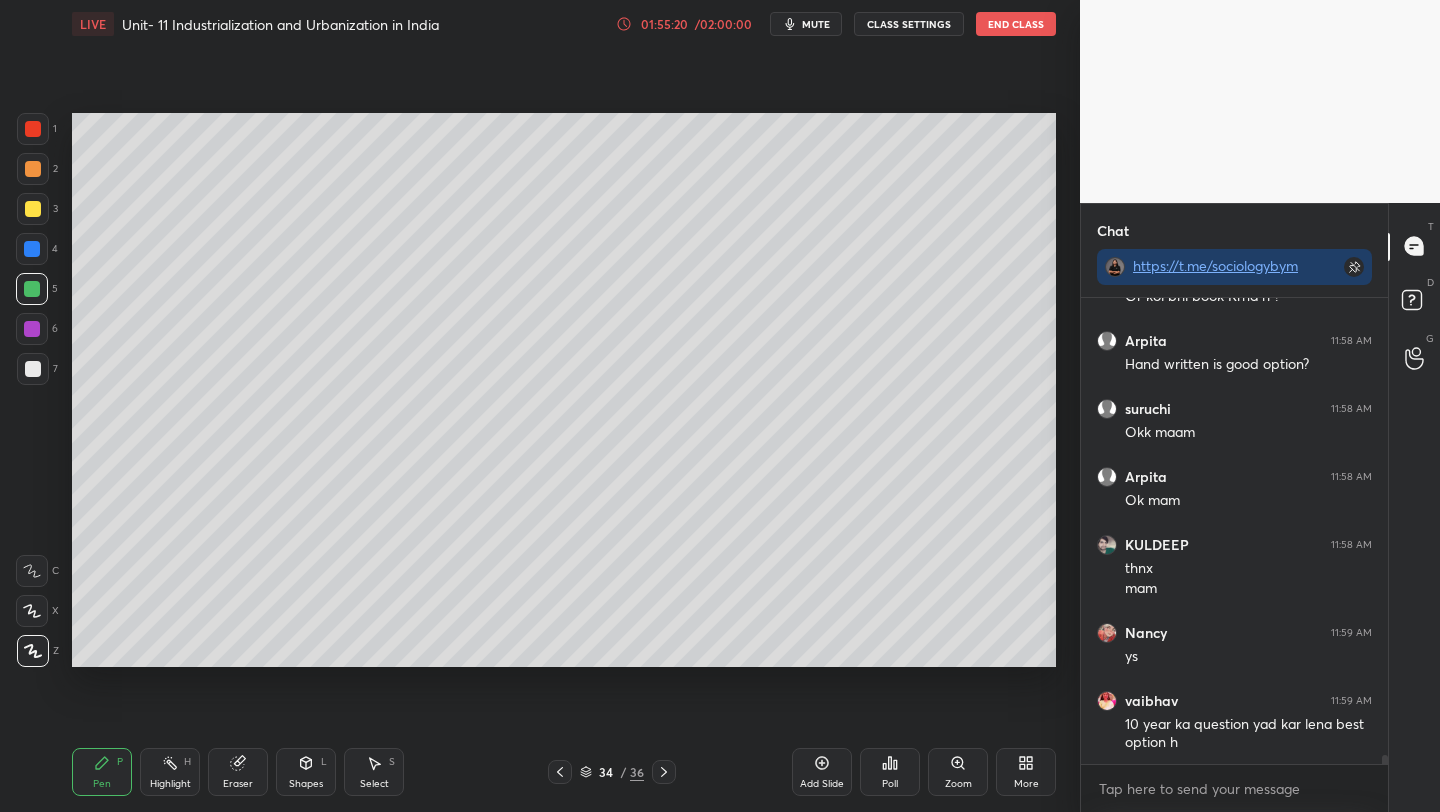 click on "01:55:20" at bounding box center [664, 24] 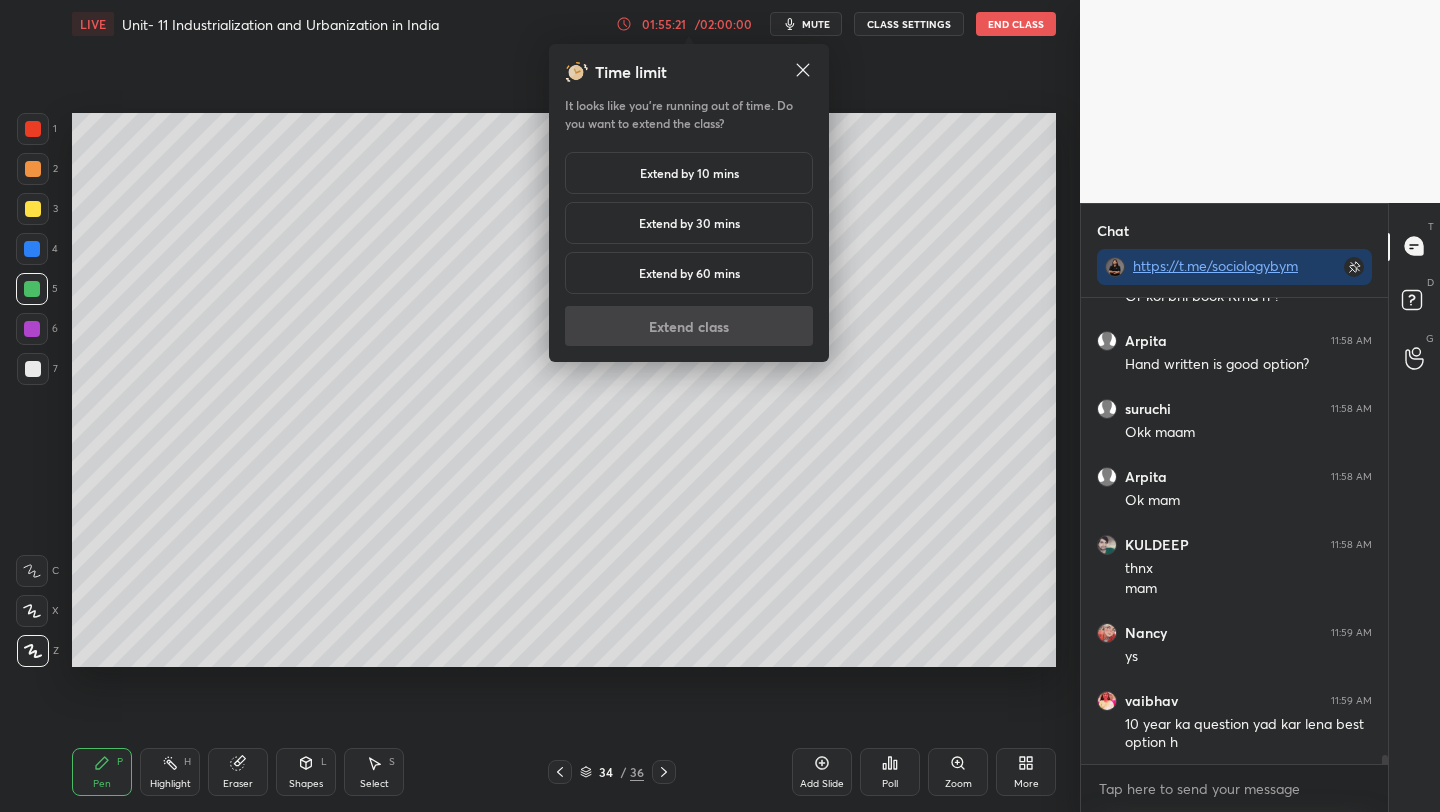 click on "Extend by 10 mins" at bounding box center [689, 173] 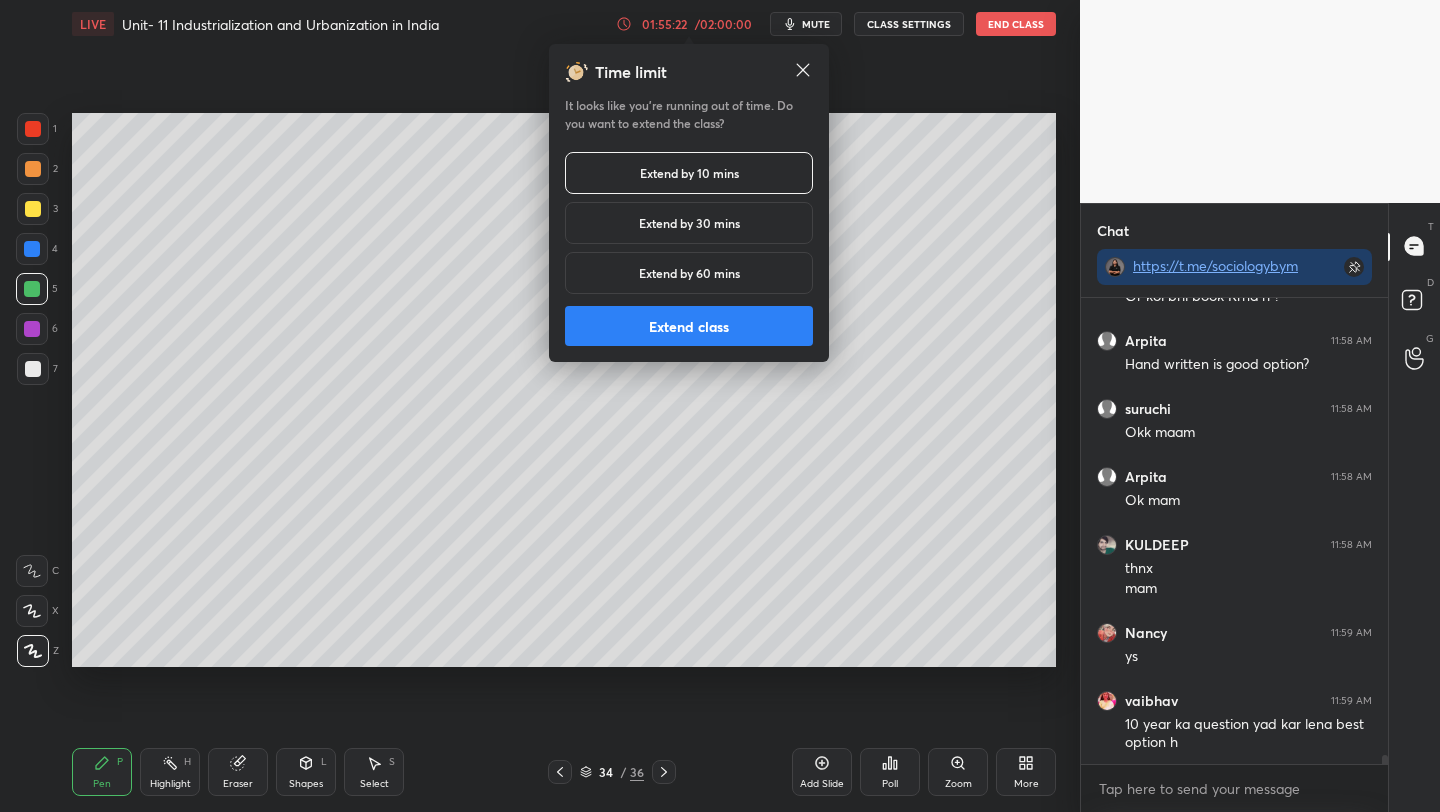 click on "Extend class" at bounding box center (689, 326) 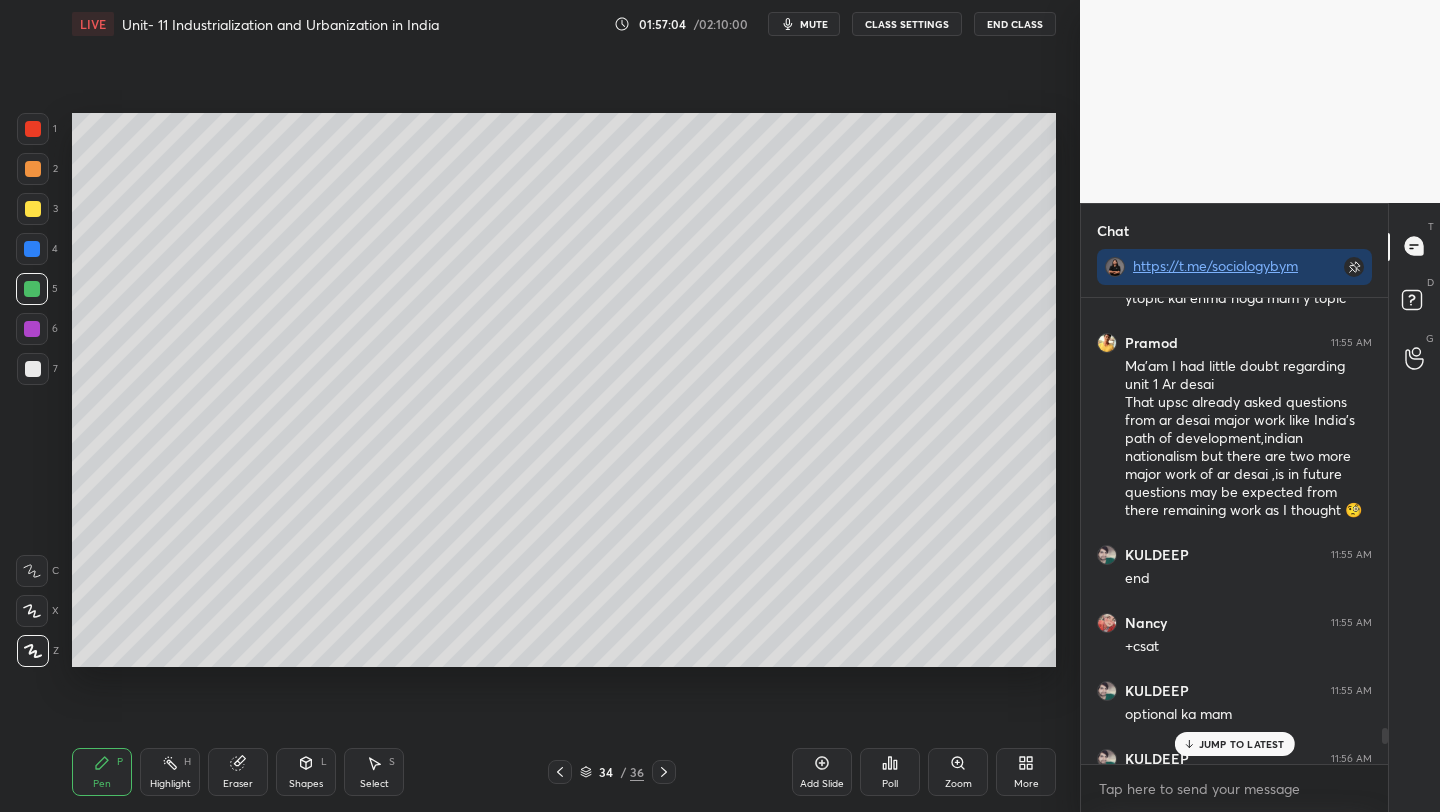 scroll, scrollTop: 23540, scrollLeft: 0, axis: vertical 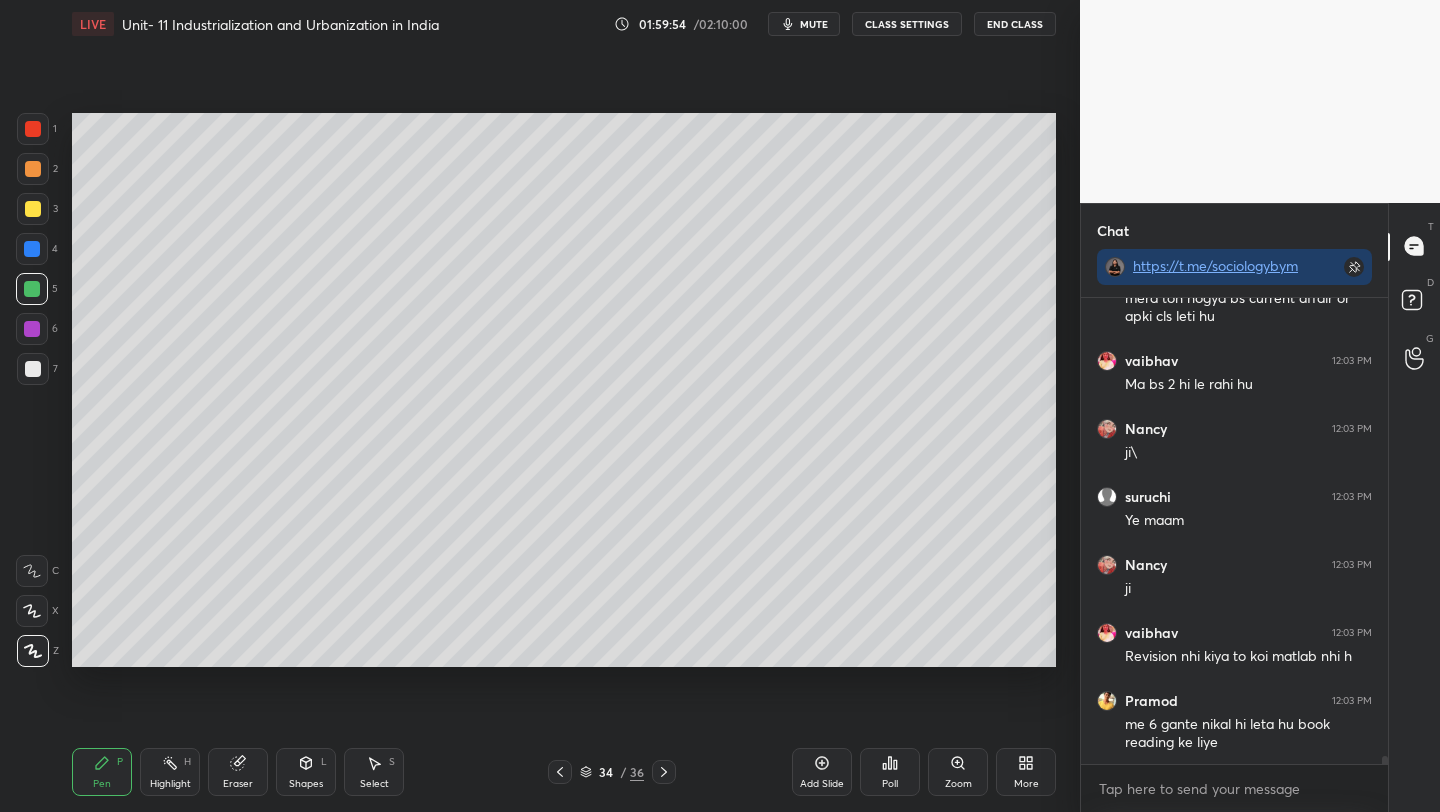 click at bounding box center (33, 209) 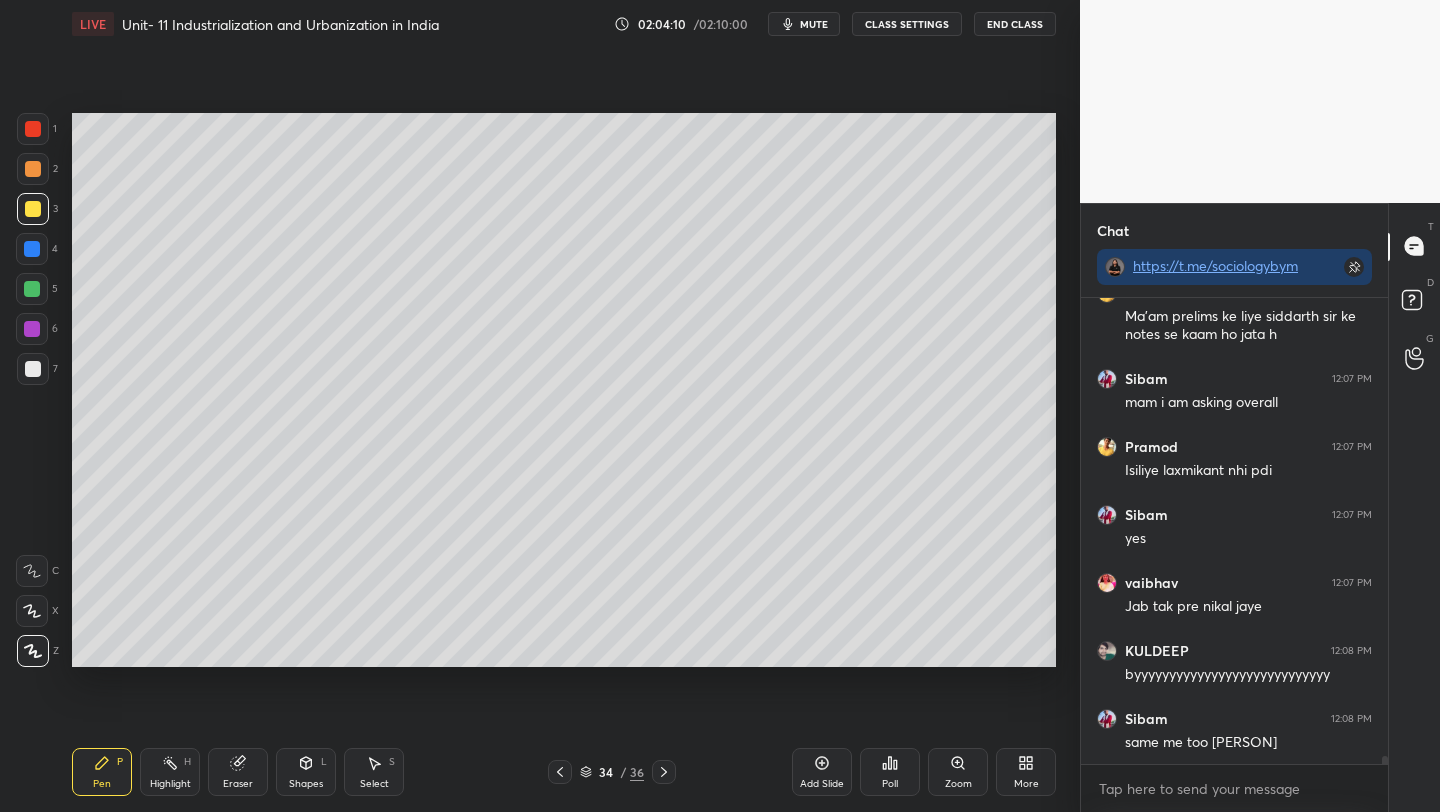 scroll, scrollTop: 28569, scrollLeft: 0, axis: vertical 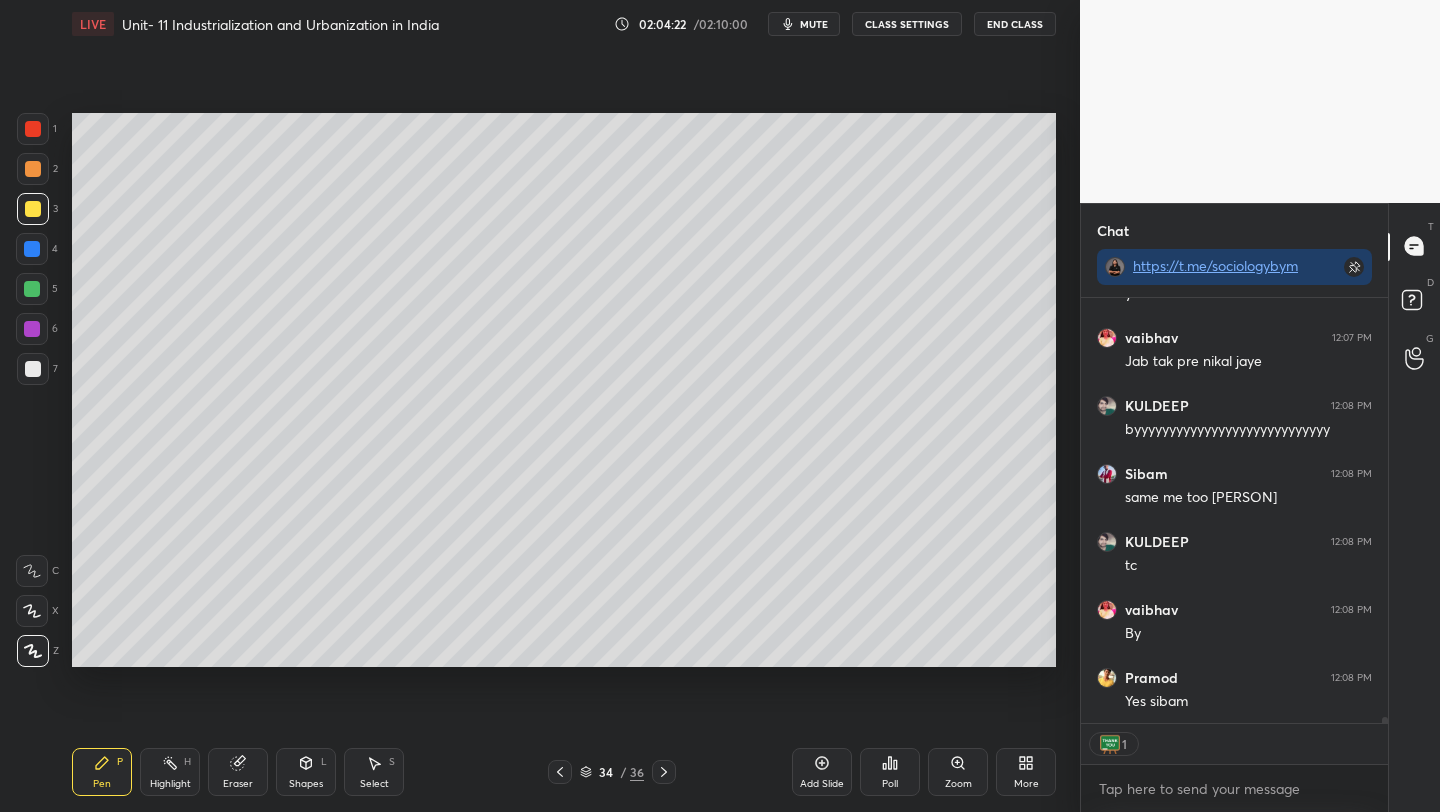 click on "End Class" at bounding box center (1015, 24) 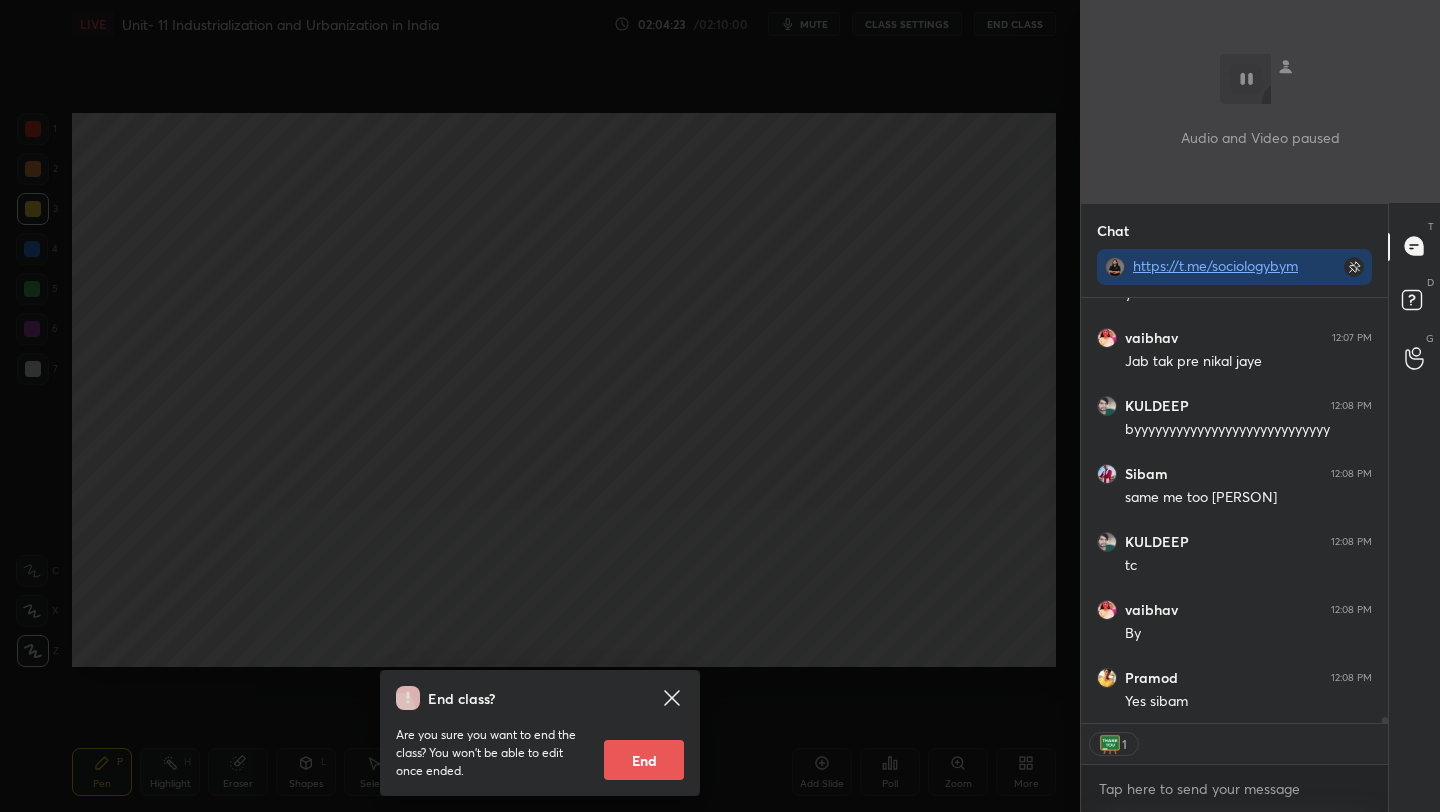 click on "End" at bounding box center (644, 760) 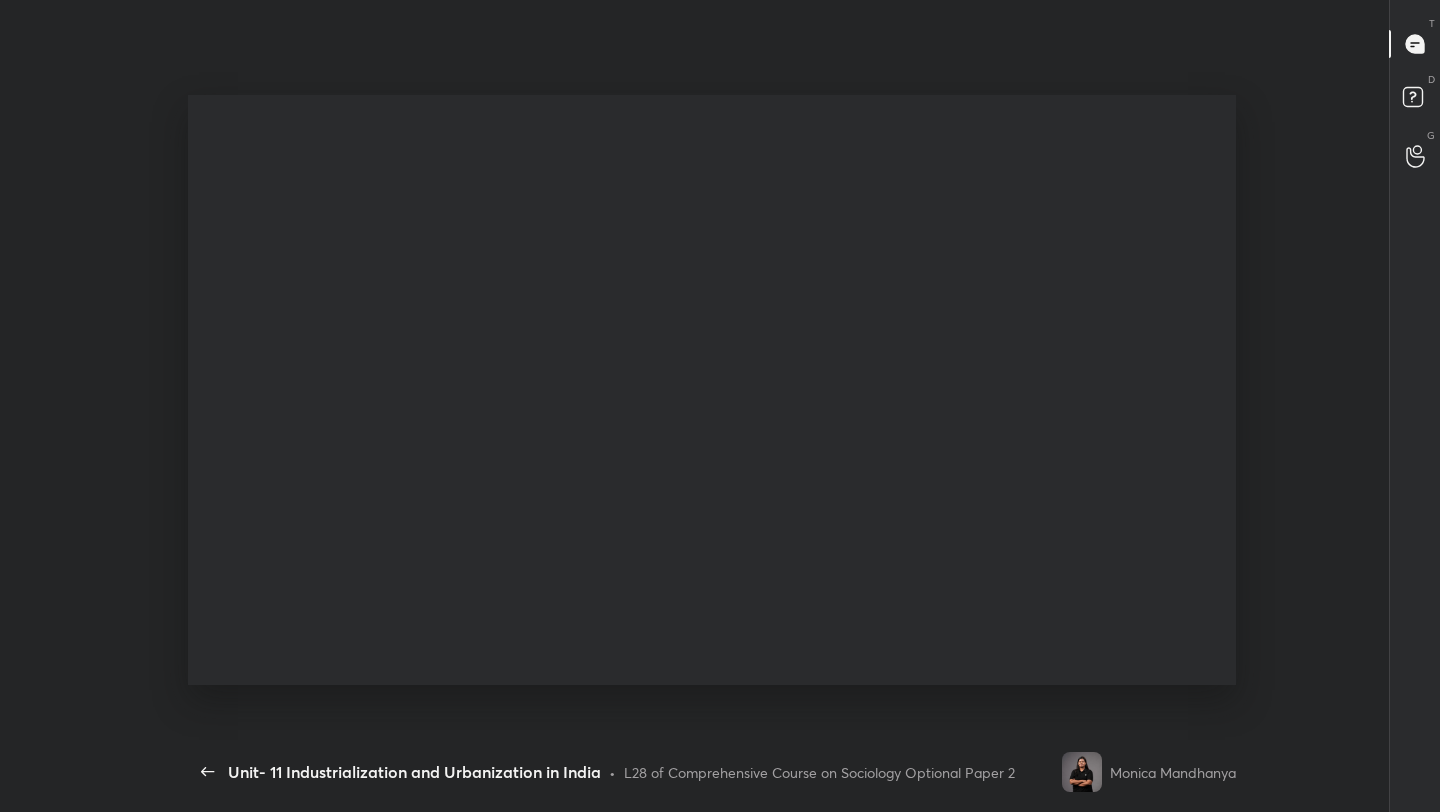 scroll, scrollTop: 99316, scrollLeft: 98935, axis: both 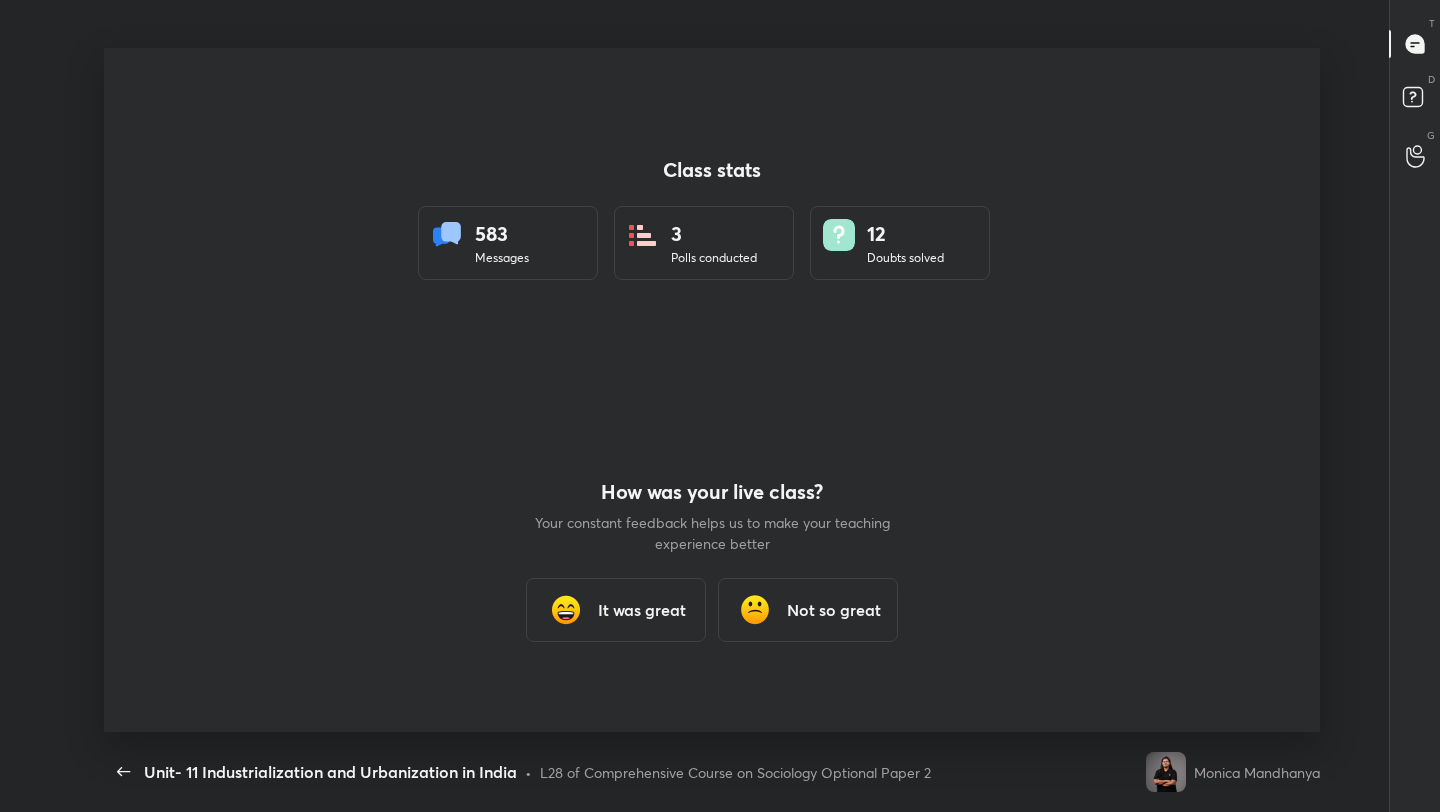 type on "x" 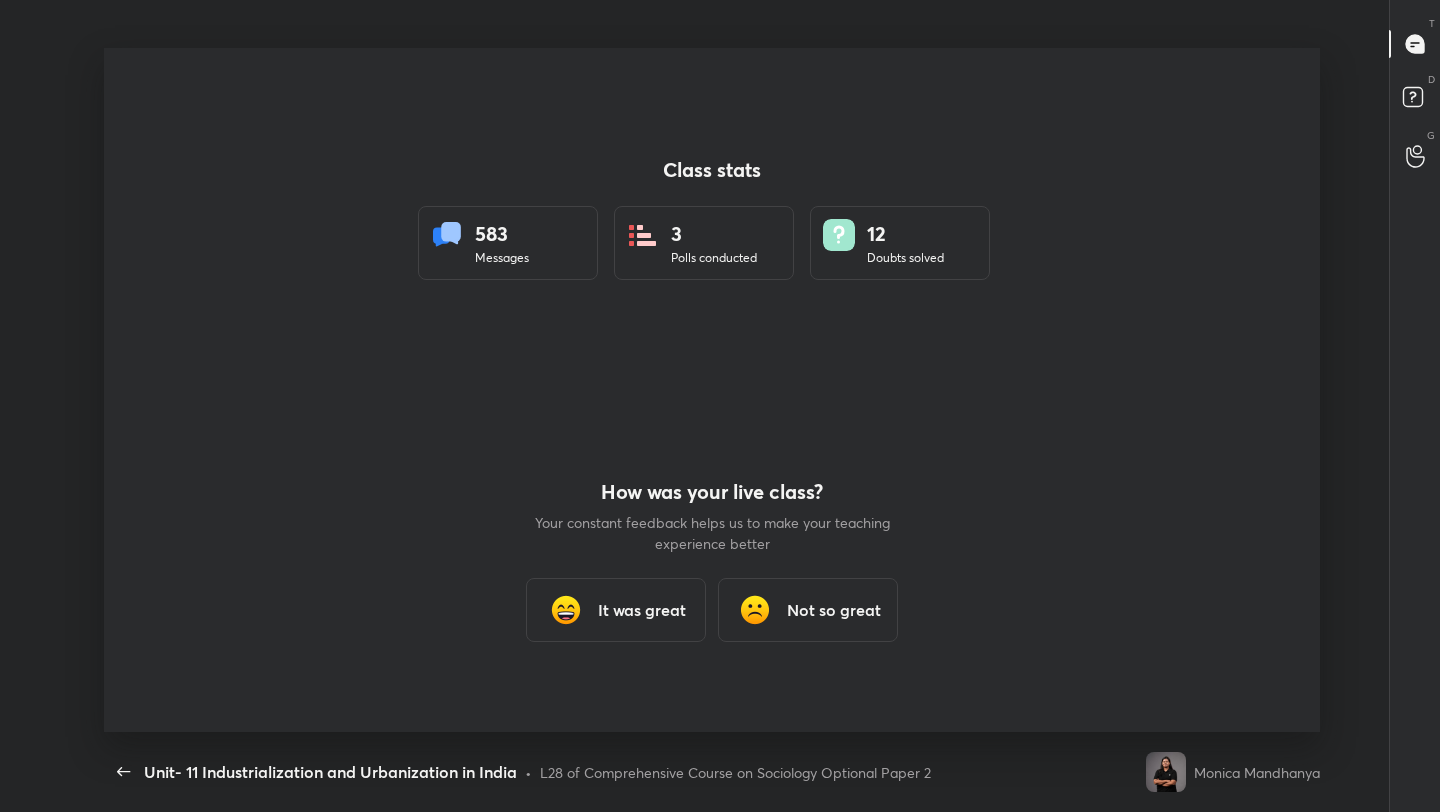 scroll, scrollTop: 7, scrollLeft: 1, axis: both 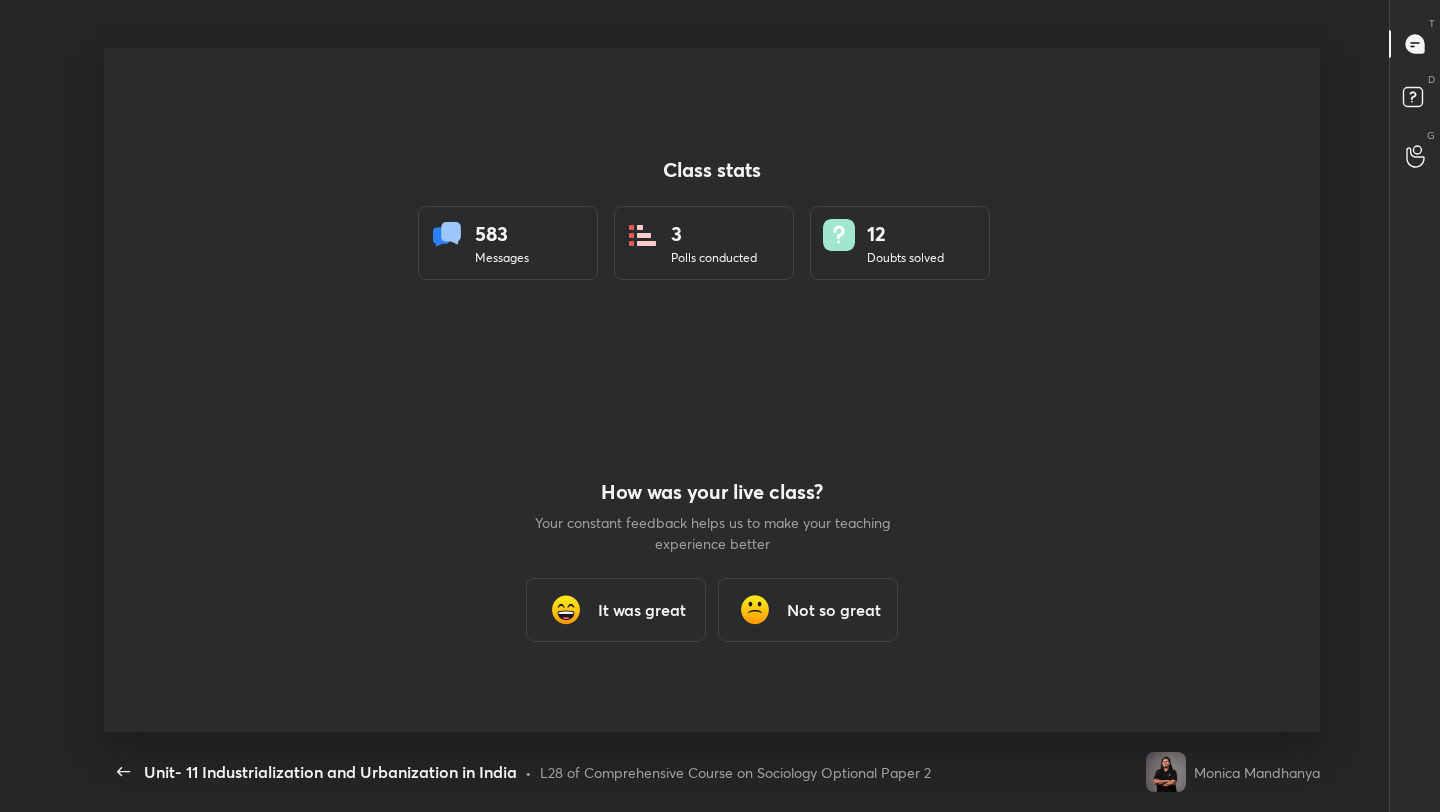click on "It was great" at bounding box center (616, 610) 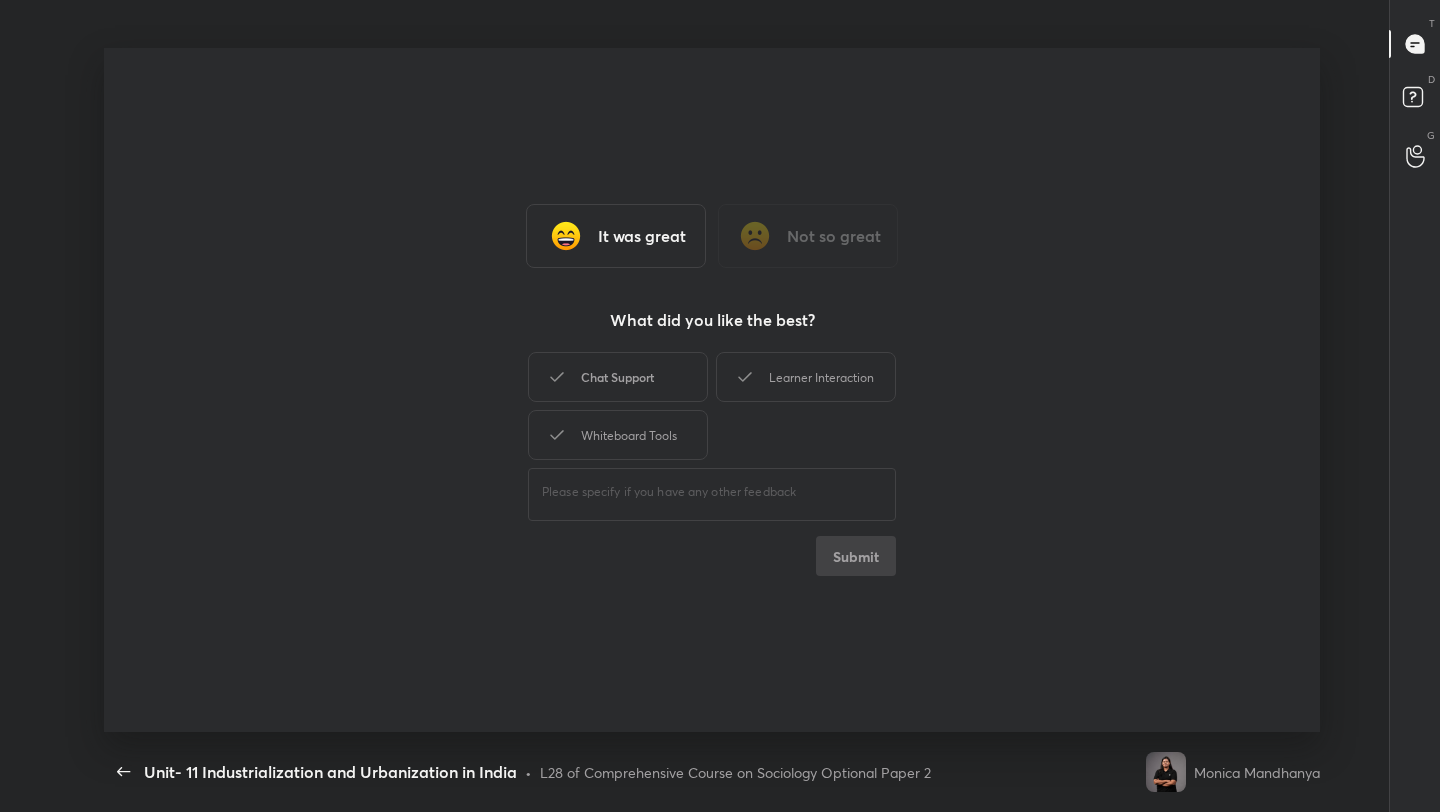 click on "Chat Support" at bounding box center [618, 377] 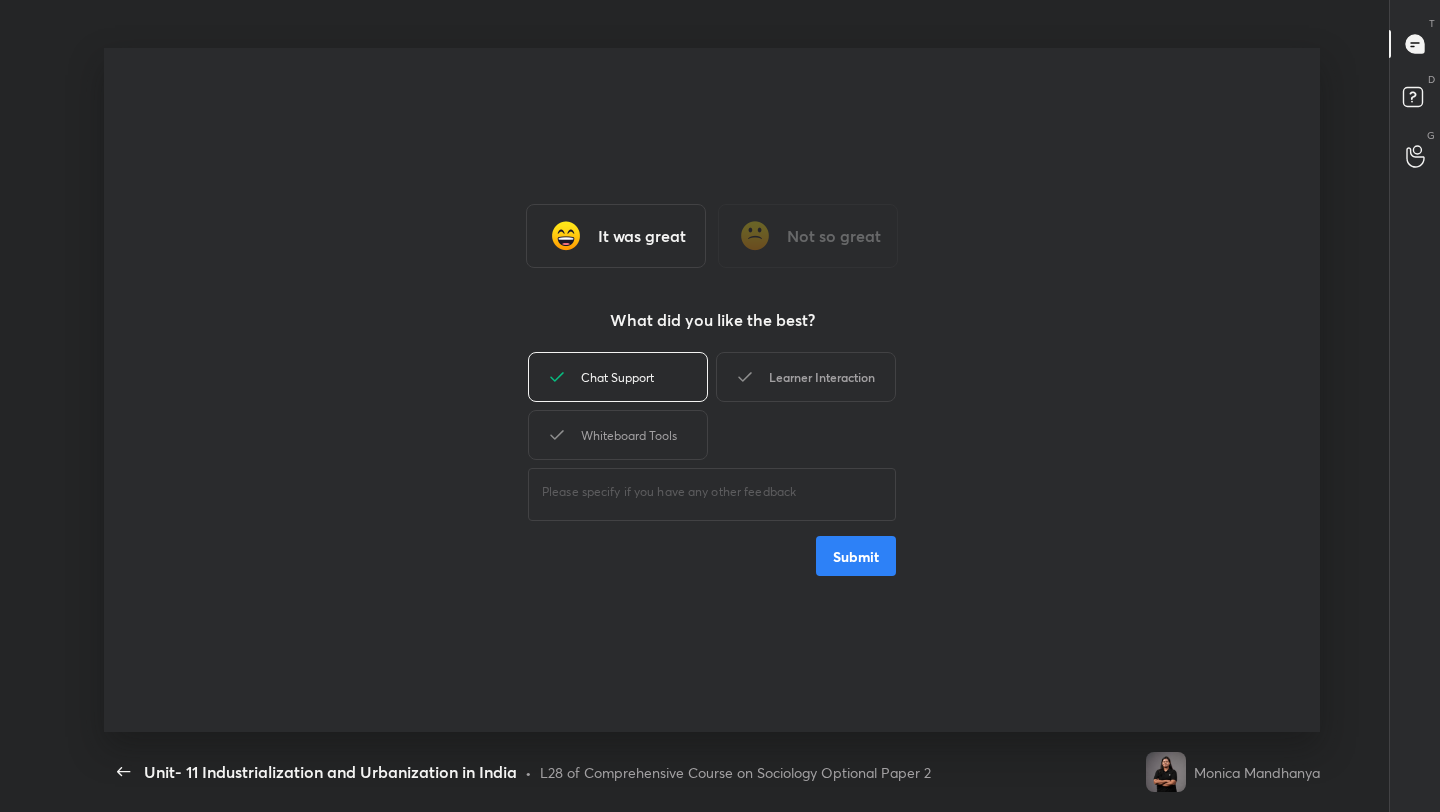 click on "Learner Interaction" at bounding box center [806, 377] 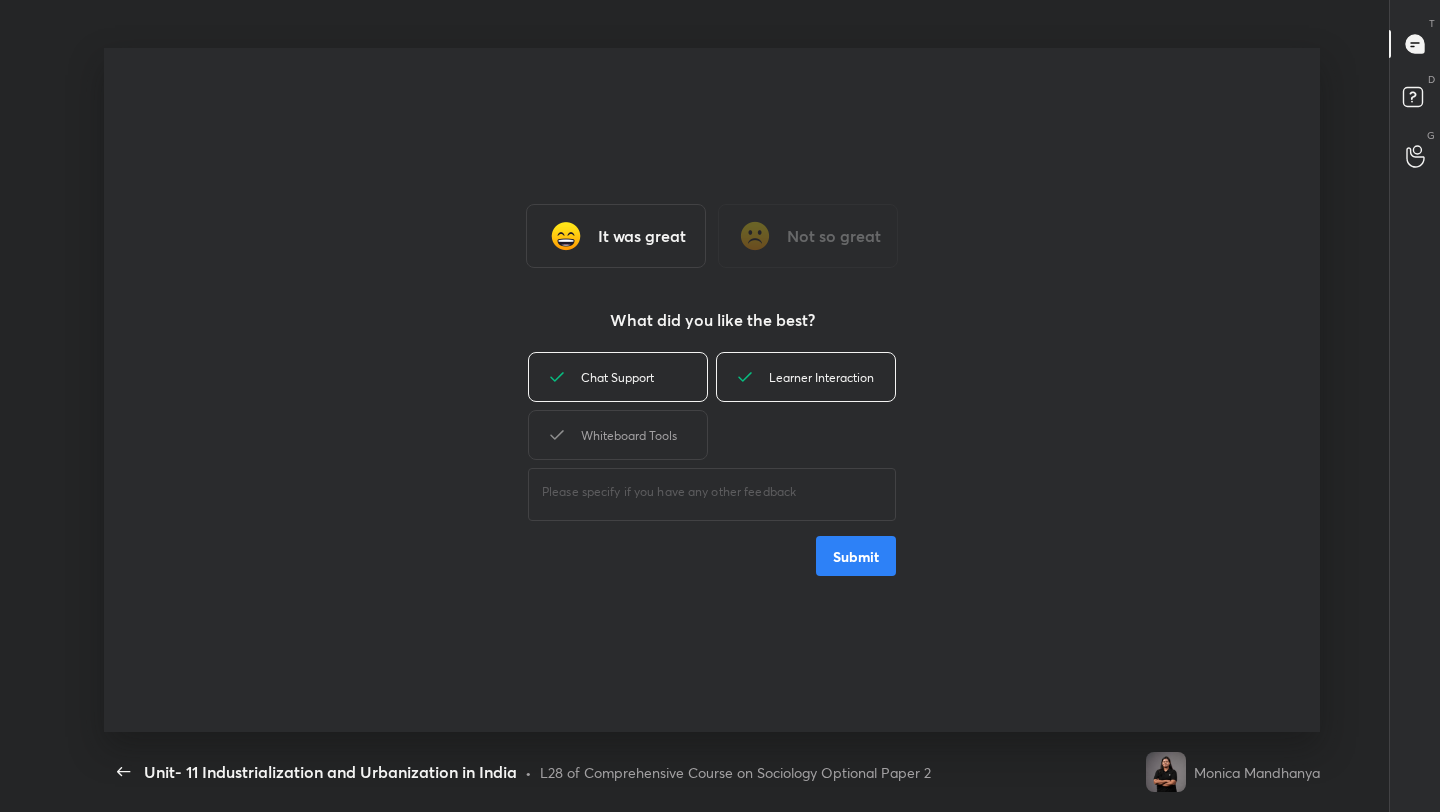 click on "Submit" at bounding box center [856, 556] 